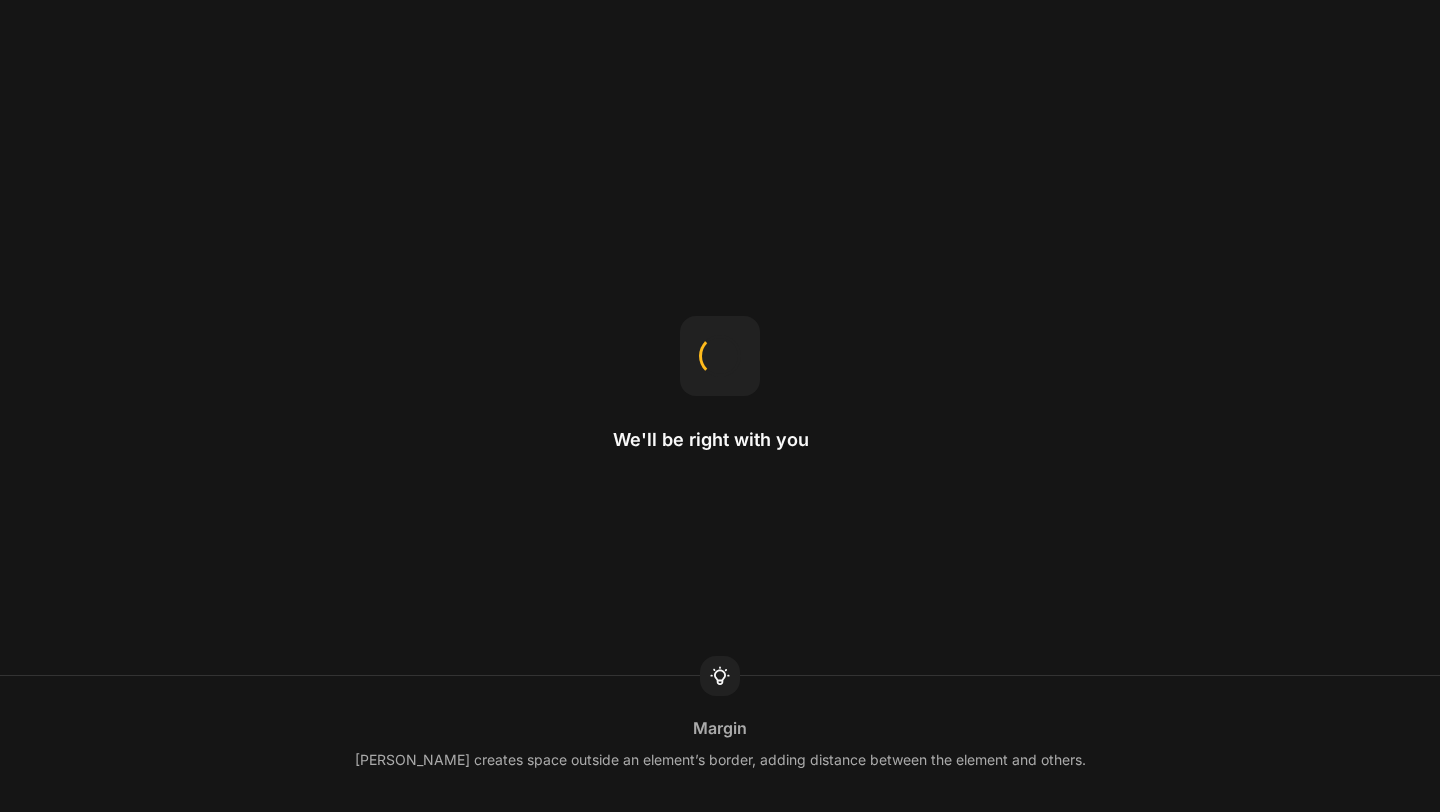 scroll, scrollTop: 0, scrollLeft: 0, axis: both 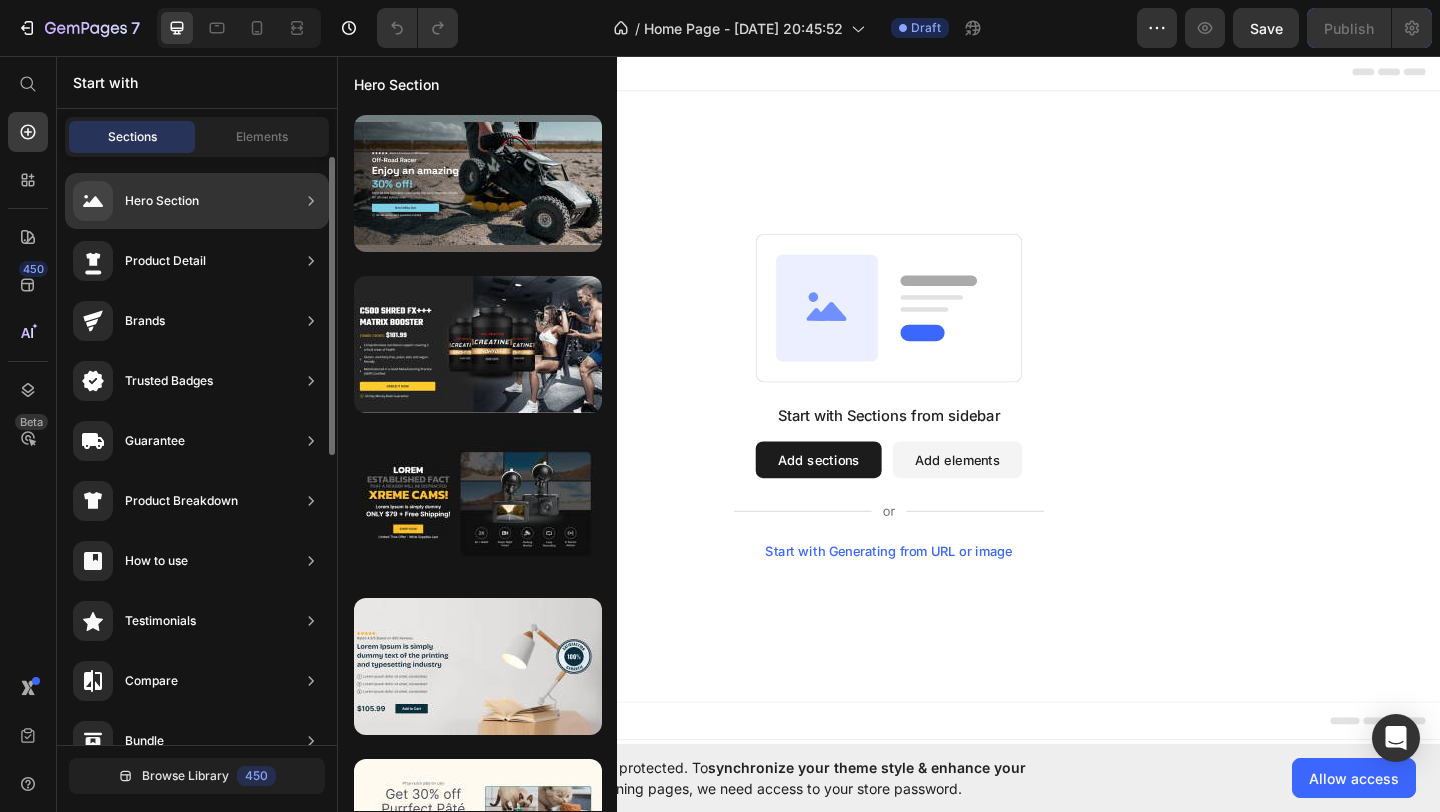 click on "Hero Section" at bounding box center [136, 201] 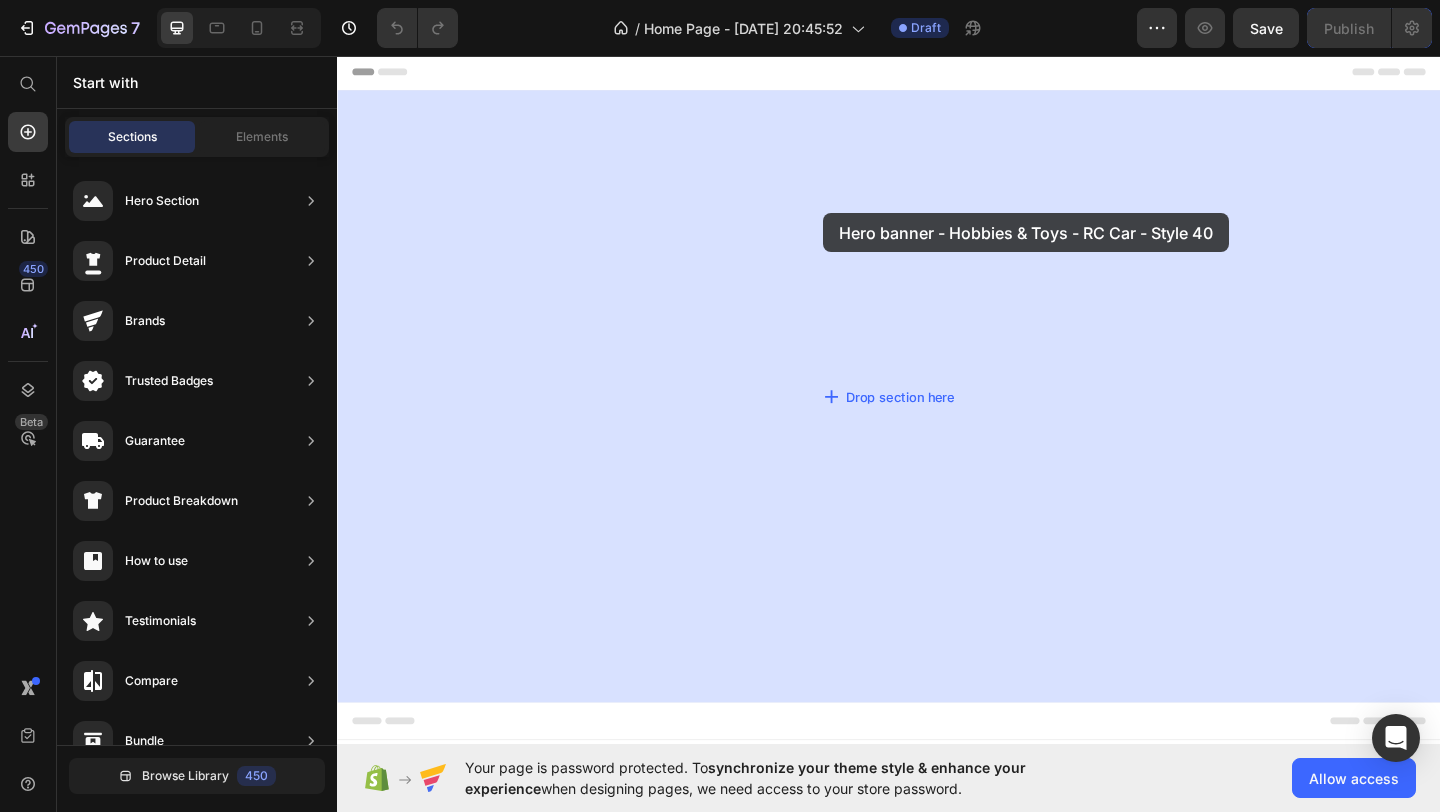drag, startPoint x: 793, startPoint y: 239, endPoint x: 865, endPoint y: 227, distance: 72.99315 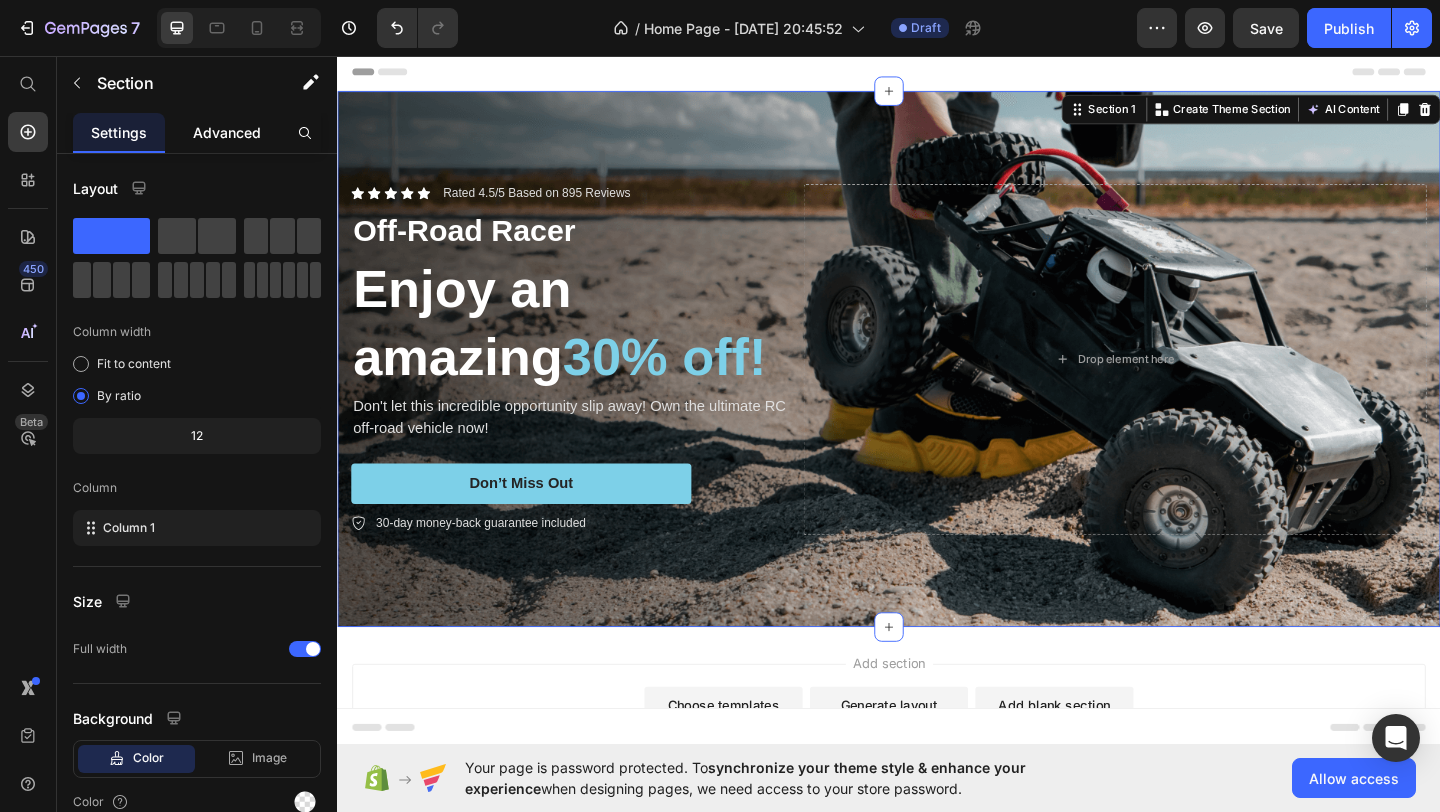 click on "Advanced" 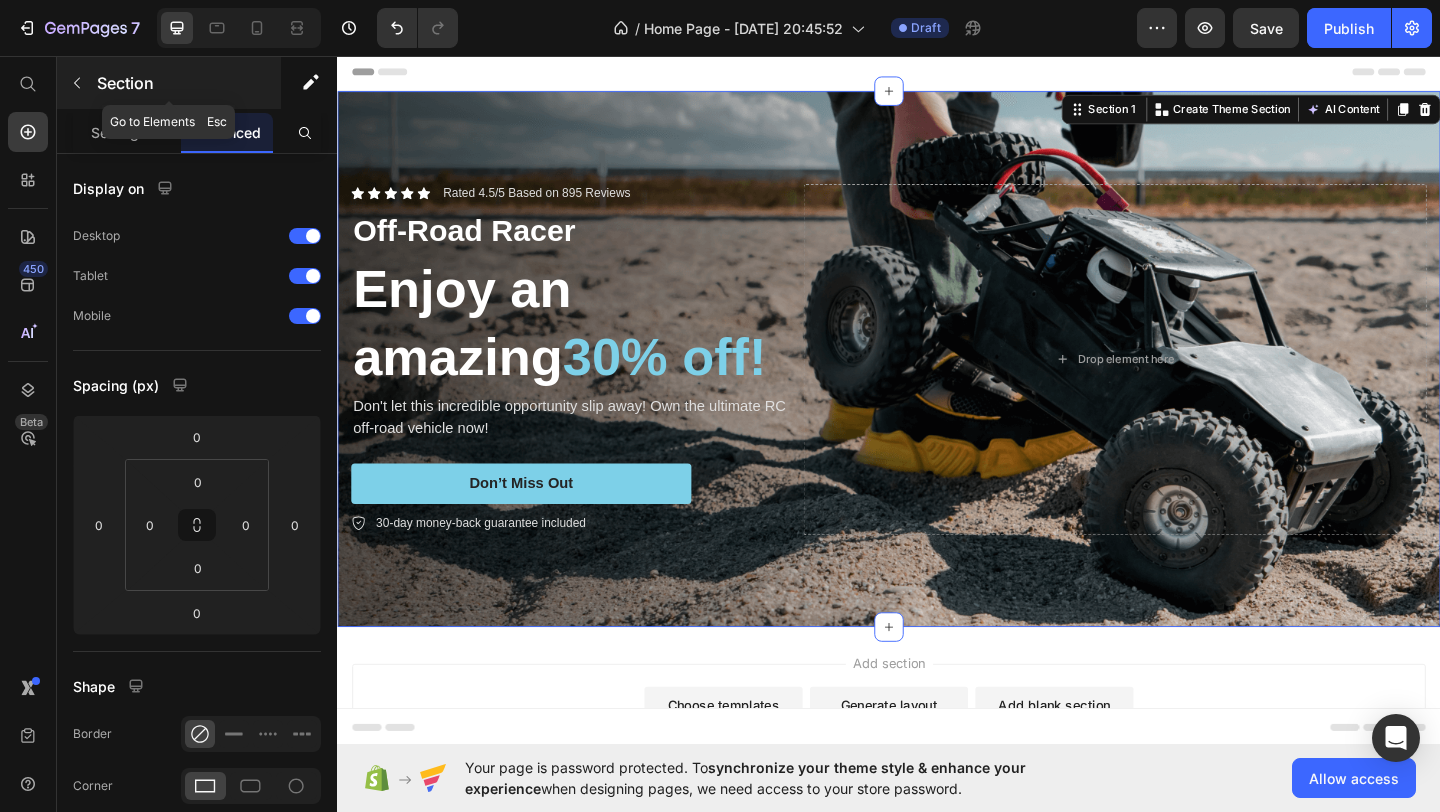 click 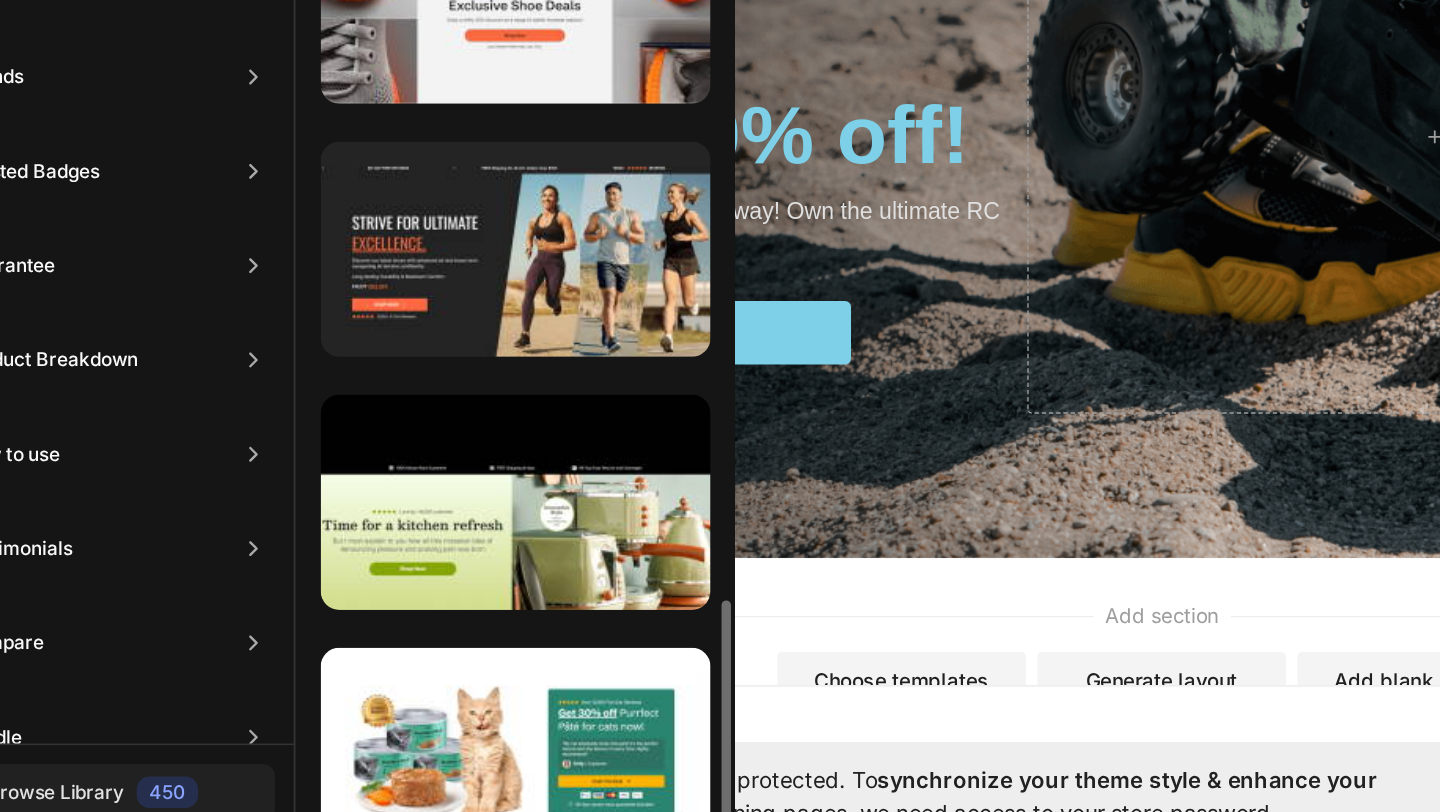 scroll, scrollTop: 2499, scrollLeft: 0, axis: vertical 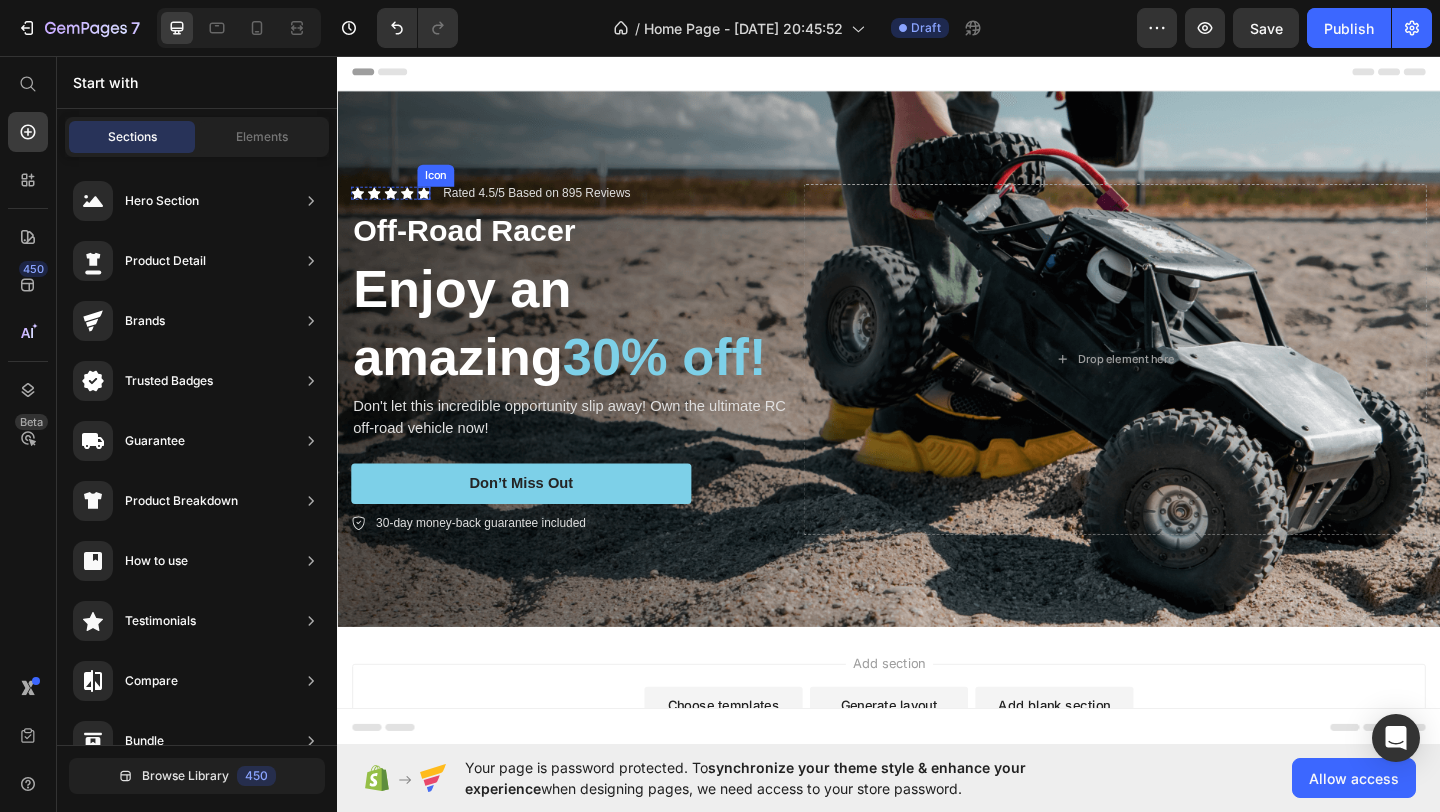 click 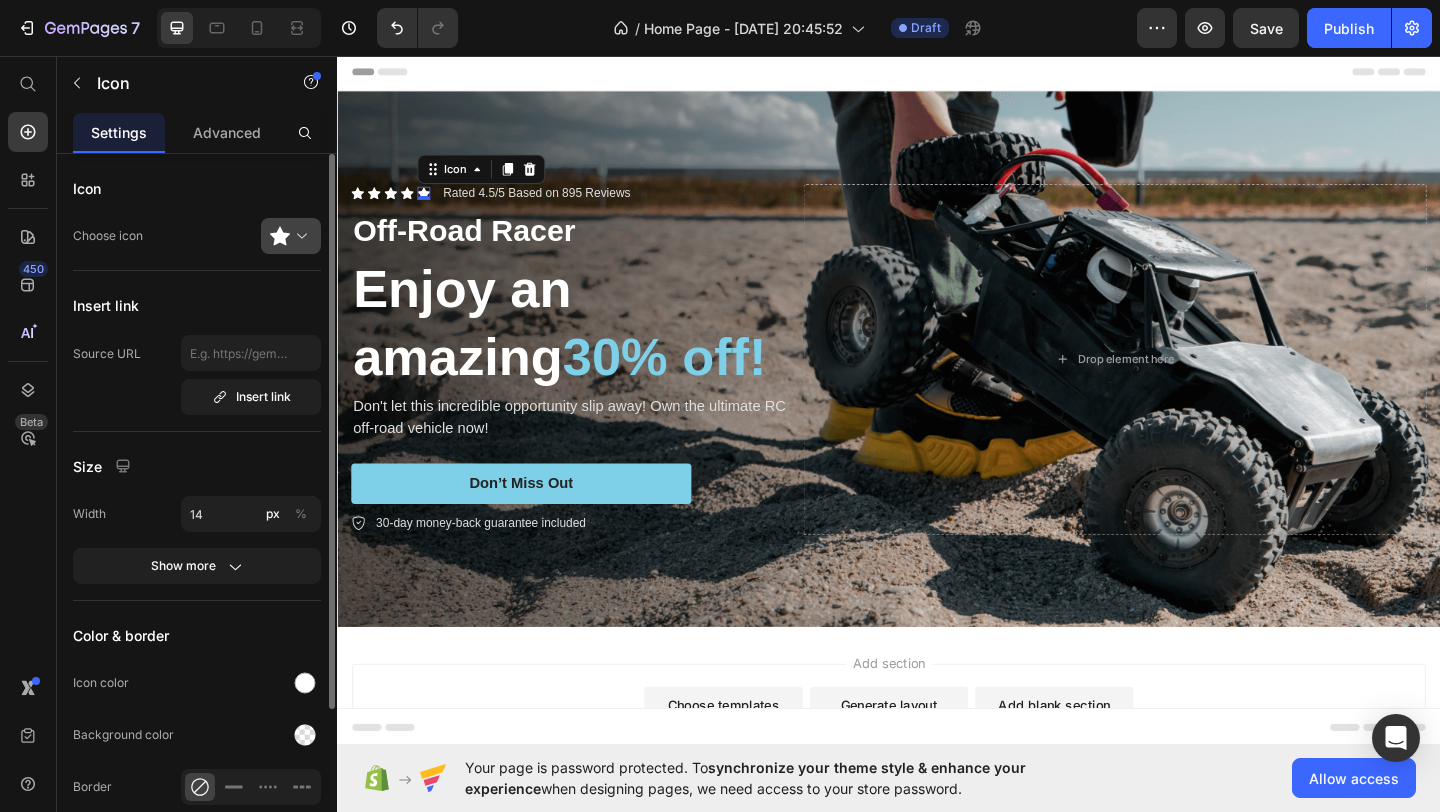 click at bounding box center (299, 236) 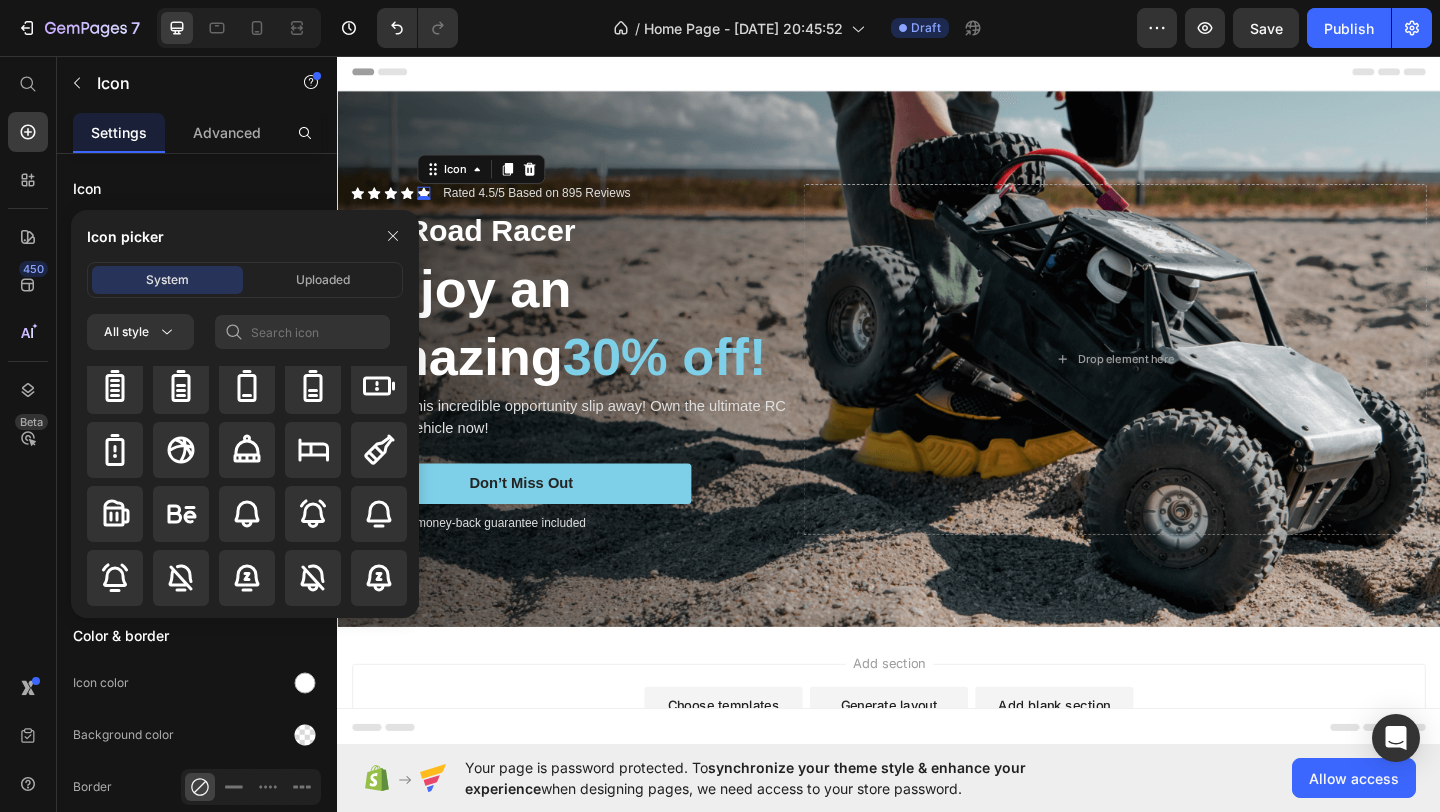 scroll, scrollTop: 2009, scrollLeft: 0, axis: vertical 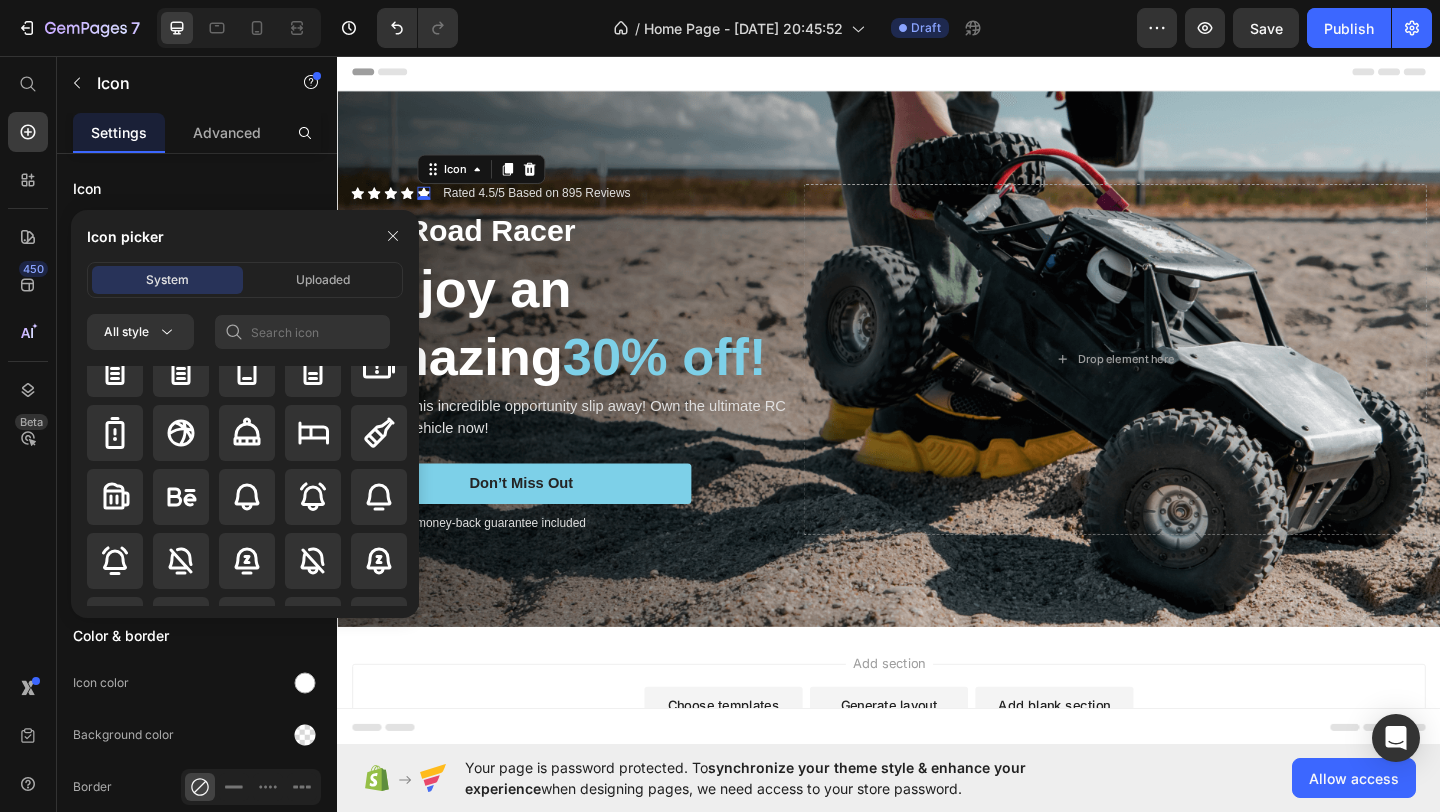 click on "Icon" at bounding box center [493, 179] 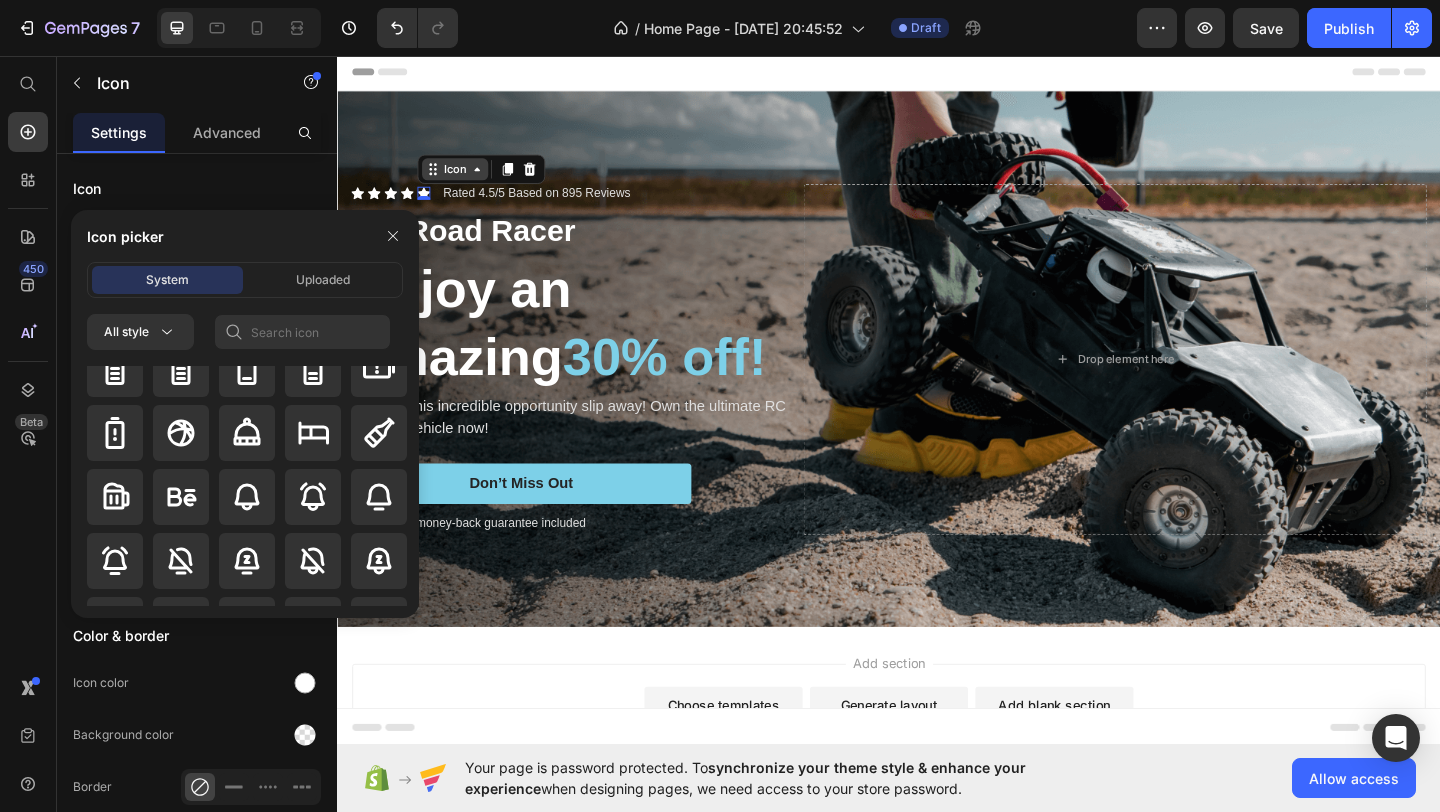 click 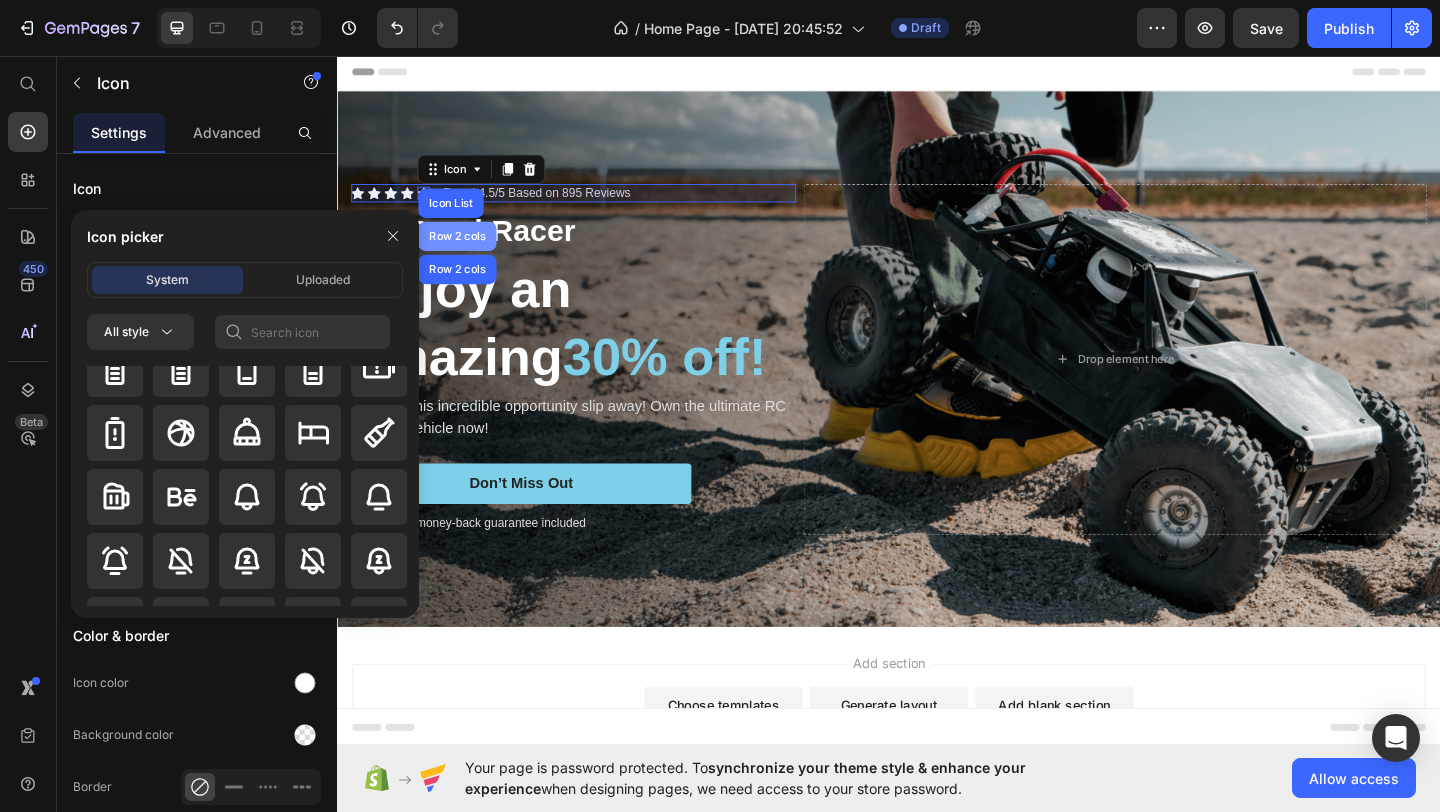 click on "Row 2 cols" at bounding box center [467, 252] 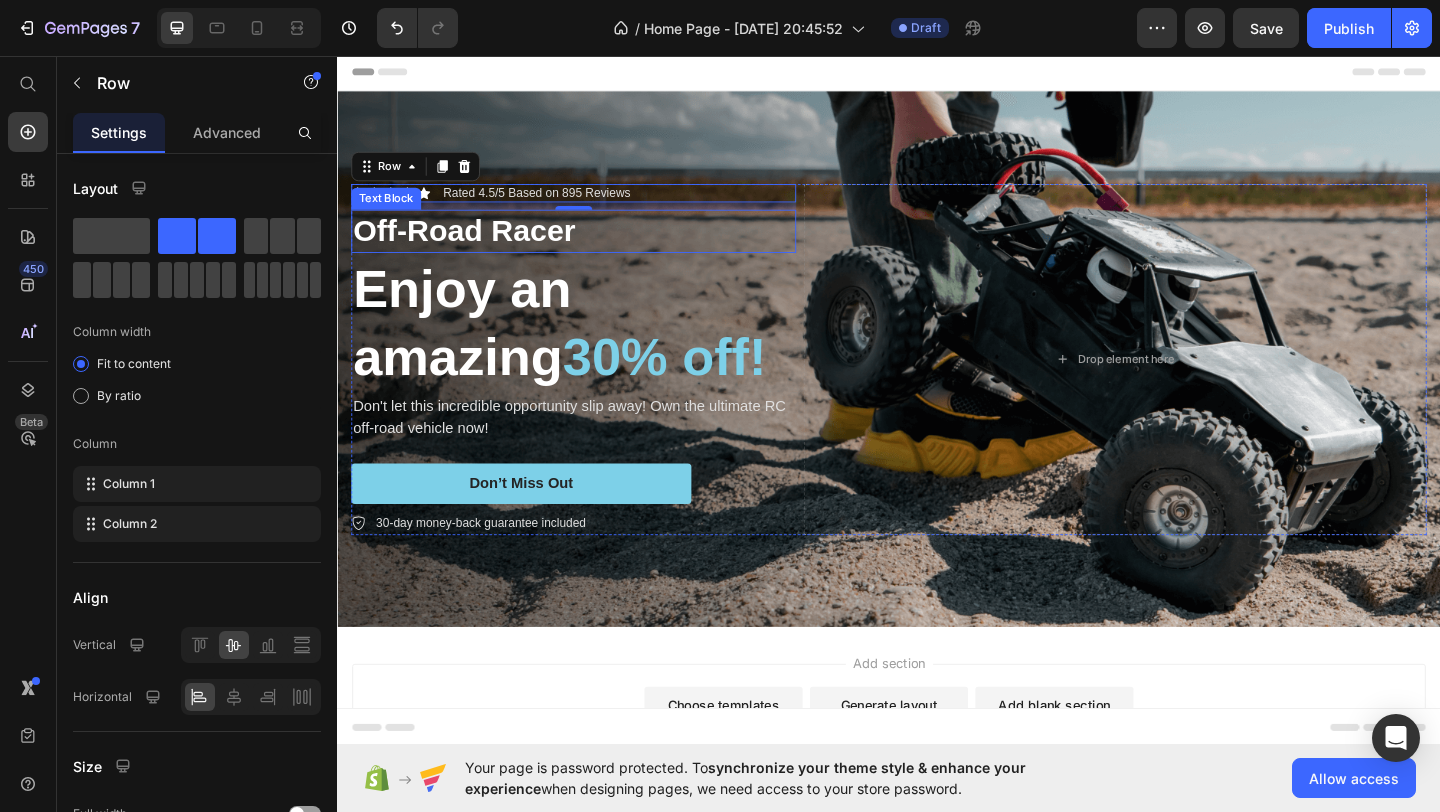 click on "Off-Road Racer" at bounding box center [594, 246] 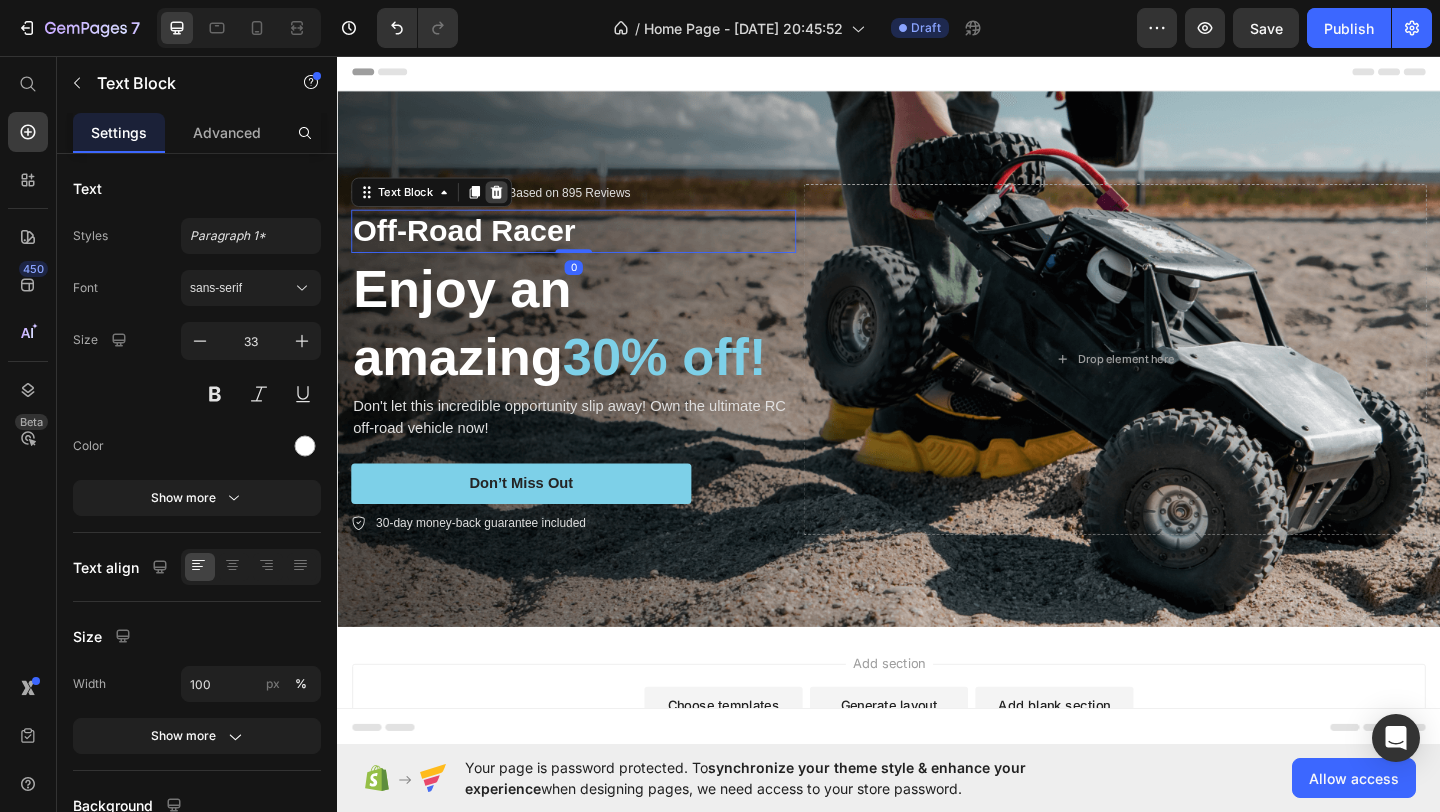 click 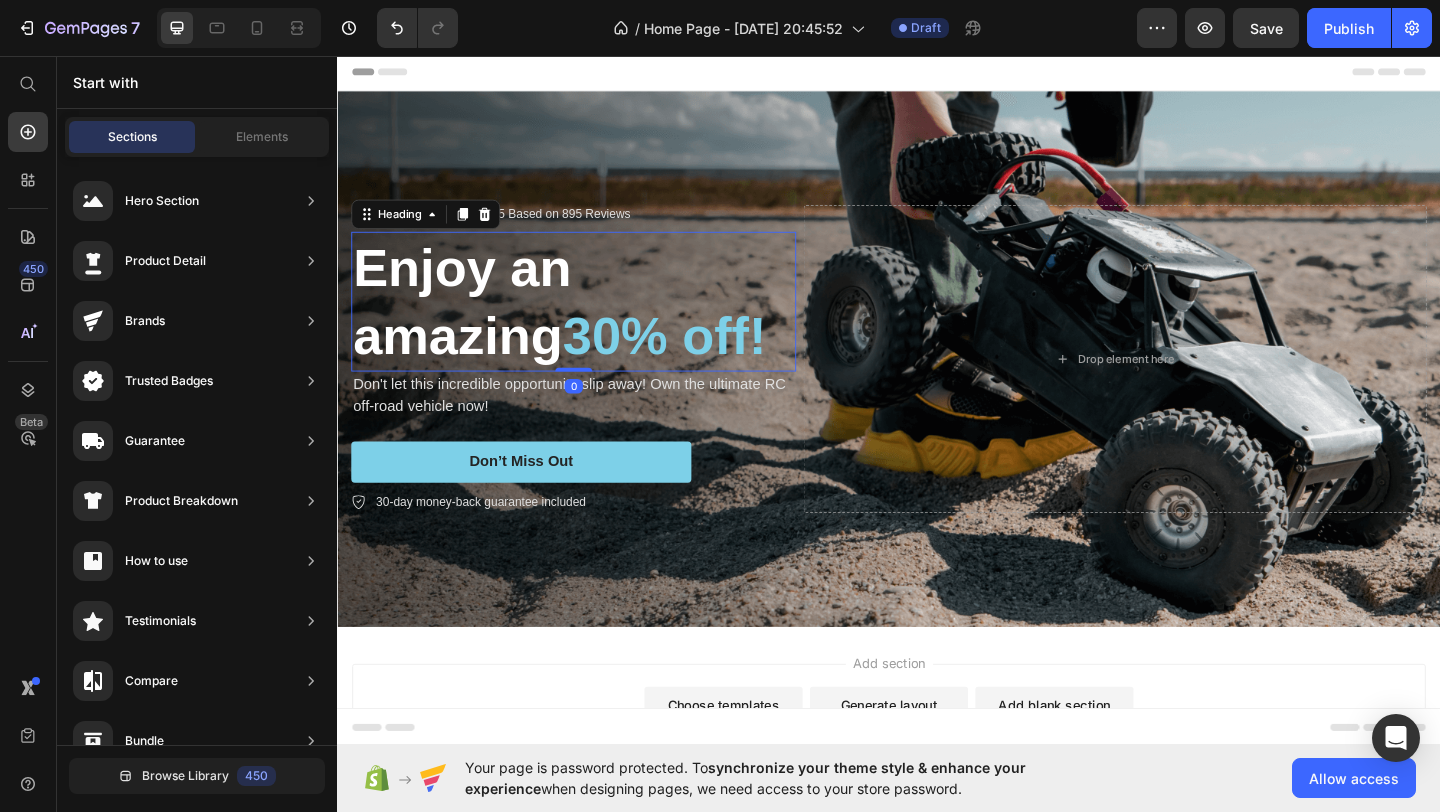 click on "Enjoy an amazing  30% off!" at bounding box center [594, 323] 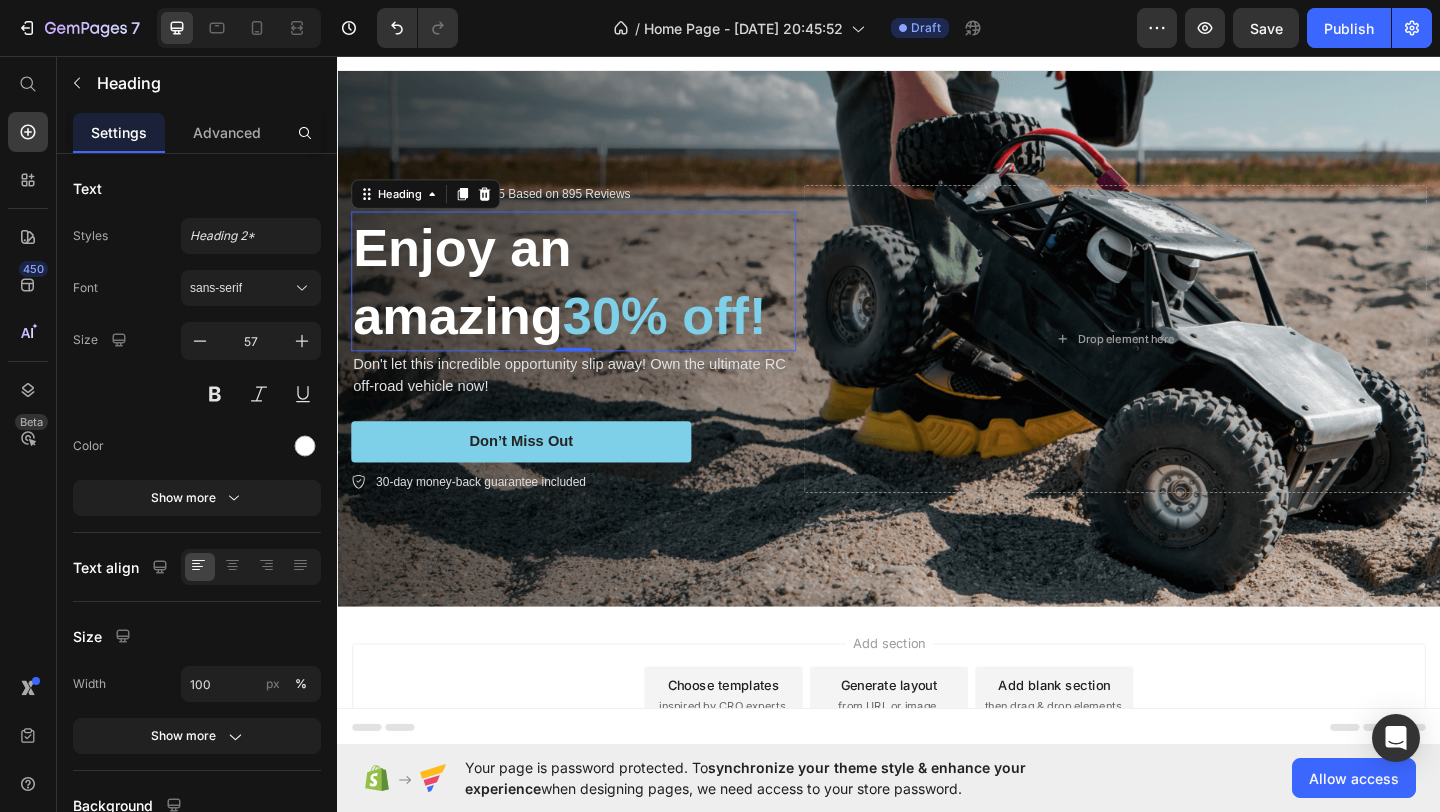 scroll, scrollTop: 27, scrollLeft: 0, axis: vertical 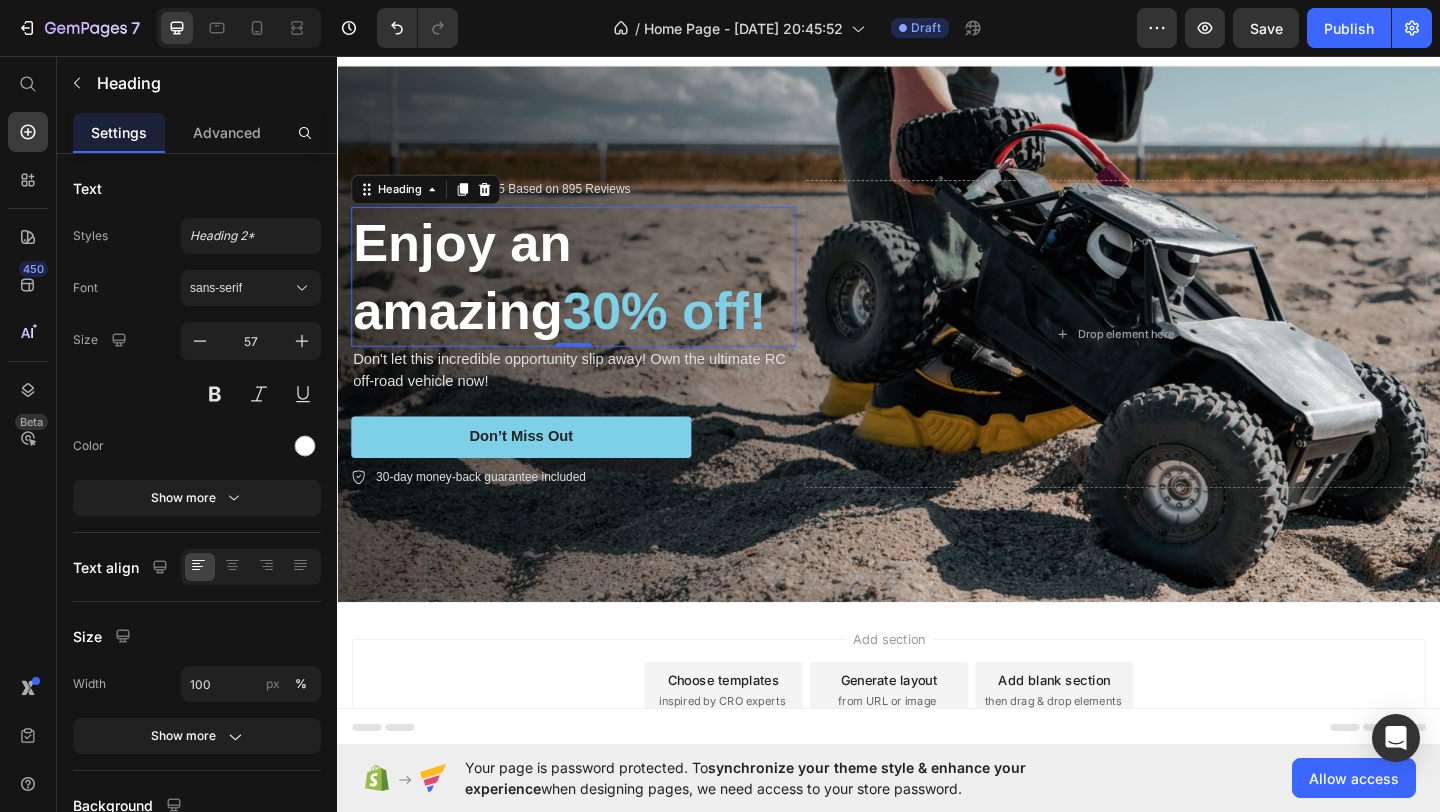 click on "Enjoy an amazing  30% off!" at bounding box center (594, 296) 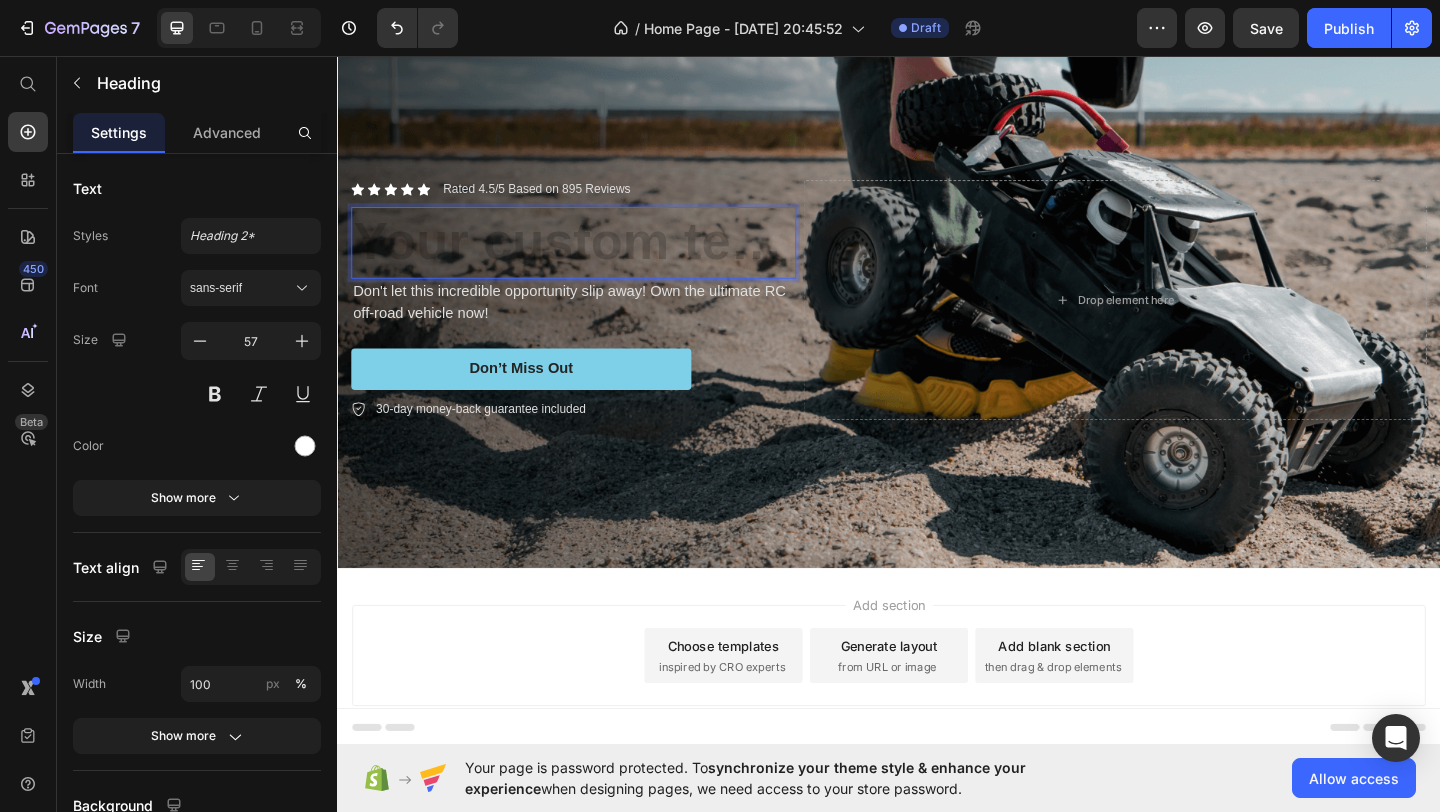 scroll, scrollTop: 27, scrollLeft: 0, axis: vertical 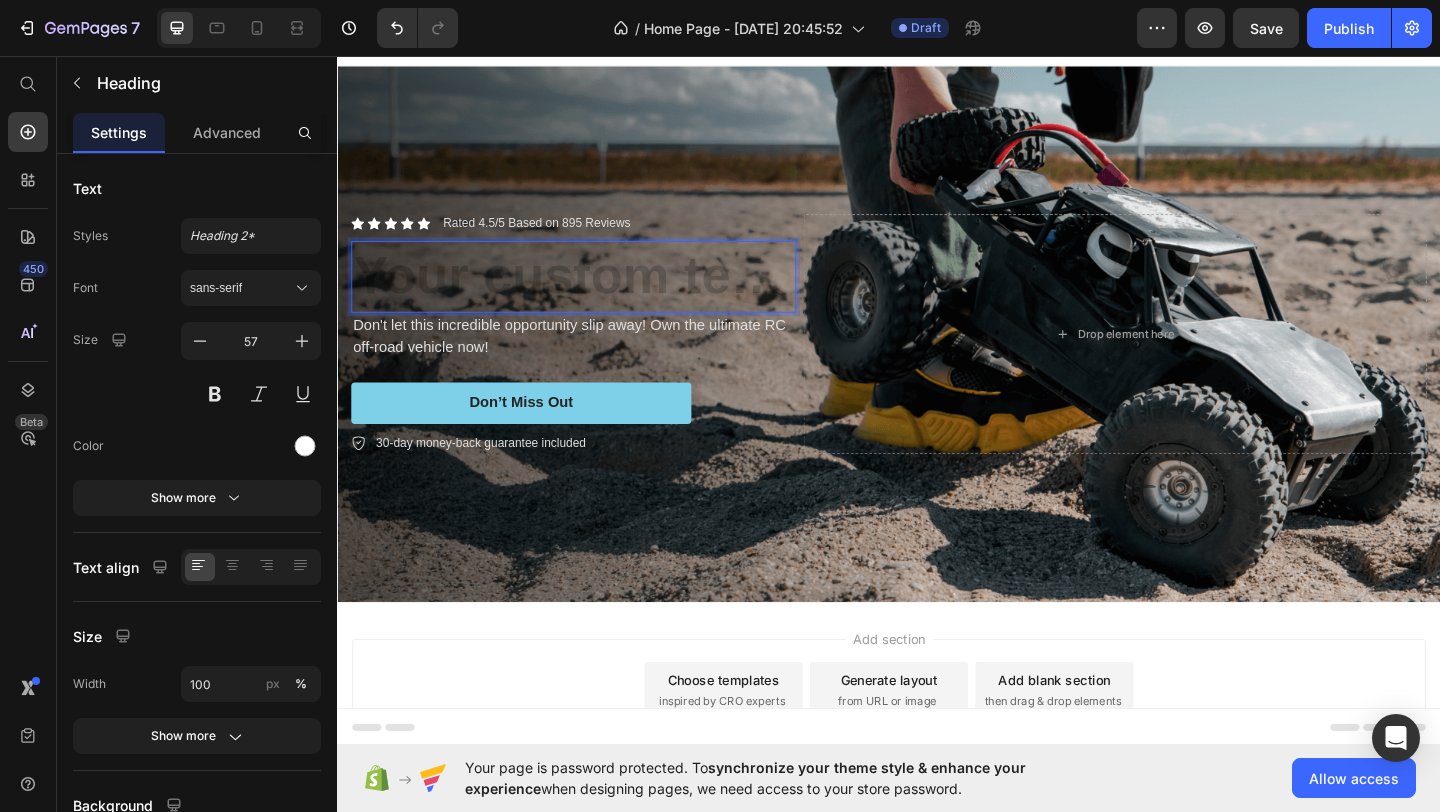 click on "Don't let this incredible opportunity slip away! Own the ultimate RC off-road vehicle now!" at bounding box center (594, 361) 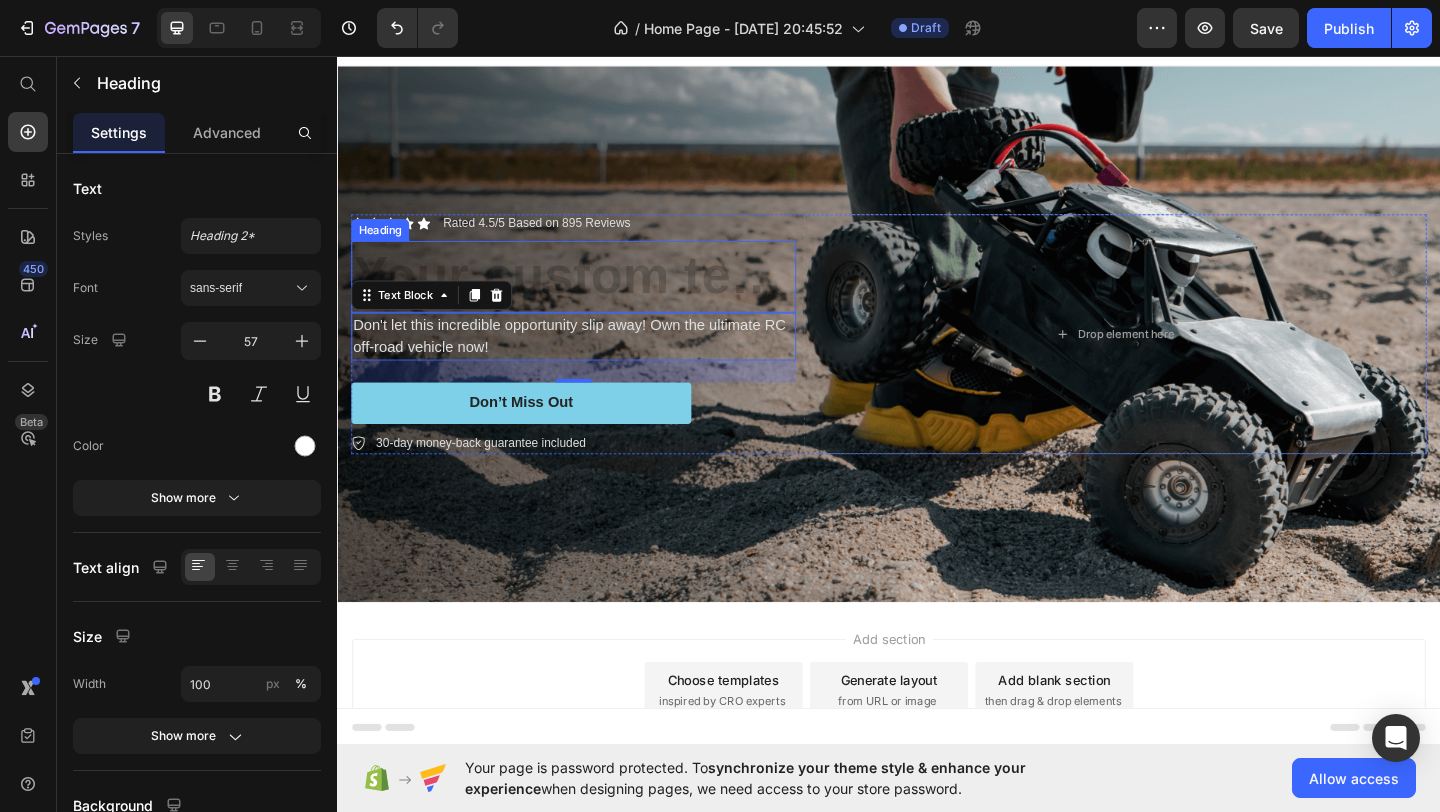 click at bounding box center (594, 296) 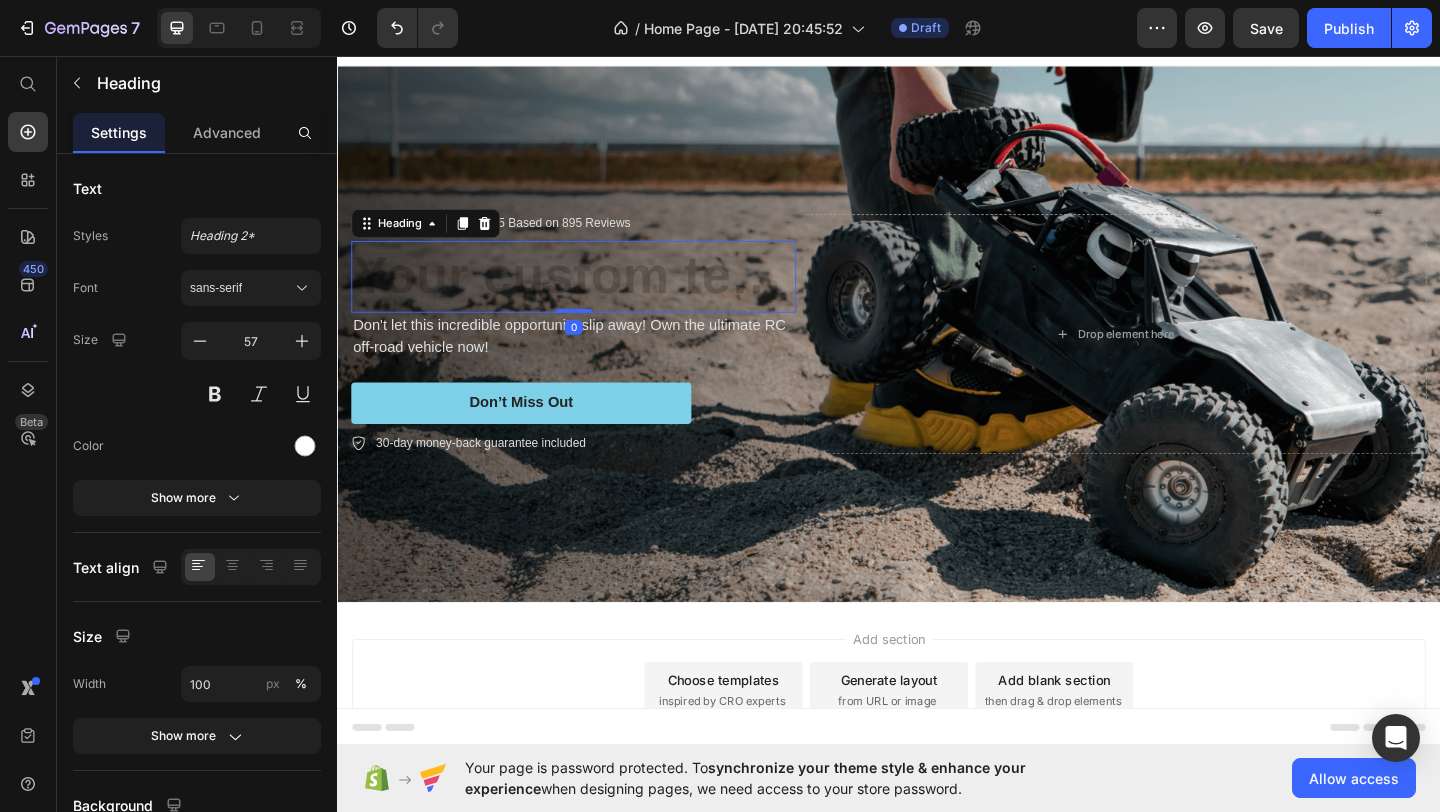 click at bounding box center (594, 296) 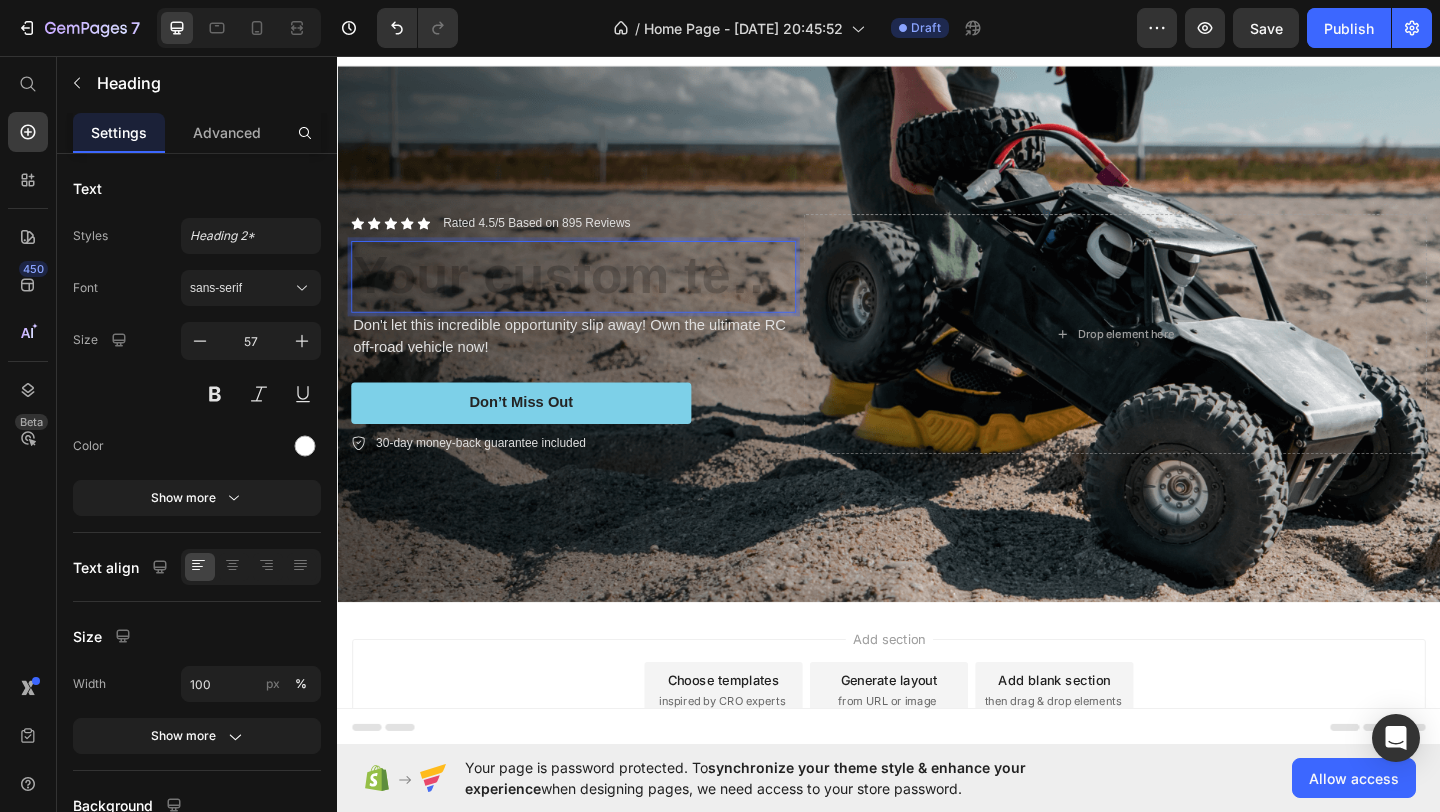 click at bounding box center (594, 296) 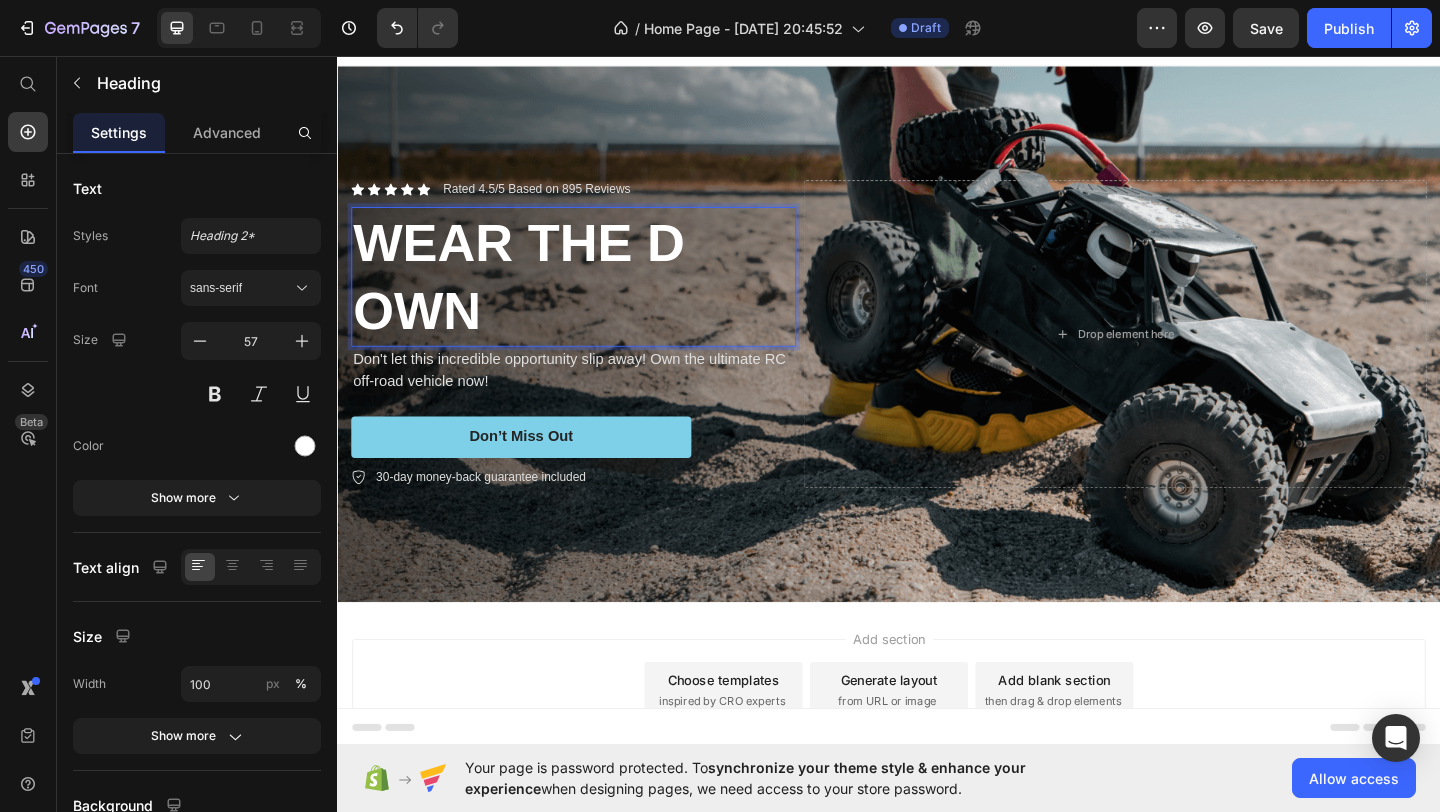 scroll, scrollTop: 0, scrollLeft: 0, axis: both 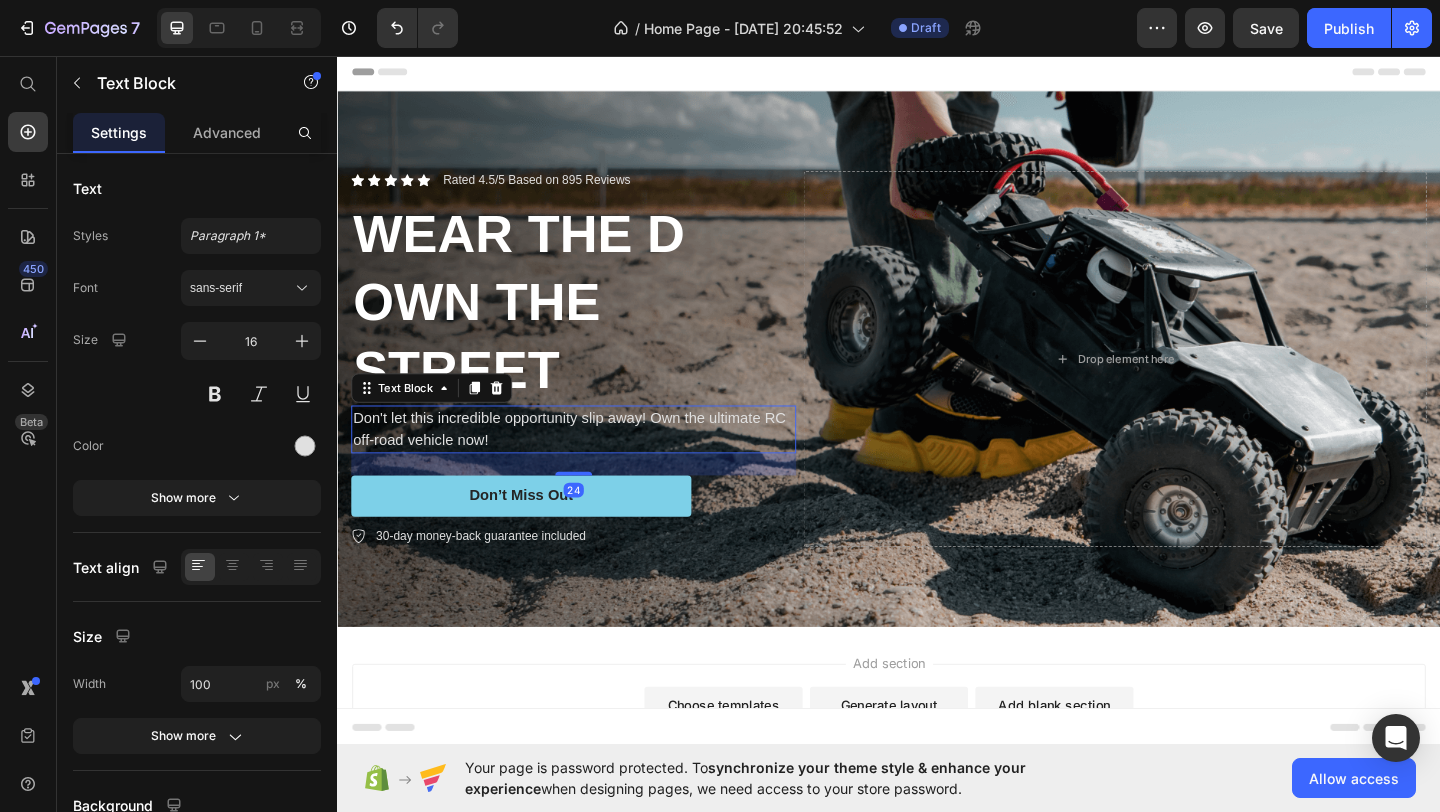 click on "Don't let this incredible opportunity slip away! Own the ultimate RC off-road vehicle now! Text Block   24" at bounding box center (594, 462) 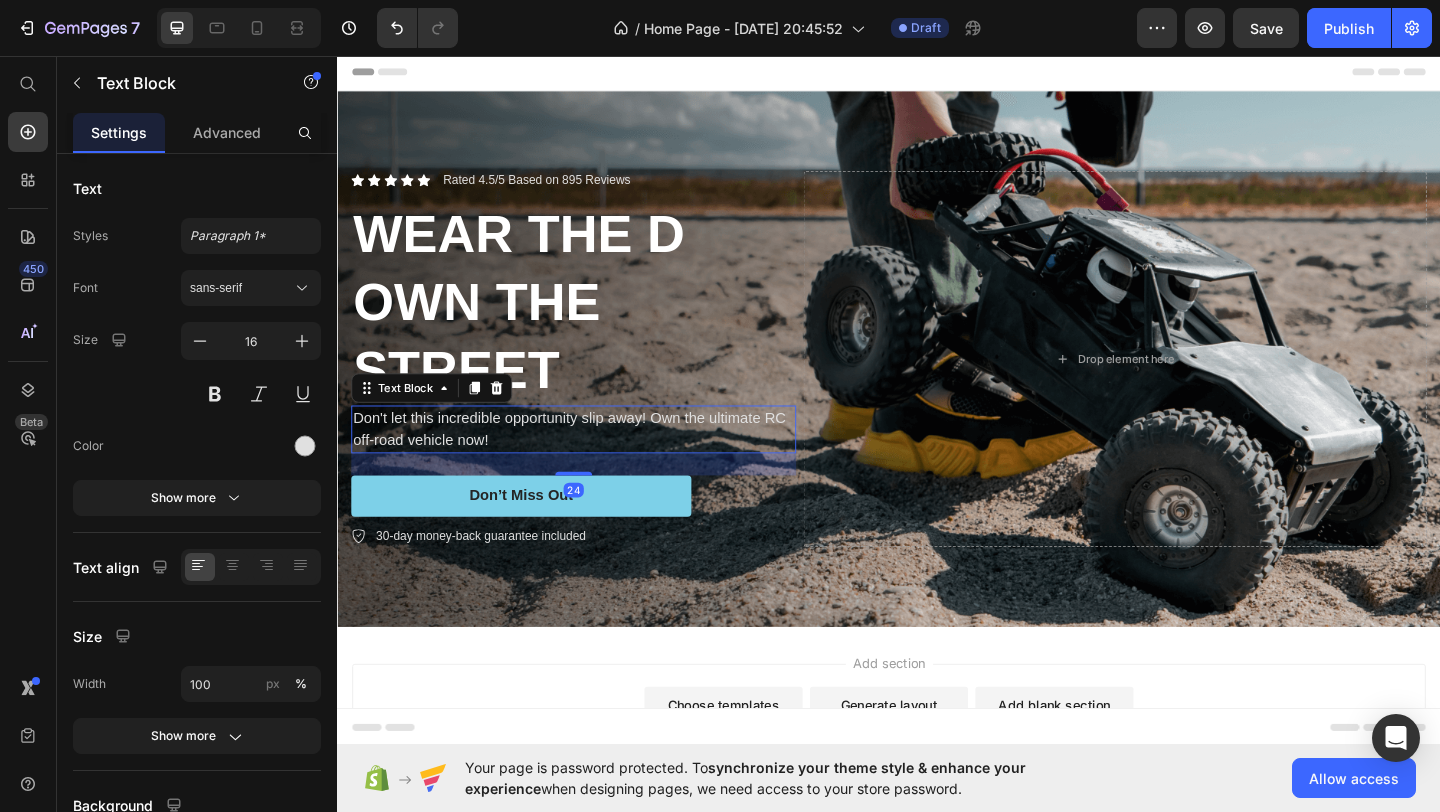 click on "Don't let this incredible opportunity slip away! Own the ultimate RC off-road vehicle now!" at bounding box center (594, 462) 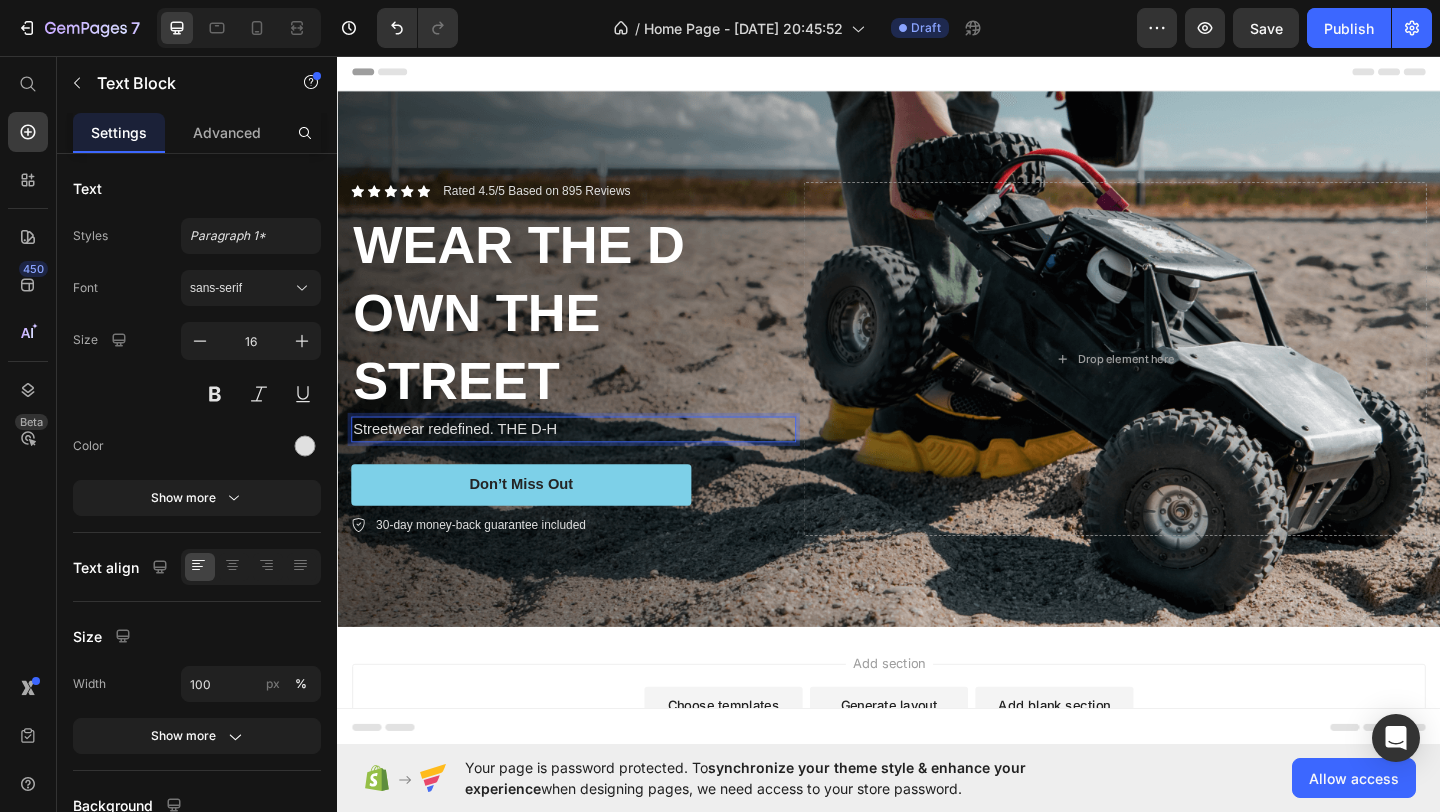 click on "Streetwear redefined. THE D-H" at bounding box center (594, 462) 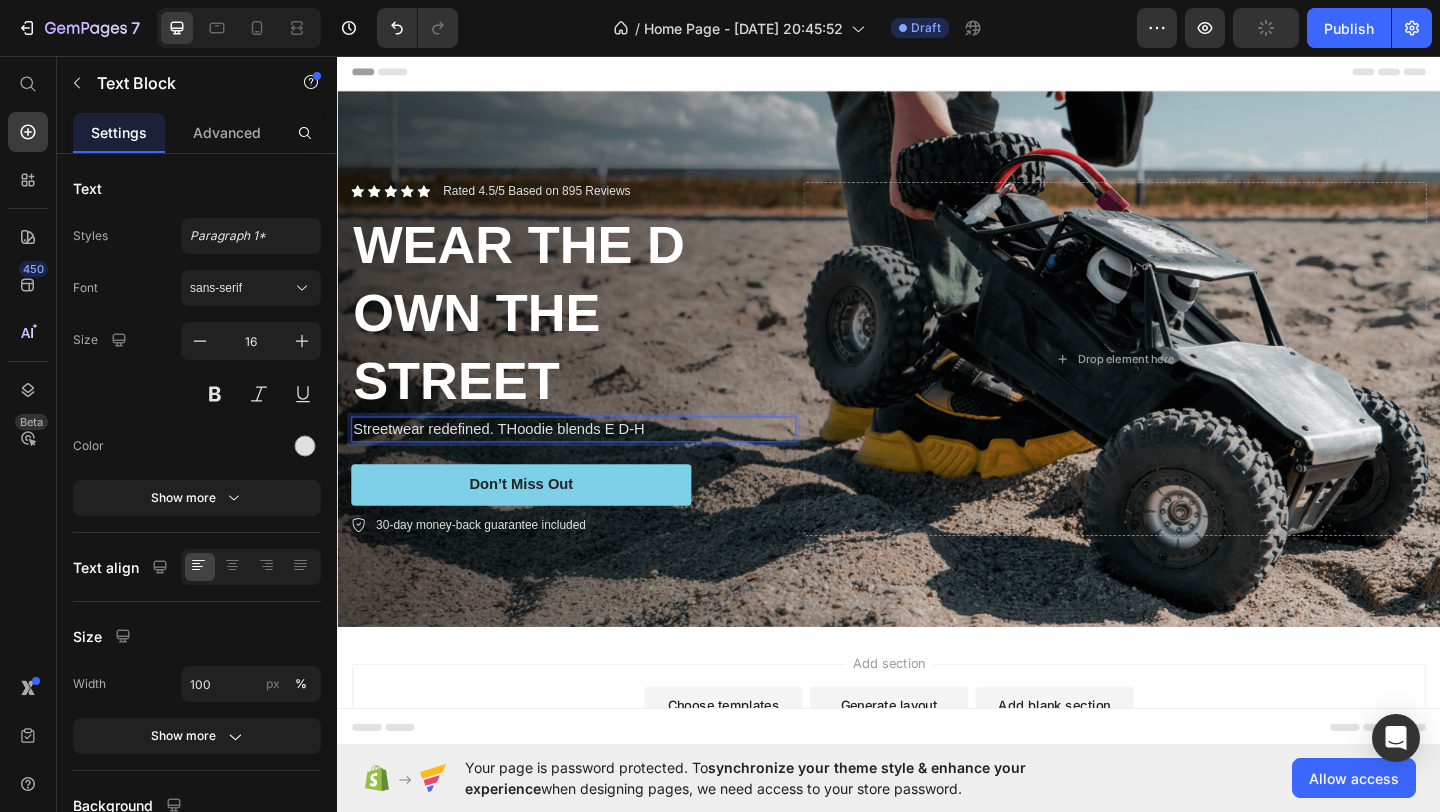 click on "Streetwear redefined. THoodie blends E D-H" at bounding box center [594, 462] 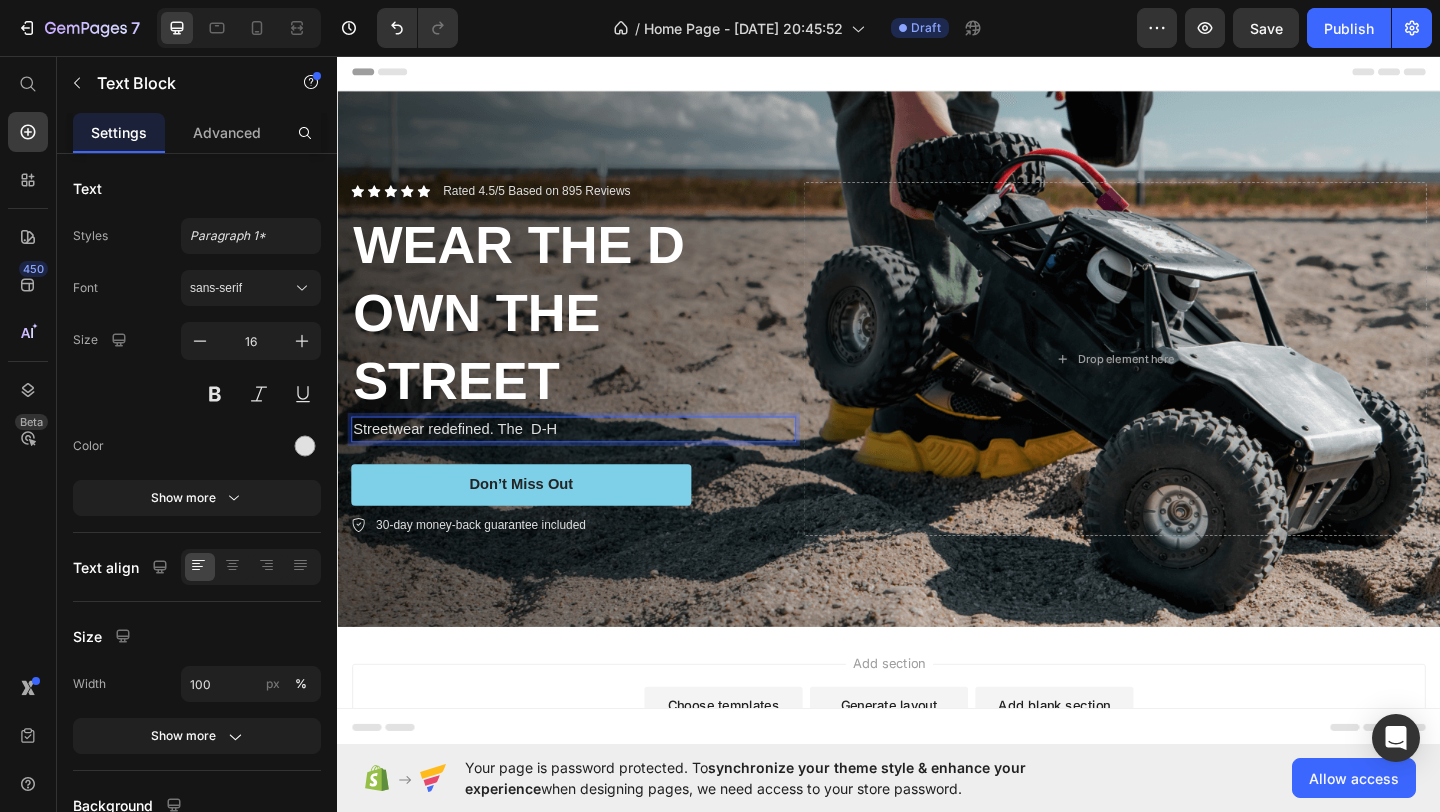 click on "Streetwear redefined. The  D-H" at bounding box center (594, 462) 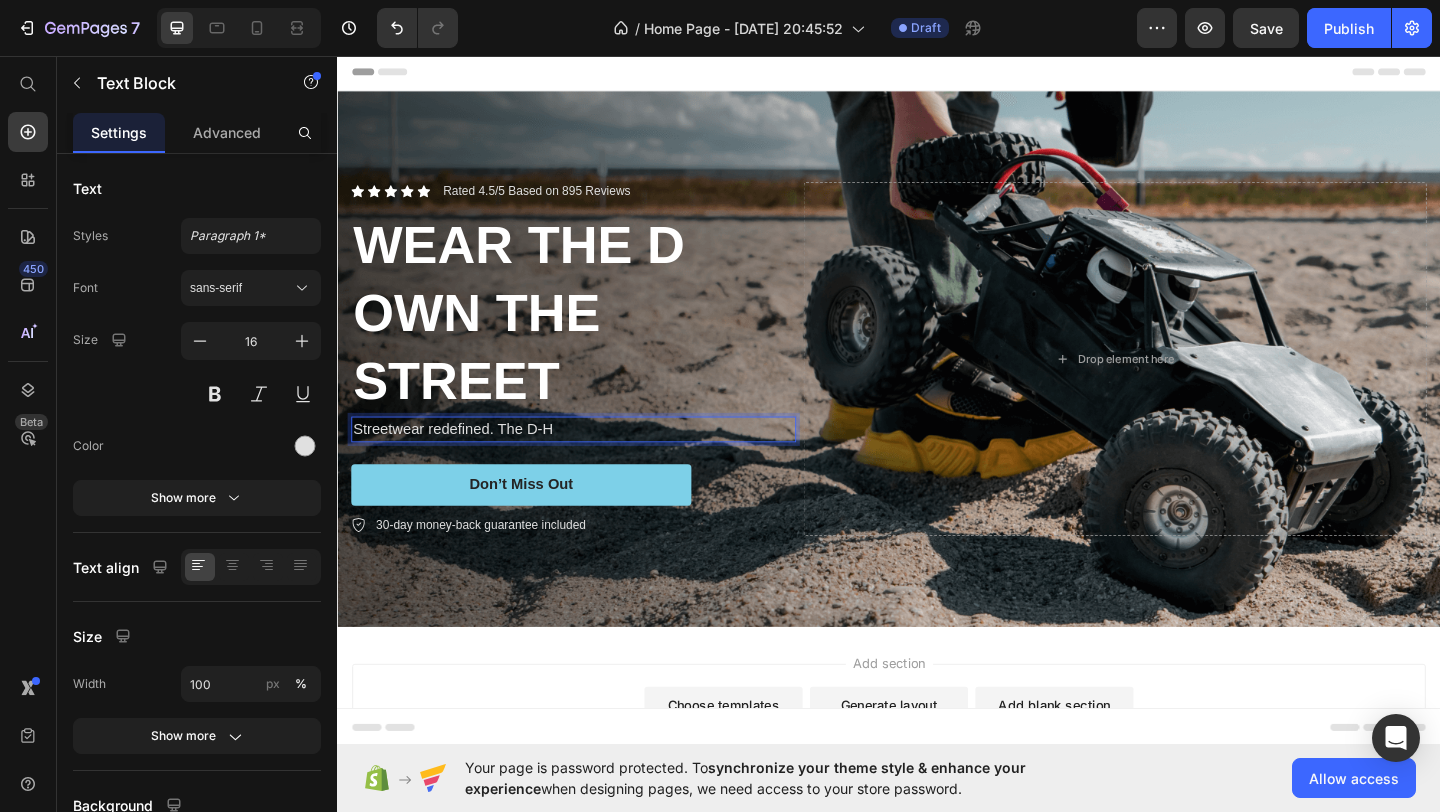 click on "Streetwear redefined. The D-H" at bounding box center (594, 462) 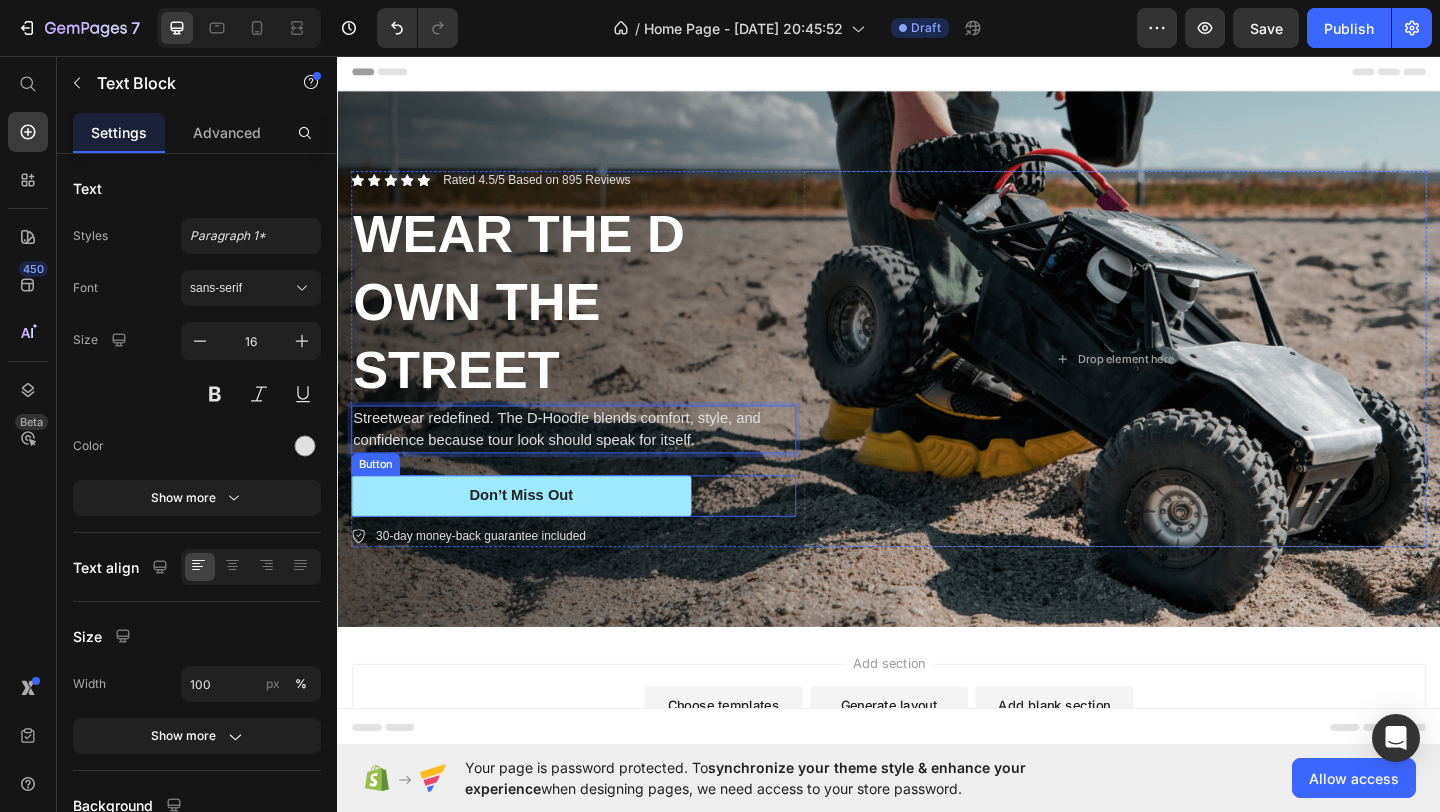 click on "Don’t Miss Out" at bounding box center [537, 534] 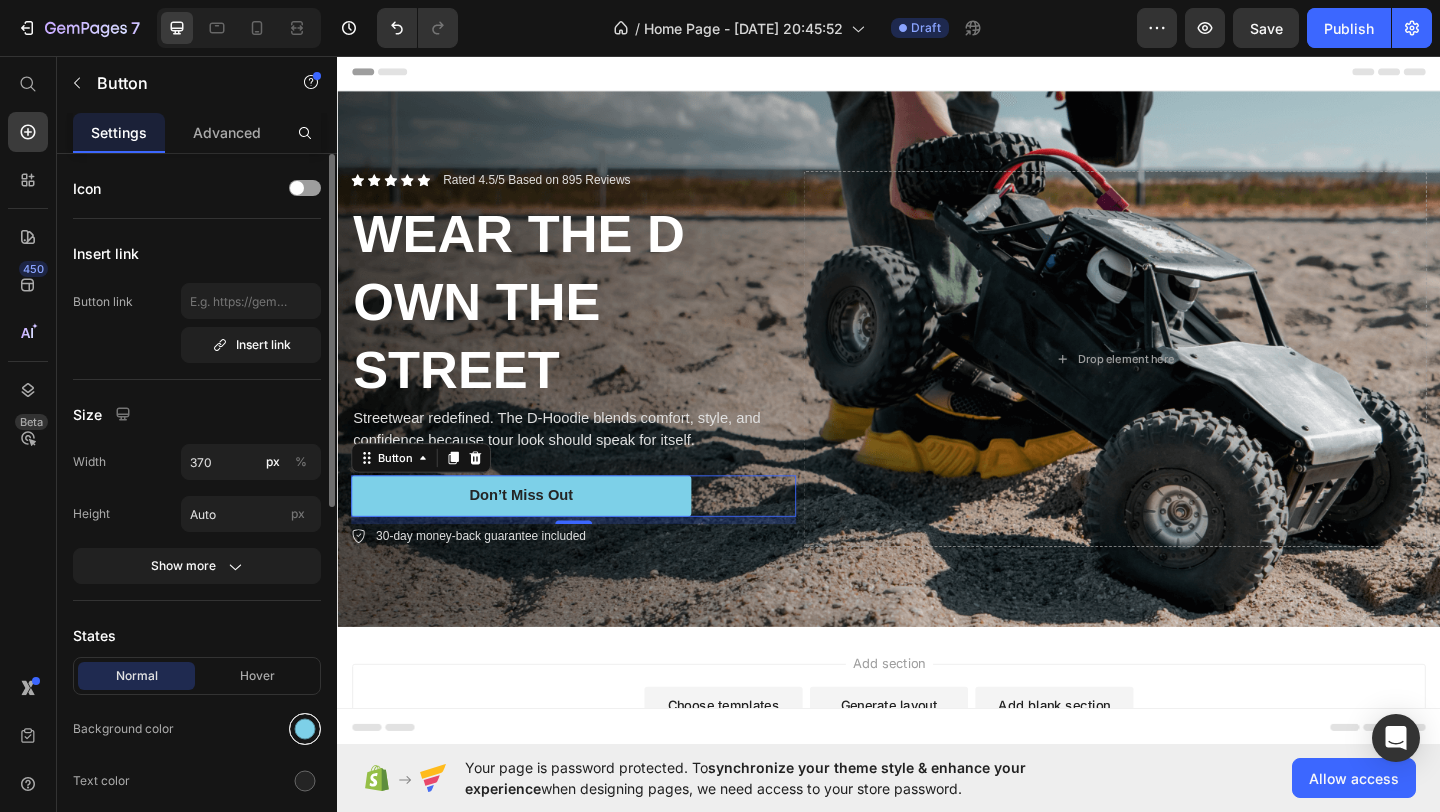 click at bounding box center (305, 729) 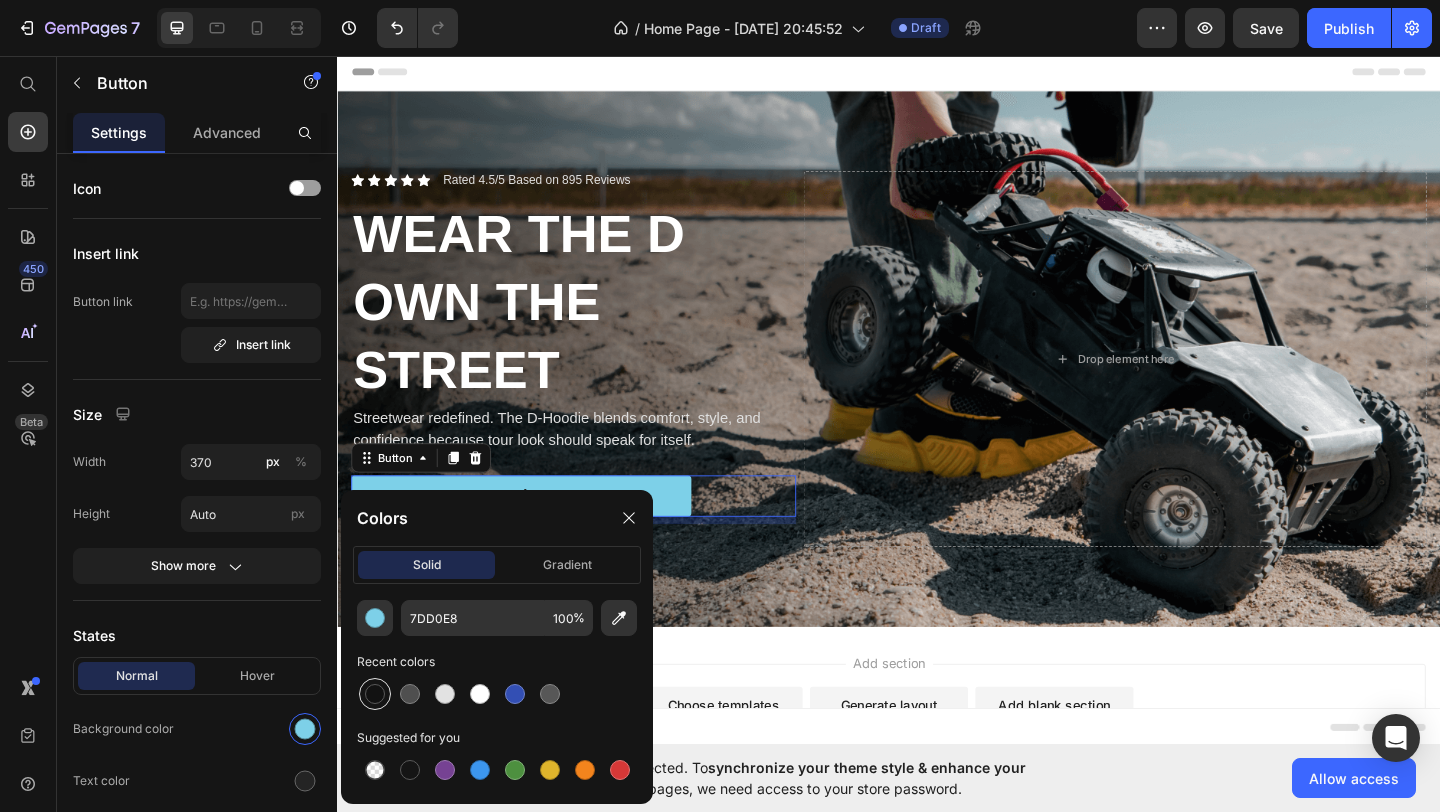 click at bounding box center [375, 694] 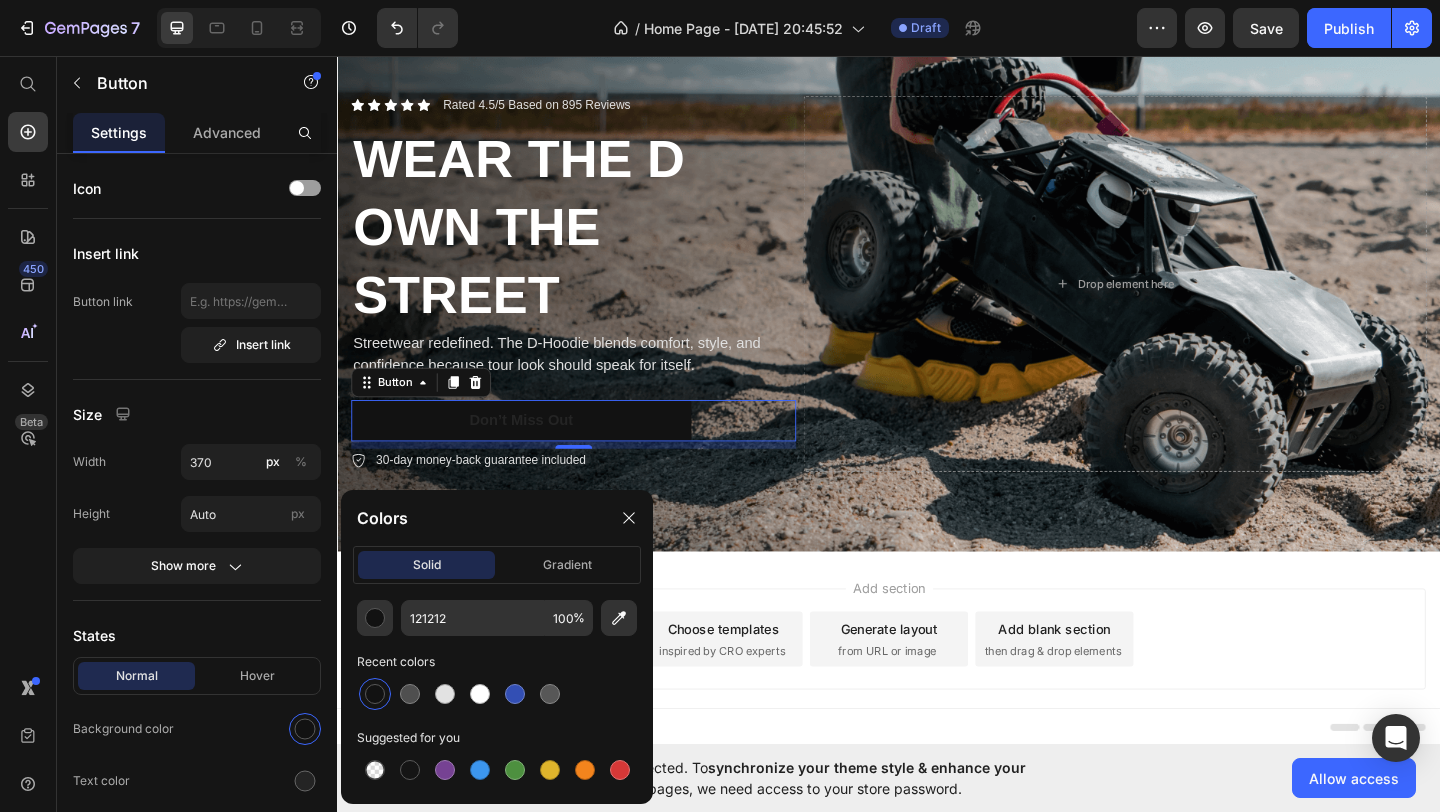 scroll, scrollTop: 116, scrollLeft: 0, axis: vertical 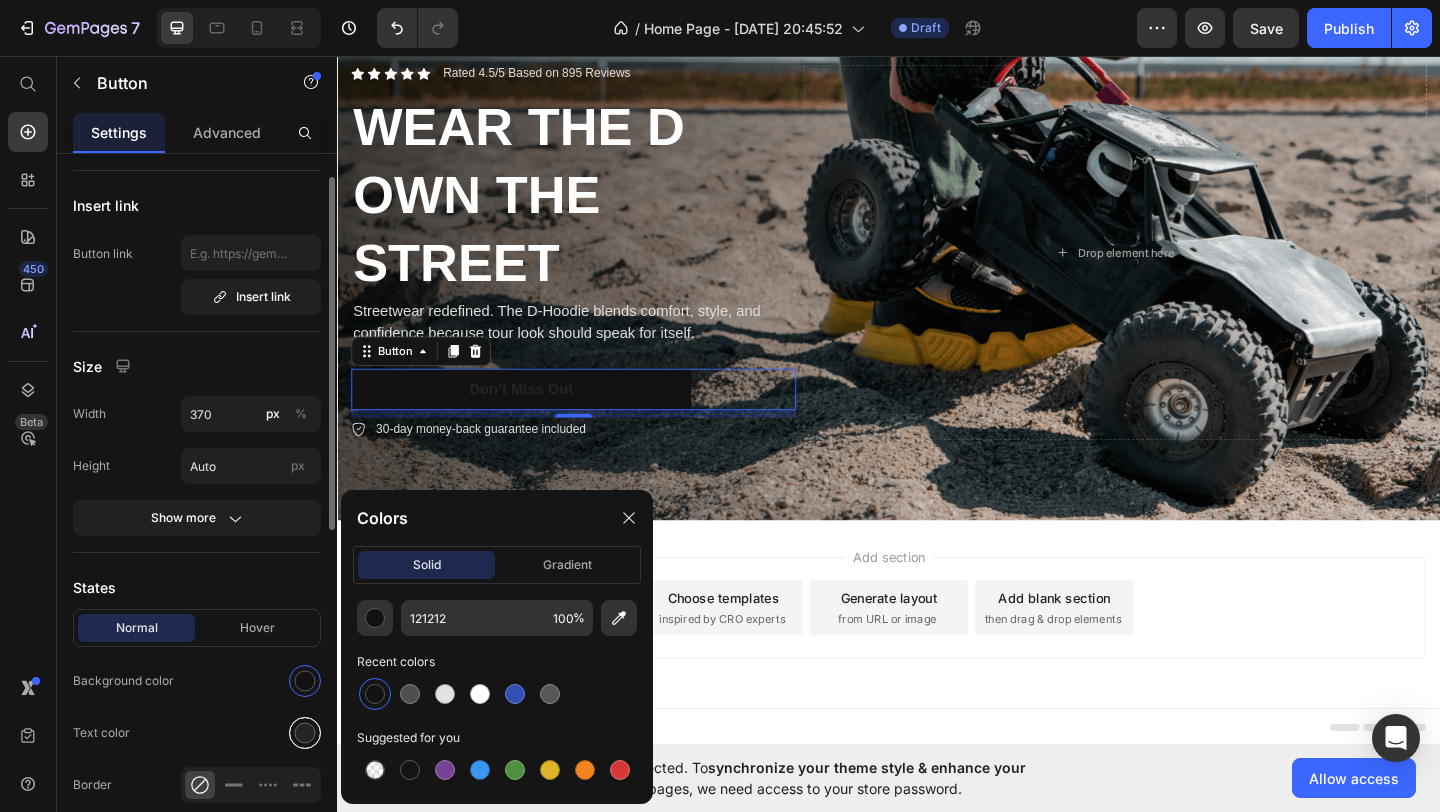 click at bounding box center [305, 733] 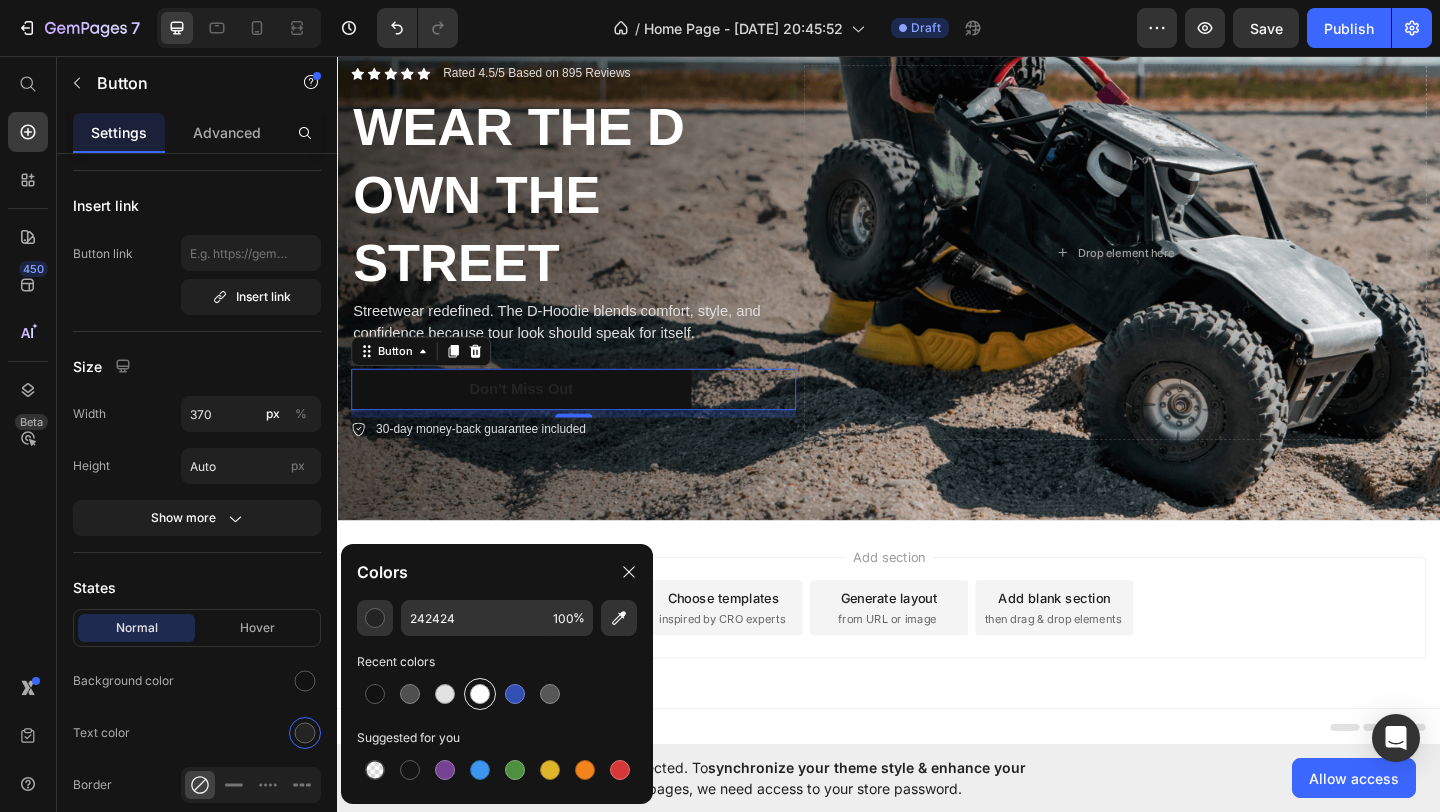 click at bounding box center (480, 694) 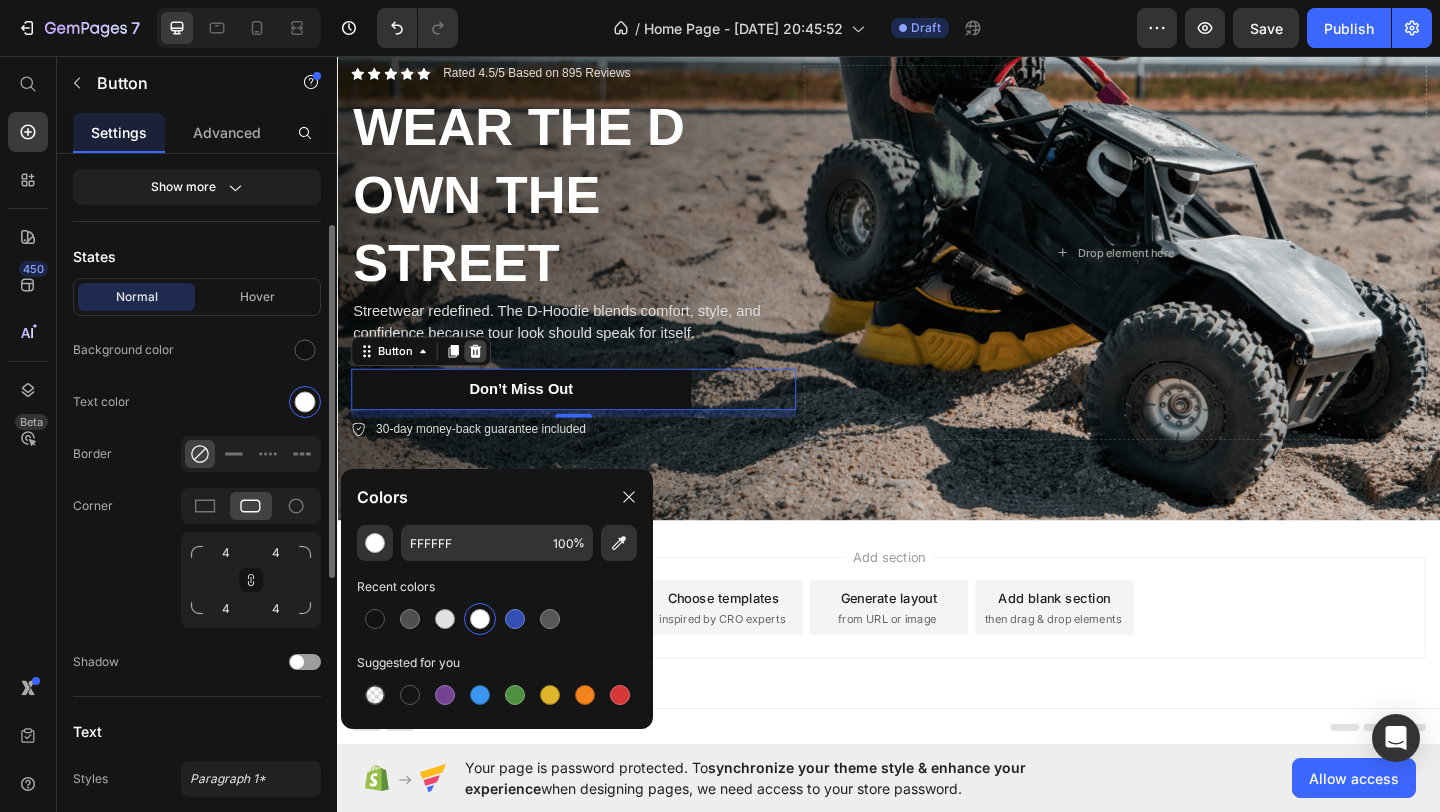 scroll, scrollTop: 301, scrollLeft: 0, axis: vertical 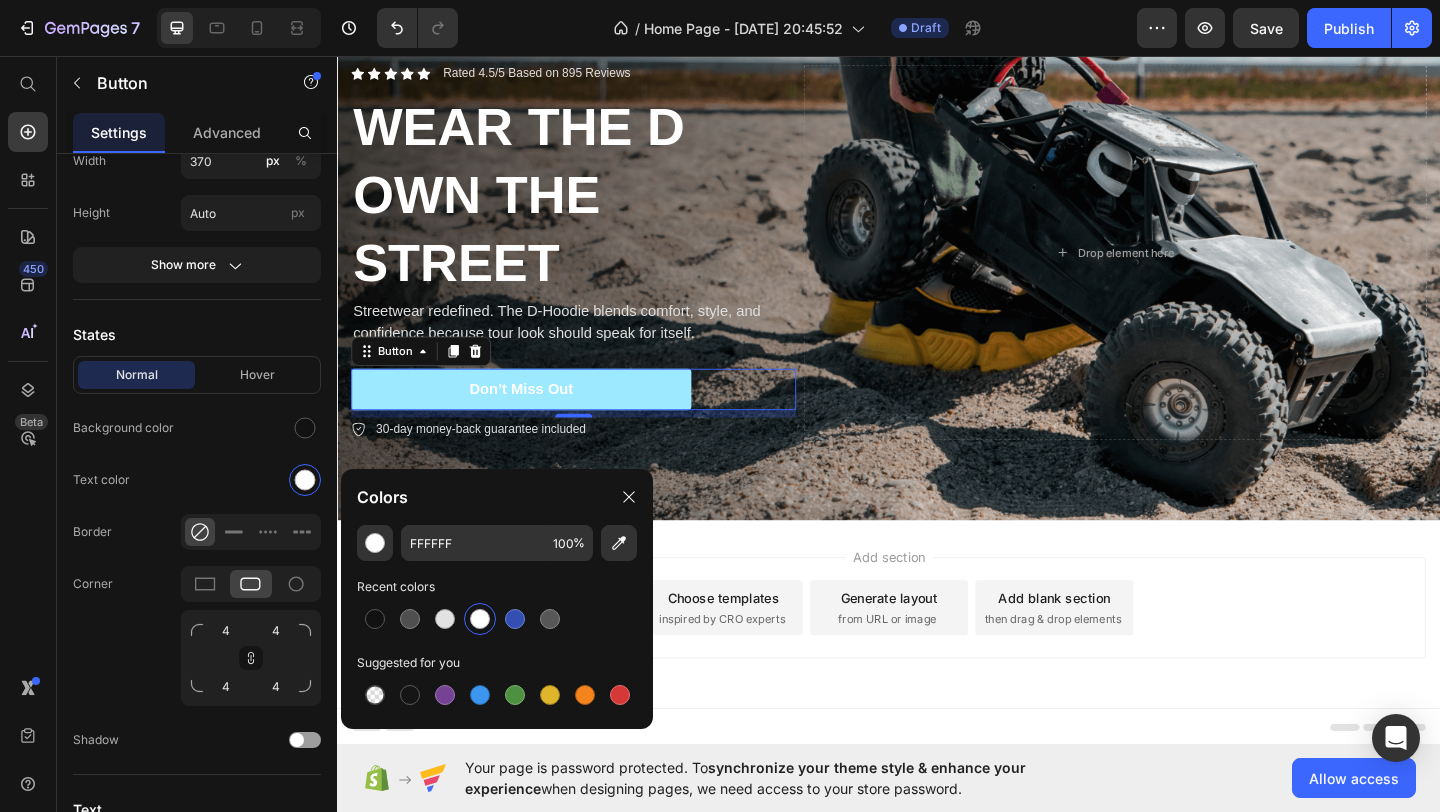 click on "Don’t Miss Out" at bounding box center [537, 418] 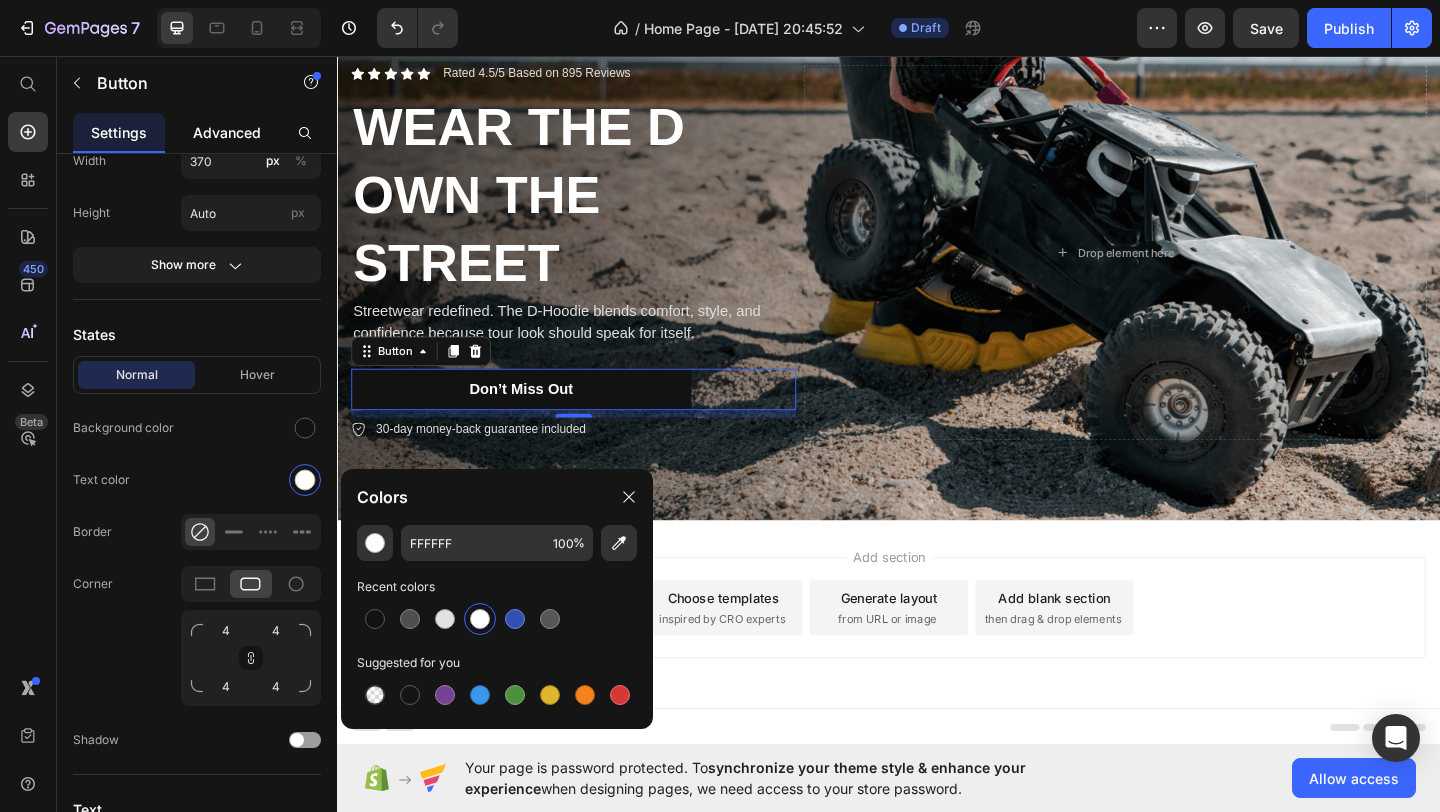 click on "Advanced" 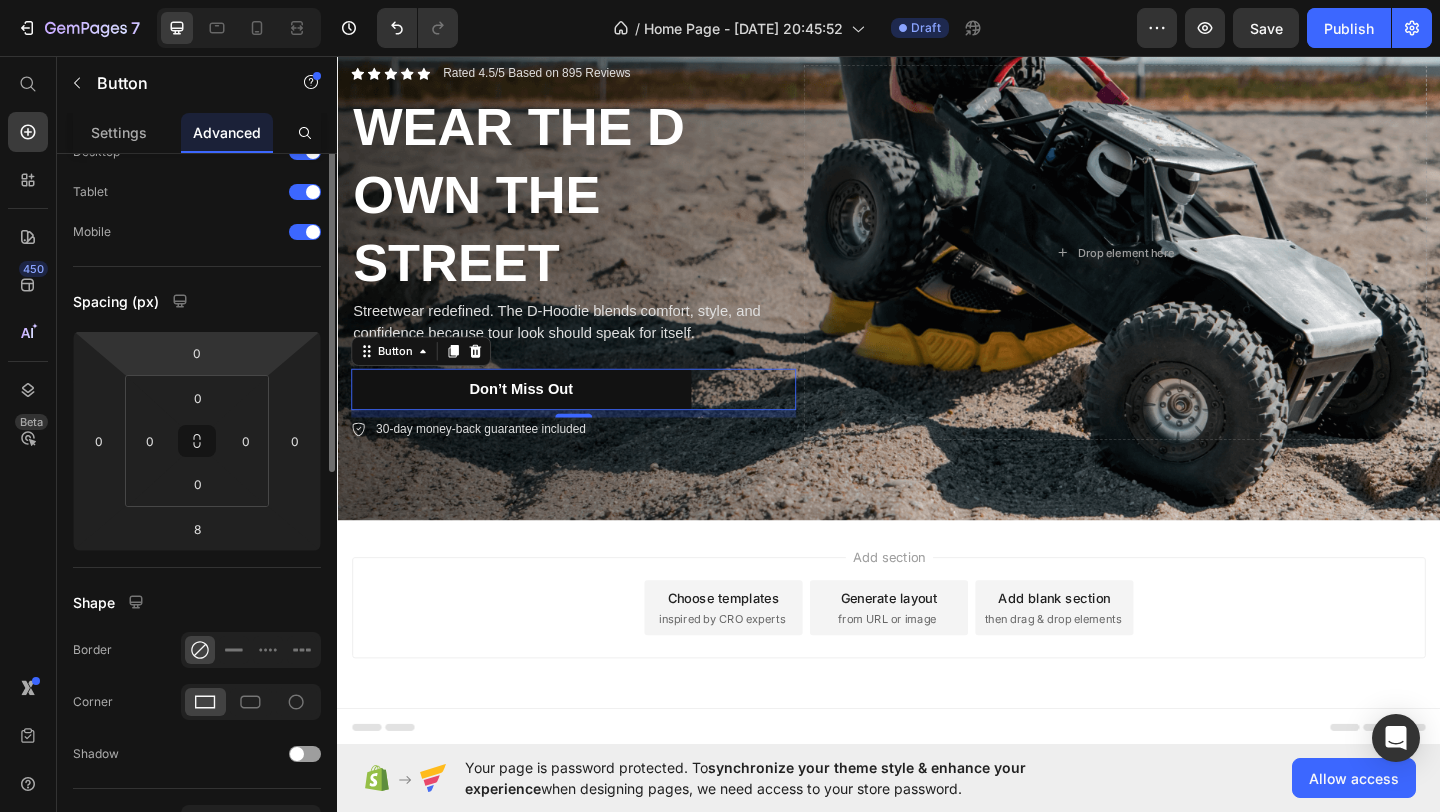 scroll, scrollTop: 0, scrollLeft: 0, axis: both 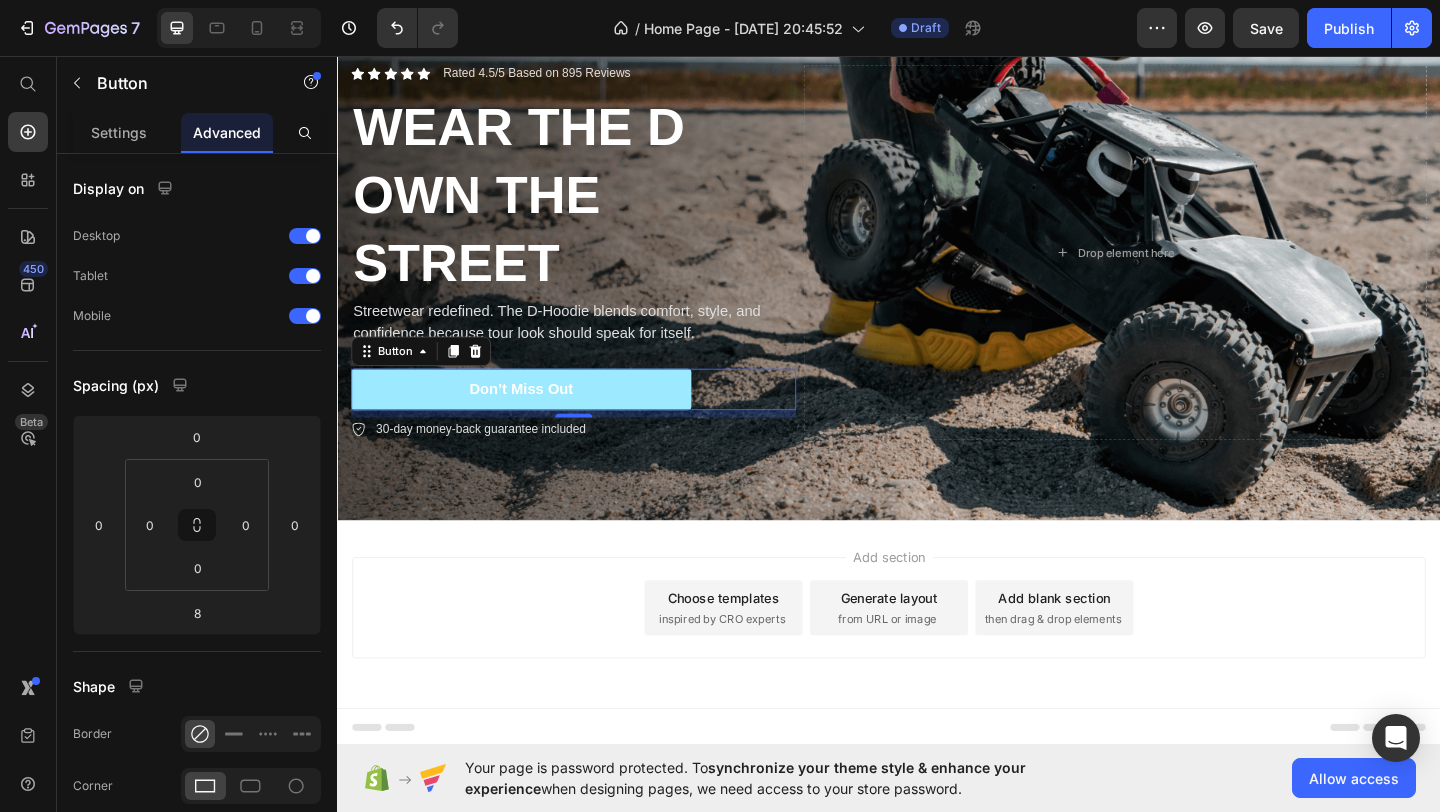 click on "Don’t Miss Out" at bounding box center [537, 418] 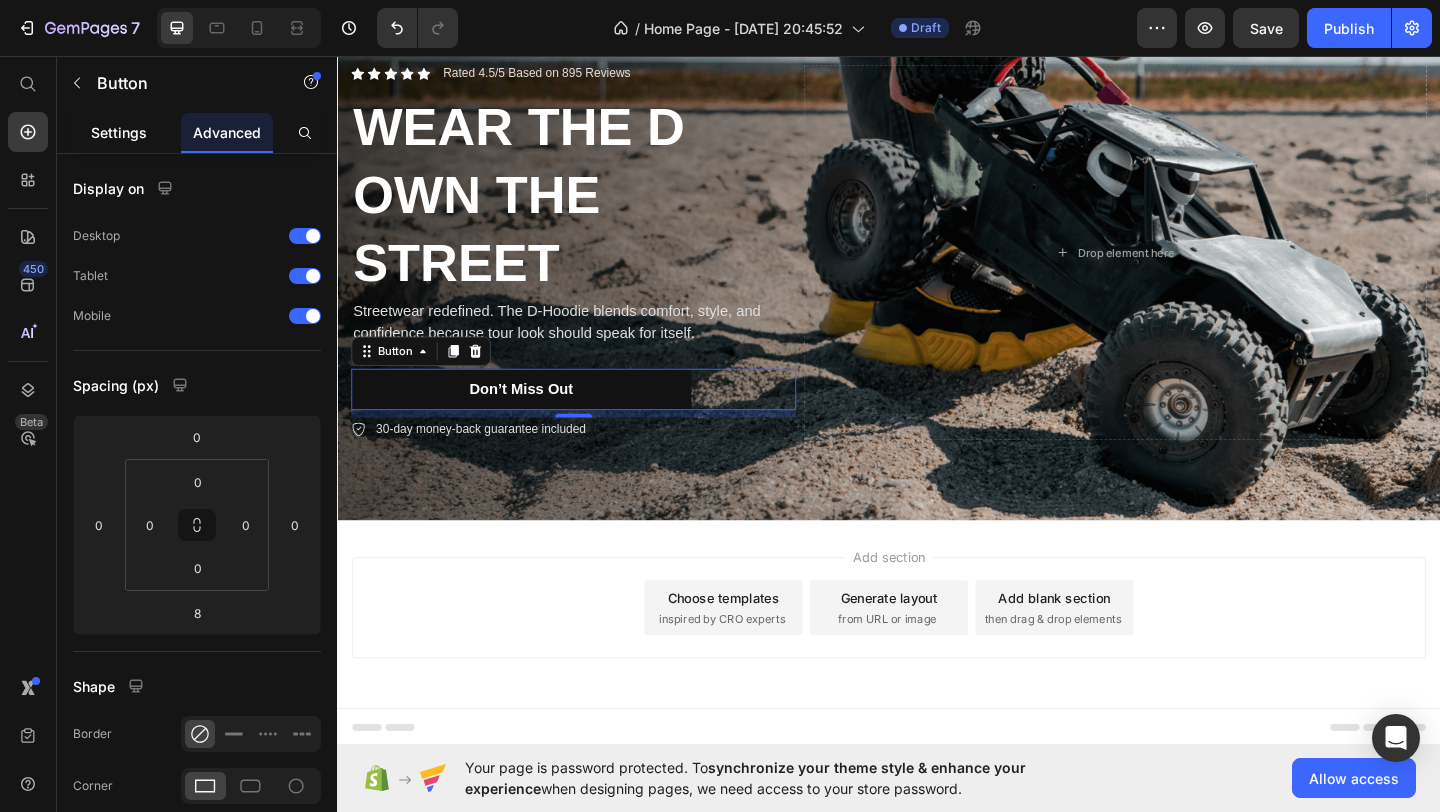 click on "Settings" at bounding box center (119, 132) 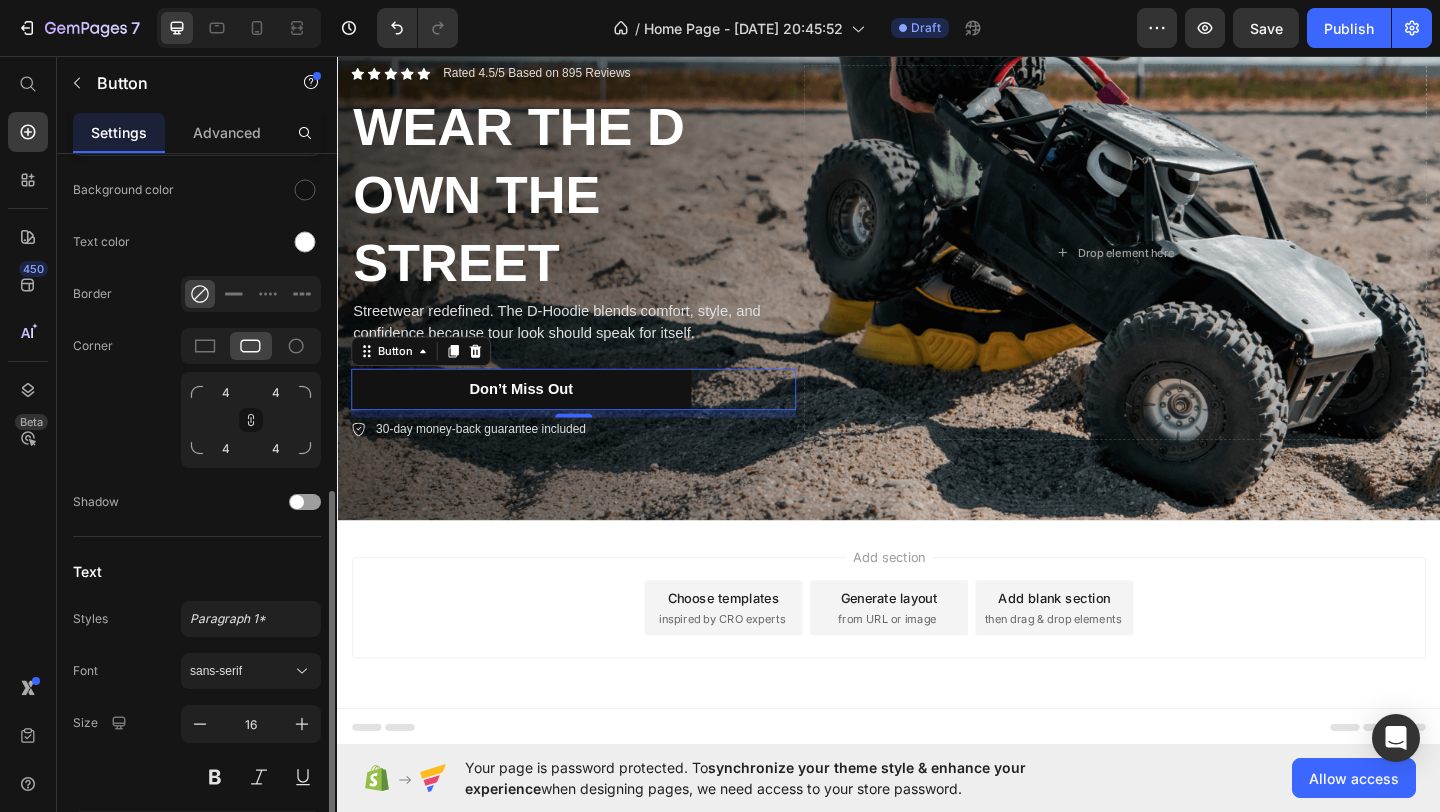 scroll, scrollTop: 730, scrollLeft: 0, axis: vertical 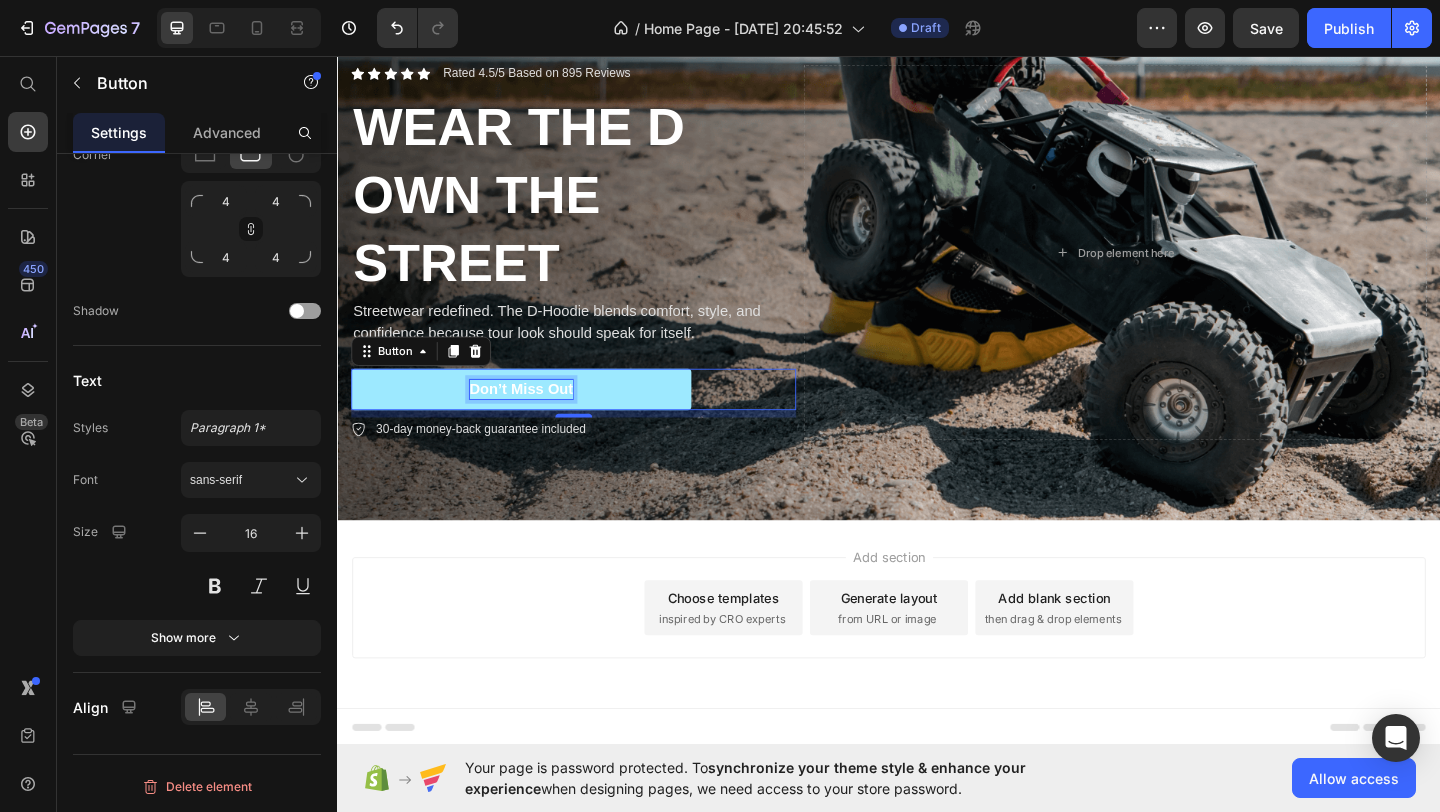 click on "Don’t Miss Out" at bounding box center (537, 418) 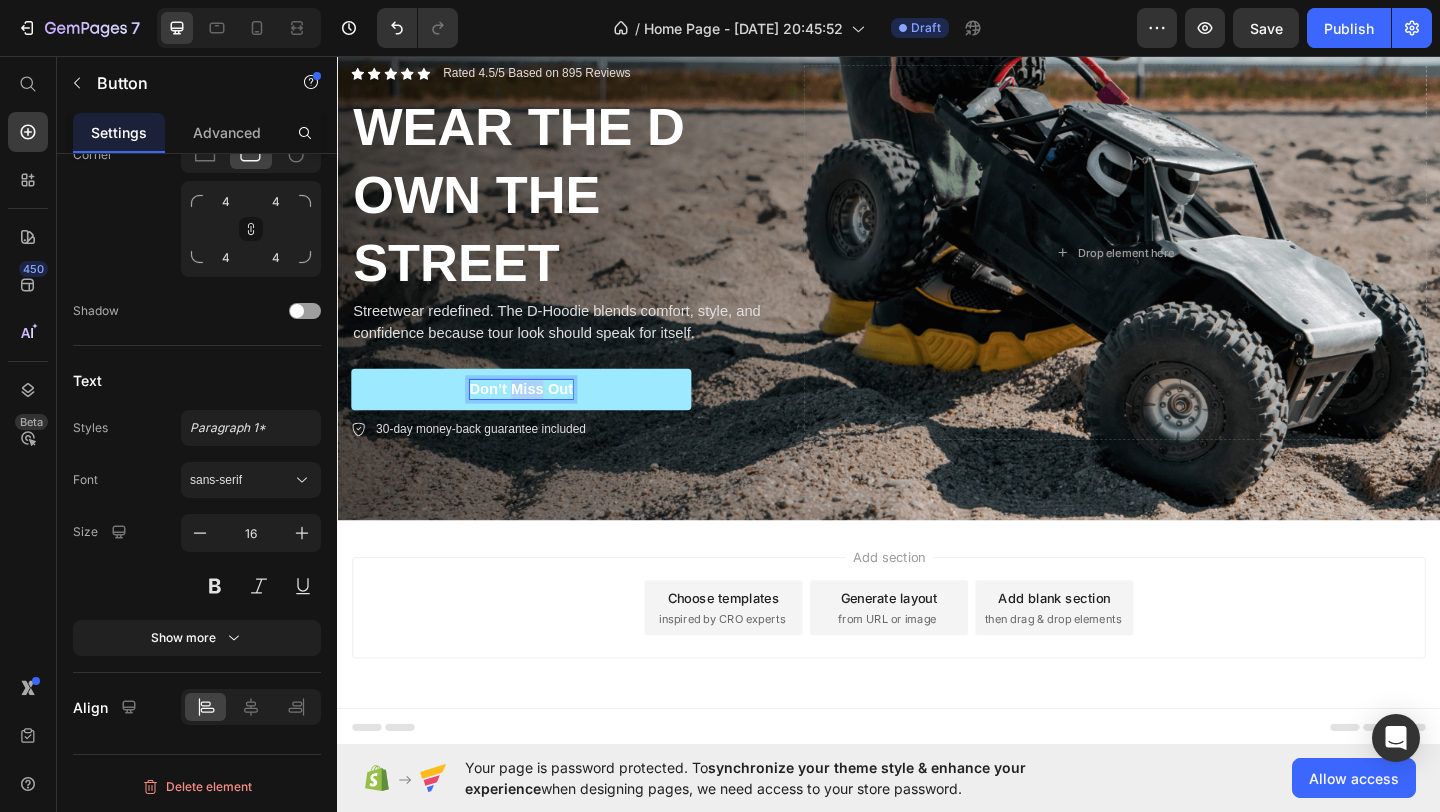 click on "Don’t Miss Out" at bounding box center [537, 418] 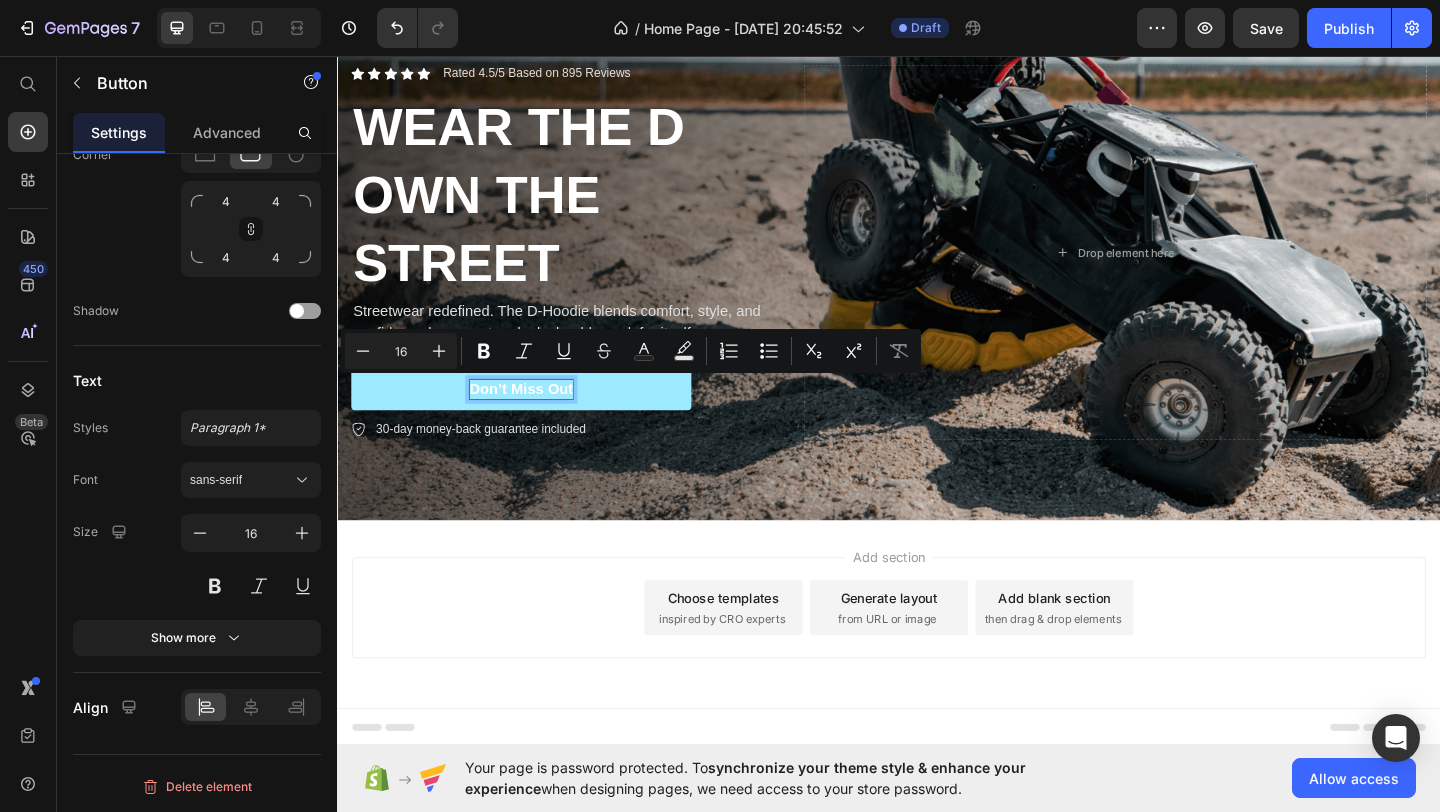 click on "Don’t Miss Out" at bounding box center [537, 418] 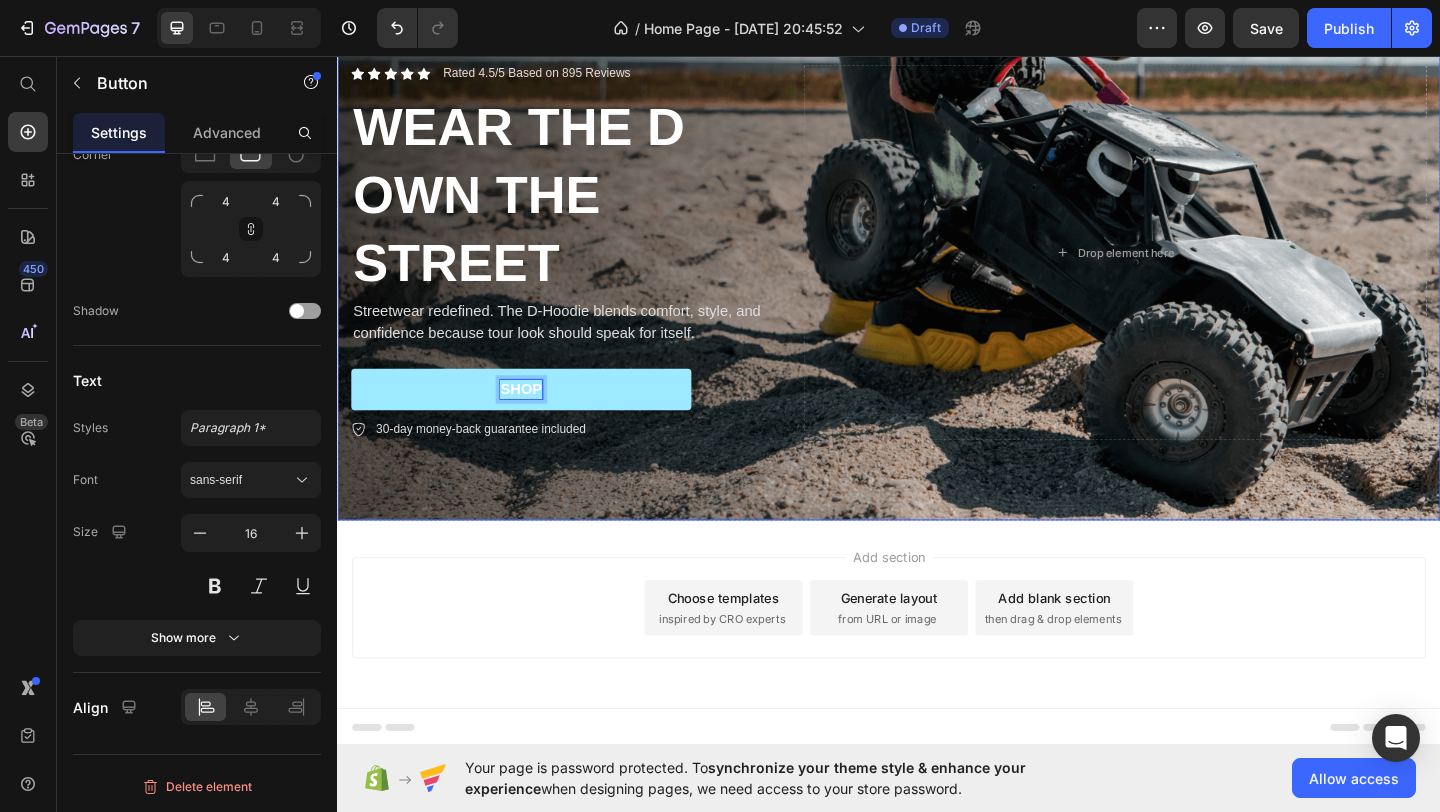 click on "SHOP" at bounding box center (537, 418) 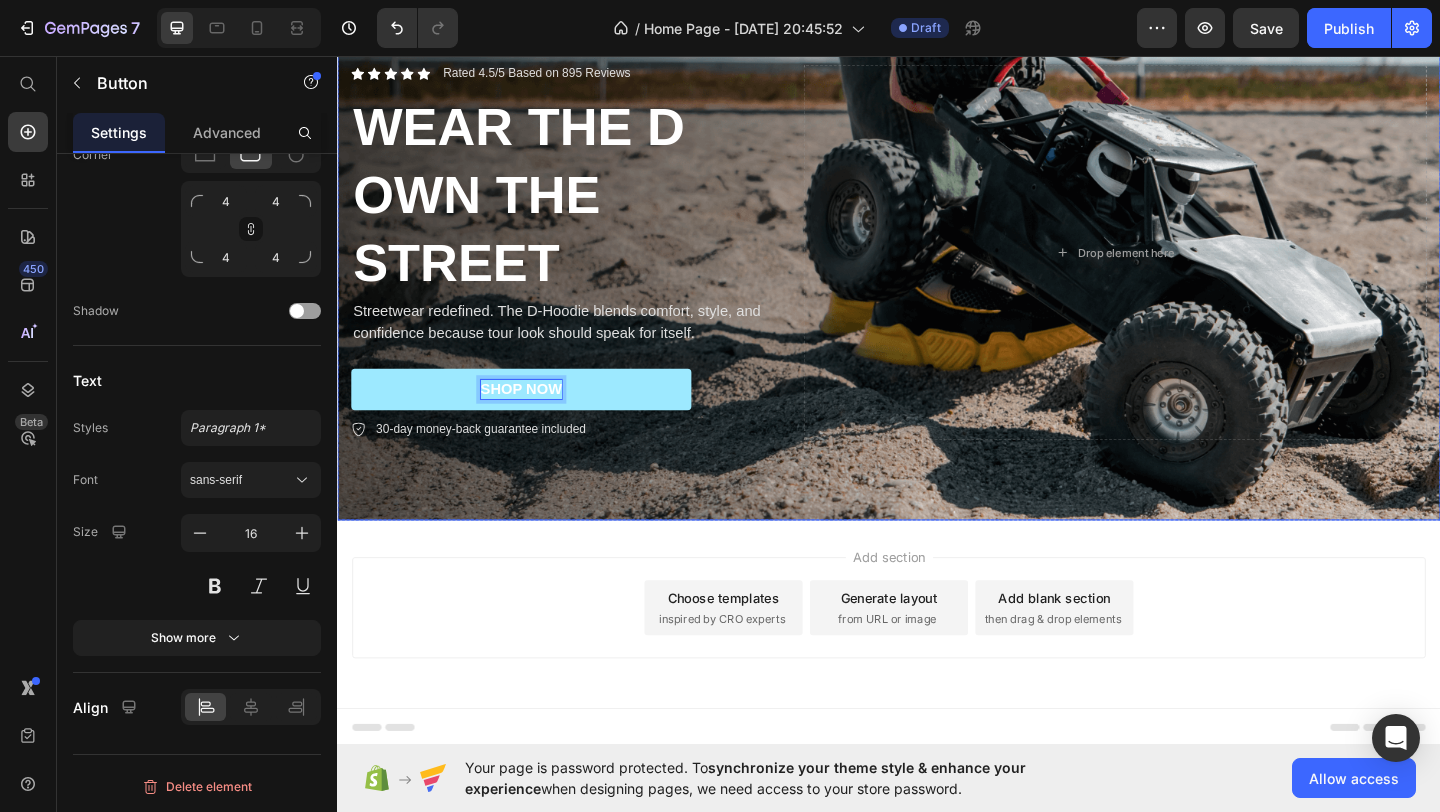 click on "SHOP NOW" at bounding box center [537, 418] 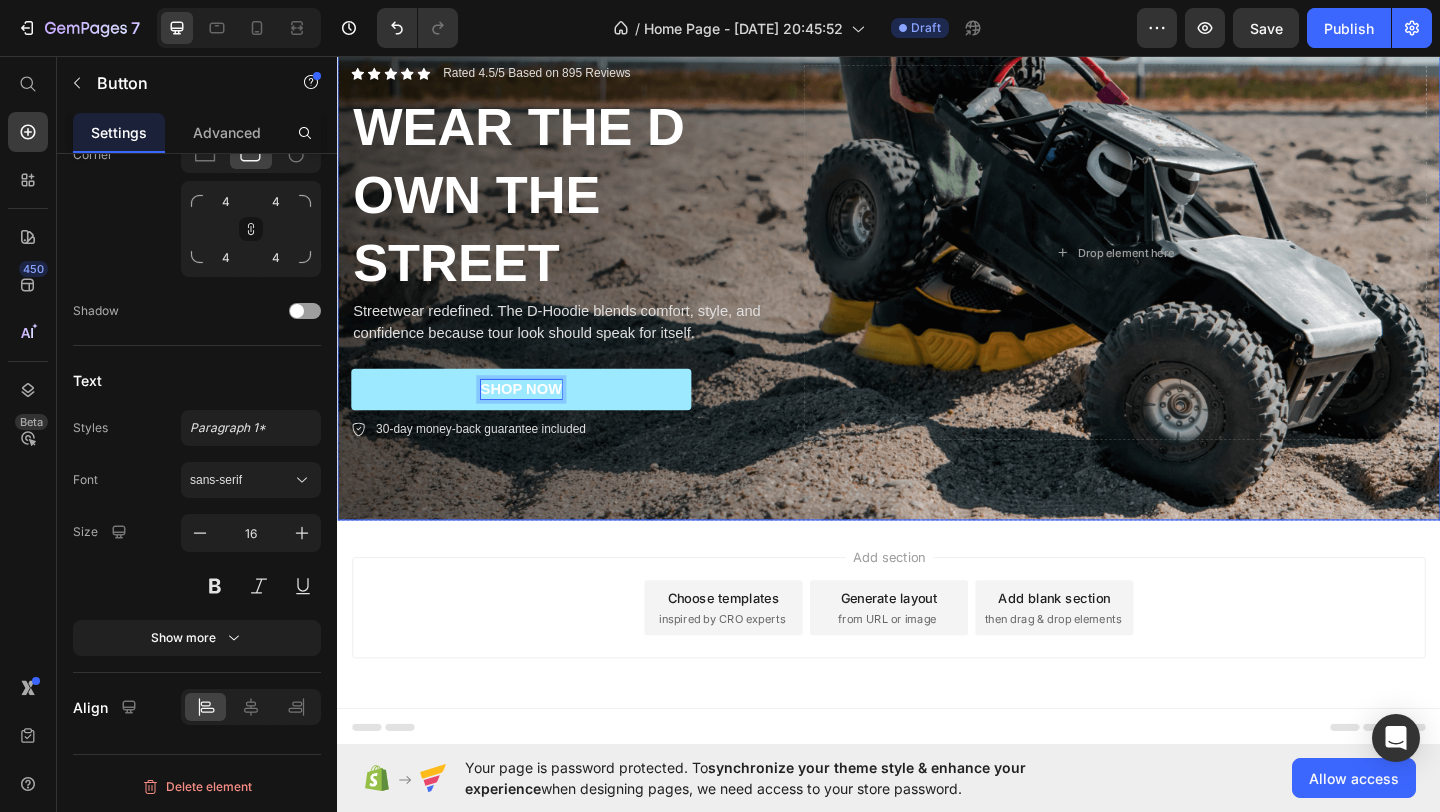 click on "Icon Icon Icon Icon Icon Icon List Rated 4.5/5 Based on 895 Reviews Text Block Row WEAR THE D OWN THE STREET Heading Streetwear redefined. The D-Hoodie blends comfort, style, and confidence because tour look should speak for itself.  Text Block SHOP NOW  Button   8
30-day money-back guarantee included  Item List
Drop element here Row" at bounding box center (937, 269) 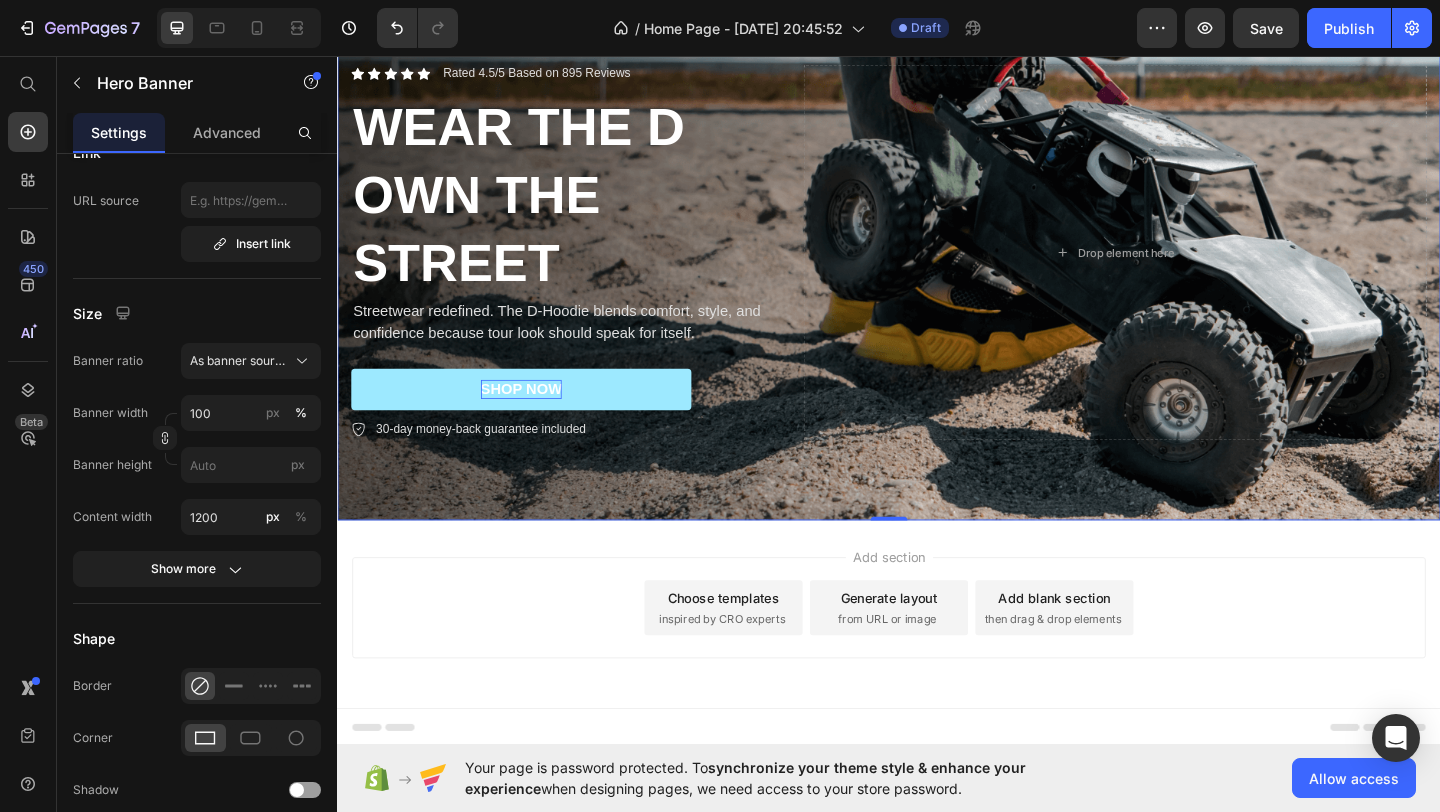 scroll, scrollTop: 0, scrollLeft: 0, axis: both 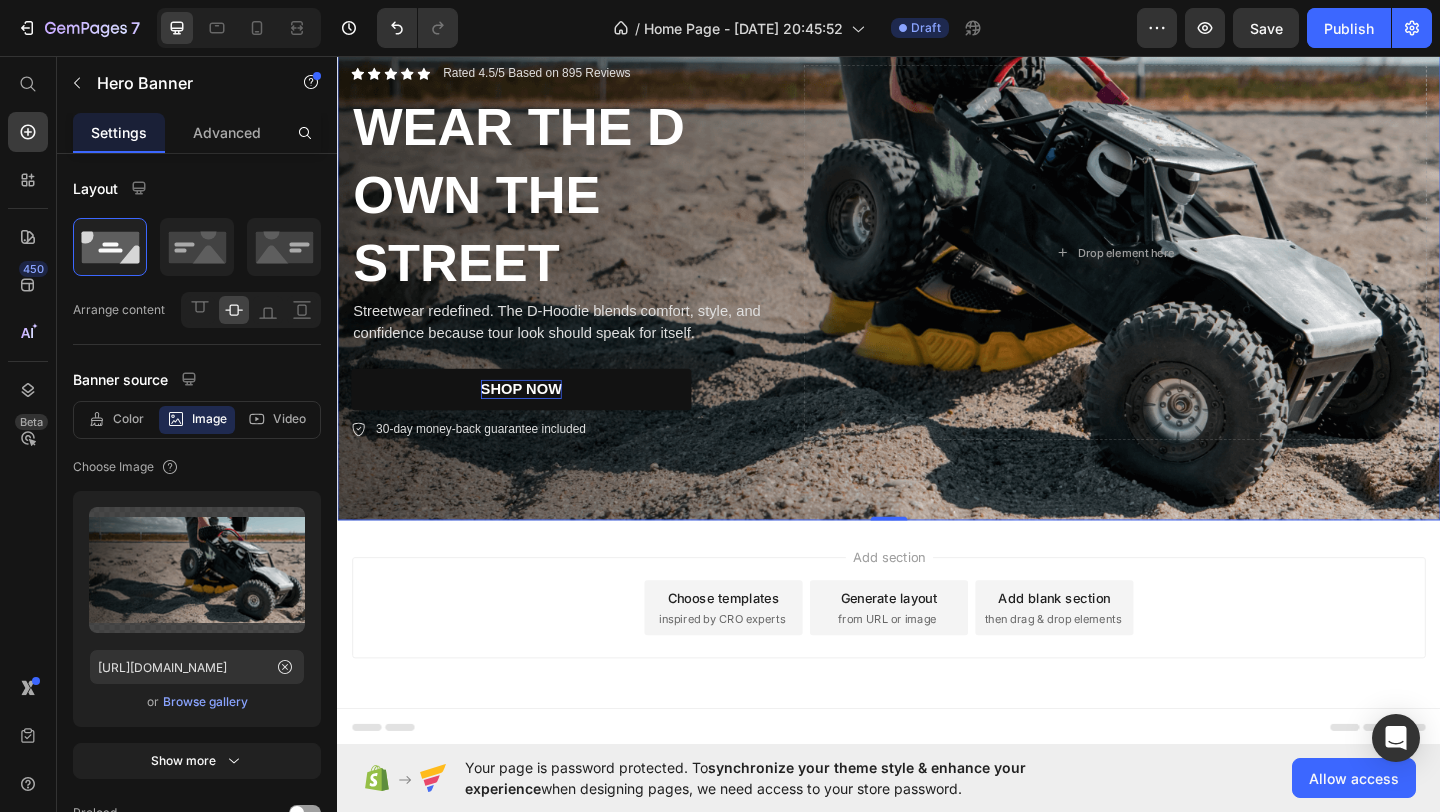 click at bounding box center (937, 269) 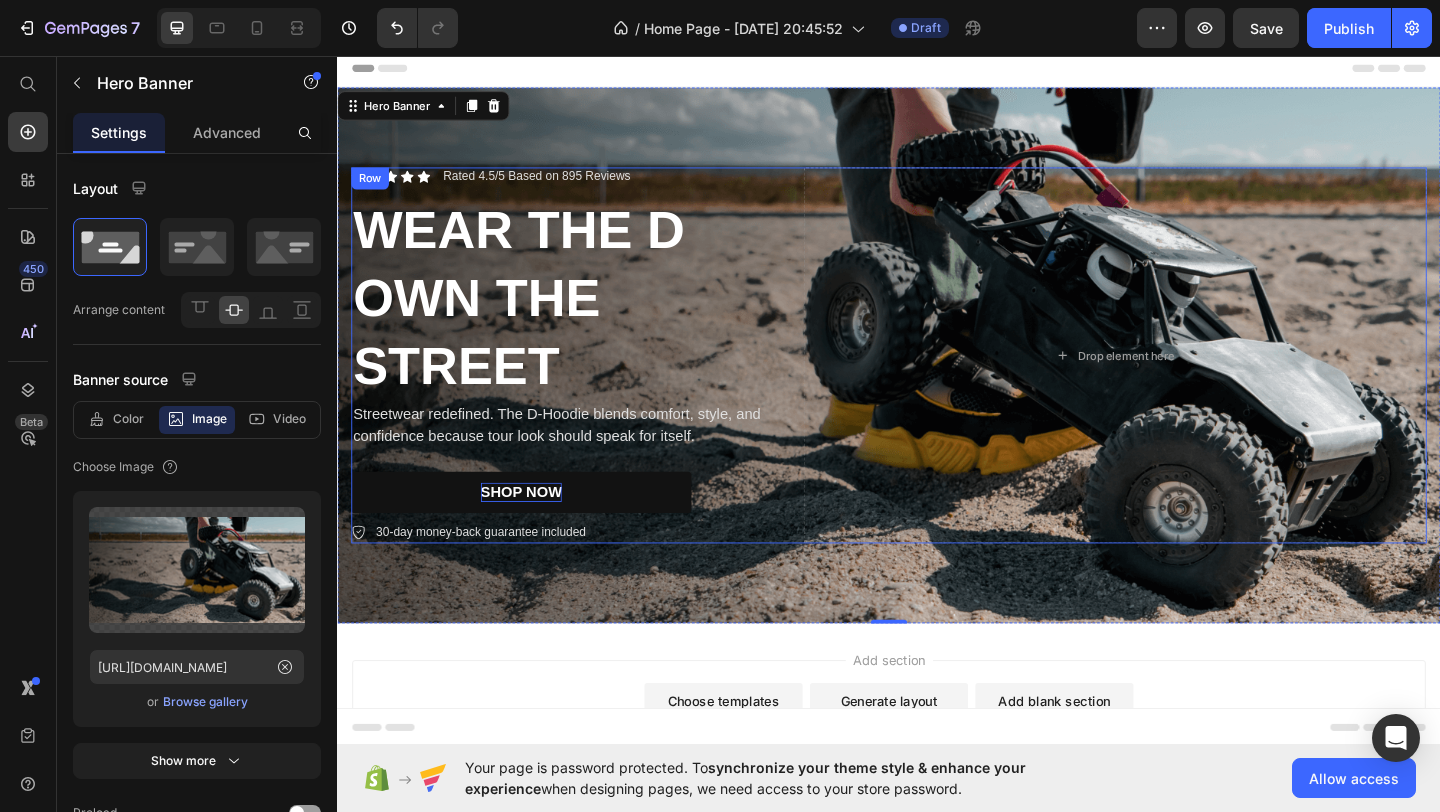 scroll, scrollTop: 0, scrollLeft: 0, axis: both 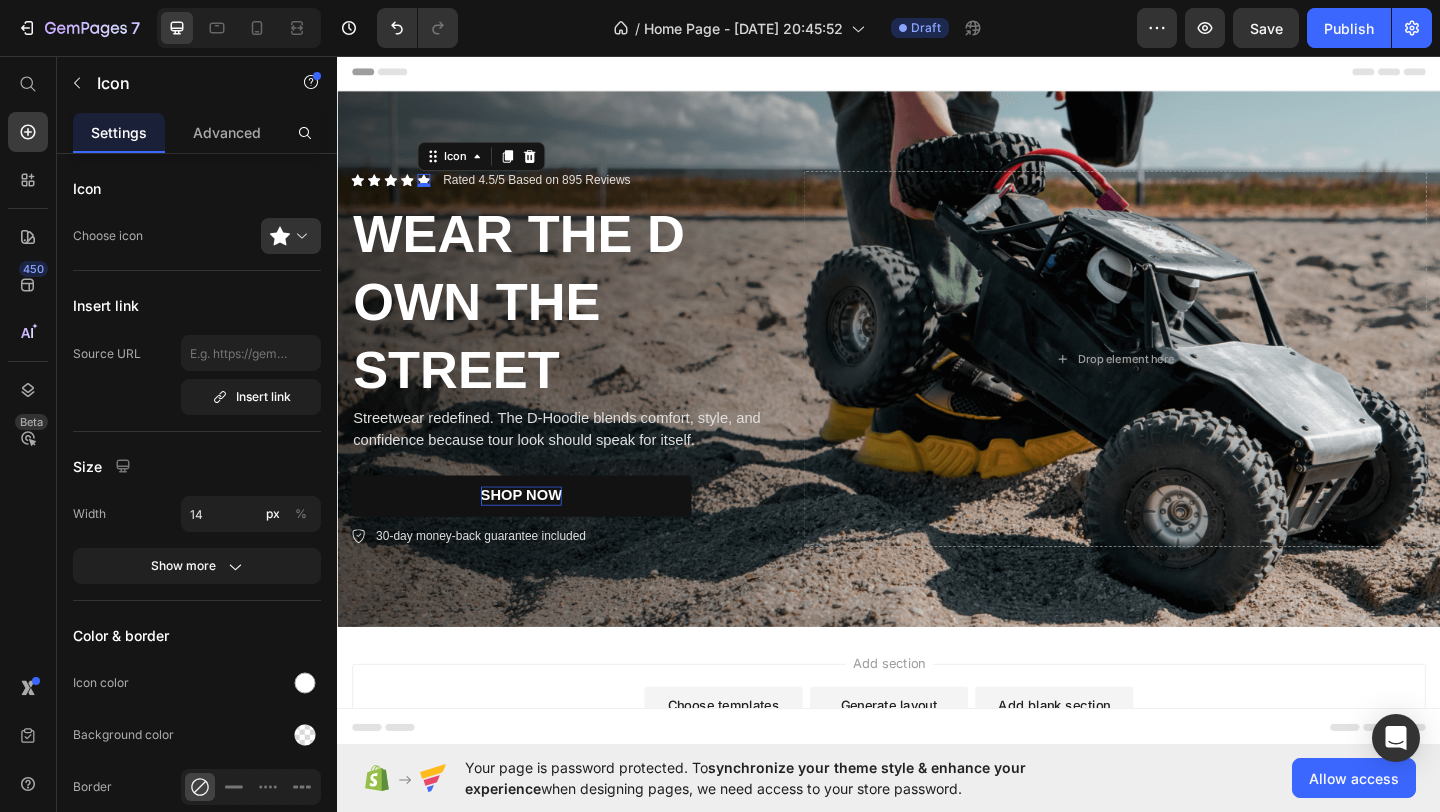 click on "Icon   0" at bounding box center [431, 191] 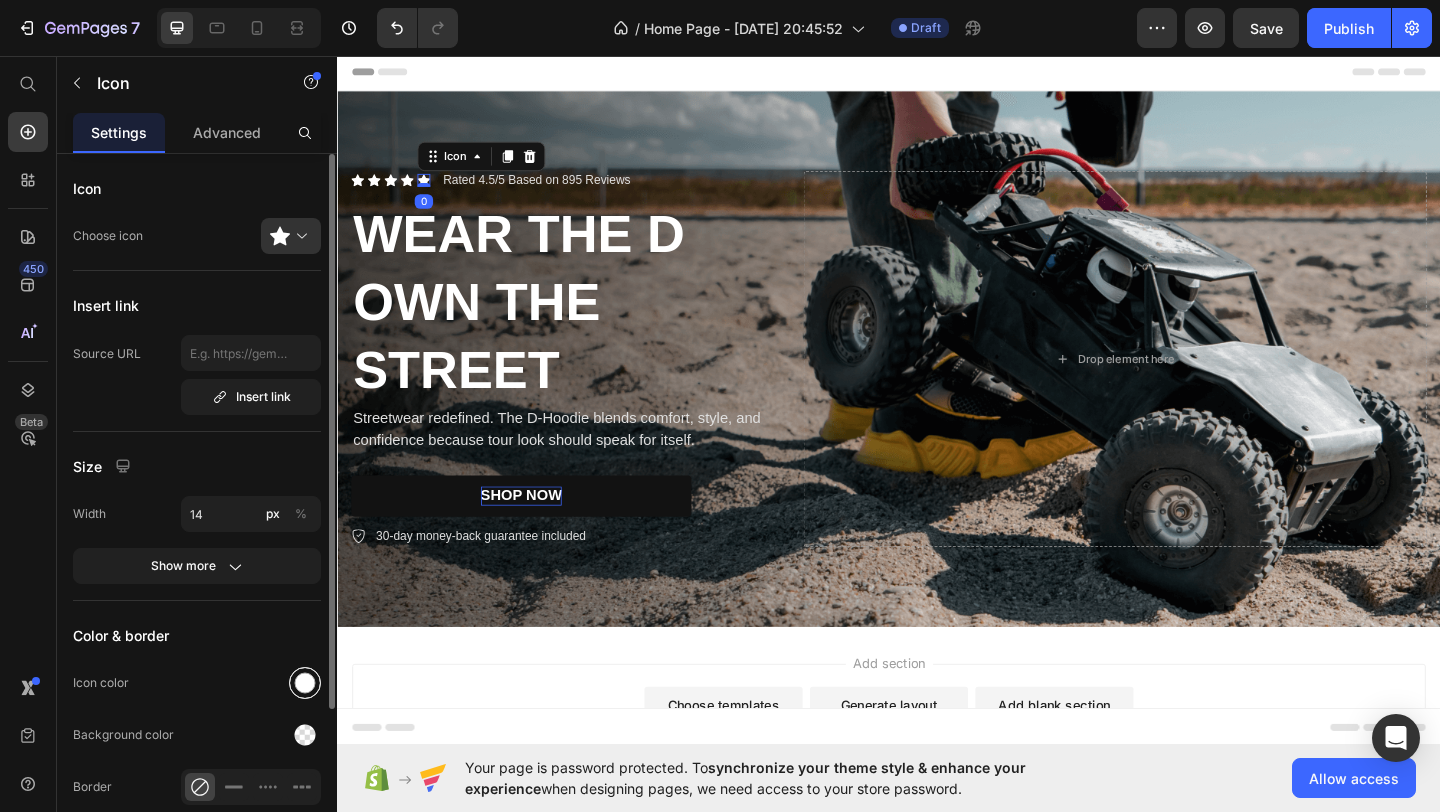 click at bounding box center (305, 683) 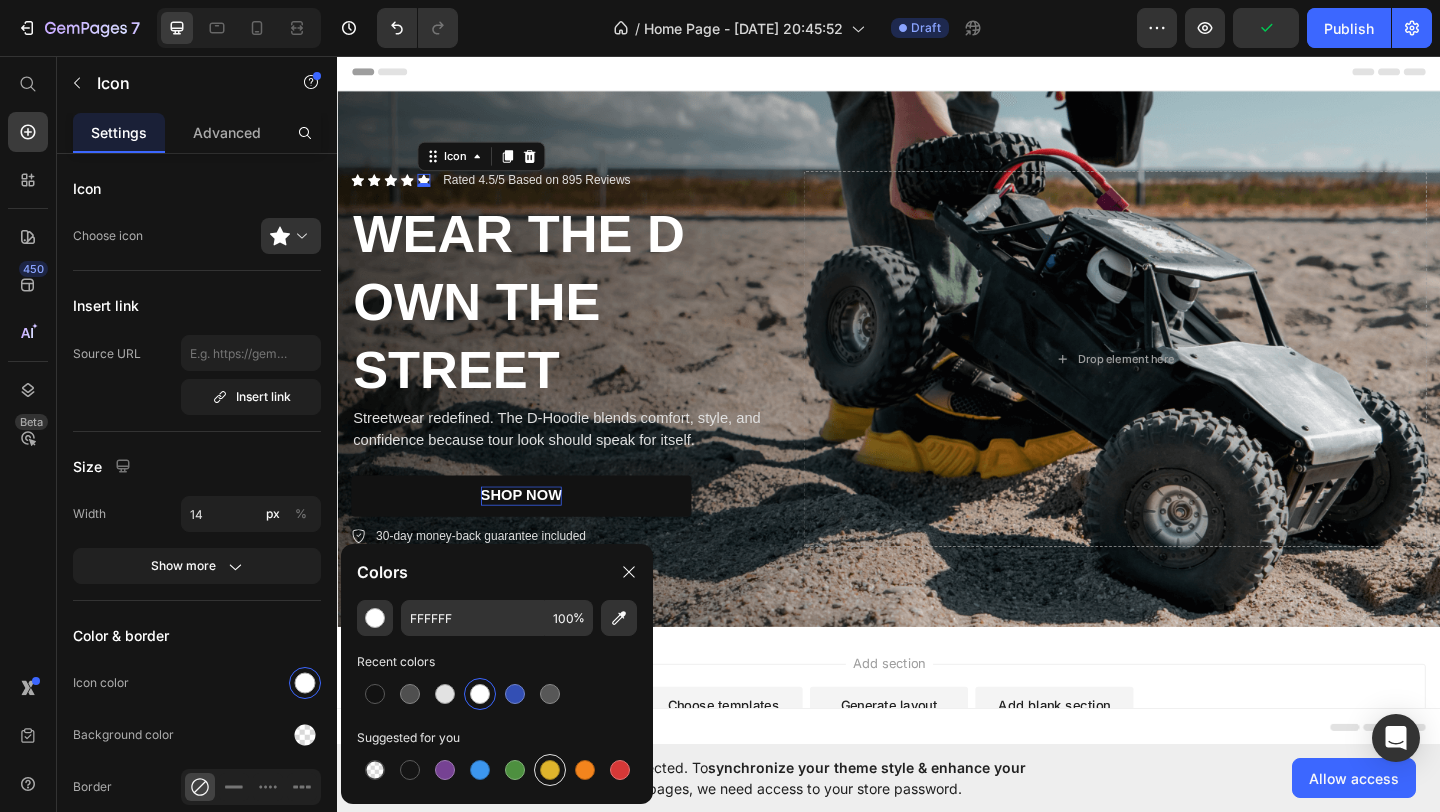 click at bounding box center (550, 770) 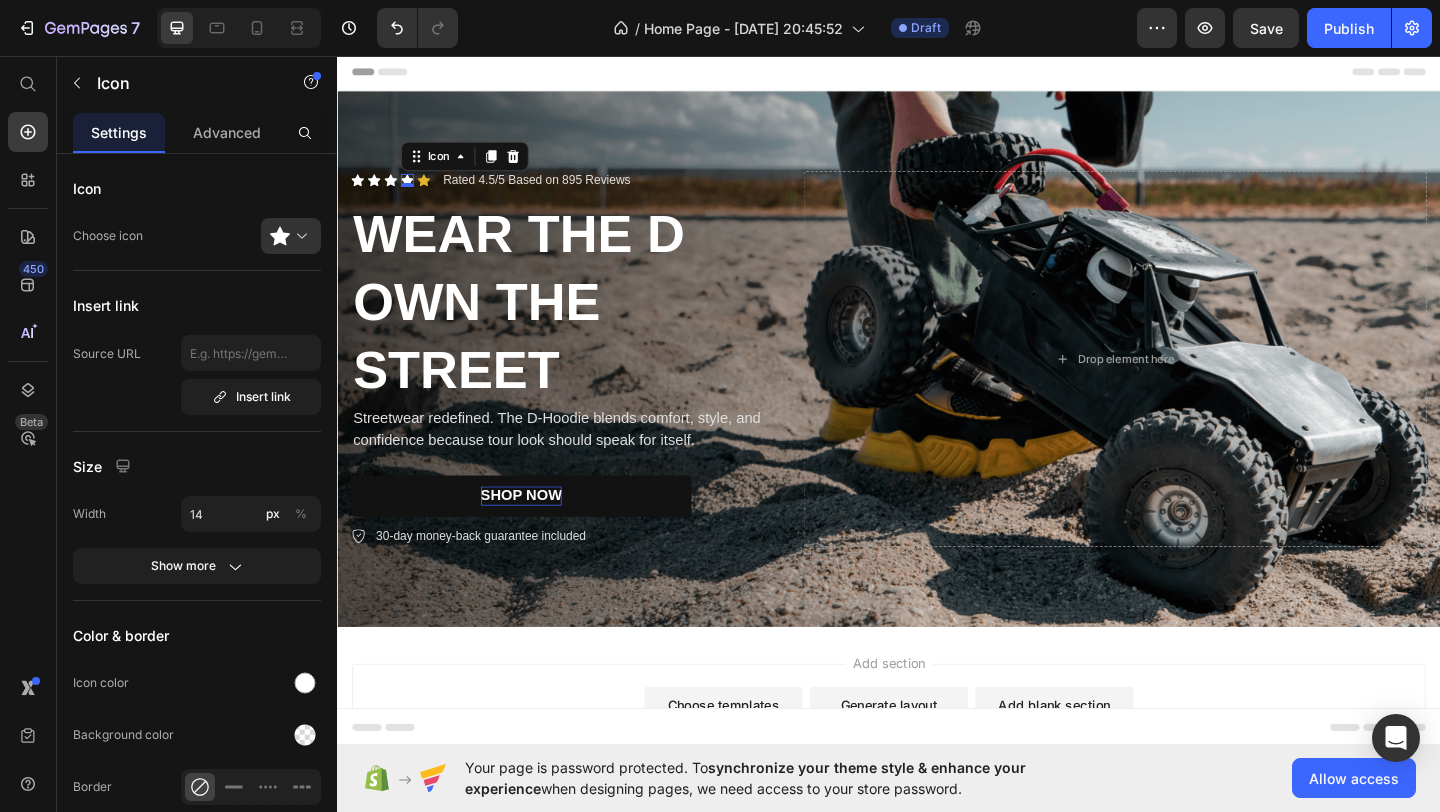 click 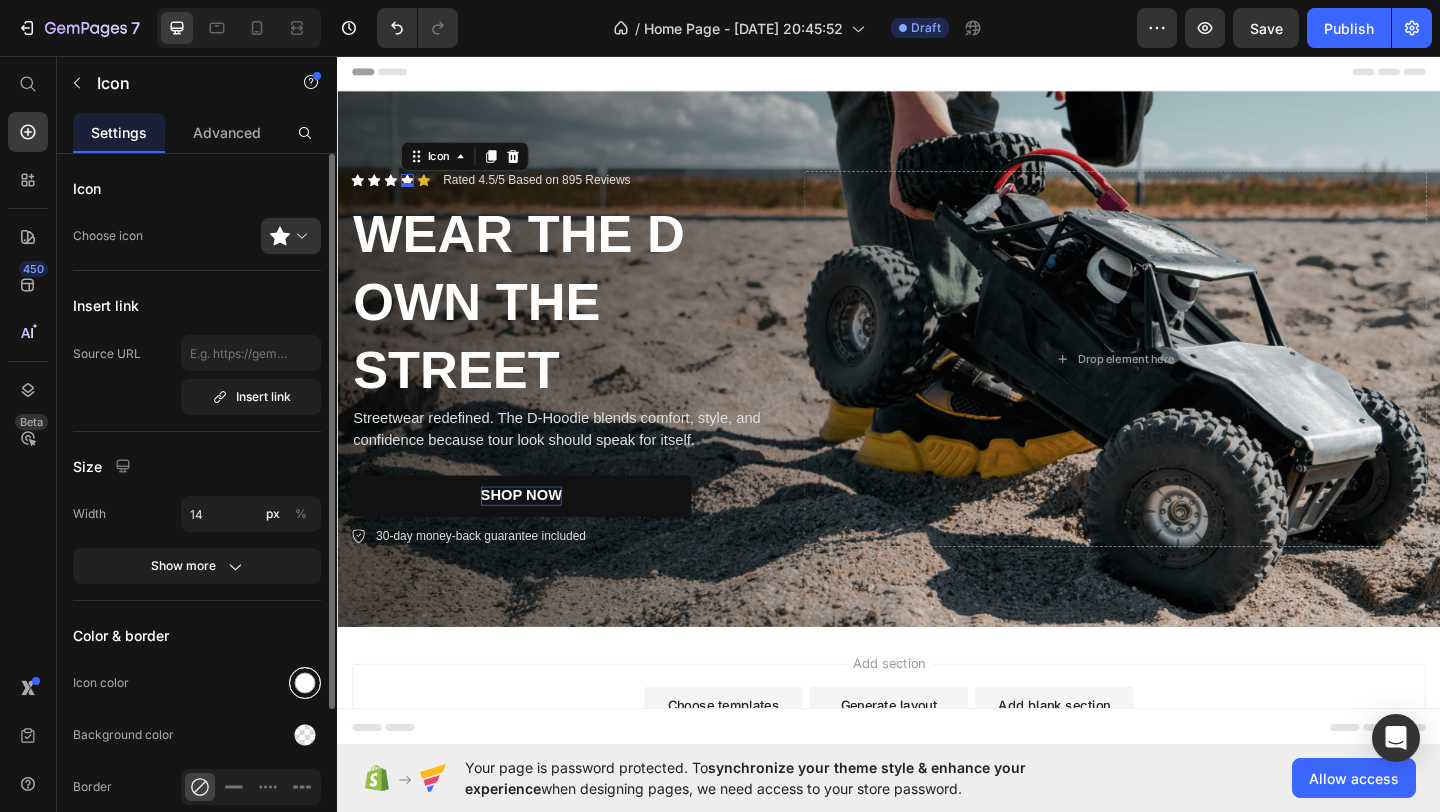 click at bounding box center [305, 683] 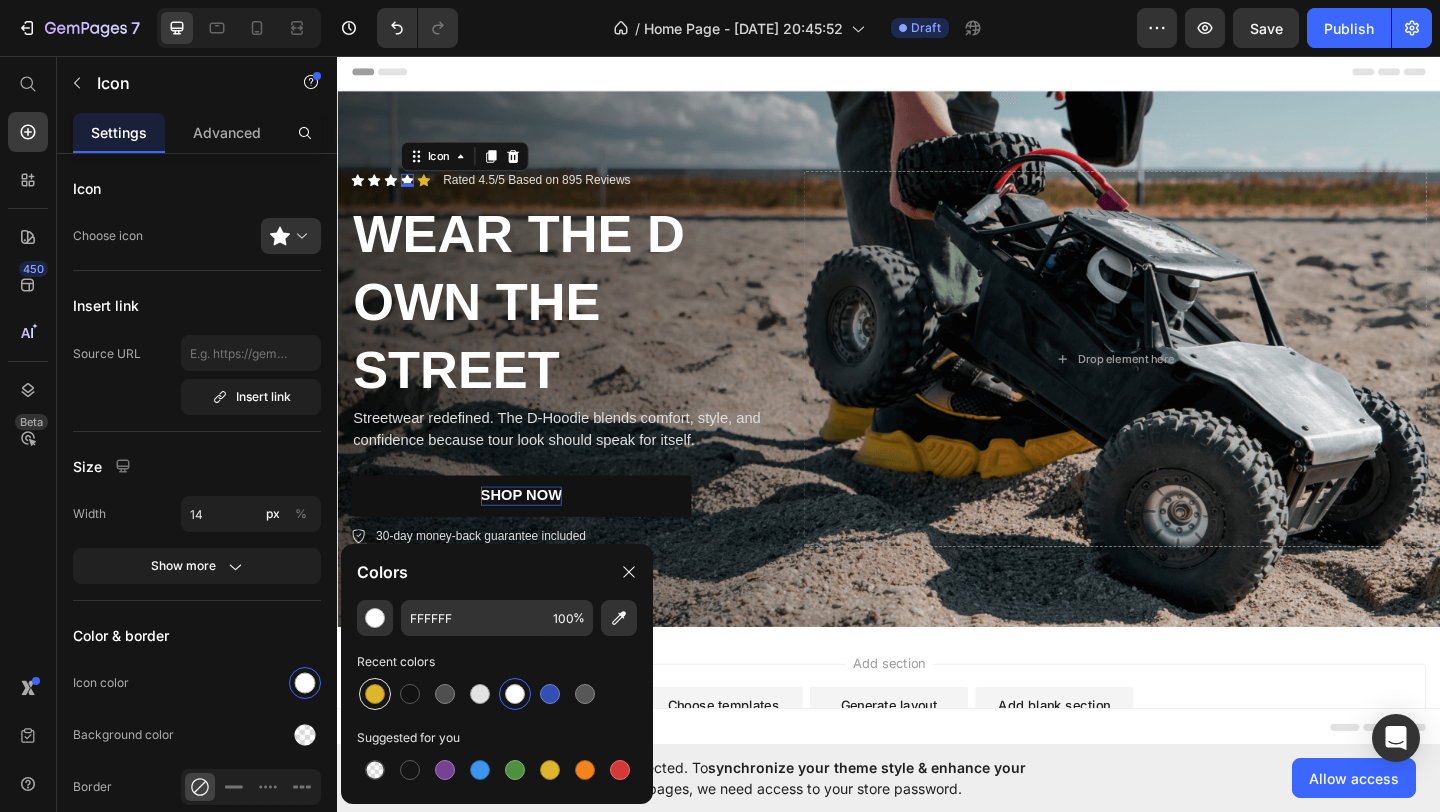 click at bounding box center [375, 694] 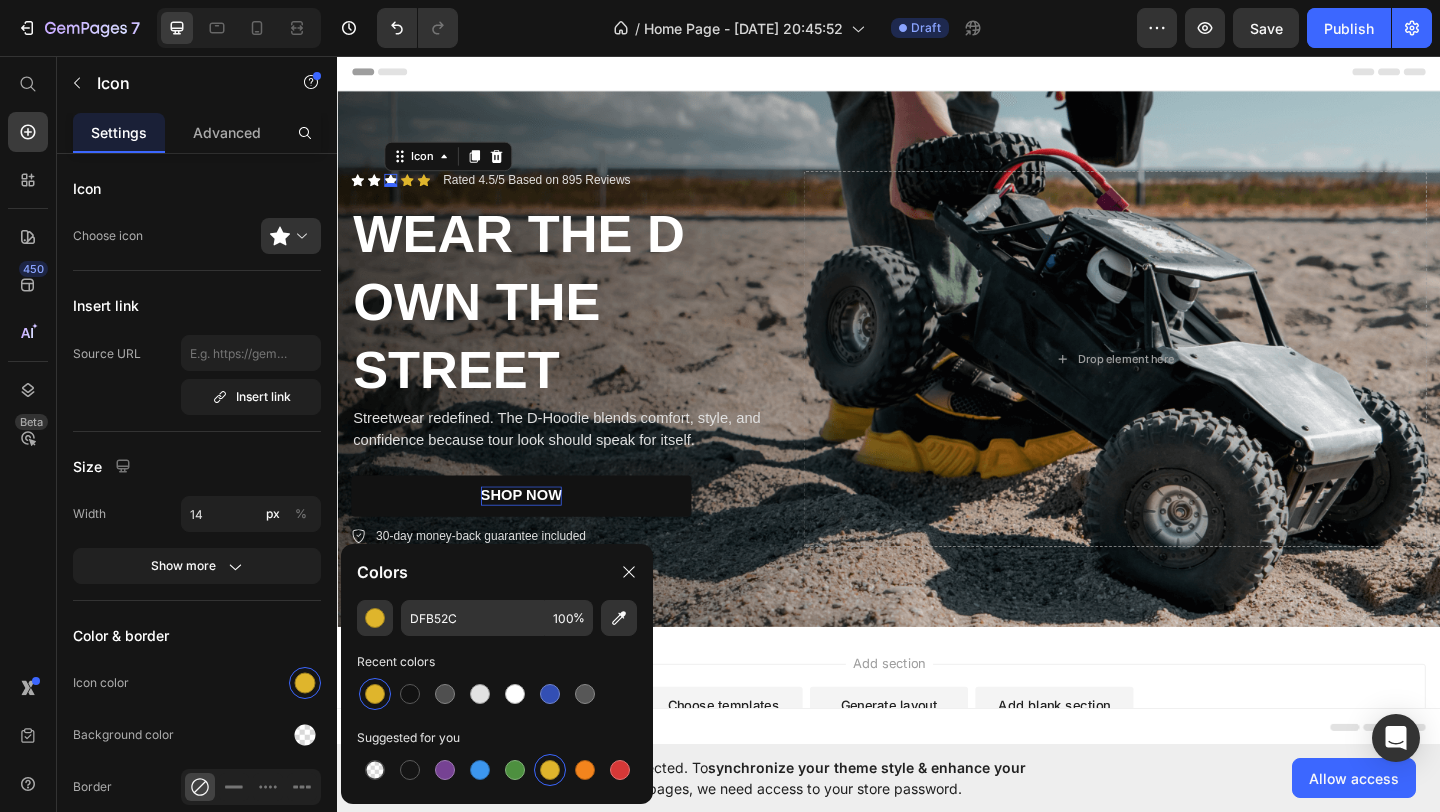 click on "Icon   0" at bounding box center (395, 191) 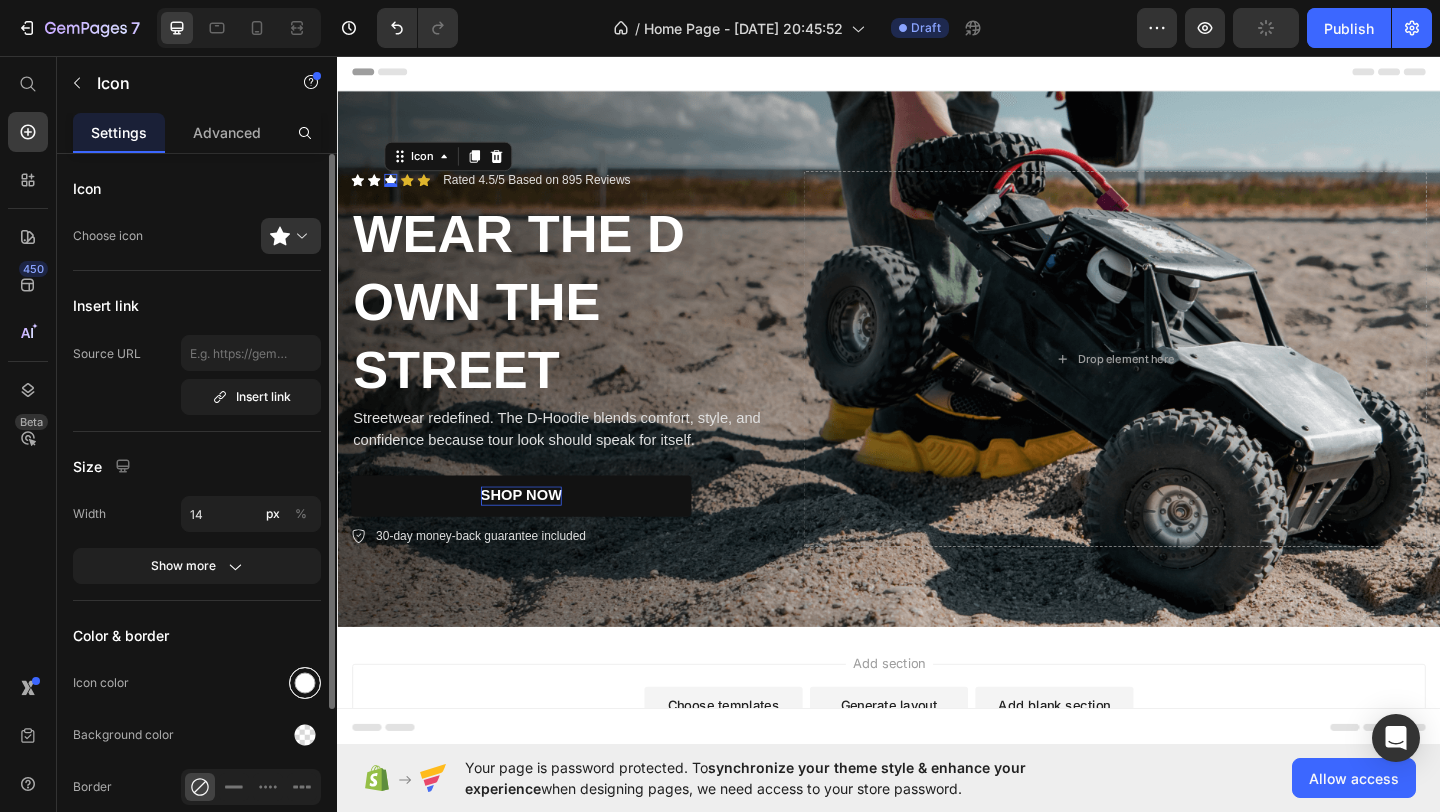click at bounding box center (305, 683) 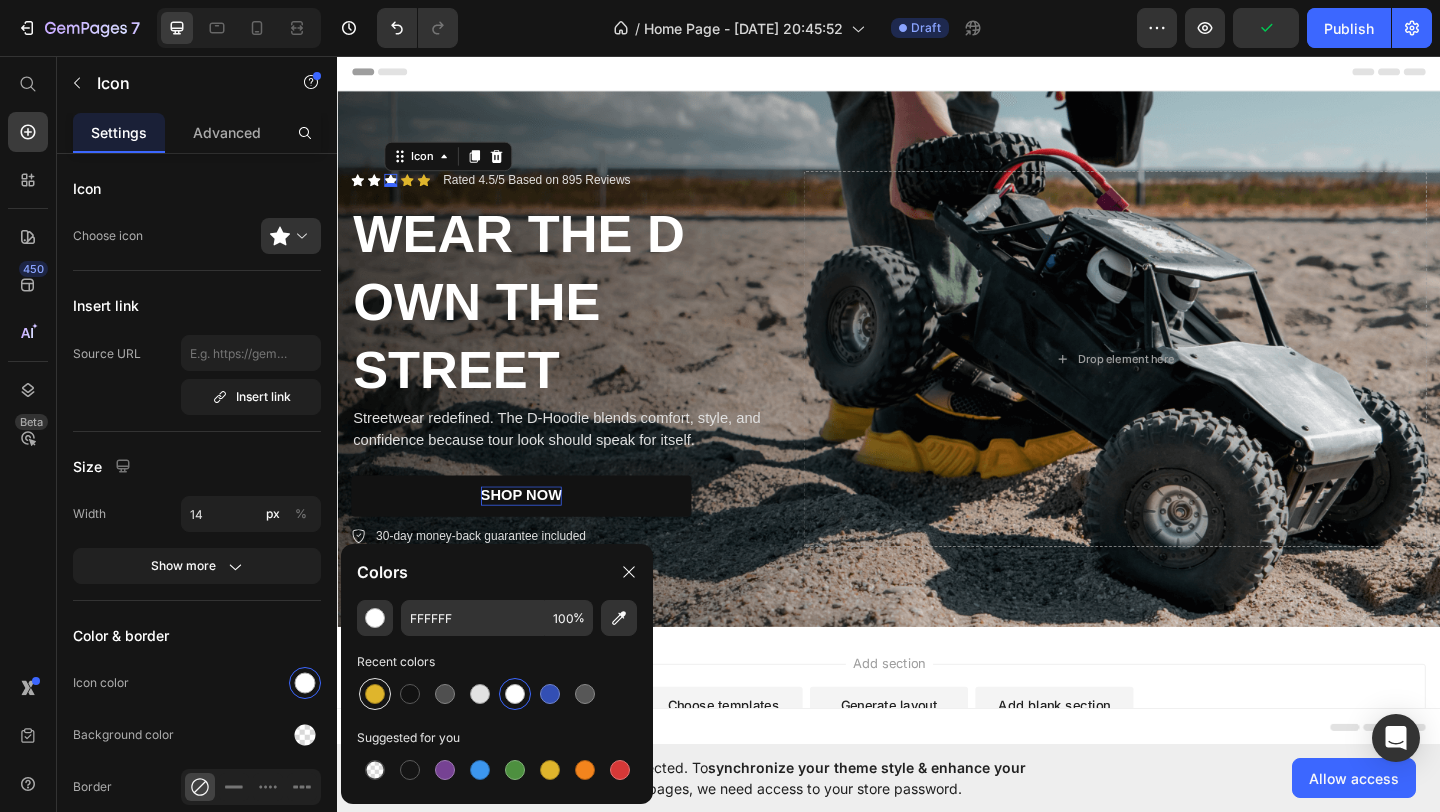 click at bounding box center [375, 694] 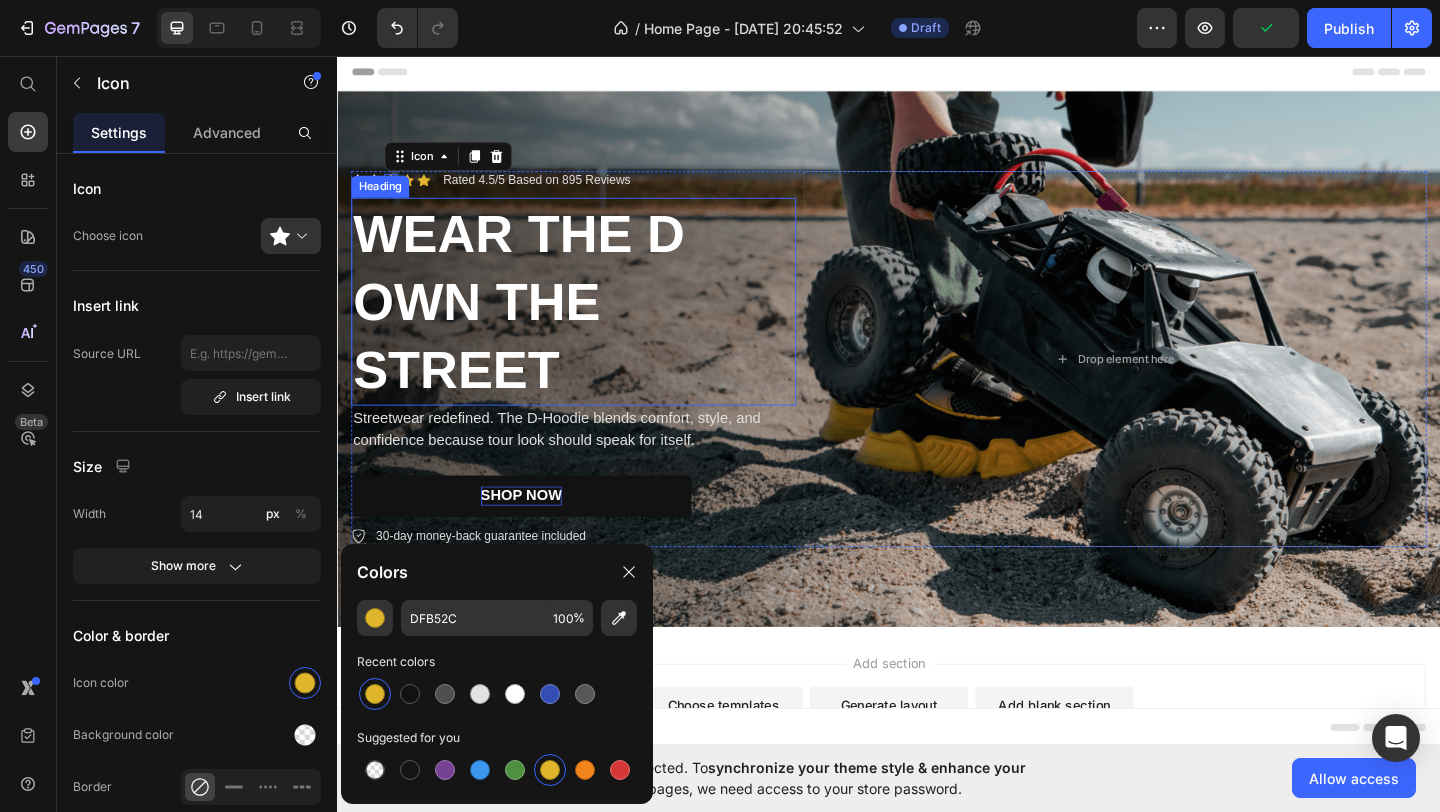 click on "Heading" at bounding box center (383, 198) 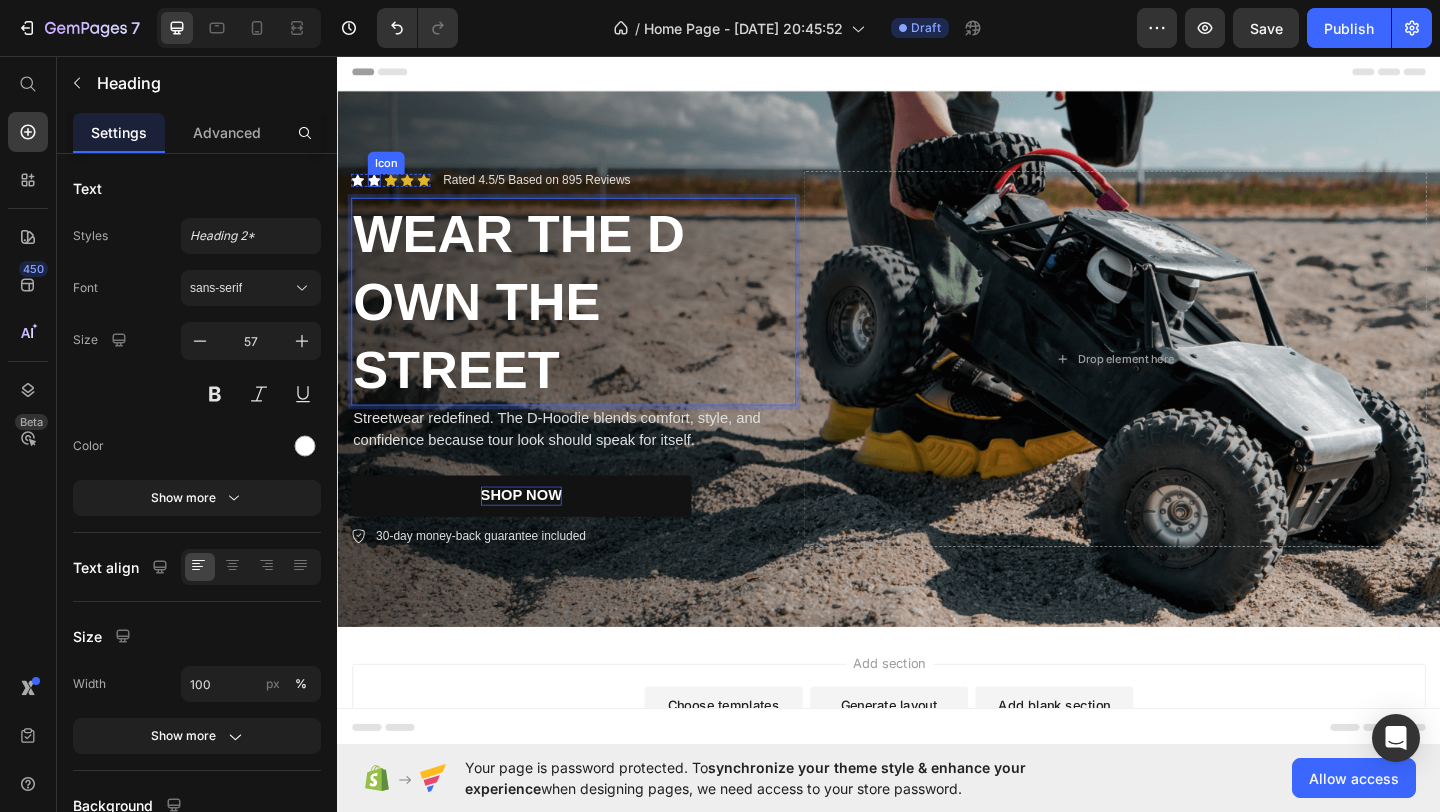click 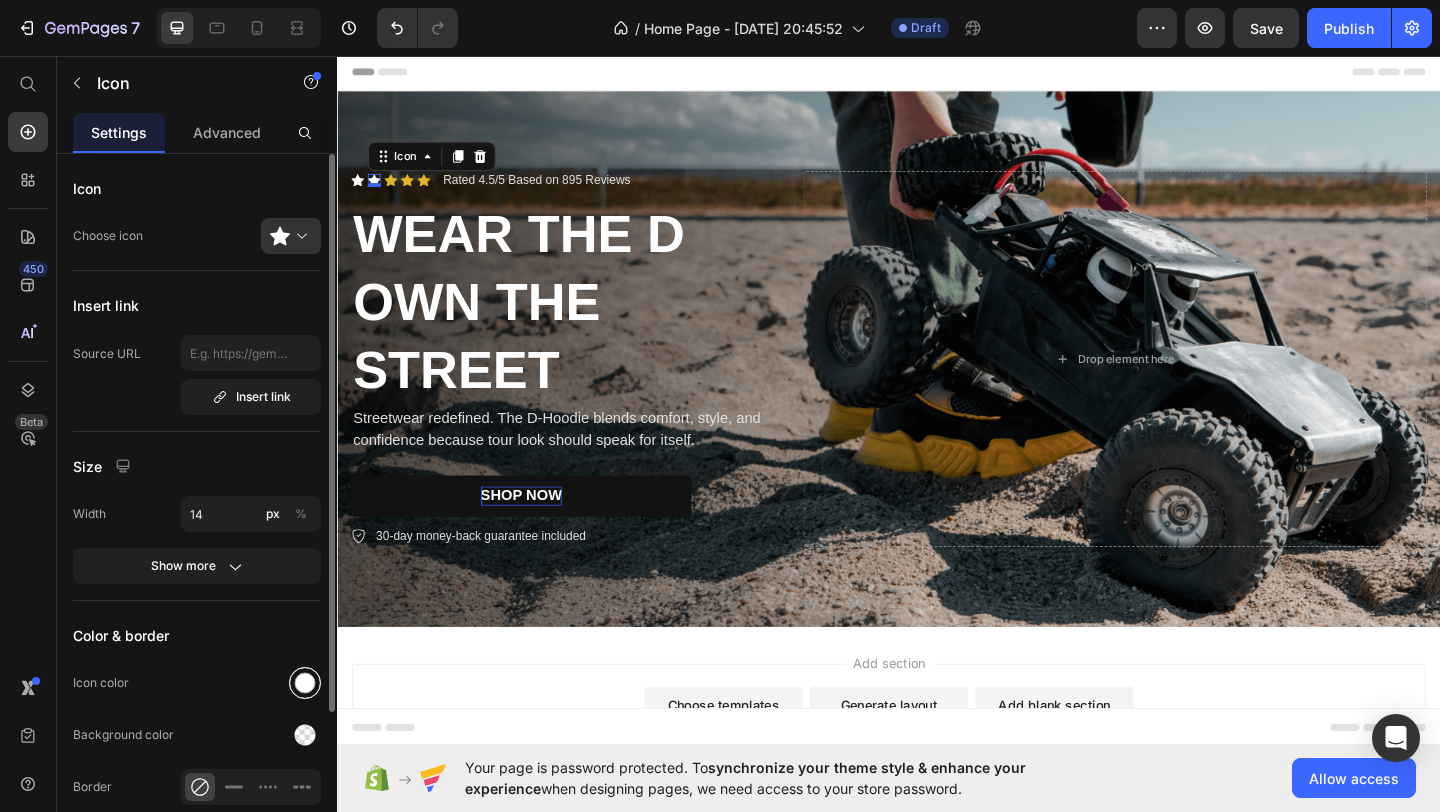 click at bounding box center (305, 683) 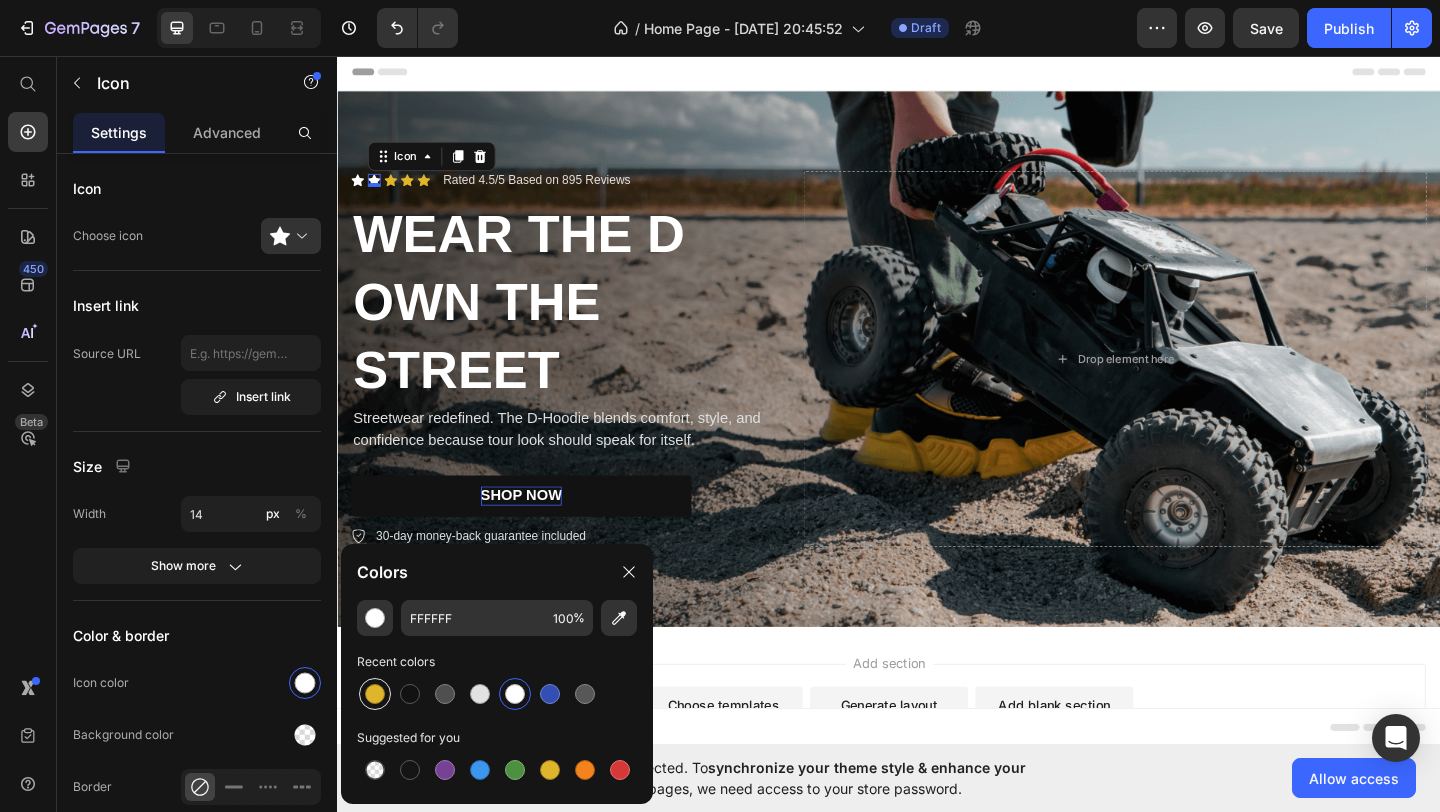 click at bounding box center (375, 694) 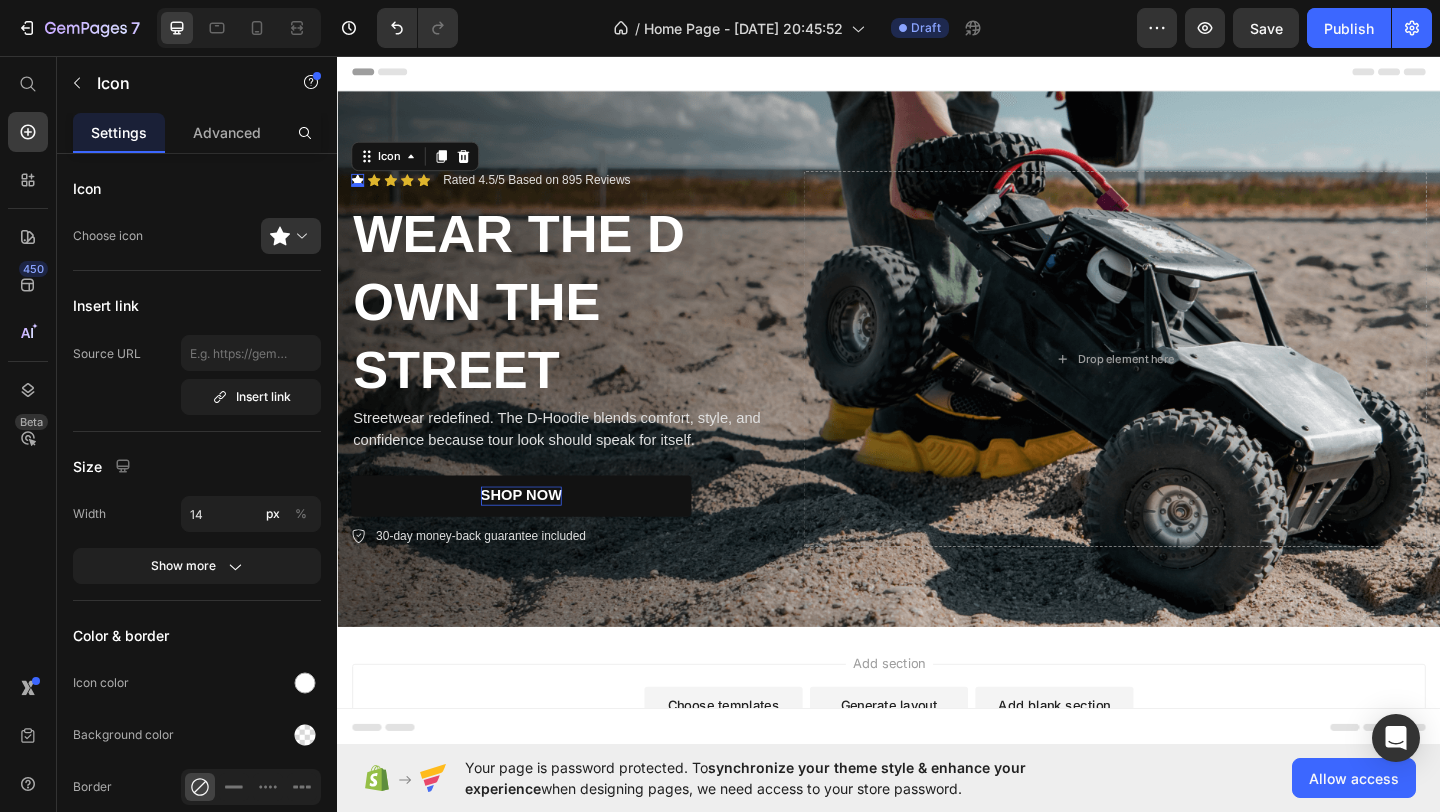 click on "Icon   0" at bounding box center (359, 191) 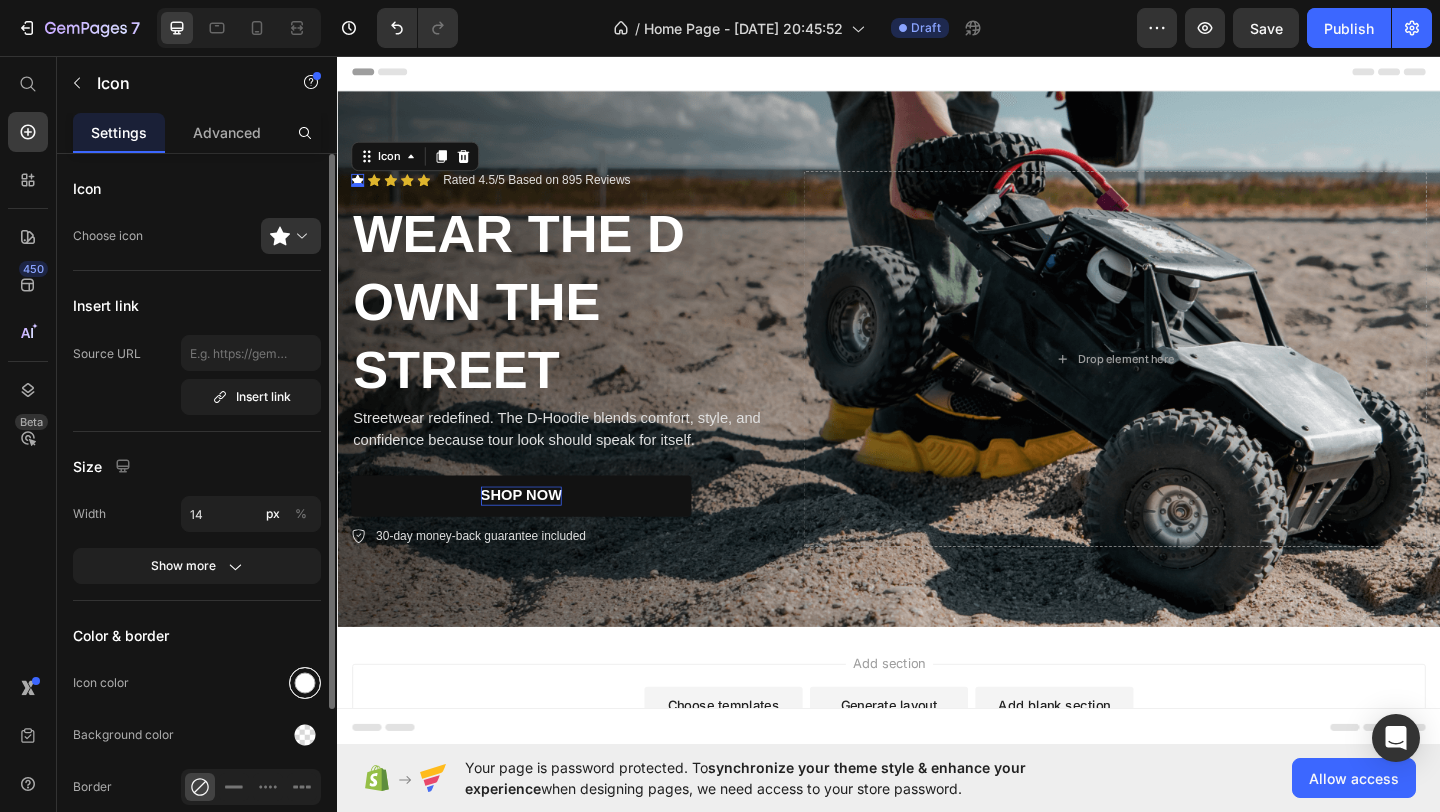 click at bounding box center [305, 683] 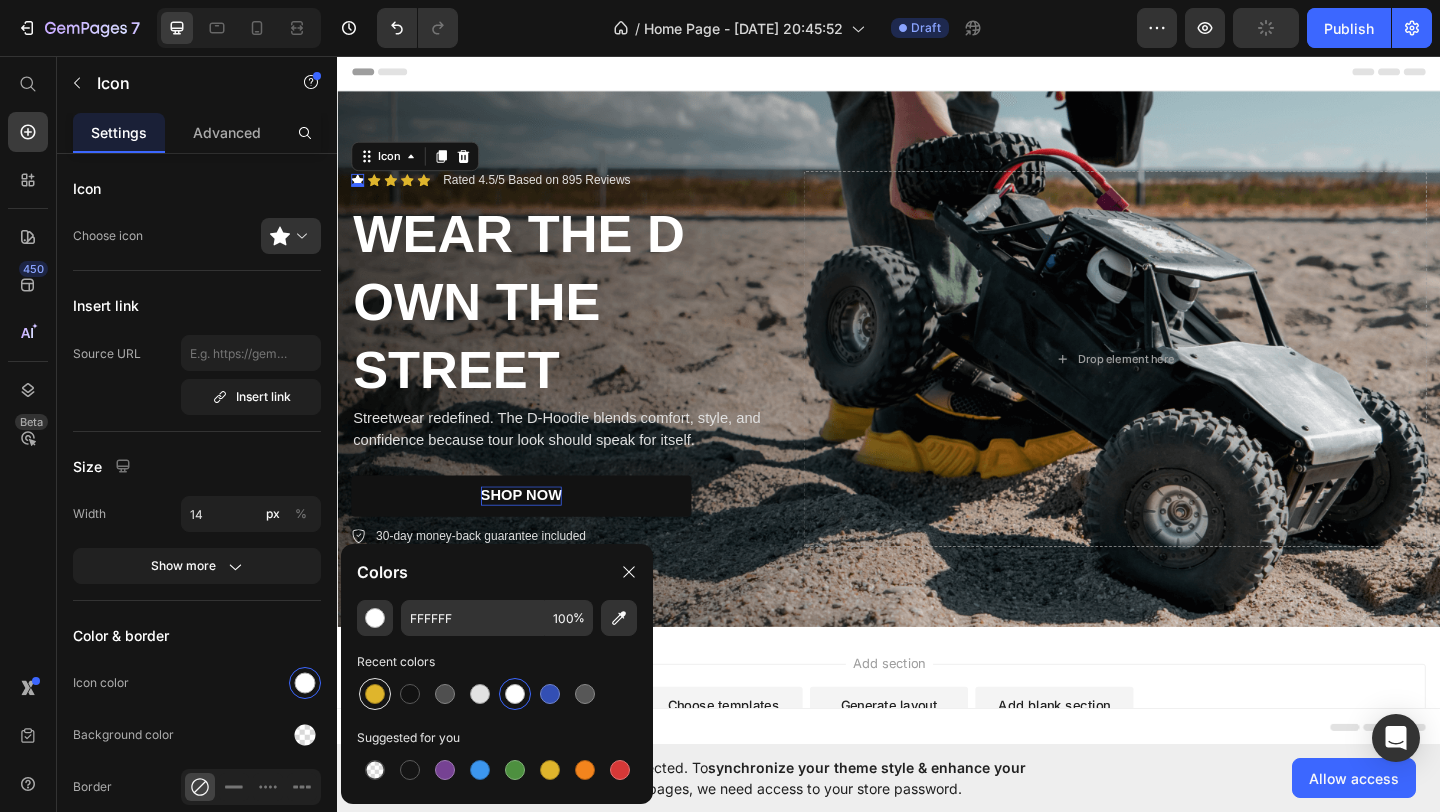 click at bounding box center [375, 694] 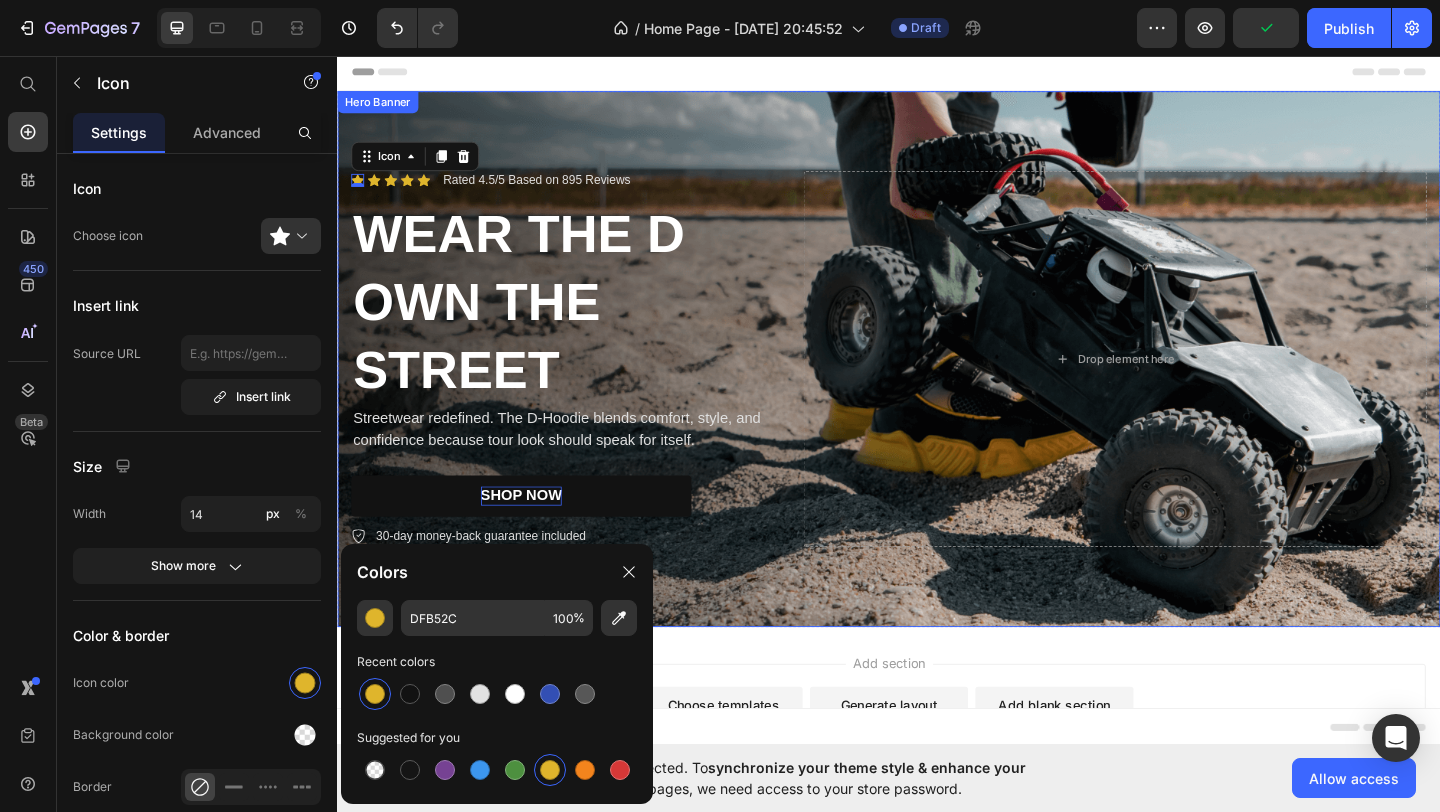 click at bounding box center [937, 385] 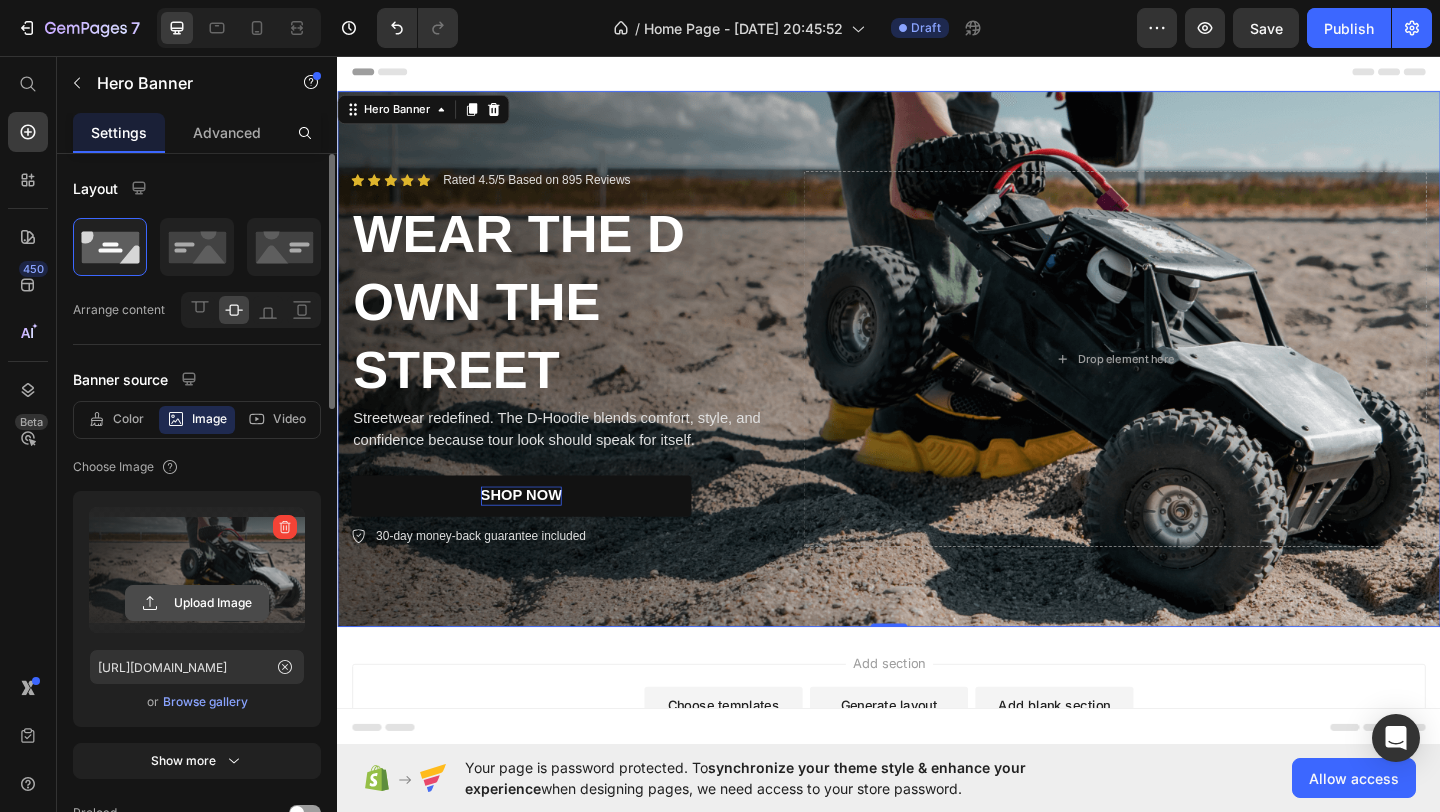 click 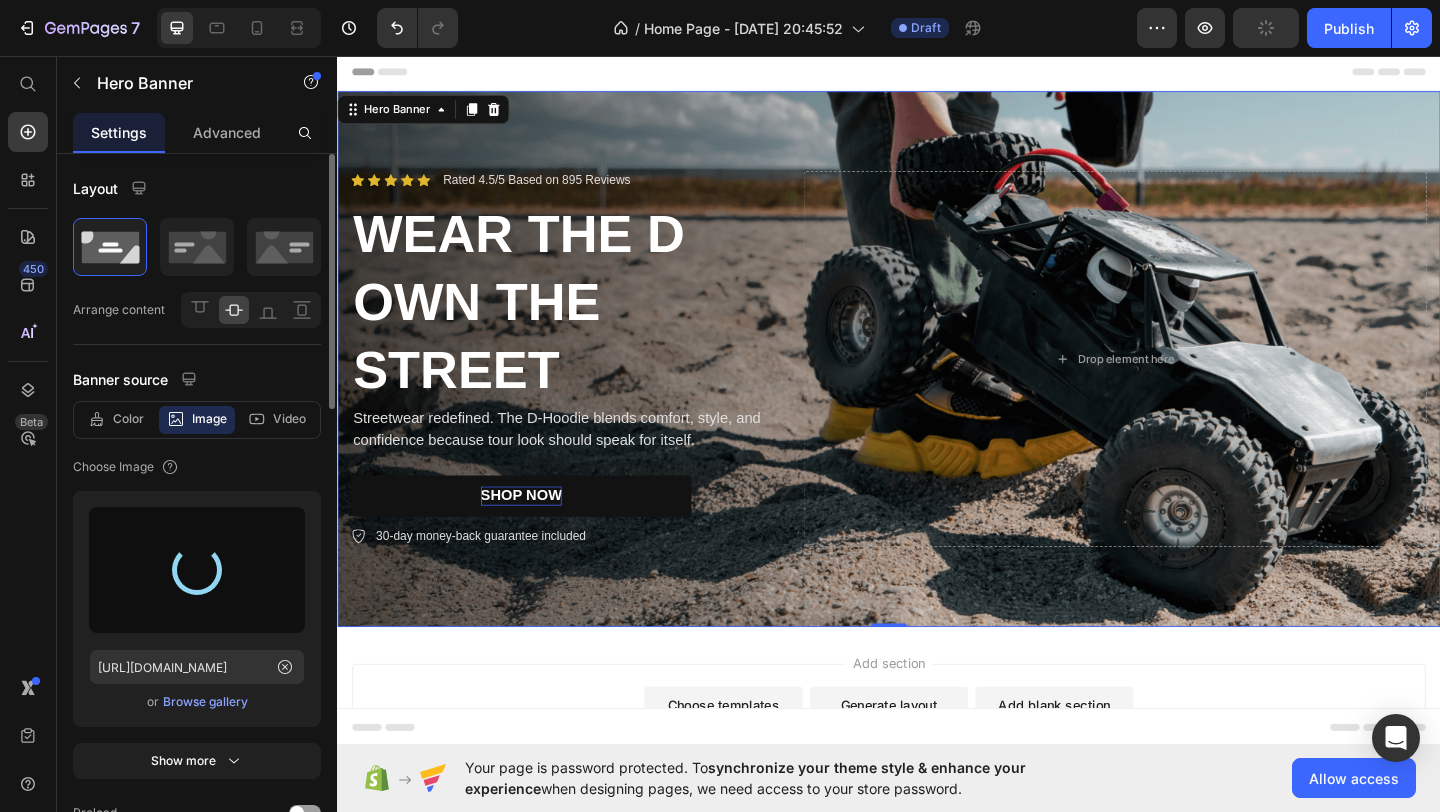 type on "[URL][DOMAIN_NAME]" 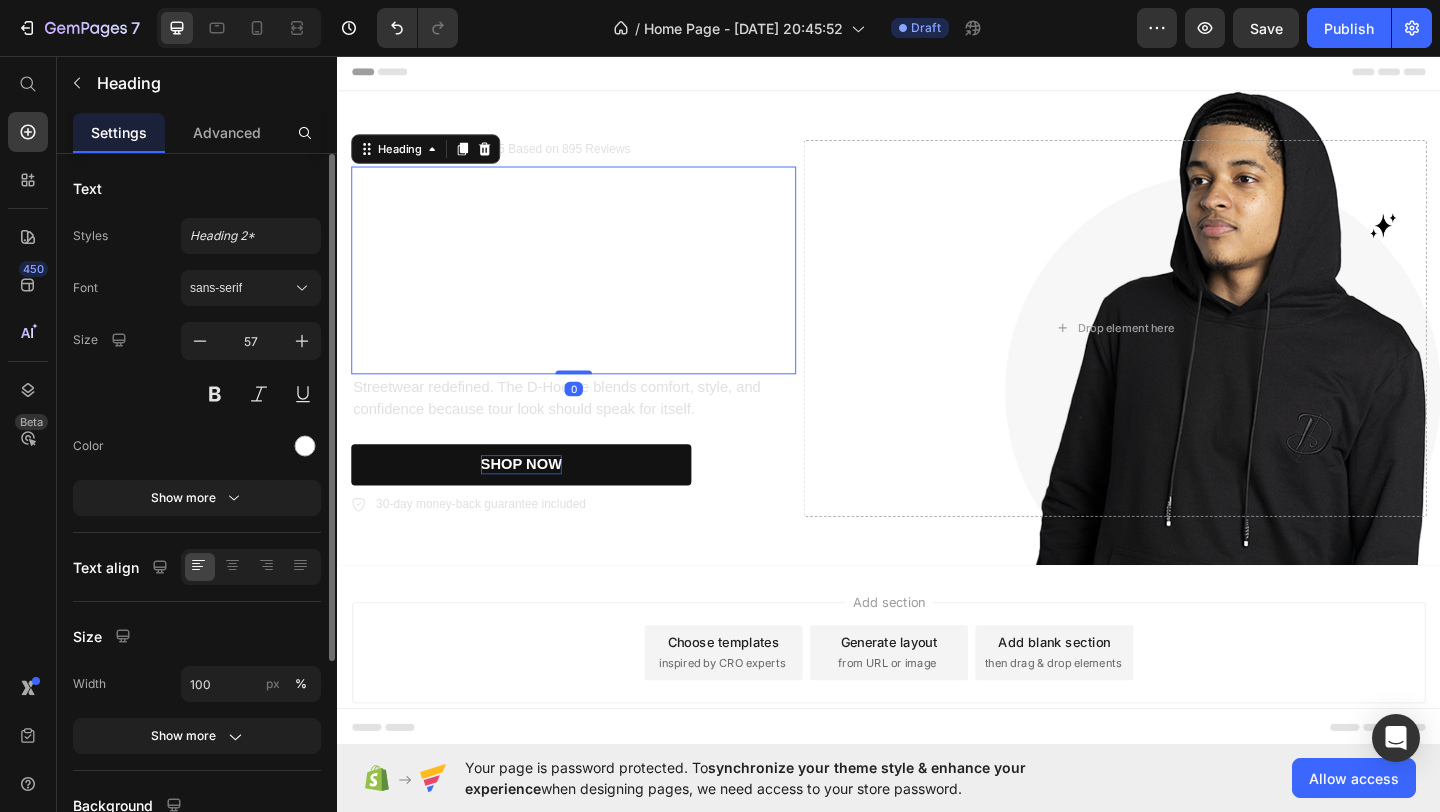 click on "WEAR THE D OWN THE STREET" at bounding box center [594, 289] 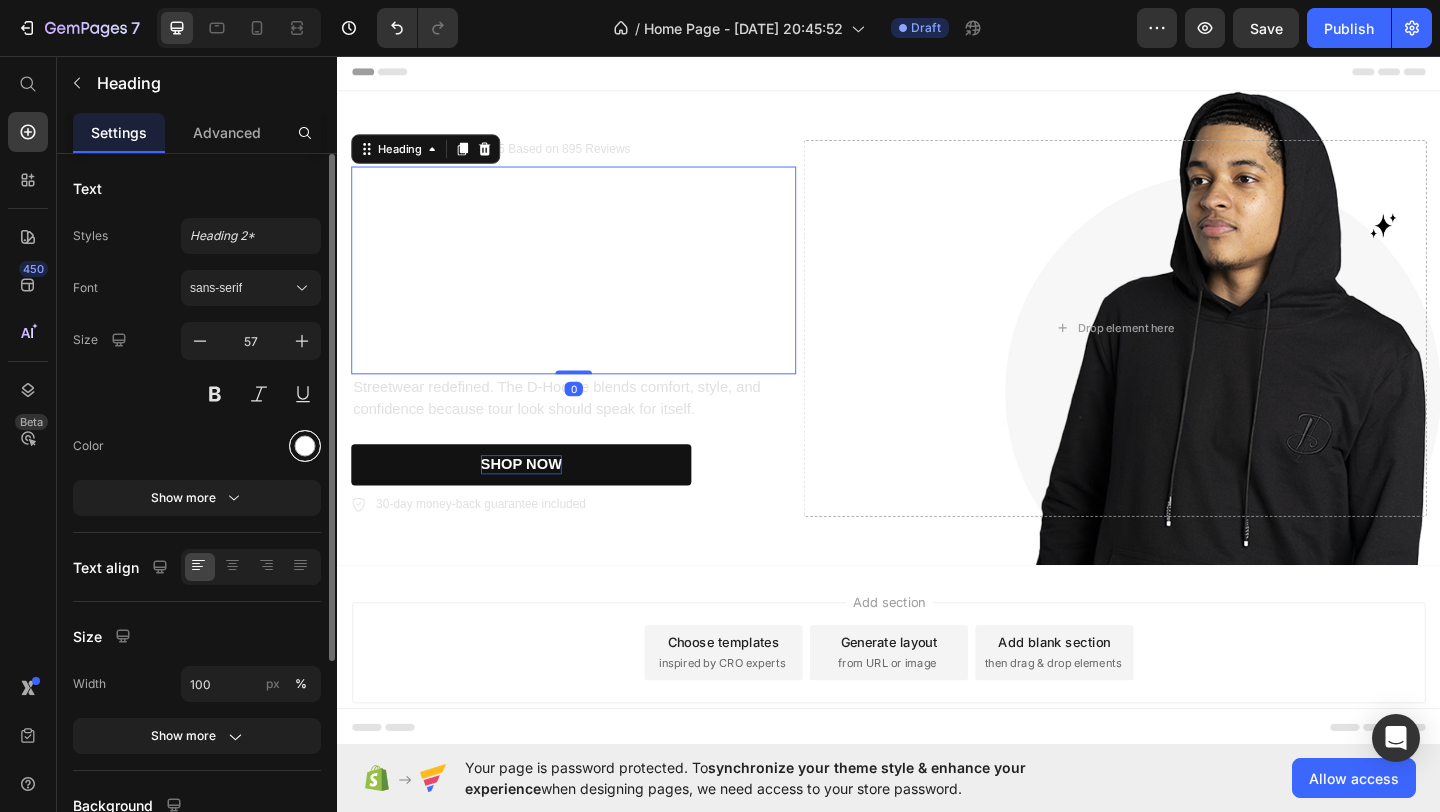 click at bounding box center (305, 446) 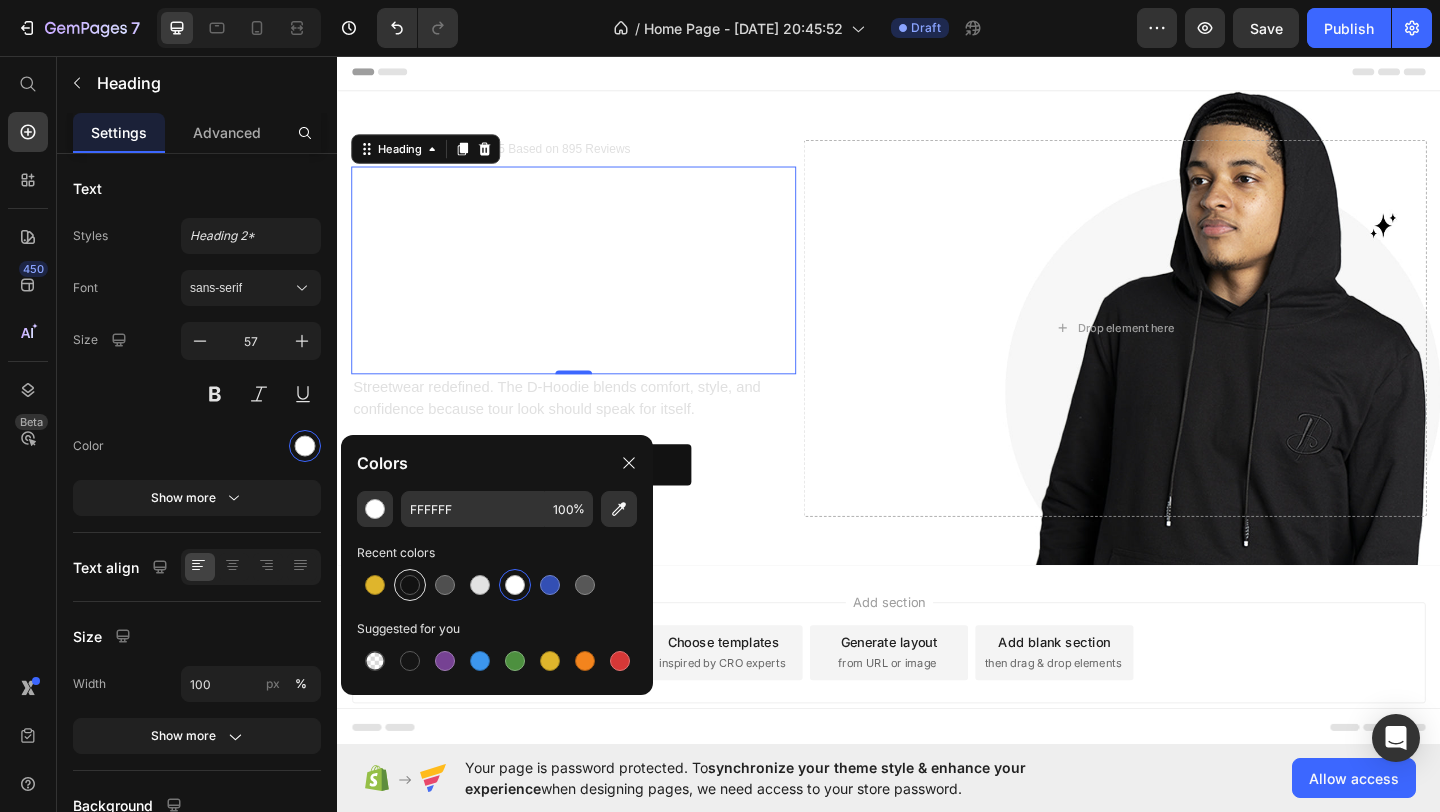 click at bounding box center [410, 585] 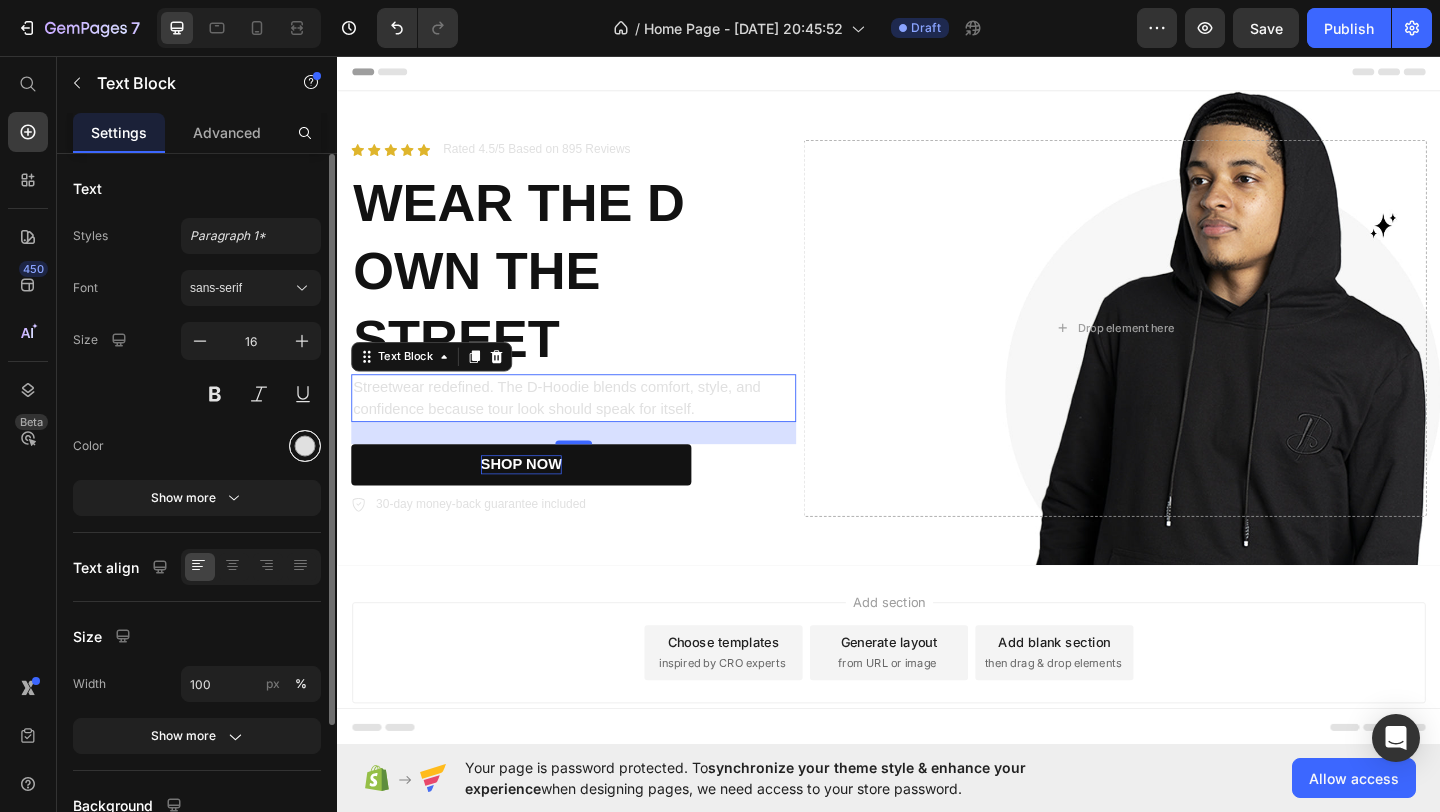 click at bounding box center [305, 446] 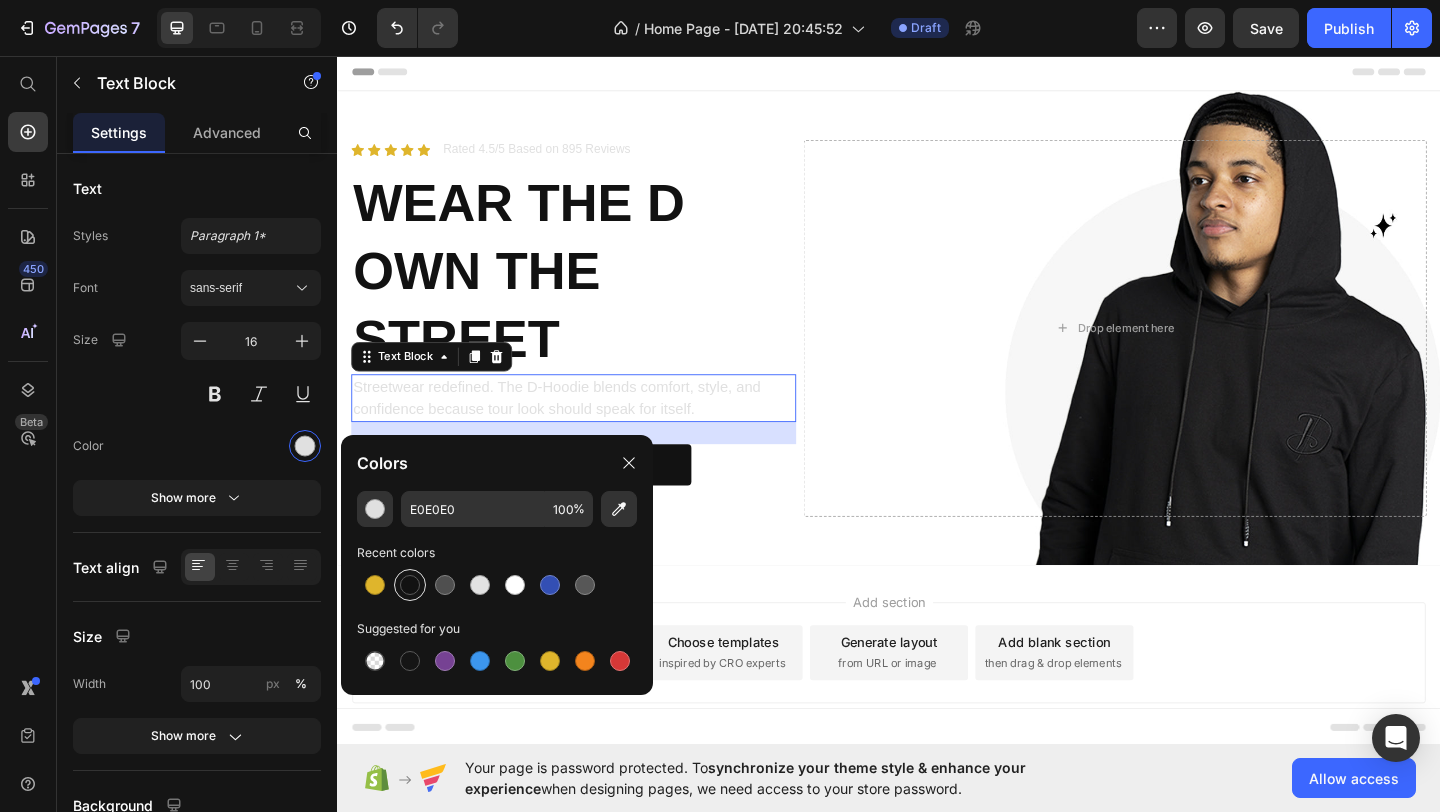 click at bounding box center (410, 585) 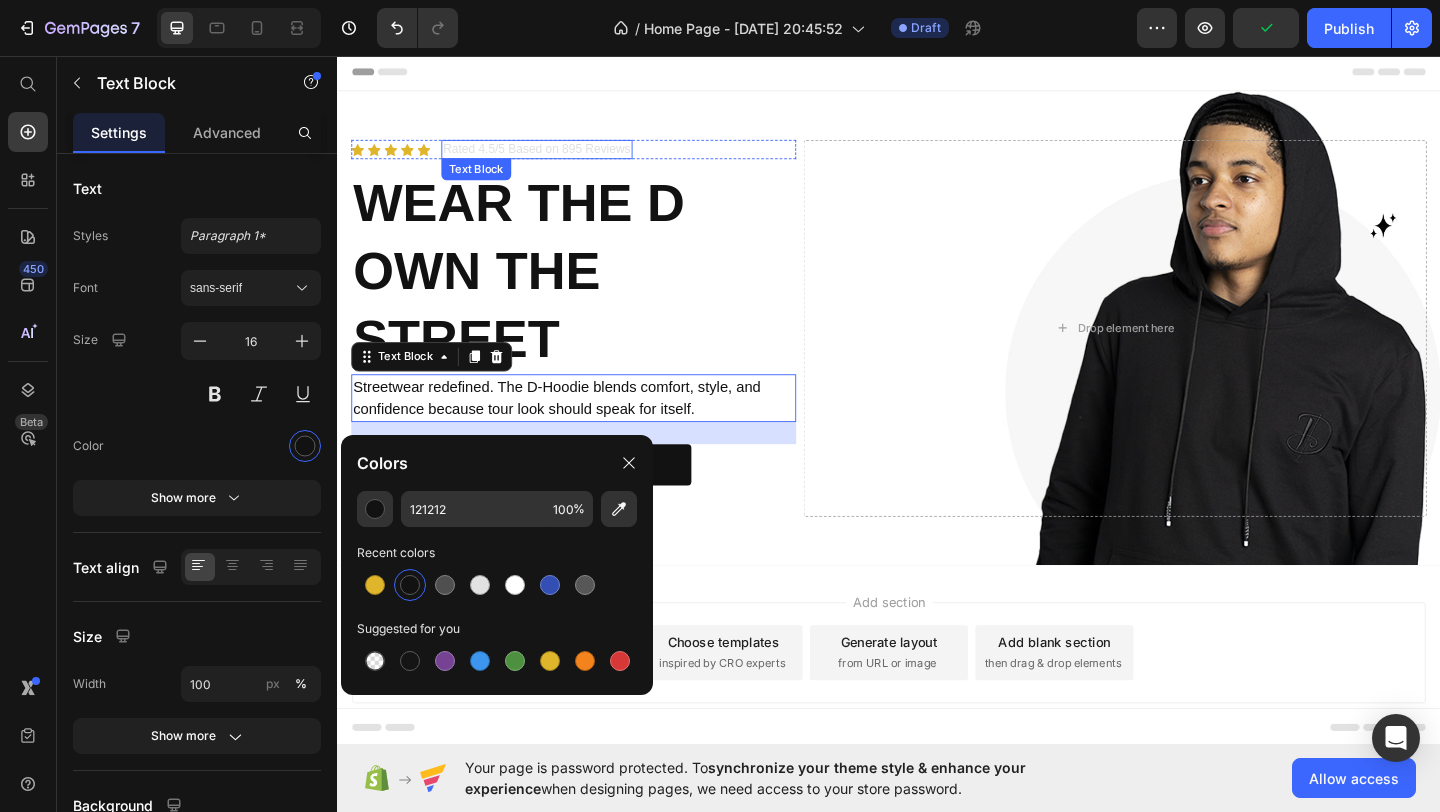 click on "Rated 4.5/5 Based on 895 Reviews" at bounding box center (554, 157) 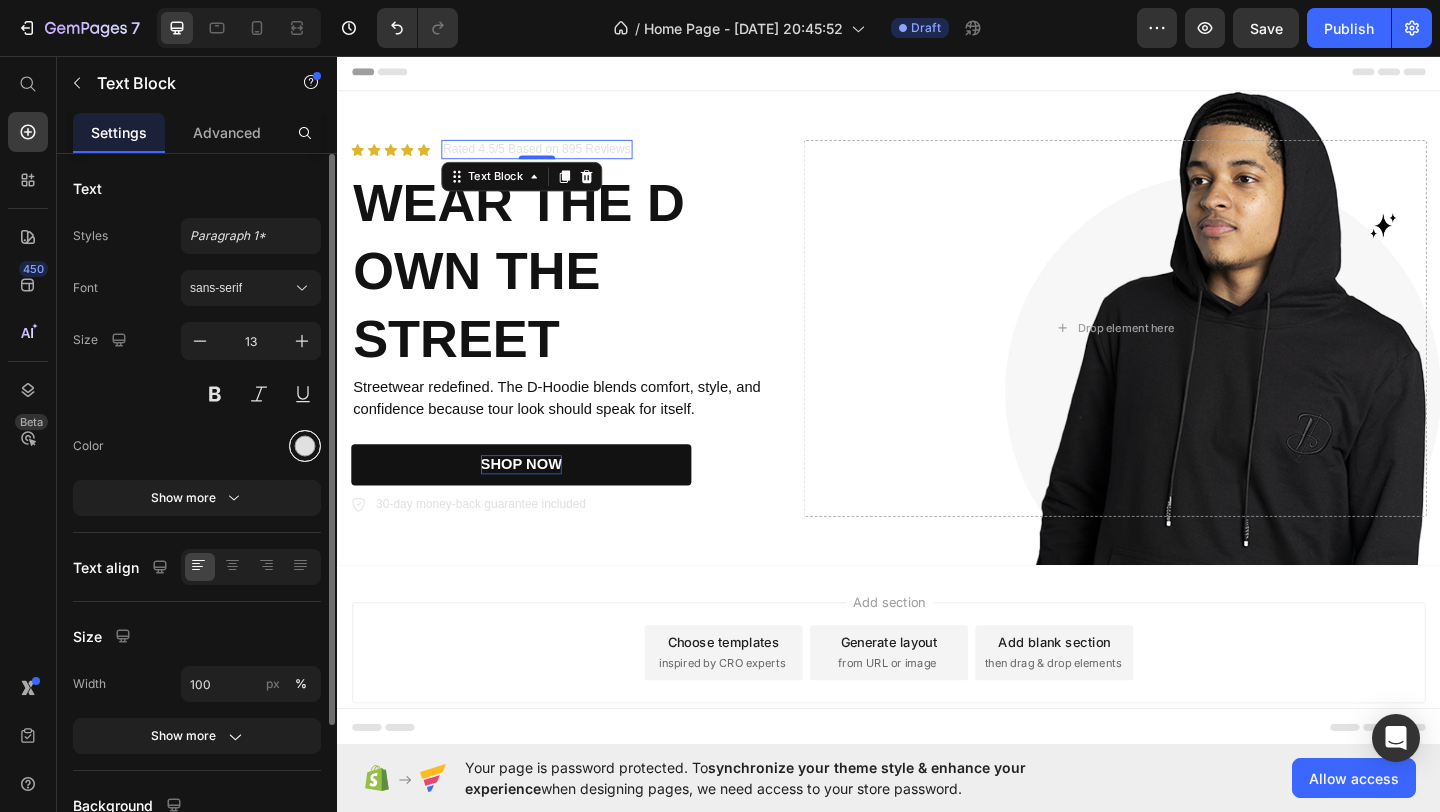 click at bounding box center (305, 446) 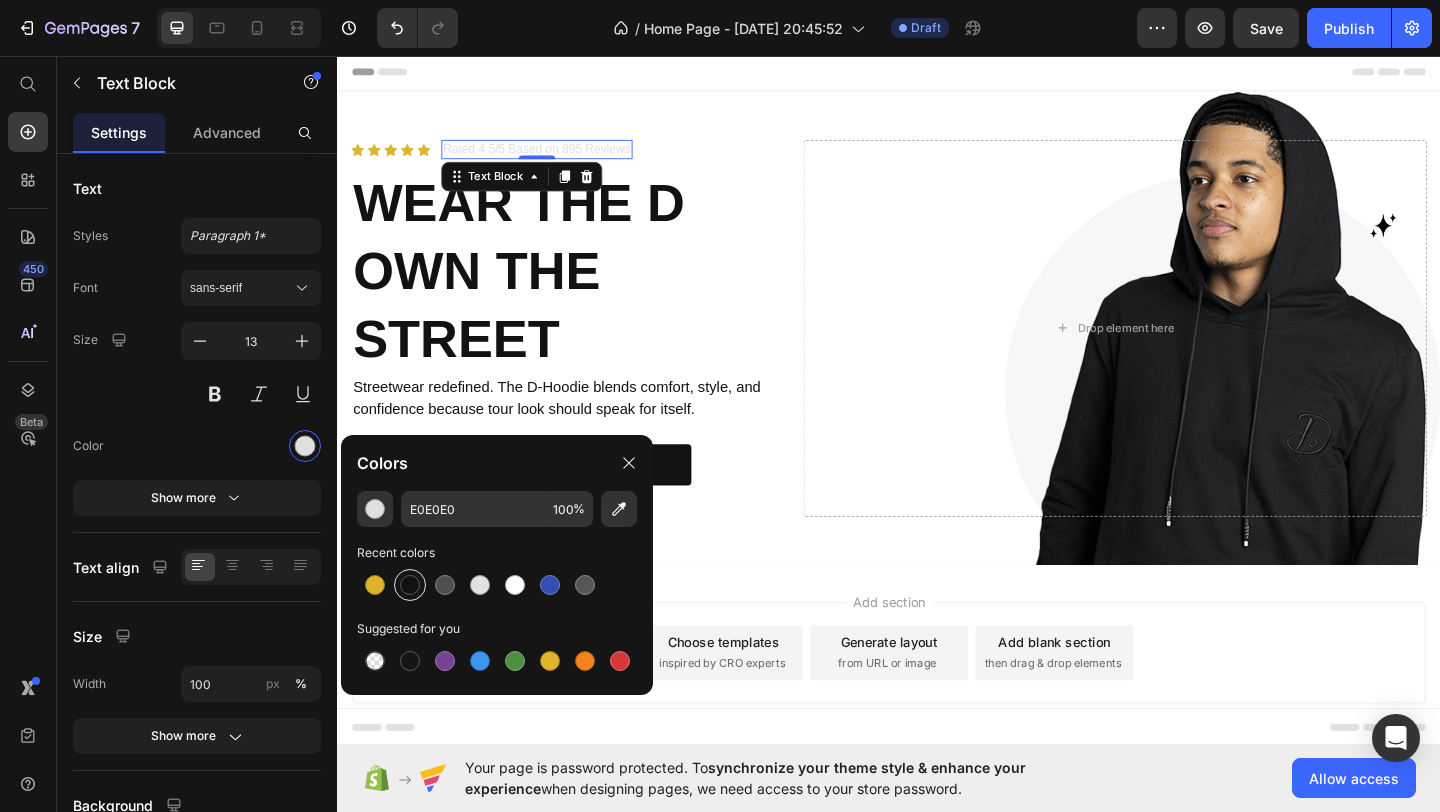 click at bounding box center (410, 585) 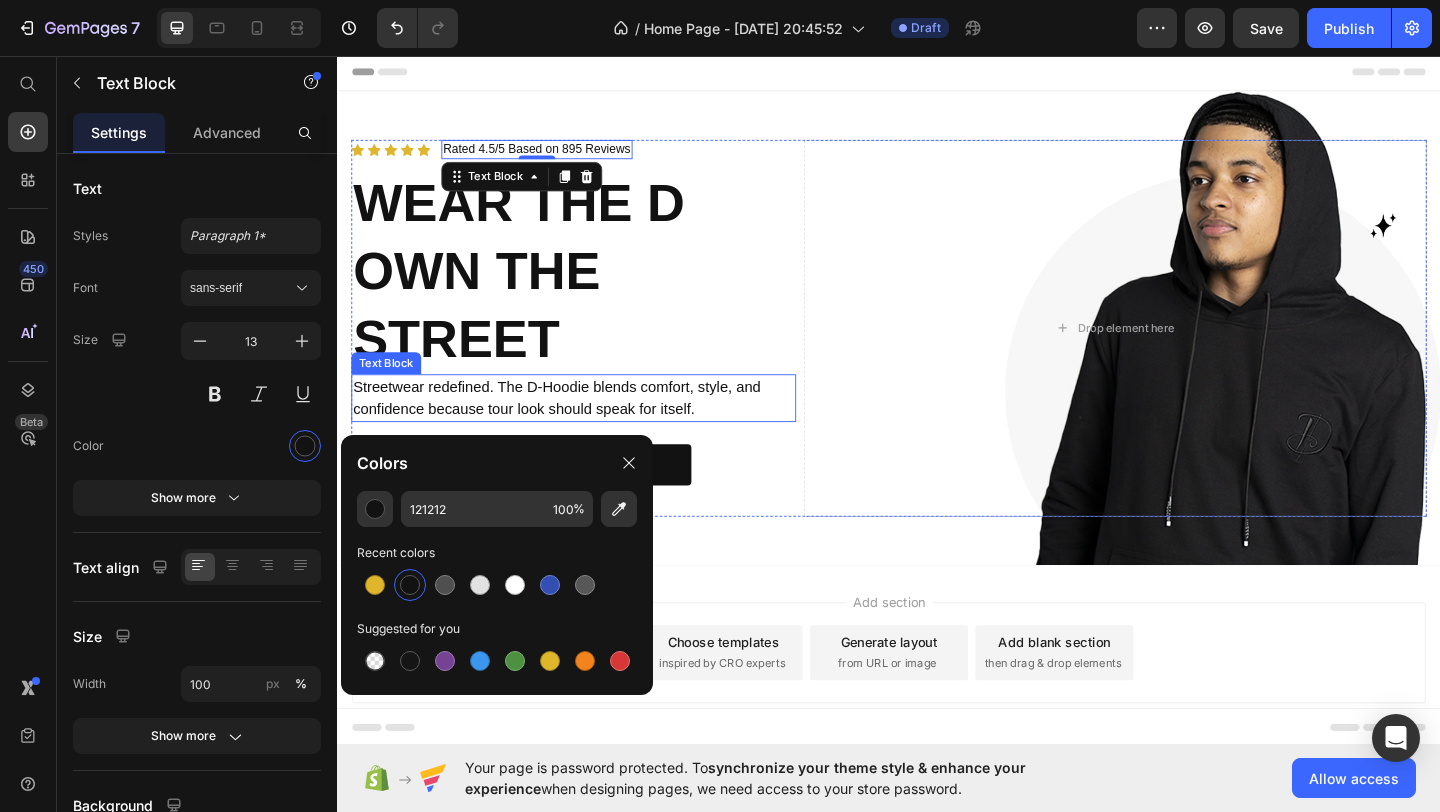 scroll, scrollTop: 49, scrollLeft: 0, axis: vertical 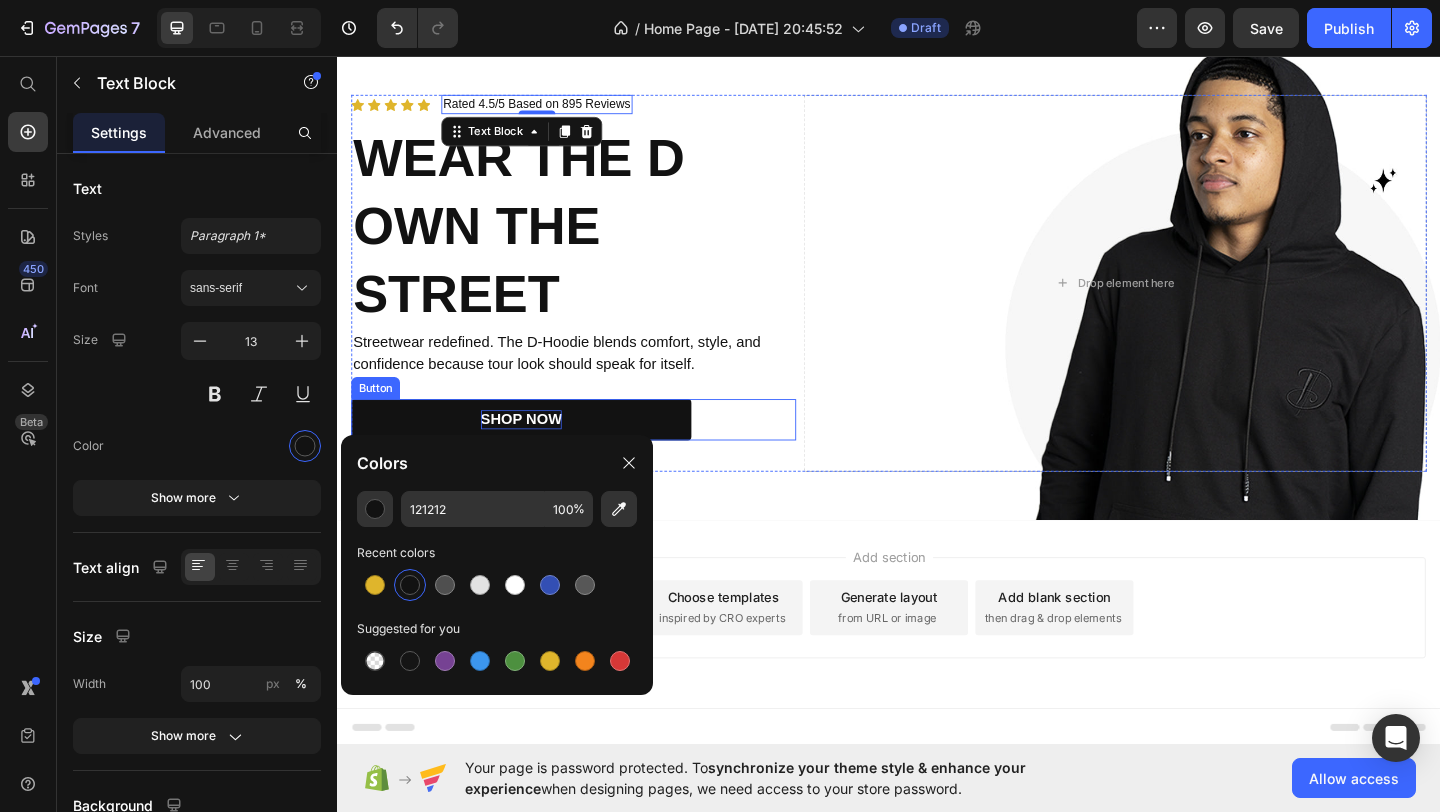 click on "SHOP NOW  Button" at bounding box center [594, 451] 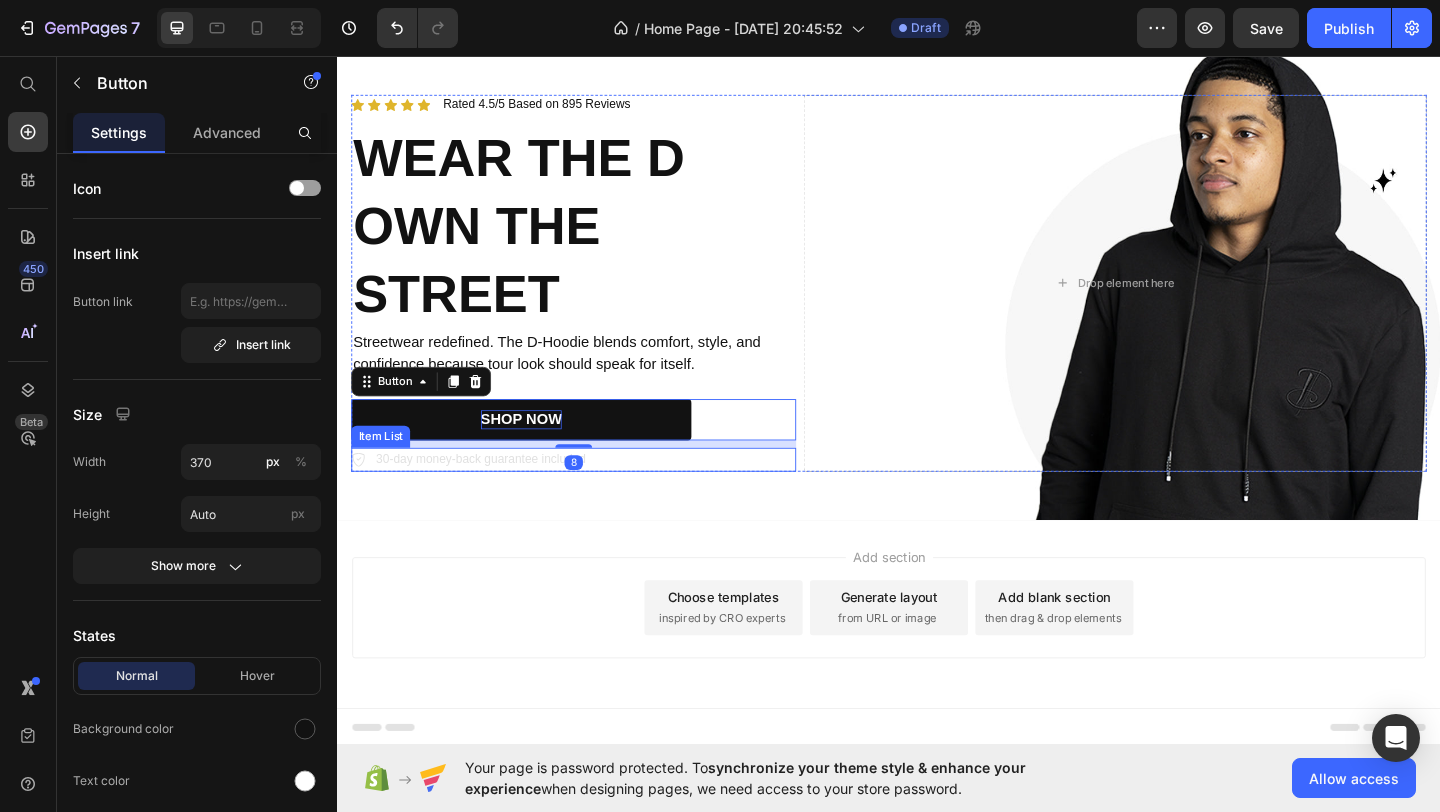 click on "30-day money-back guarantee included" at bounding box center [594, 495] 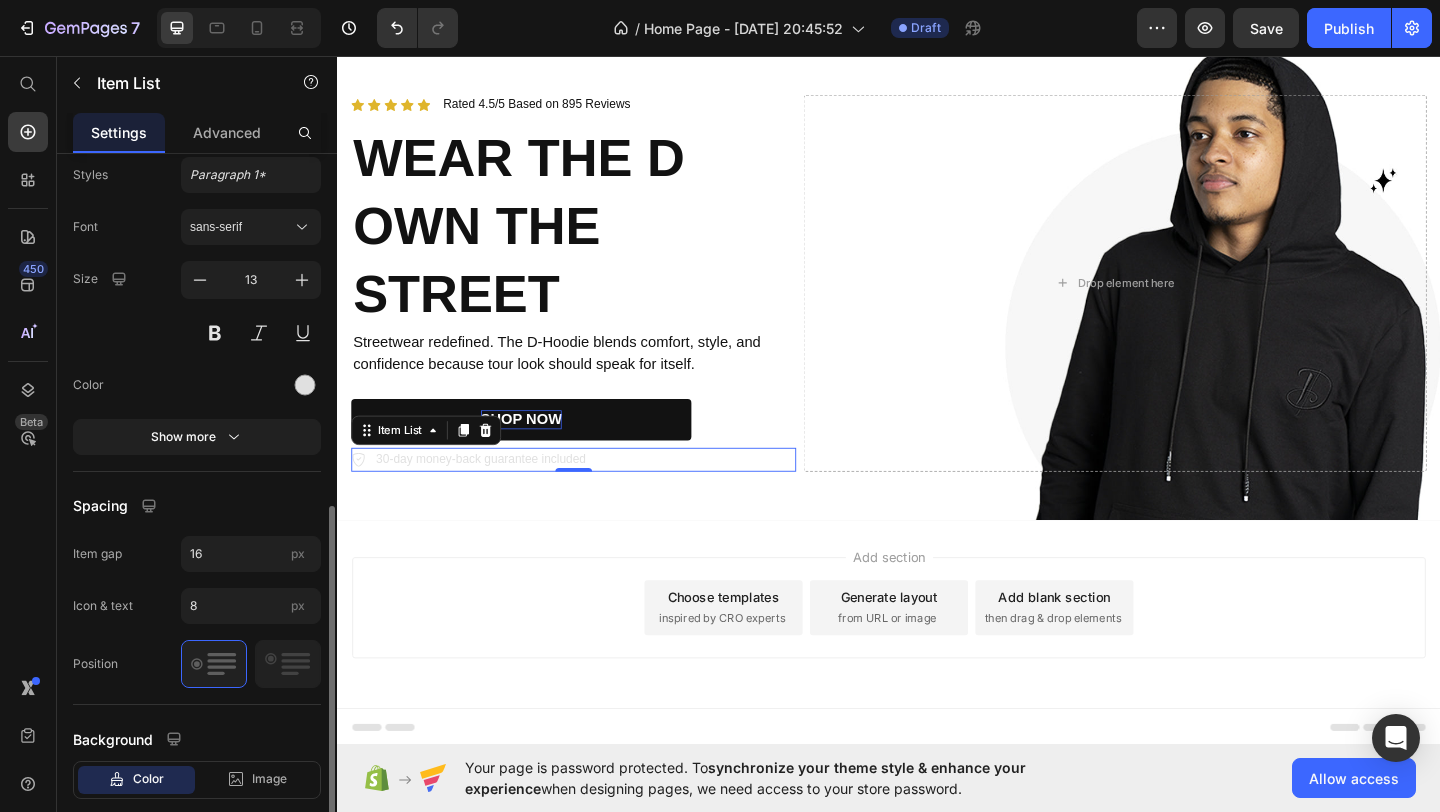scroll, scrollTop: 659, scrollLeft: 0, axis: vertical 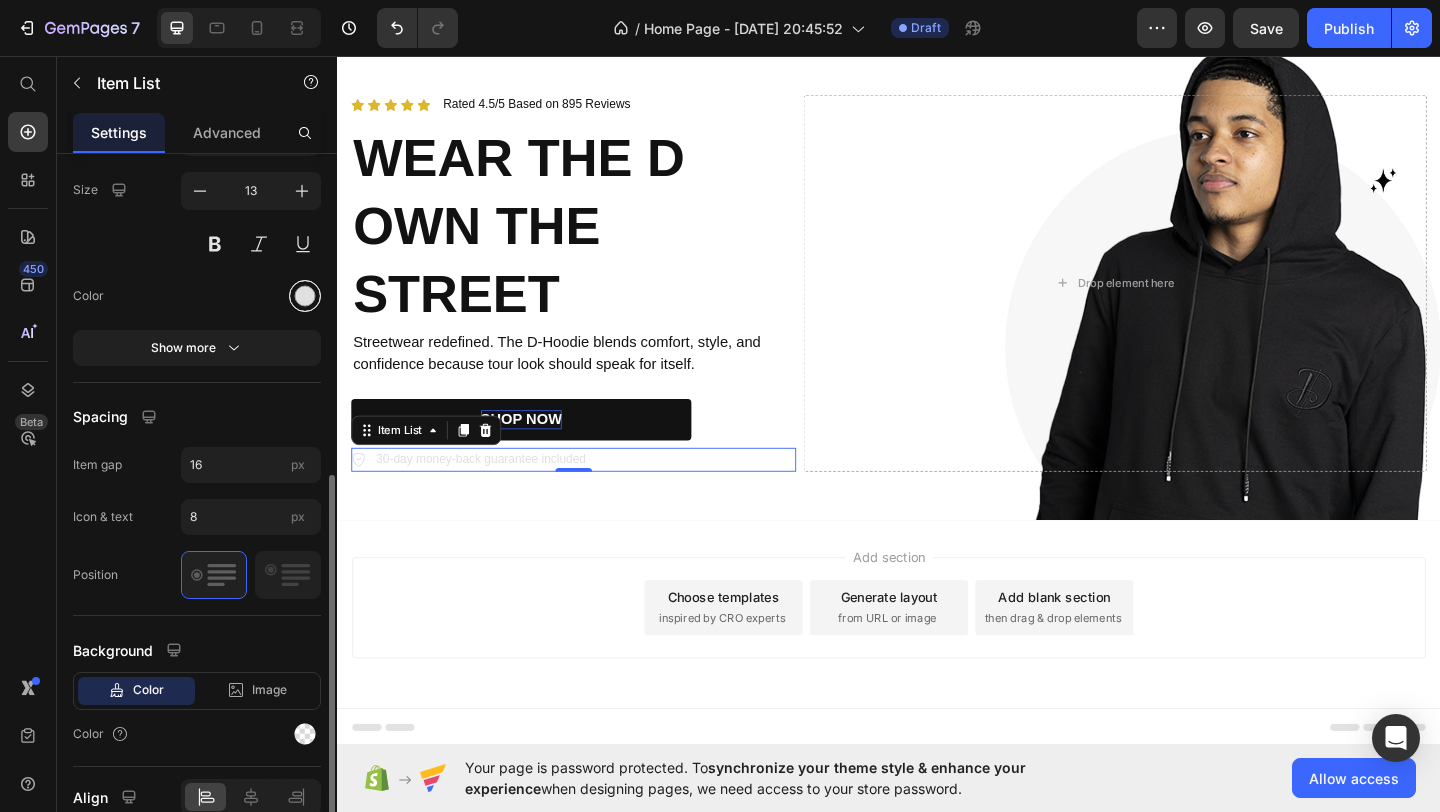 click at bounding box center [305, 295] 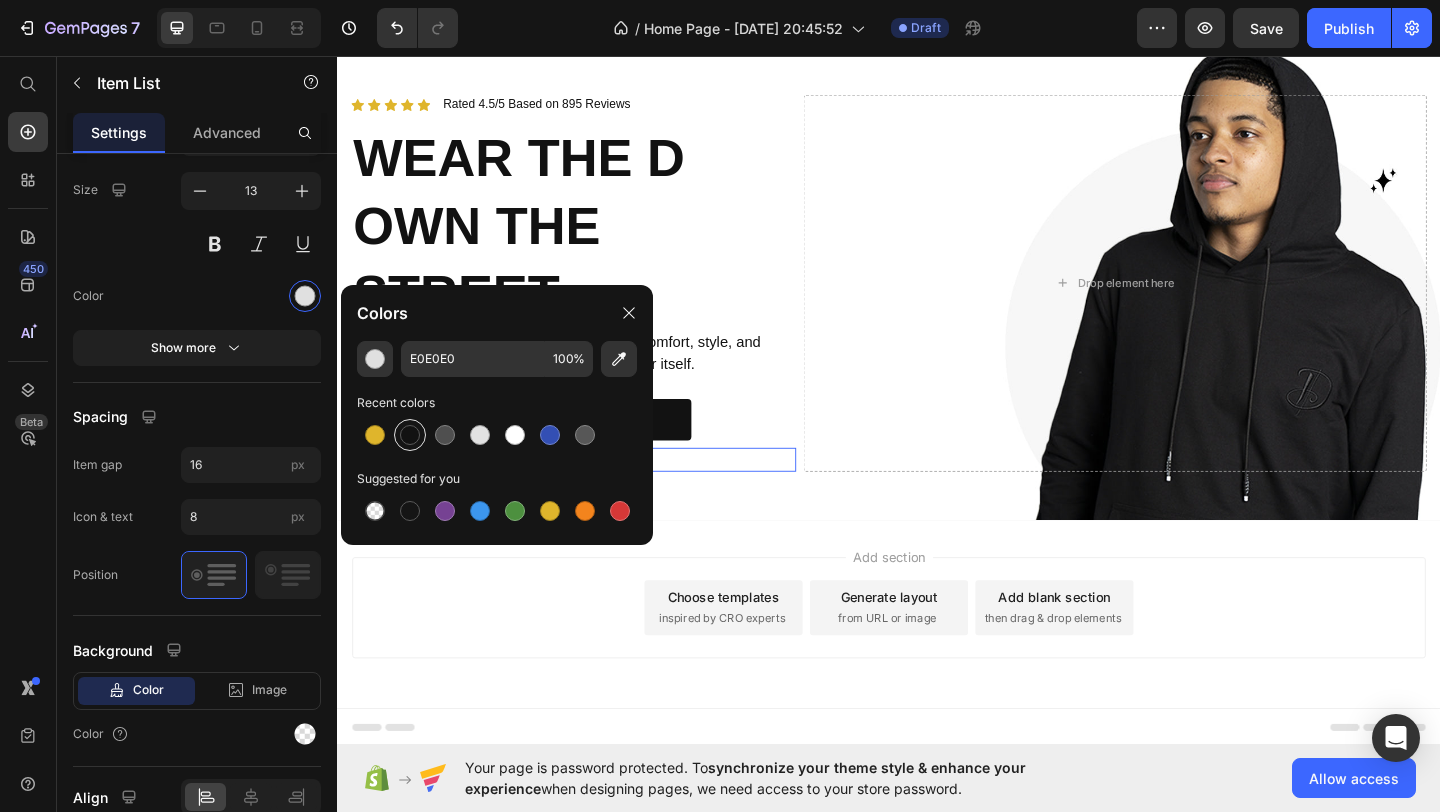 click at bounding box center [410, 435] 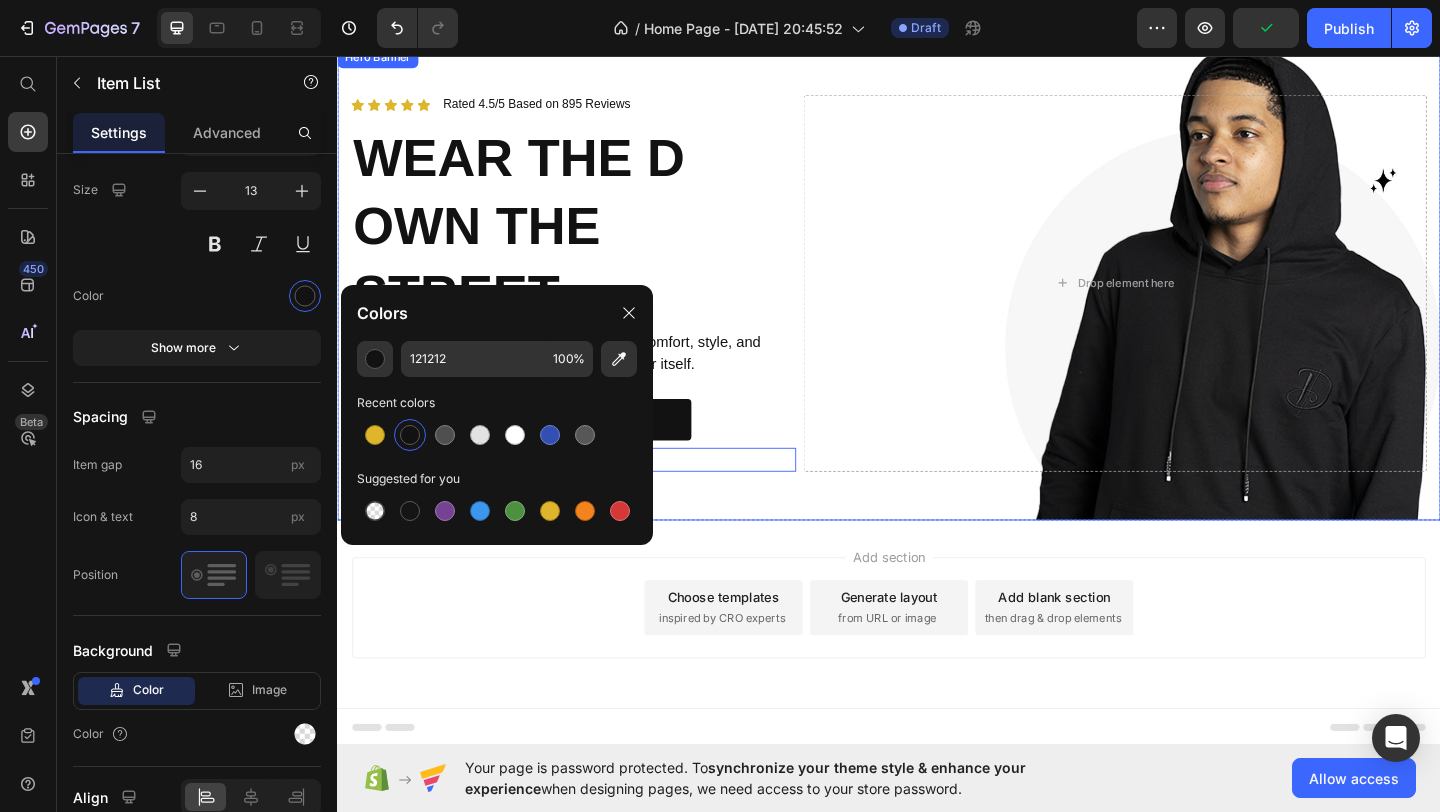 click on "Icon Icon Icon Icon Icon Icon List Rated 4.5/5 Based on 895 Reviews Text Block Row WEAR THE D OWN THE STREET Heading Streetwear redefined. The D-Hoodie blends comfort, style, and confidence because tour look should speak for itself.  Text Block SHOP NOW  Button
30-day money-back guarantee included  Item List   0
Drop element here Row" at bounding box center (937, 302) 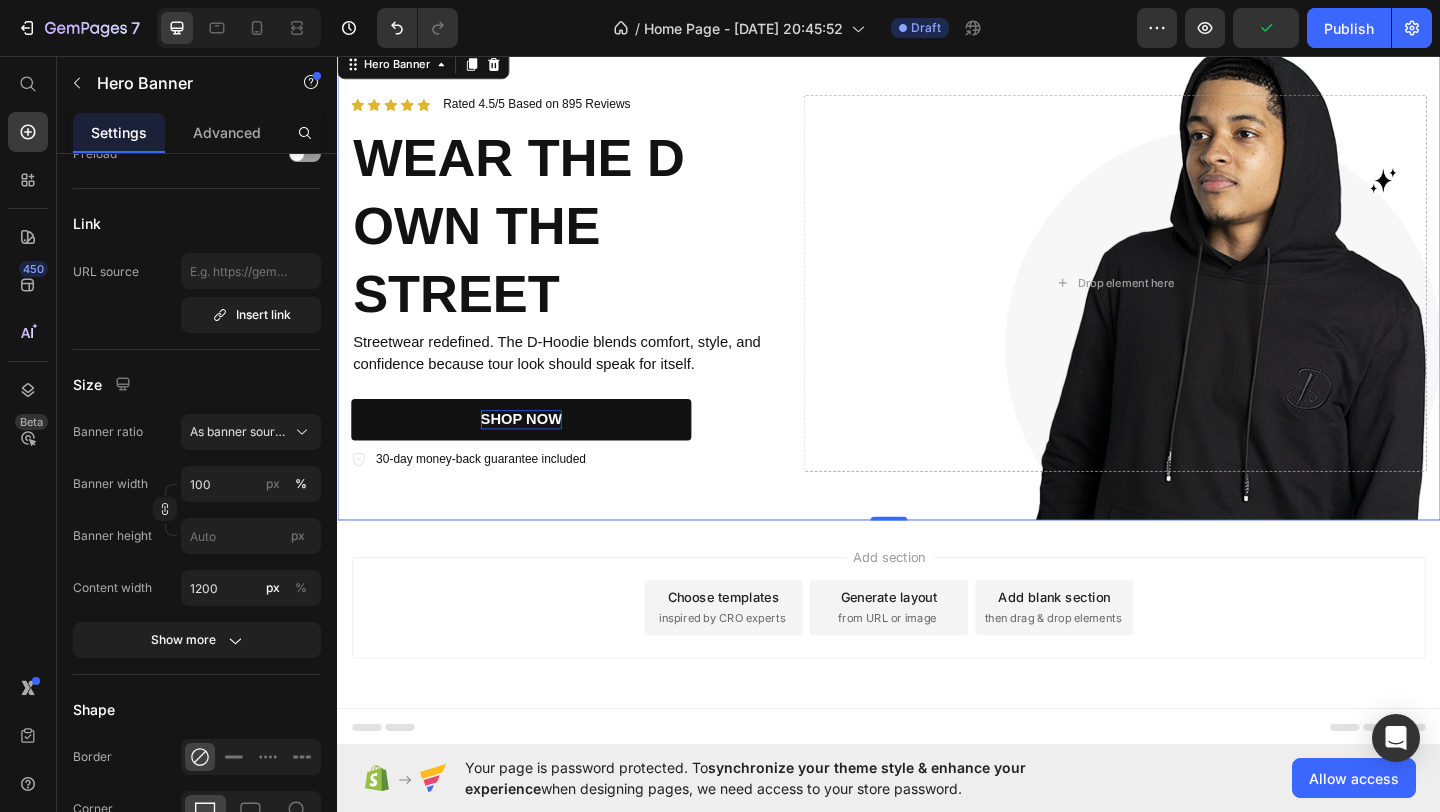 scroll, scrollTop: 0, scrollLeft: 0, axis: both 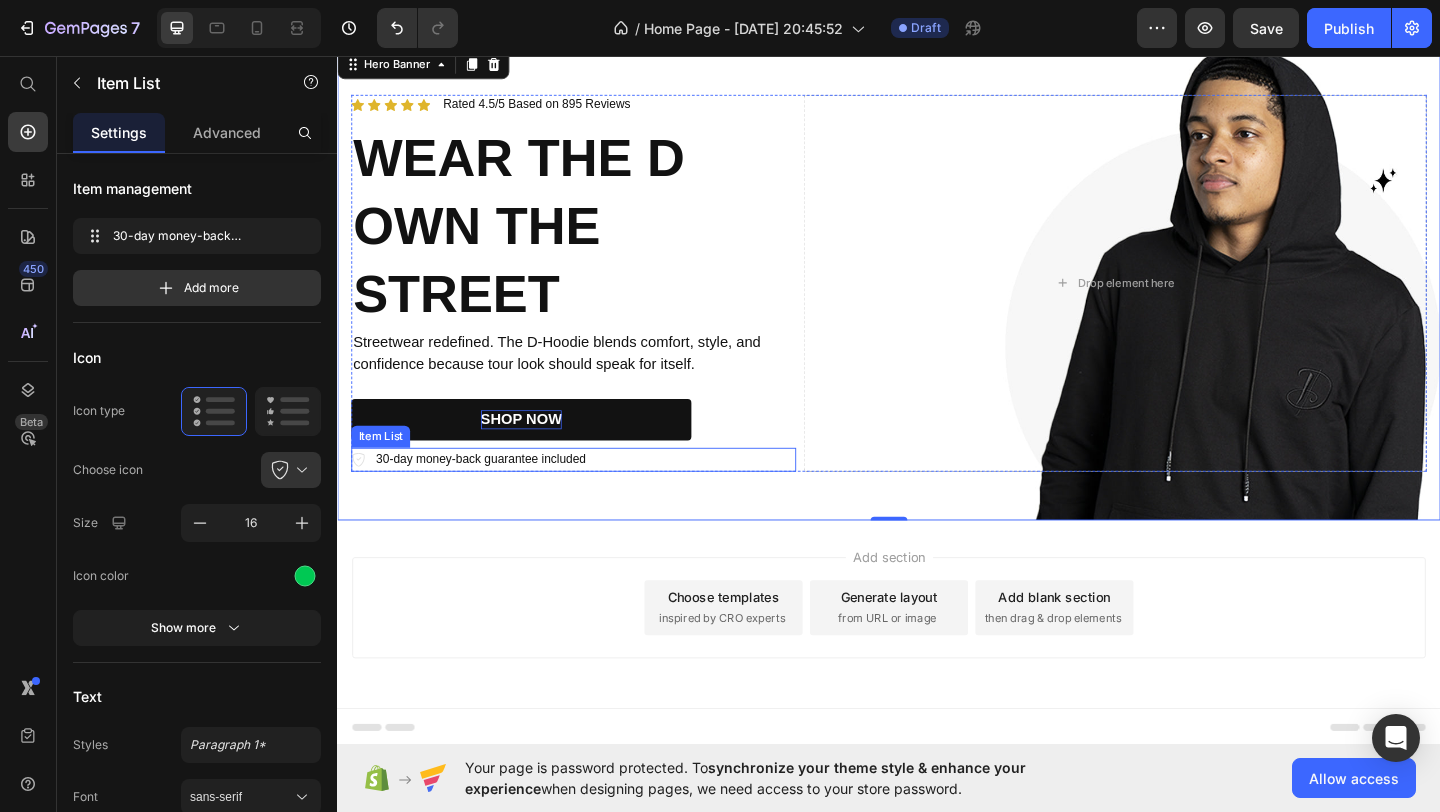 click 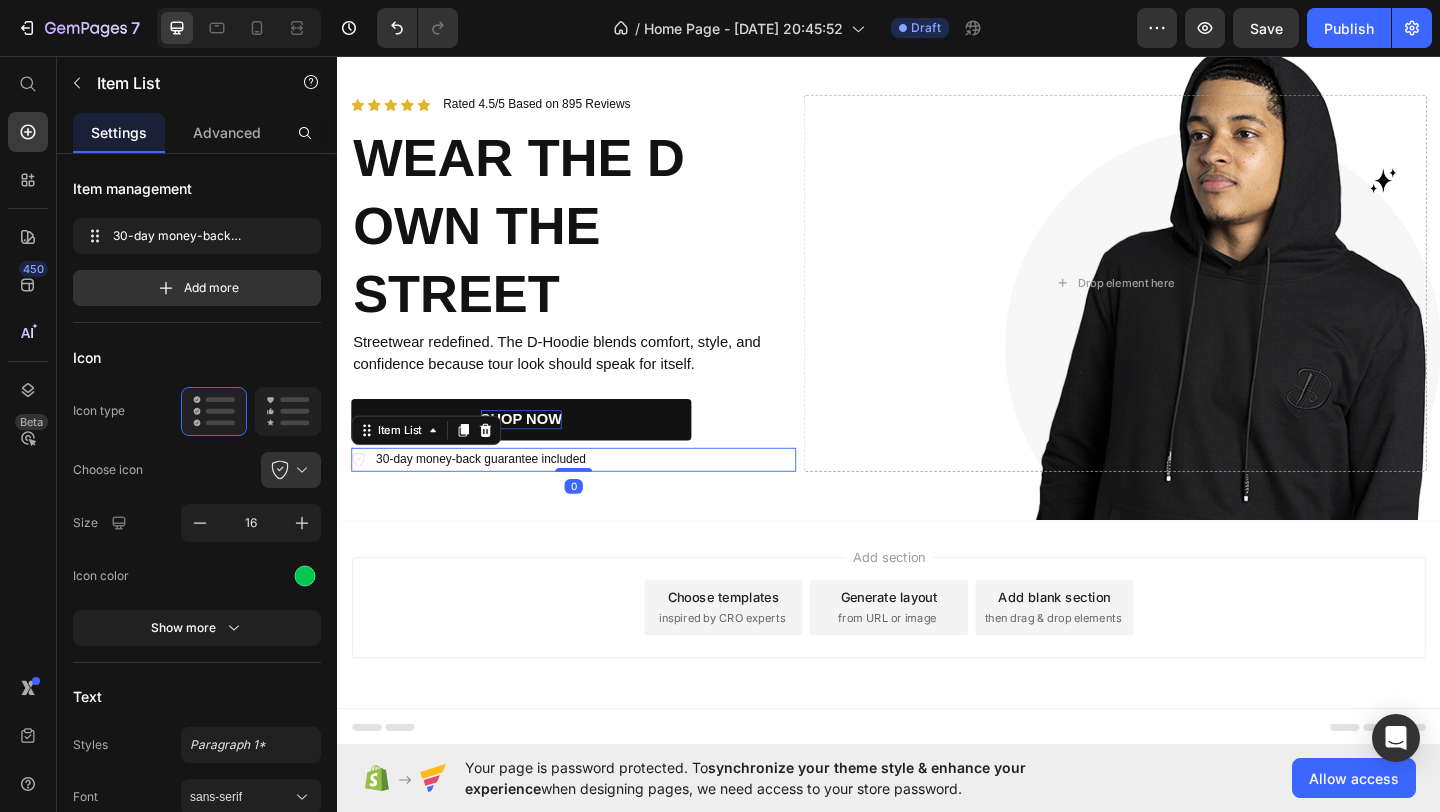 click 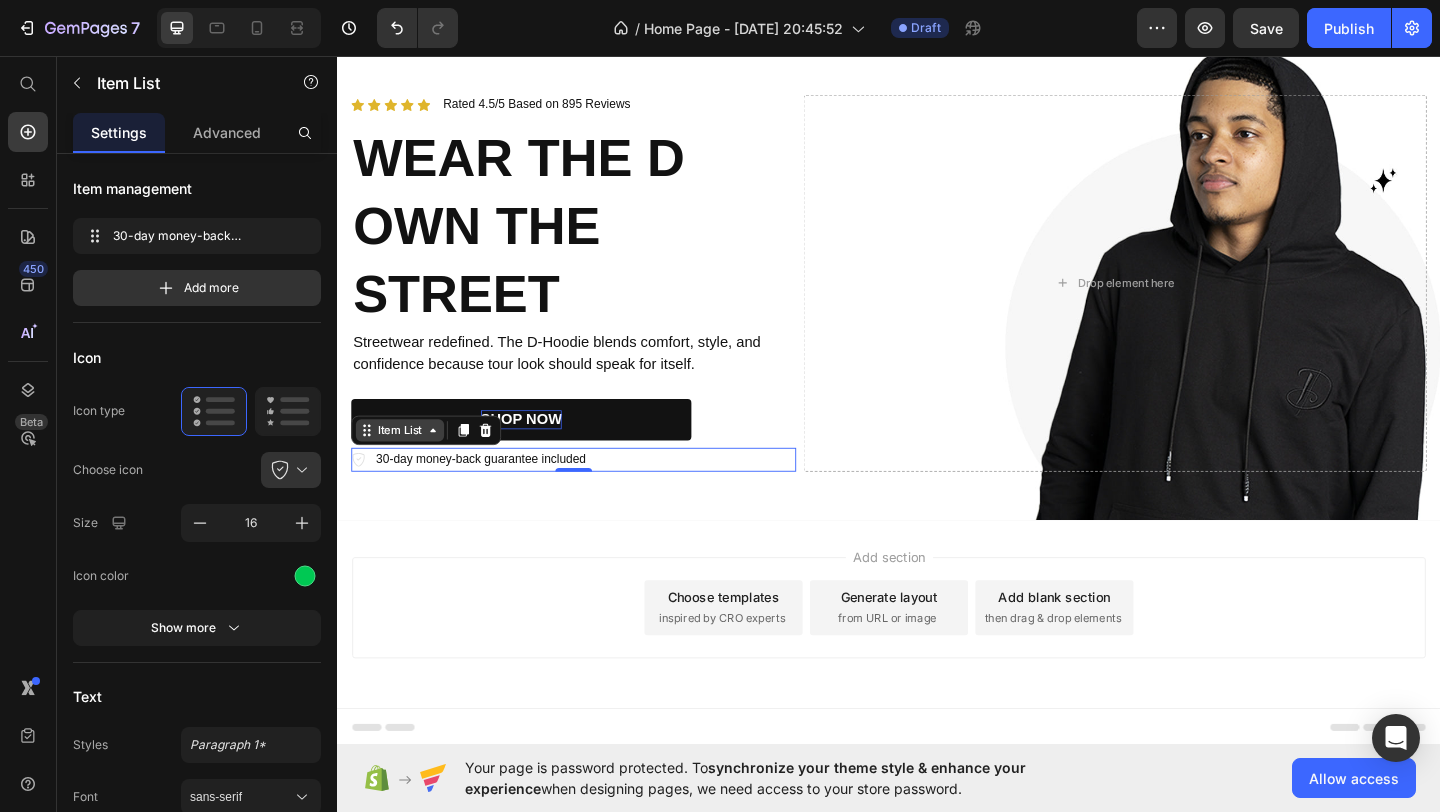 click 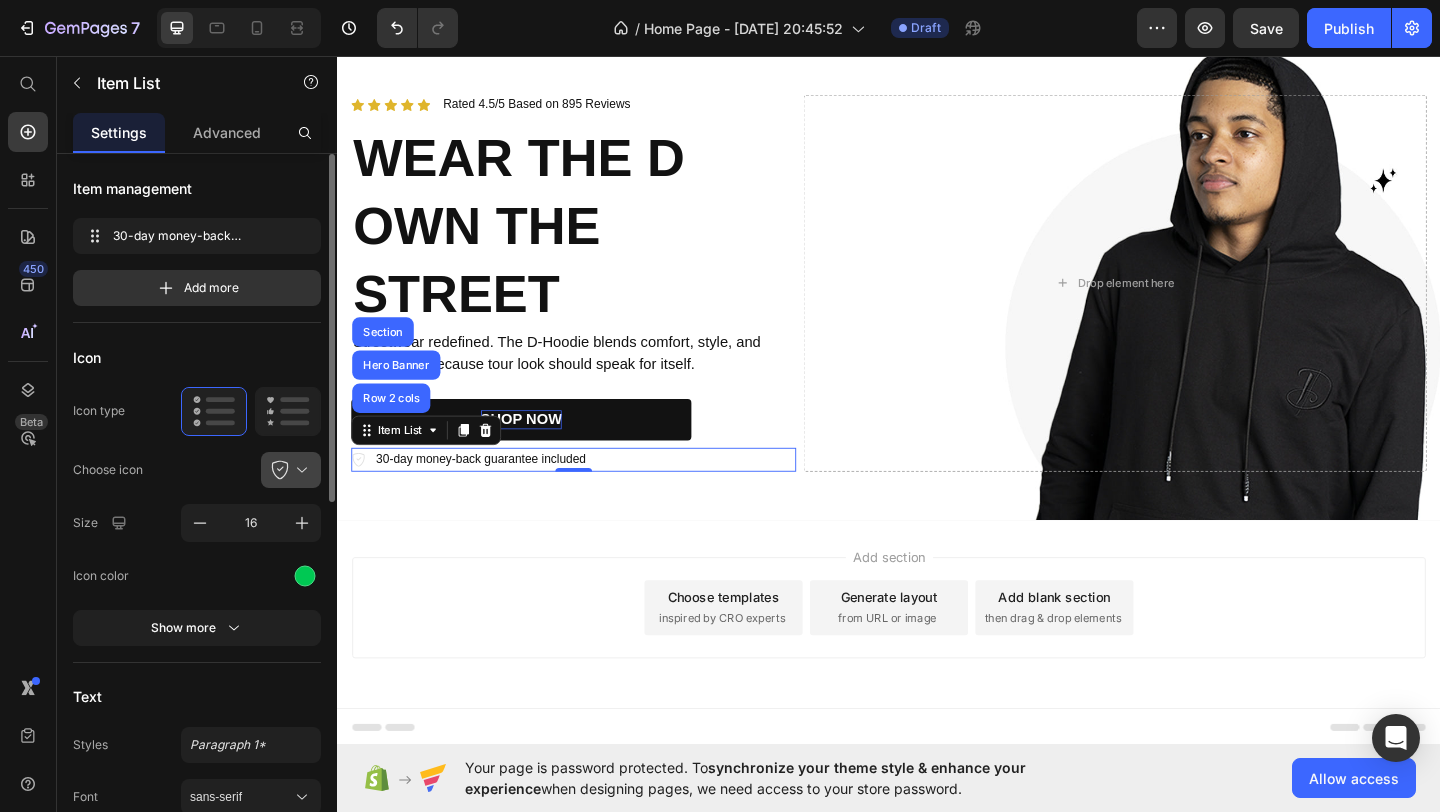 click at bounding box center (299, 470) 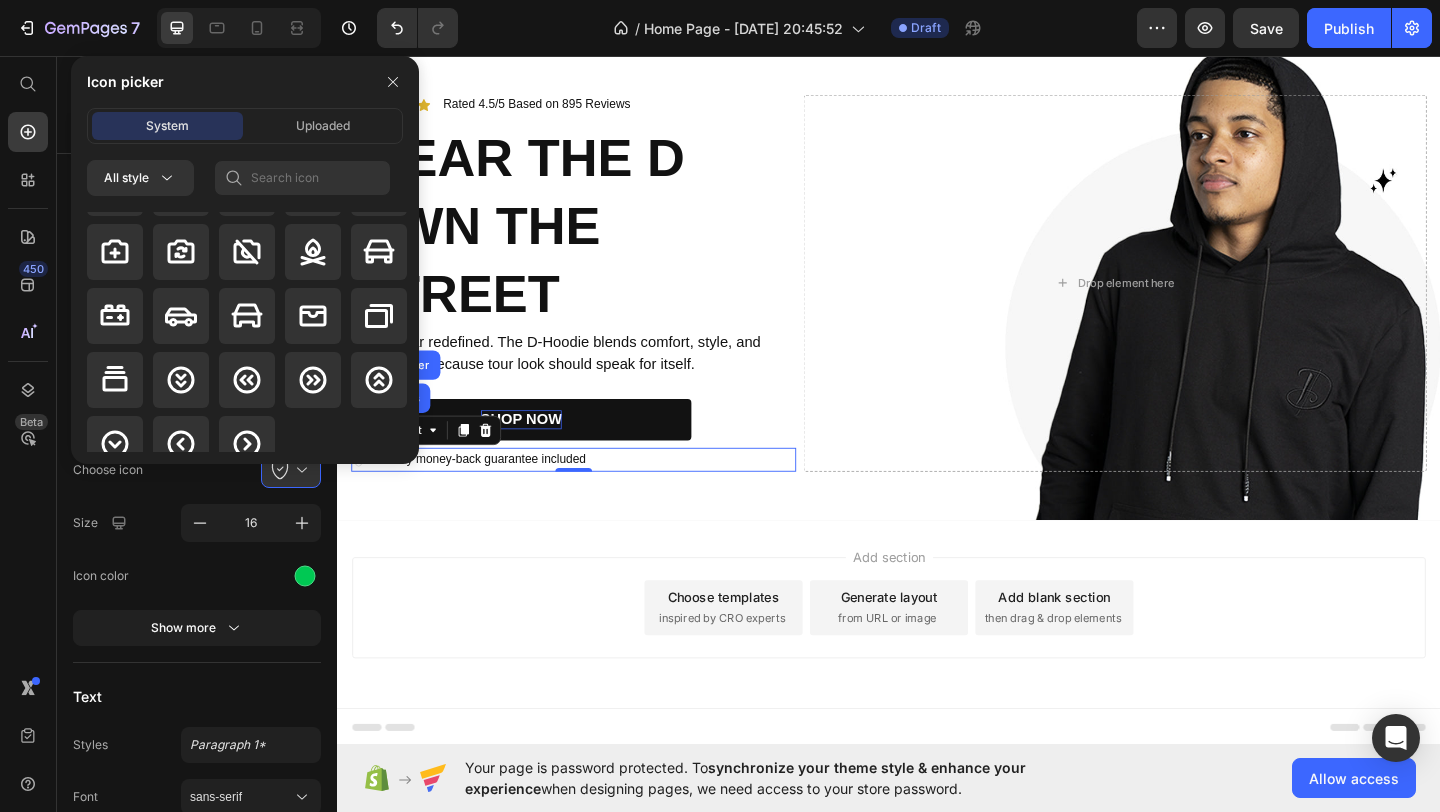 scroll, scrollTop: 3056, scrollLeft: 0, axis: vertical 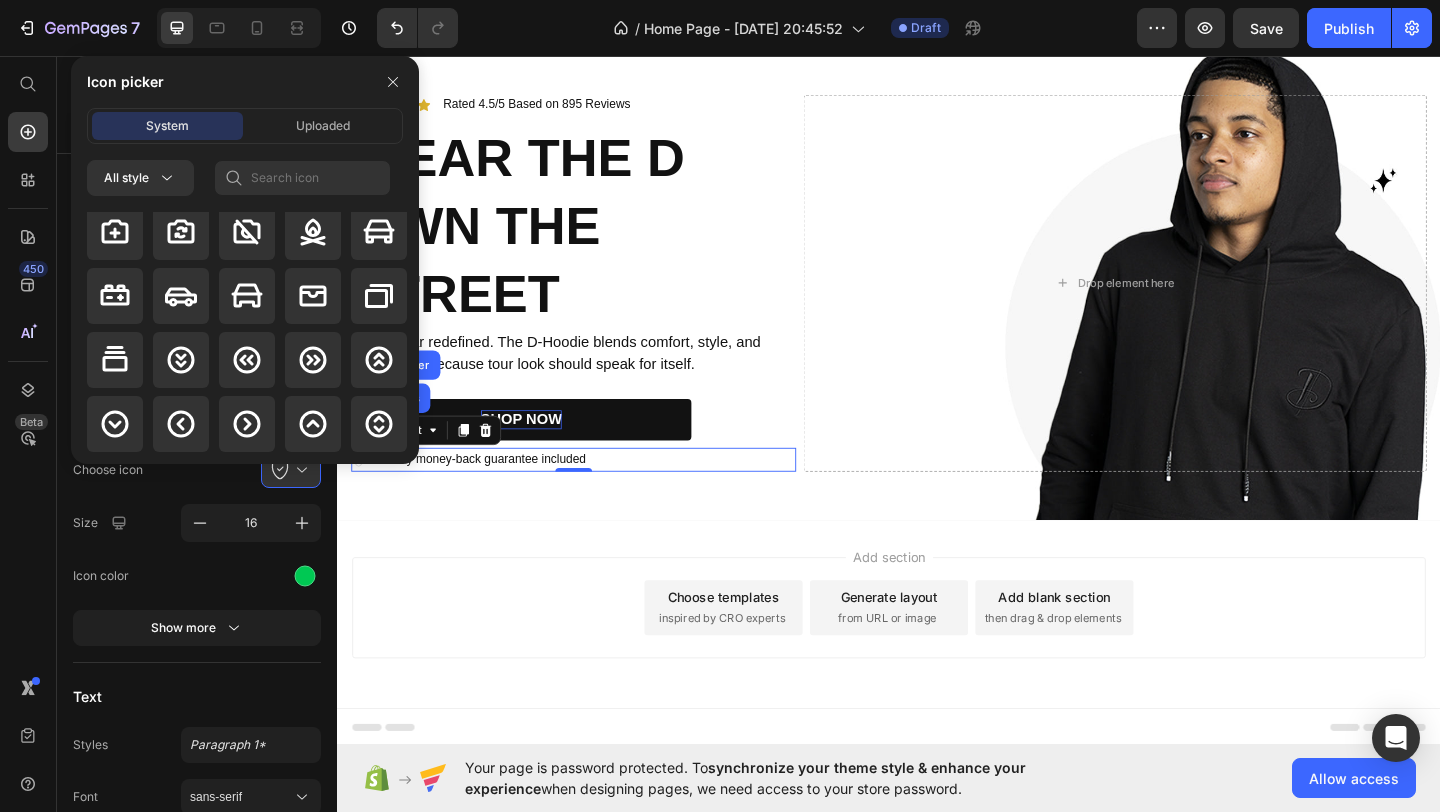 click on "Add section Choose templates inspired by CRO experts Generate layout from URL or image Add blank section then drag & drop elements" at bounding box center (937, 656) 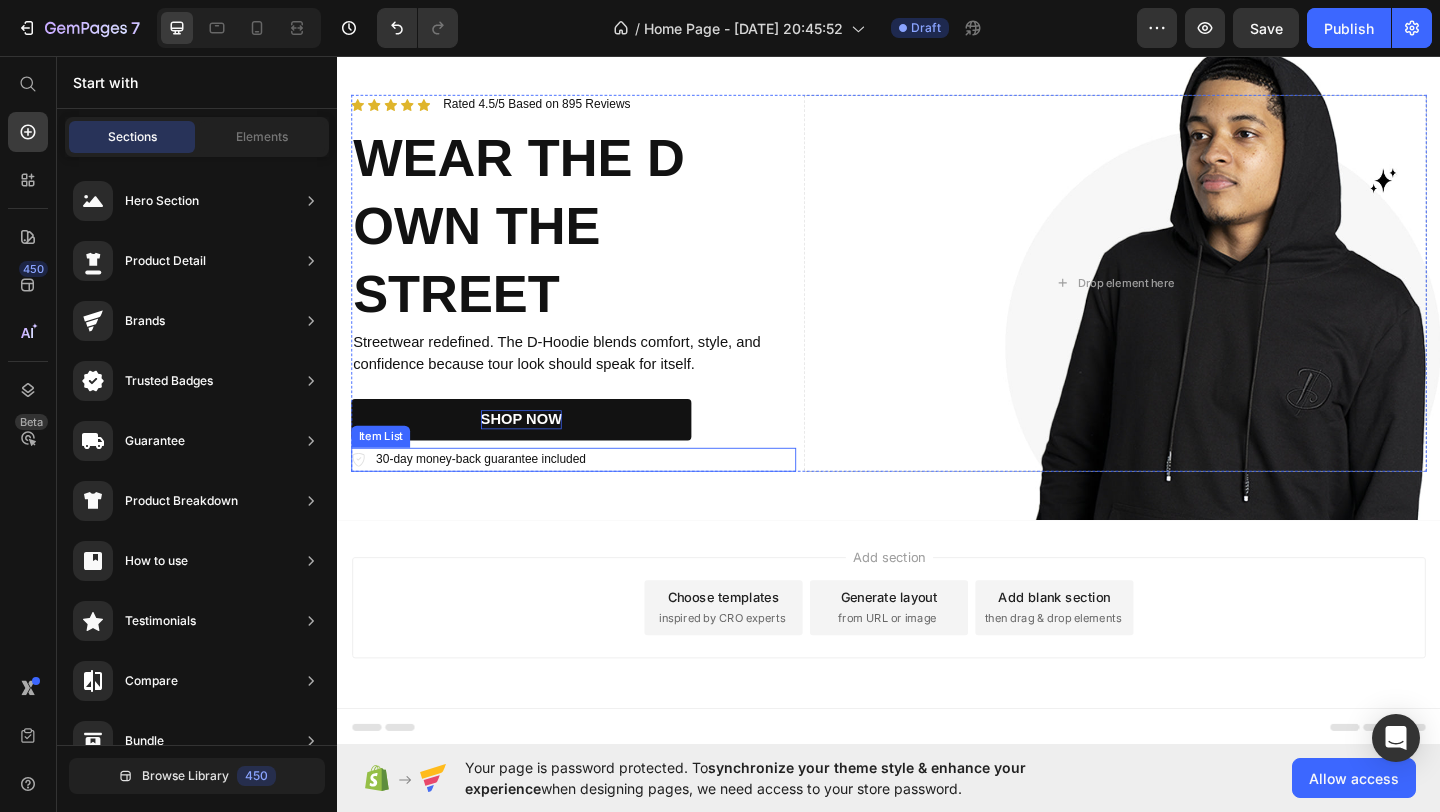 click on "30-day money-back guarantee included" at bounding box center [481, 495] 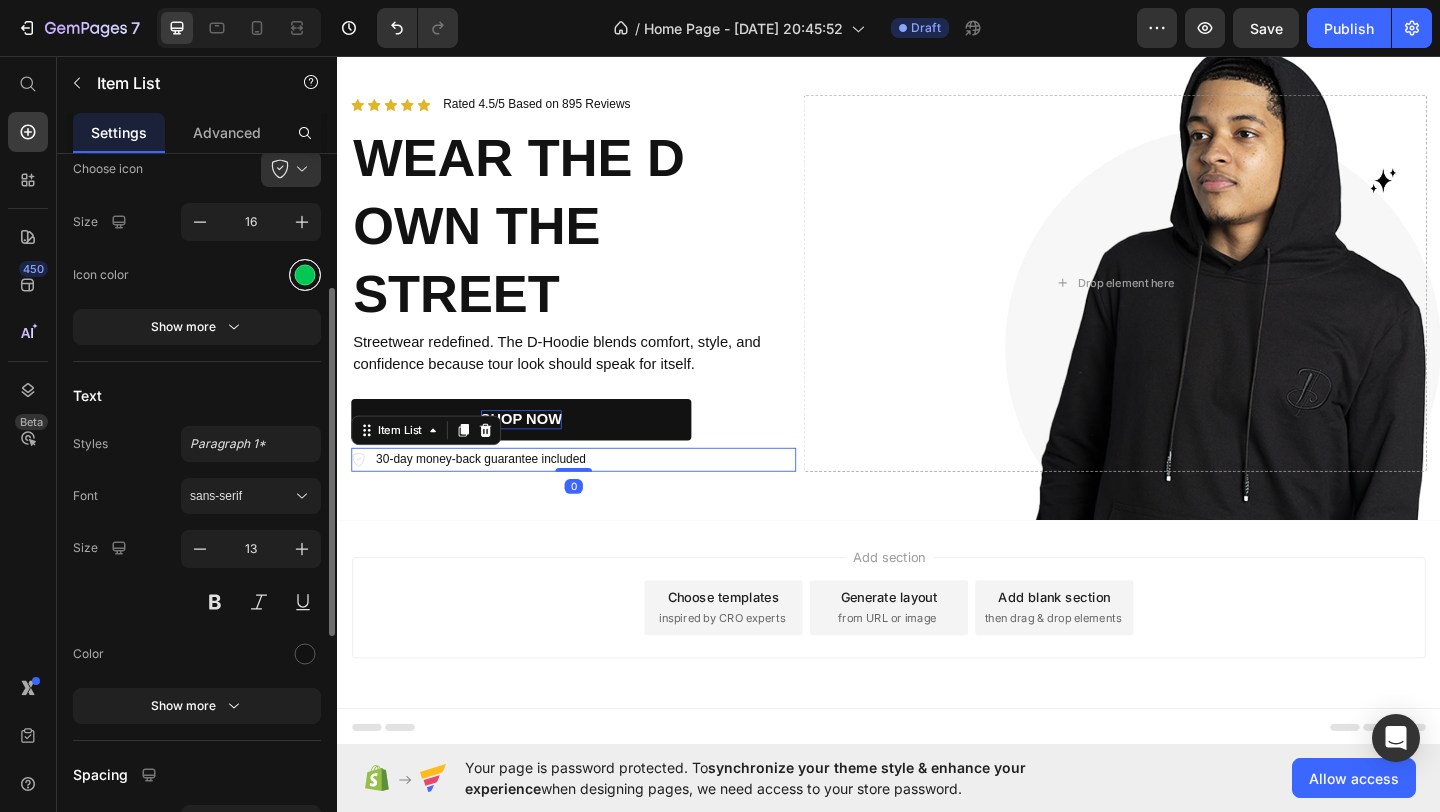scroll, scrollTop: 361, scrollLeft: 0, axis: vertical 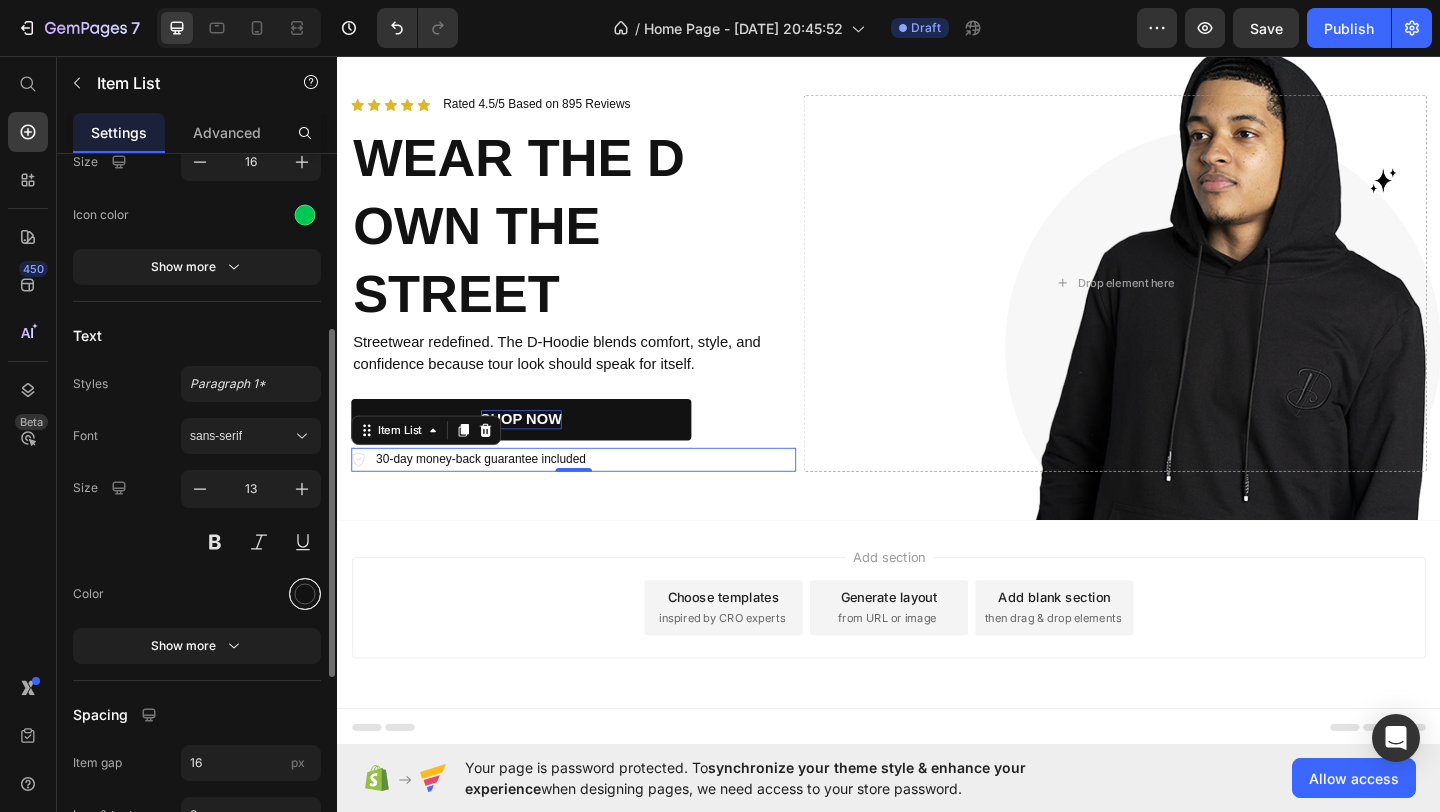 click at bounding box center [305, 593] 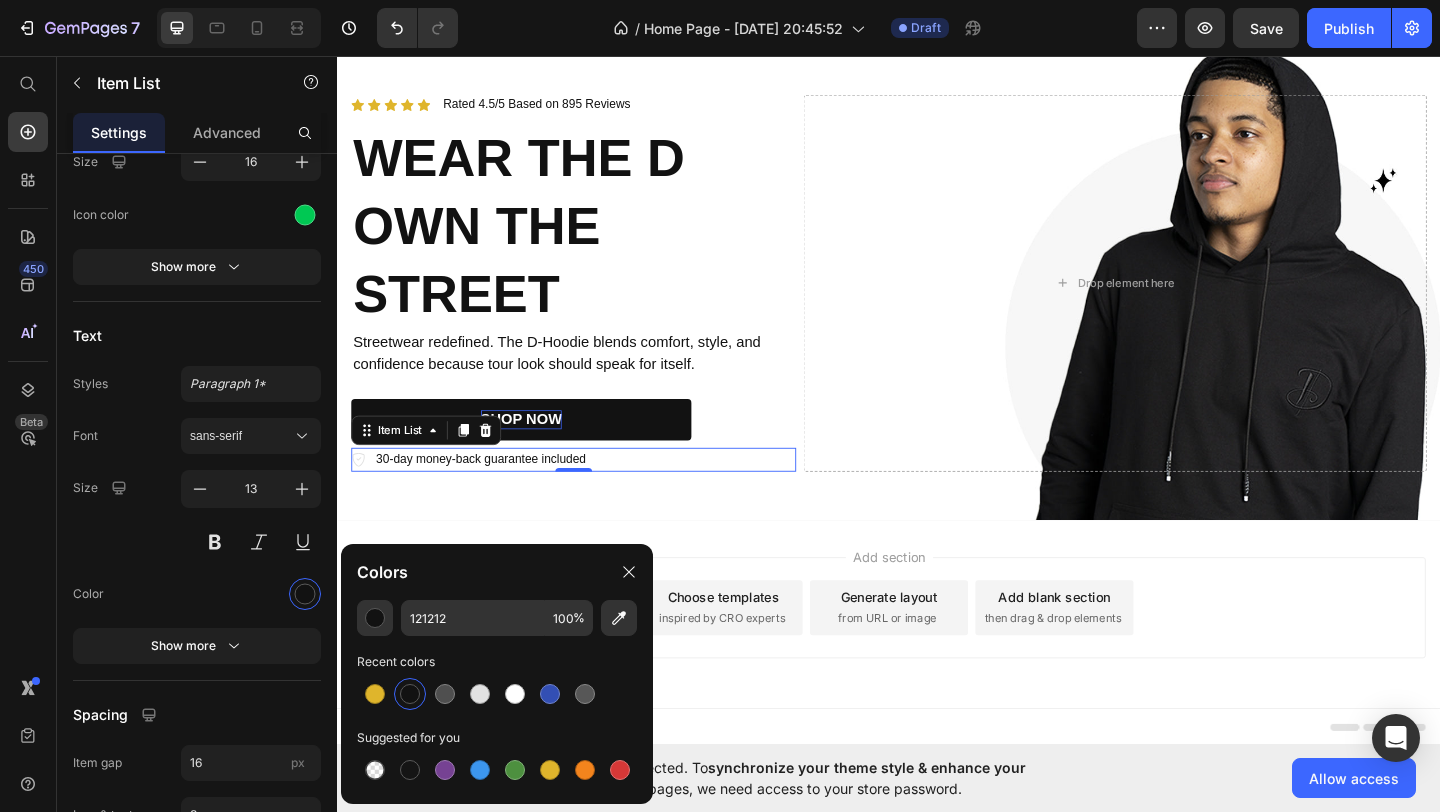 click at bounding box center (410, 694) 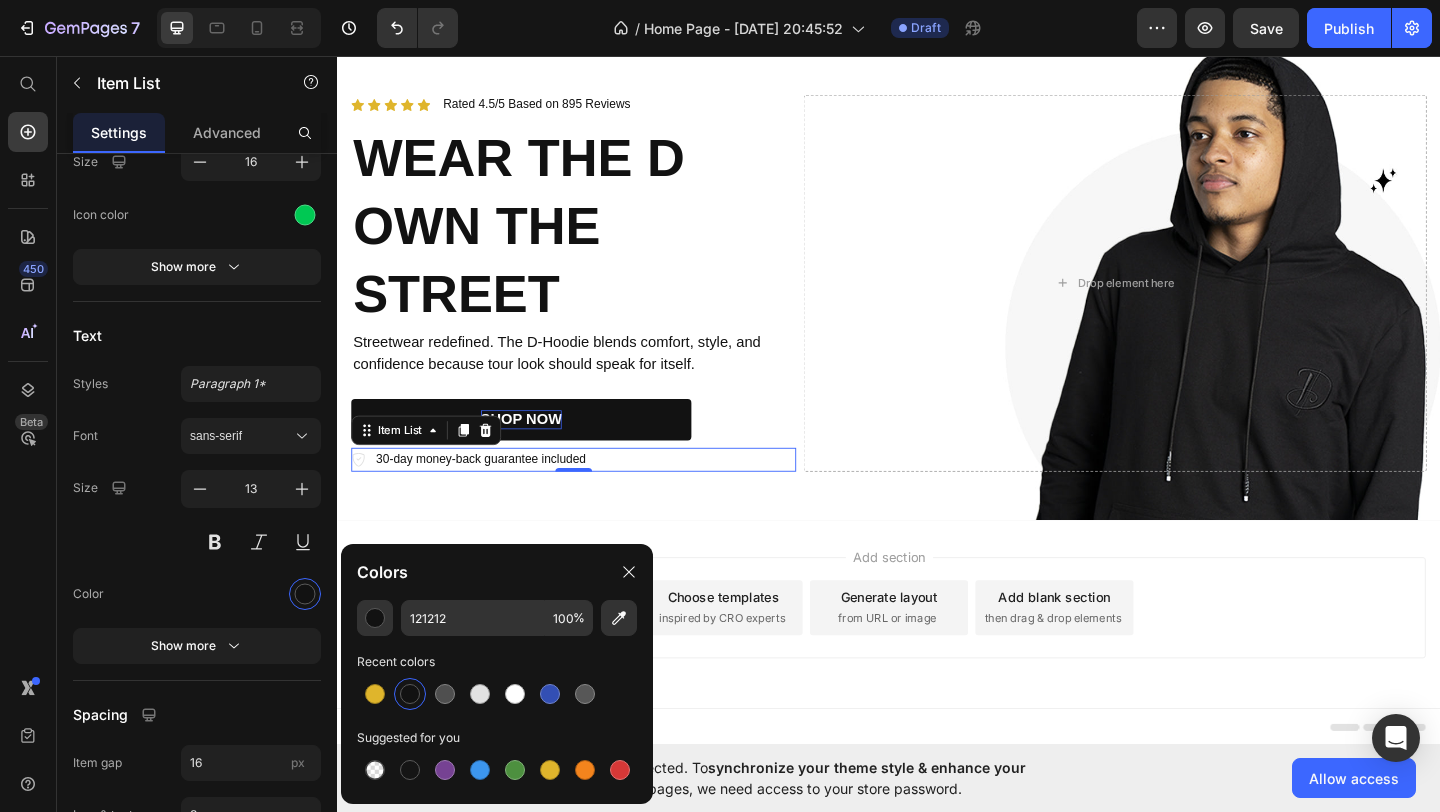 click 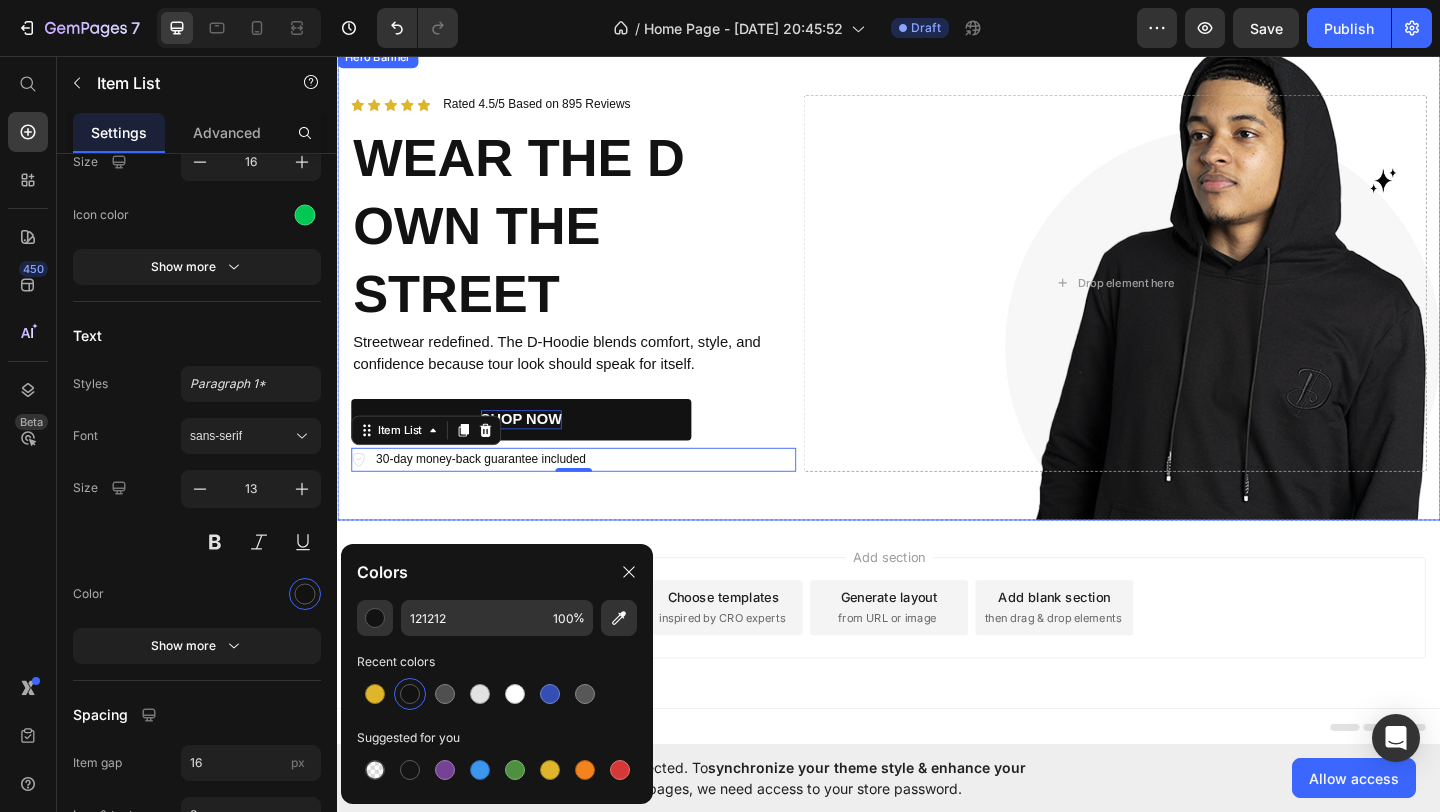 click at bounding box center [937, 303] 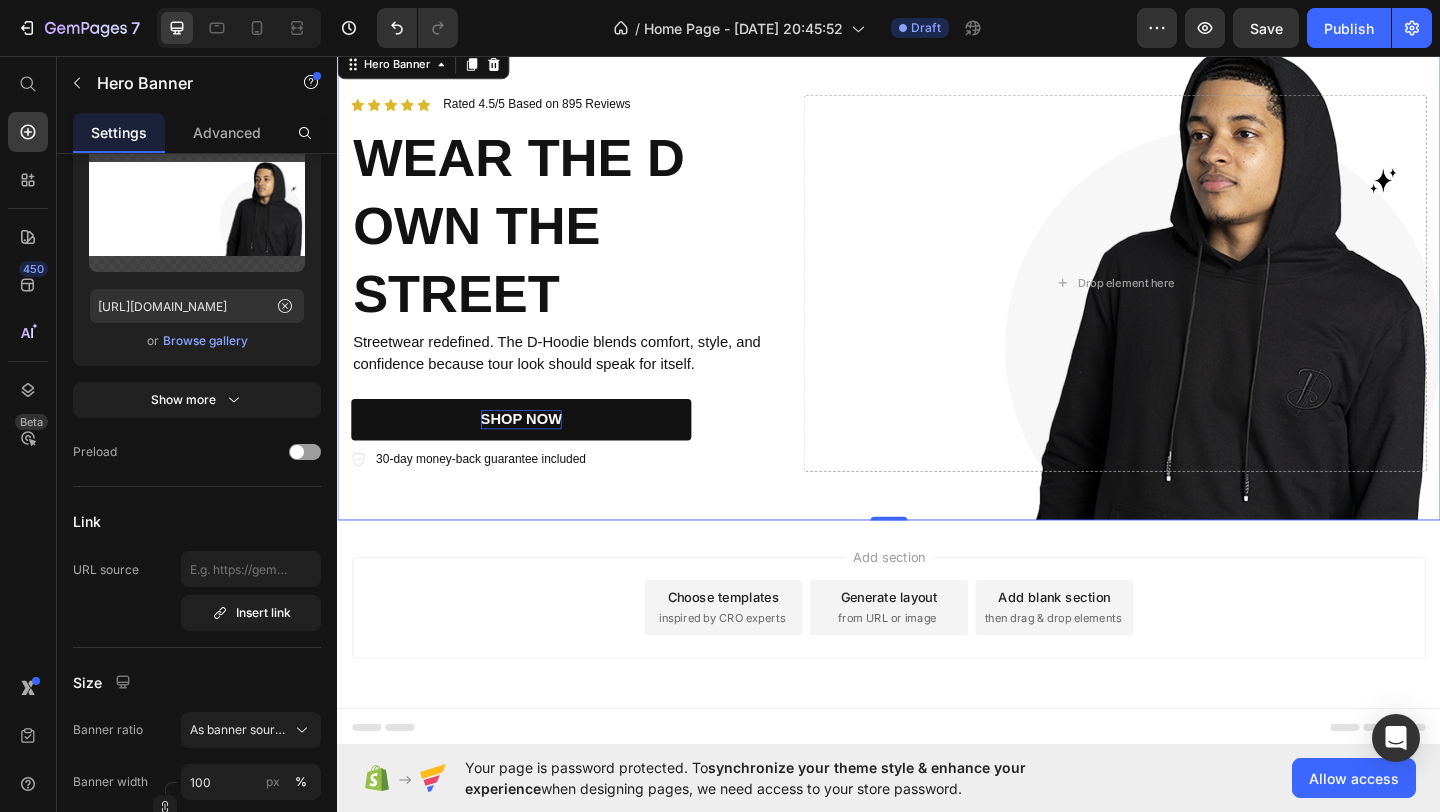 scroll, scrollTop: 0, scrollLeft: 0, axis: both 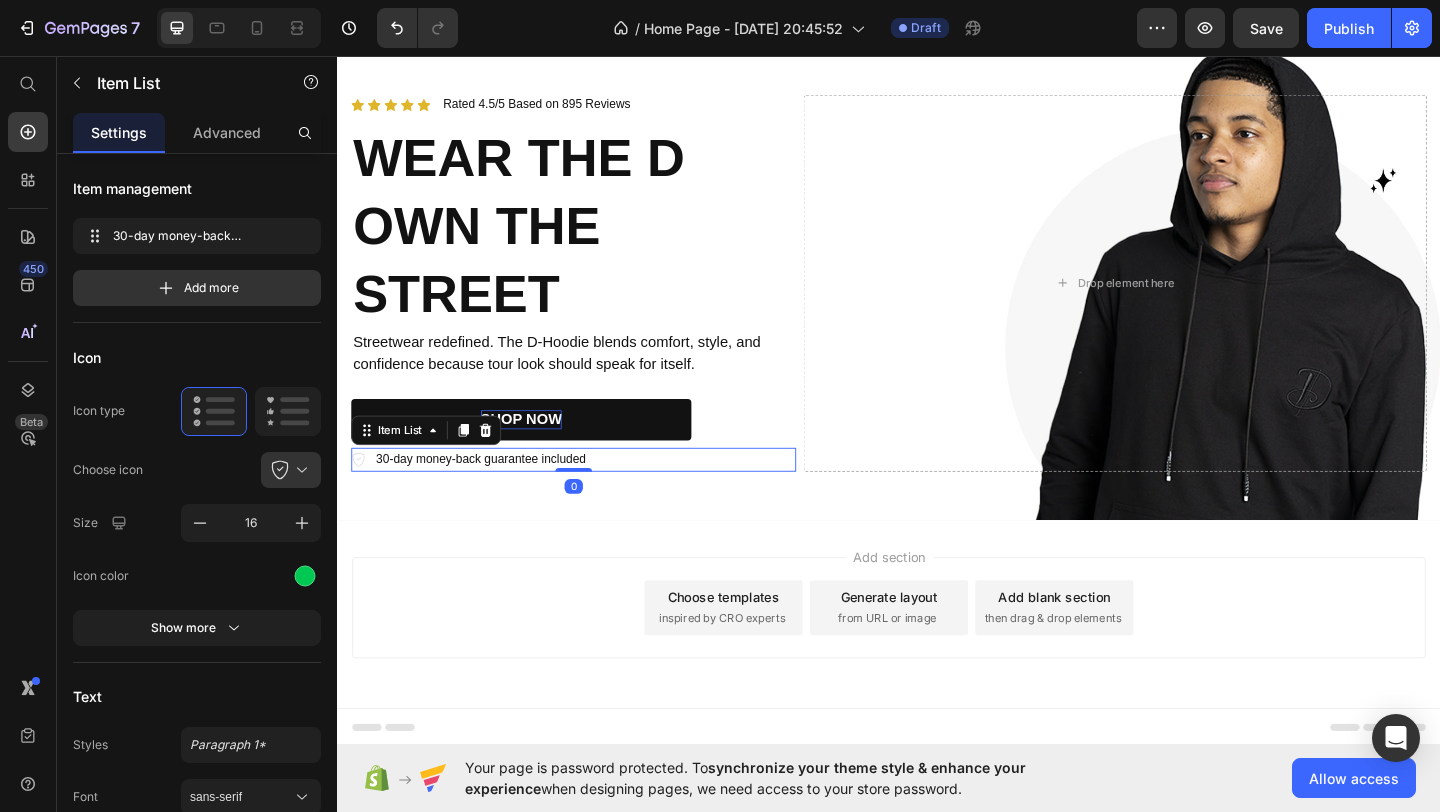 click 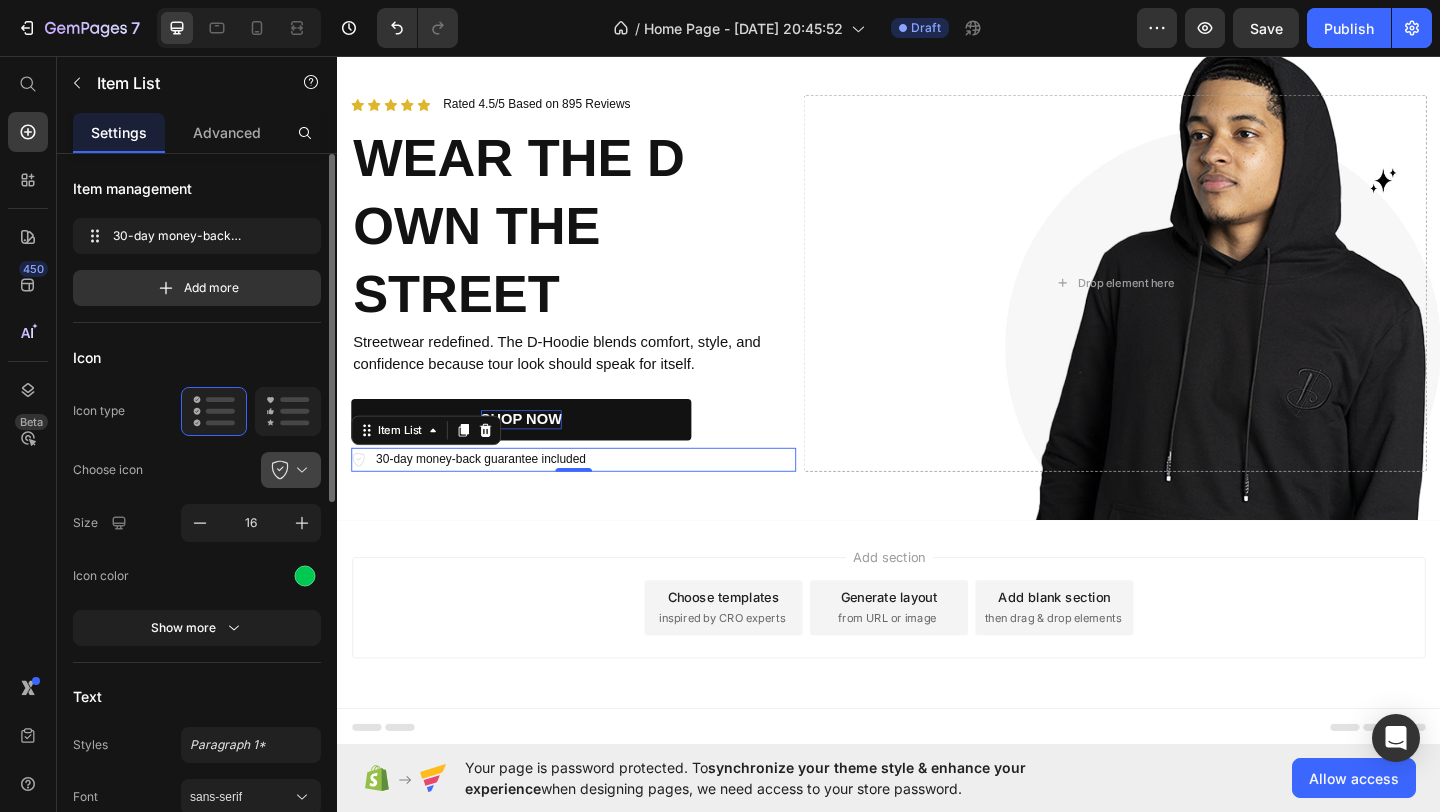click at bounding box center (299, 470) 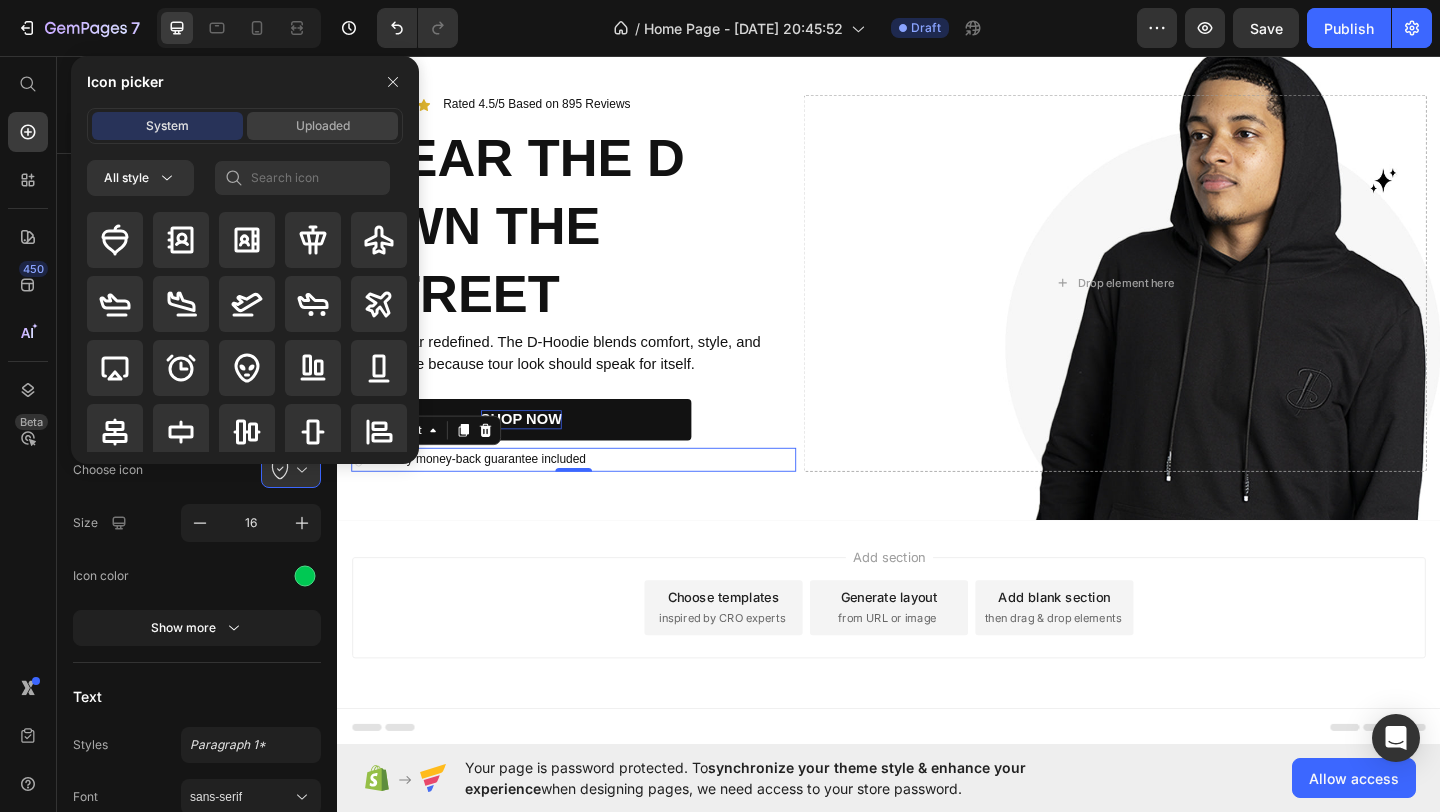 click on "Uploaded" at bounding box center (323, 126) 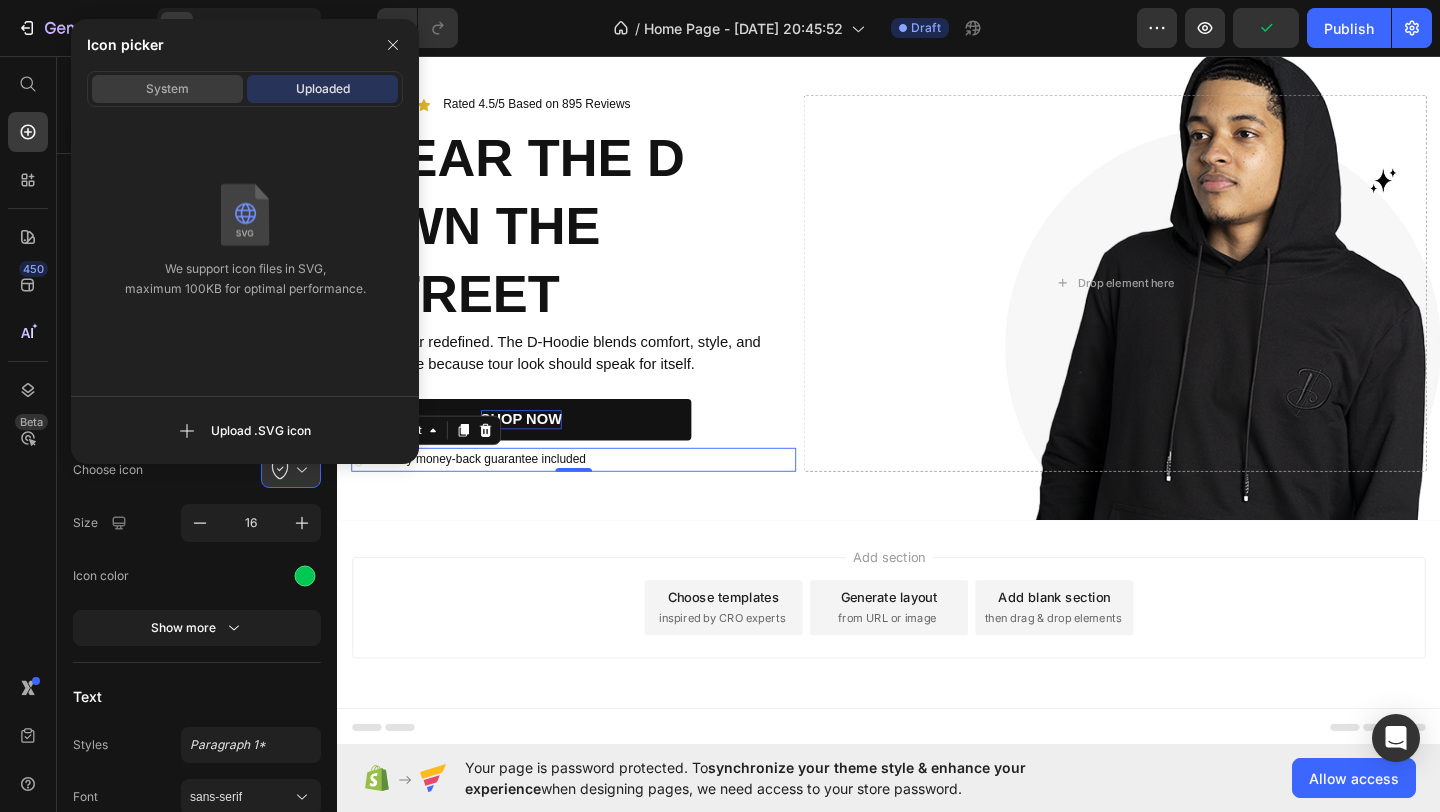 click on "System" at bounding box center [167, 89] 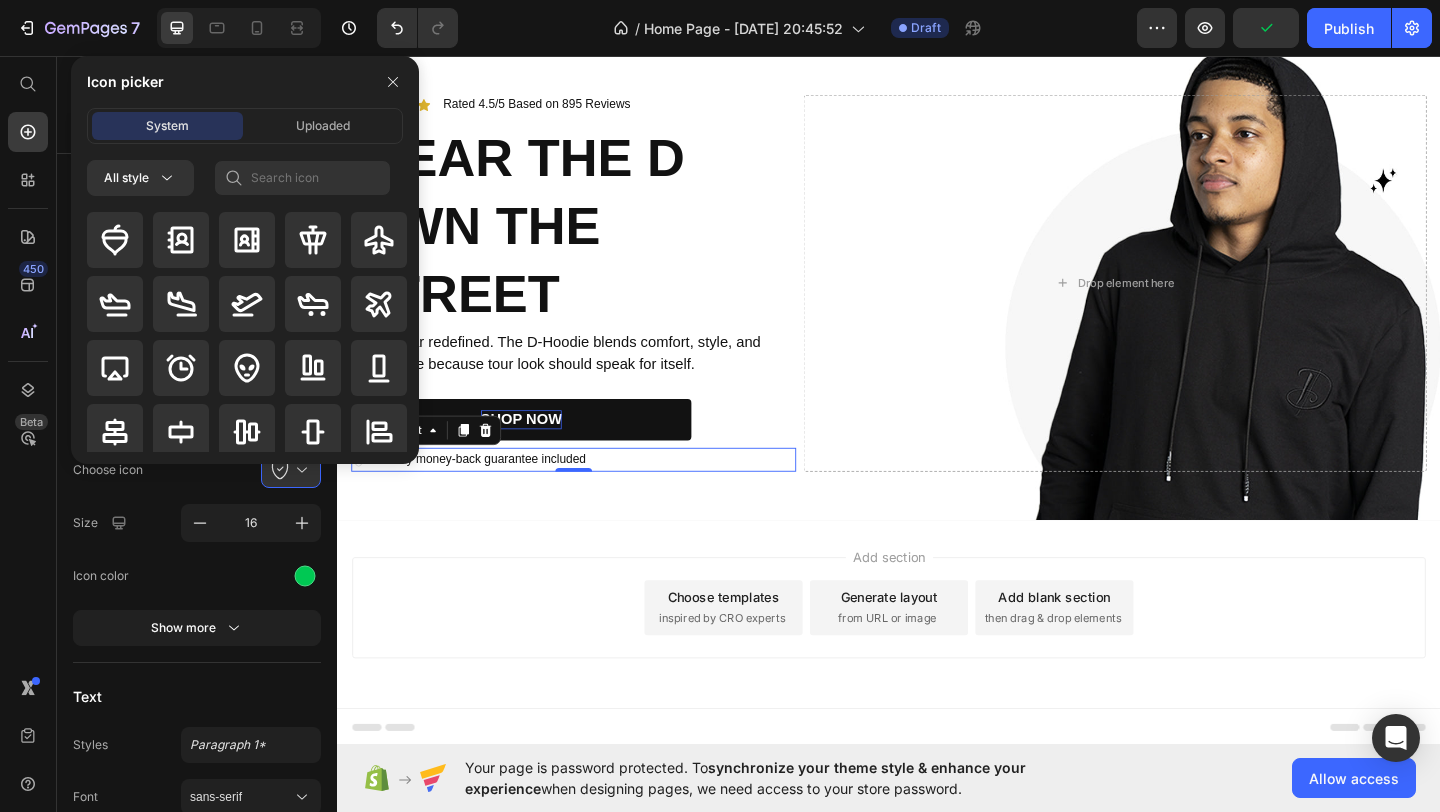 scroll, scrollTop: 25, scrollLeft: 0, axis: vertical 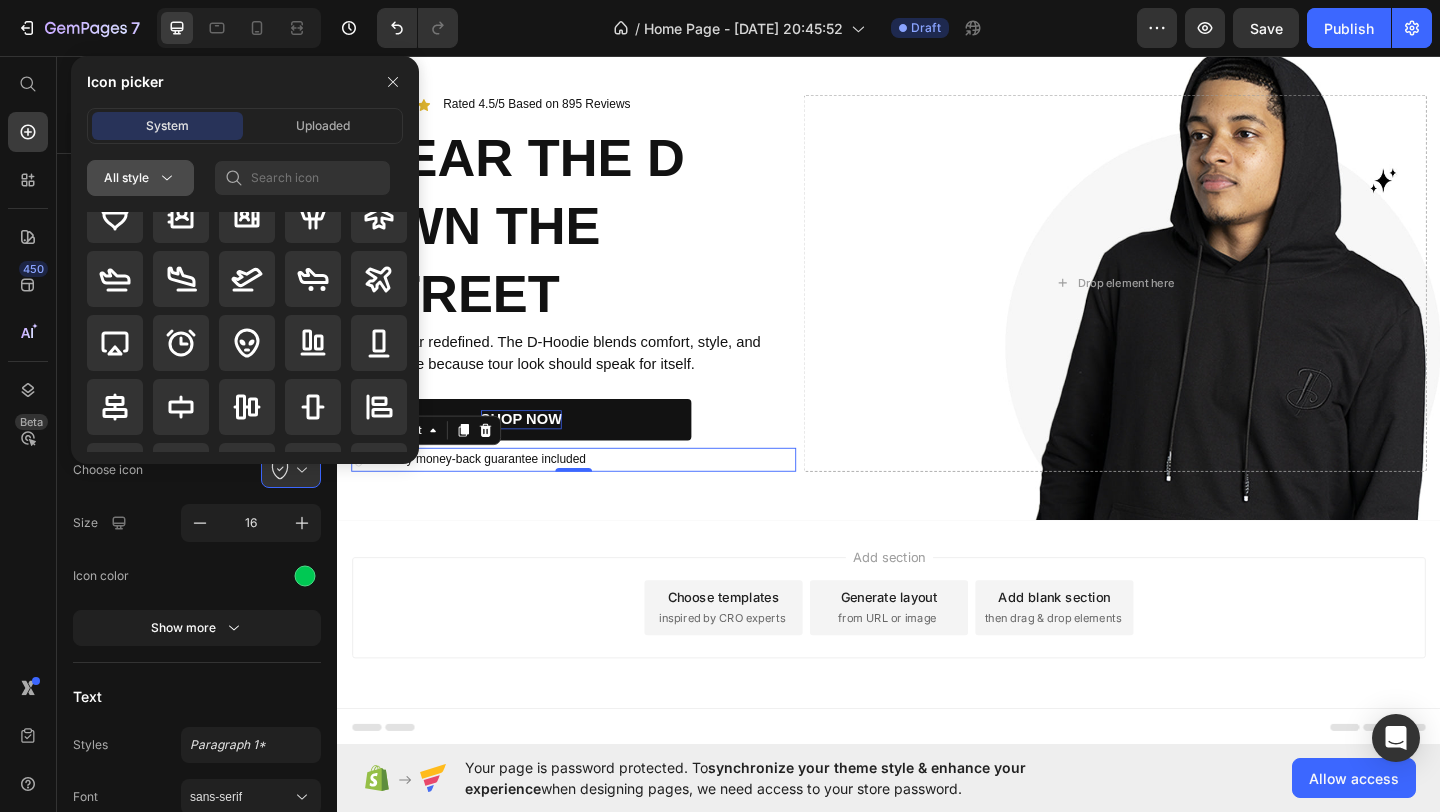 click on "All style" at bounding box center (140, 178) 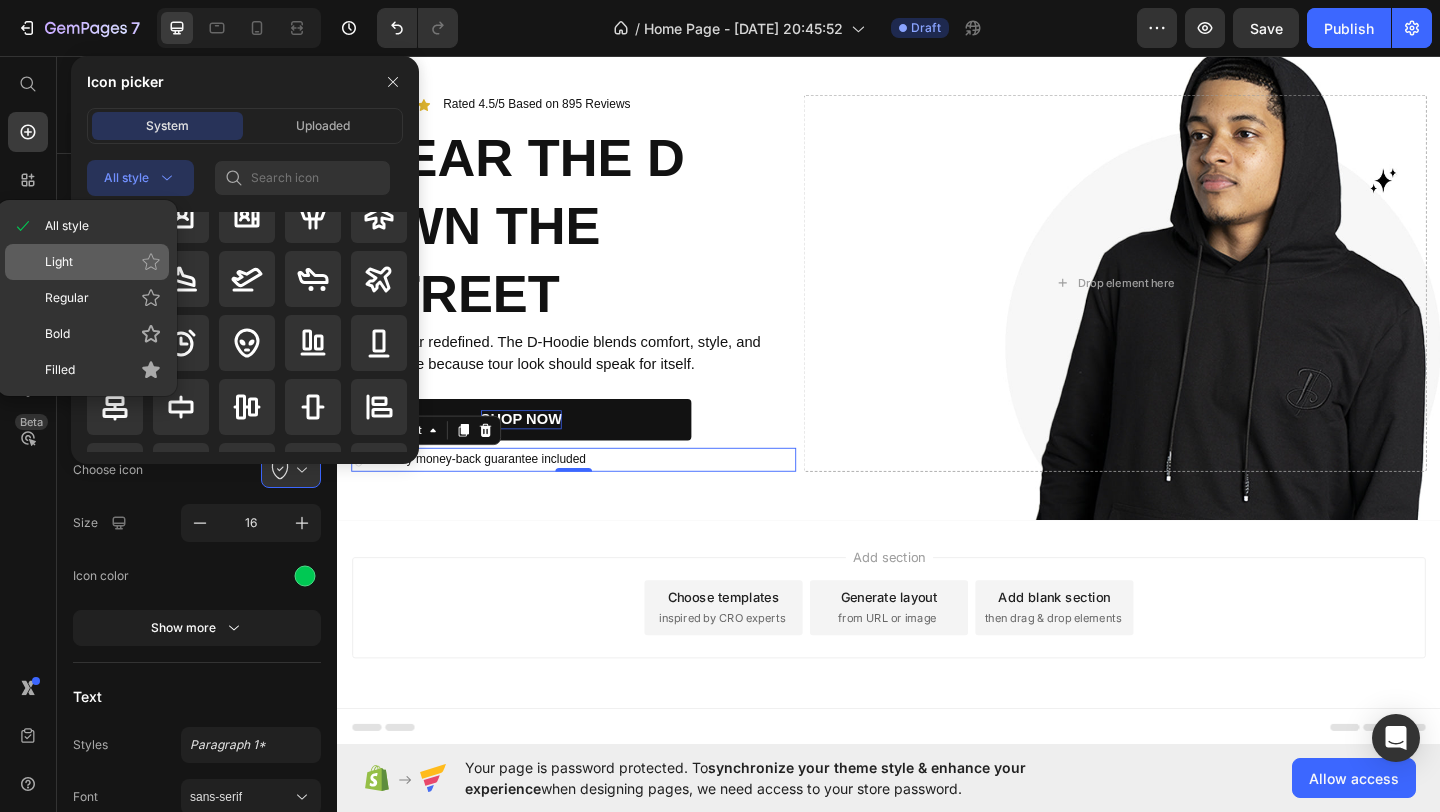 click on "Light" at bounding box center (103, 262) 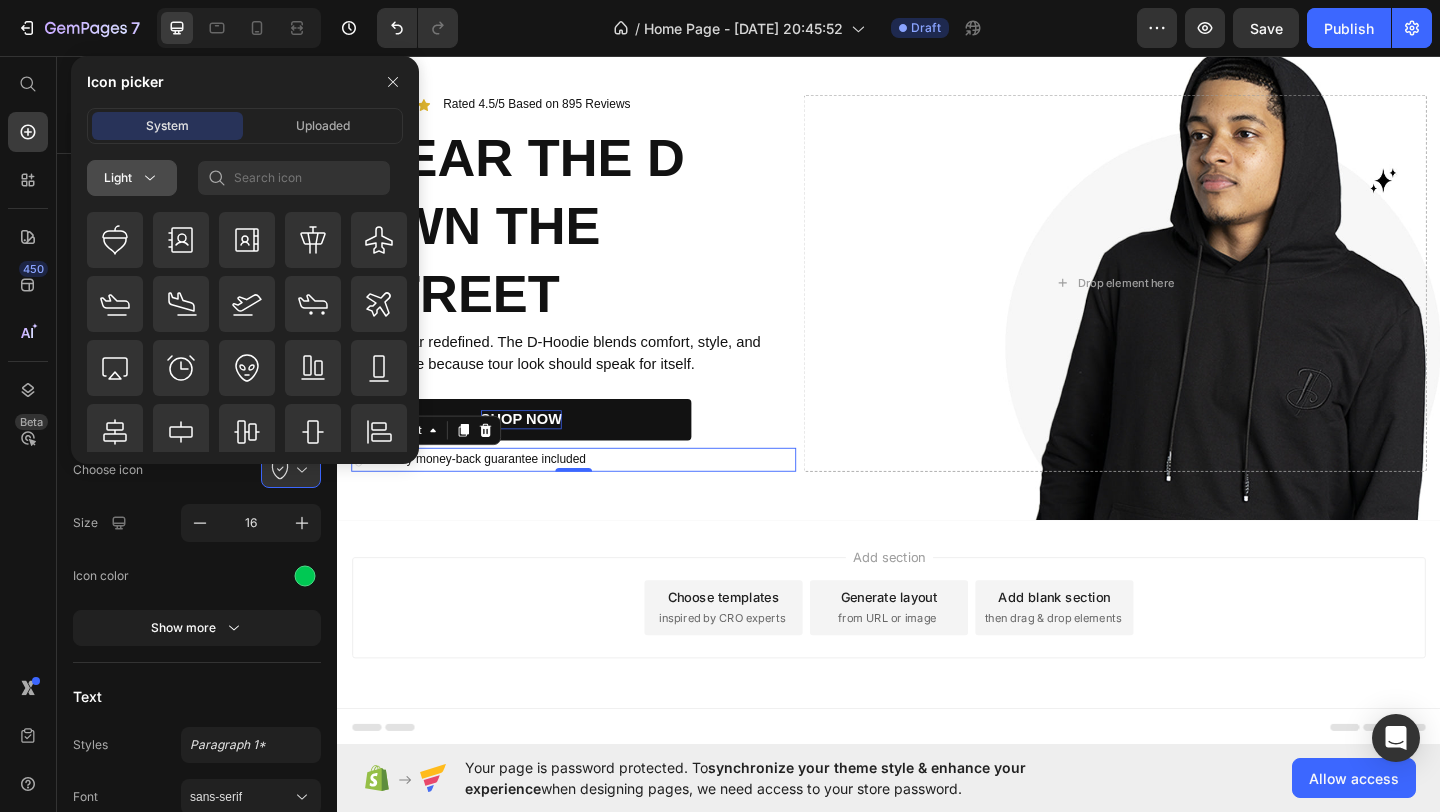 click 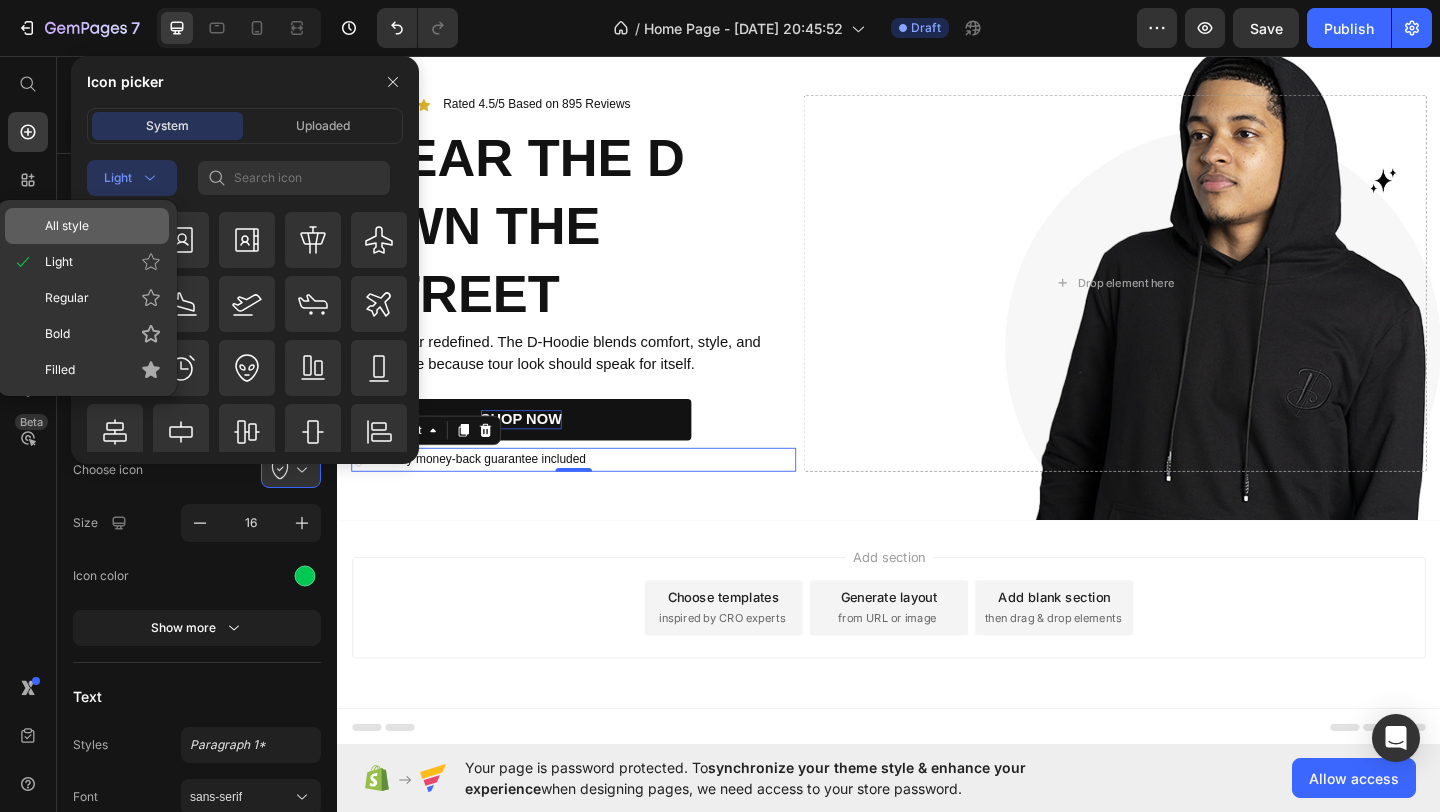 click on "All style" 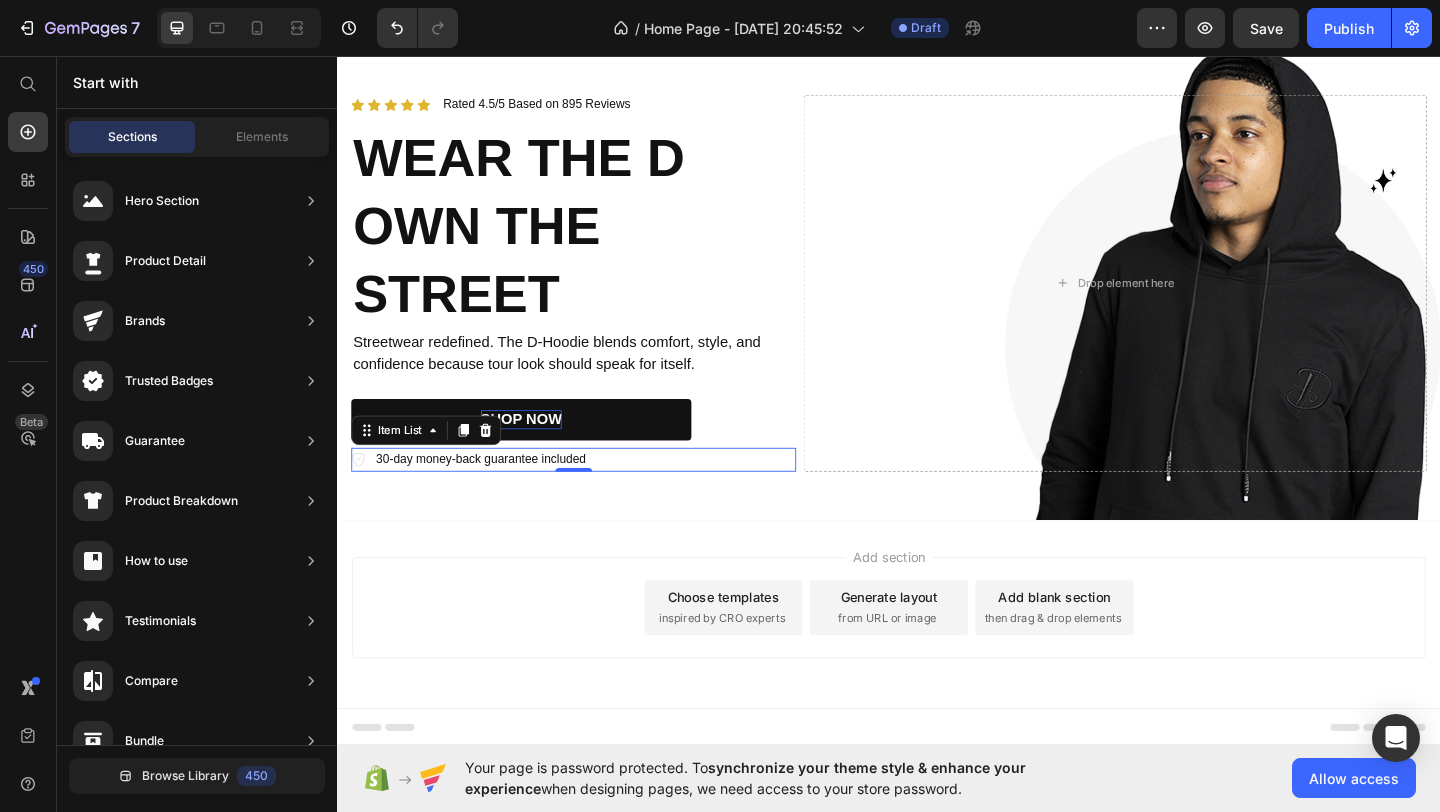 click on "Add section Choose templates inspired by CRO experts Generate layout from URL or image Add blank section then drag & drop elements" at bounding box center [937, 656] 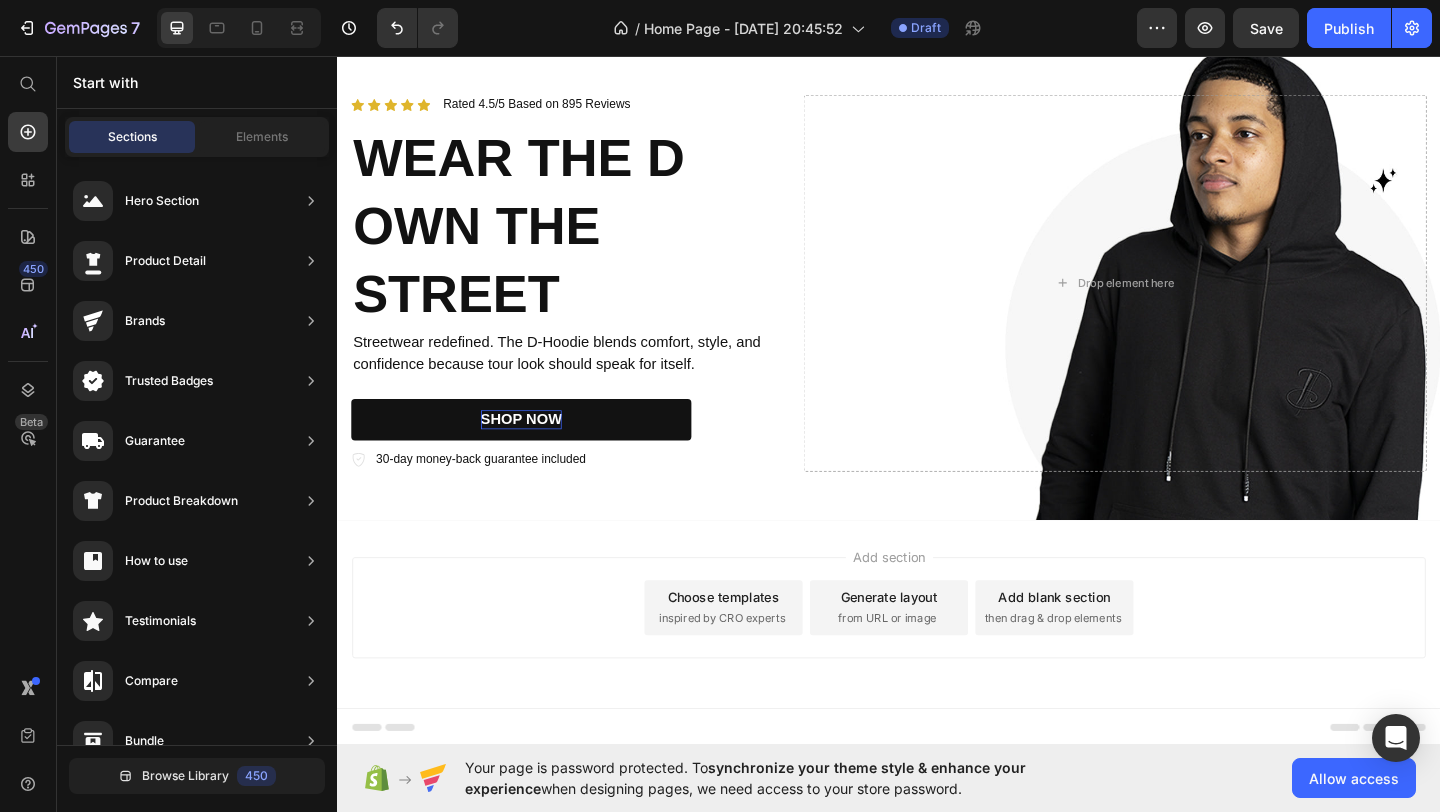 scroll, scrollTop: 91, scrollLeft: 0, axis: vertical 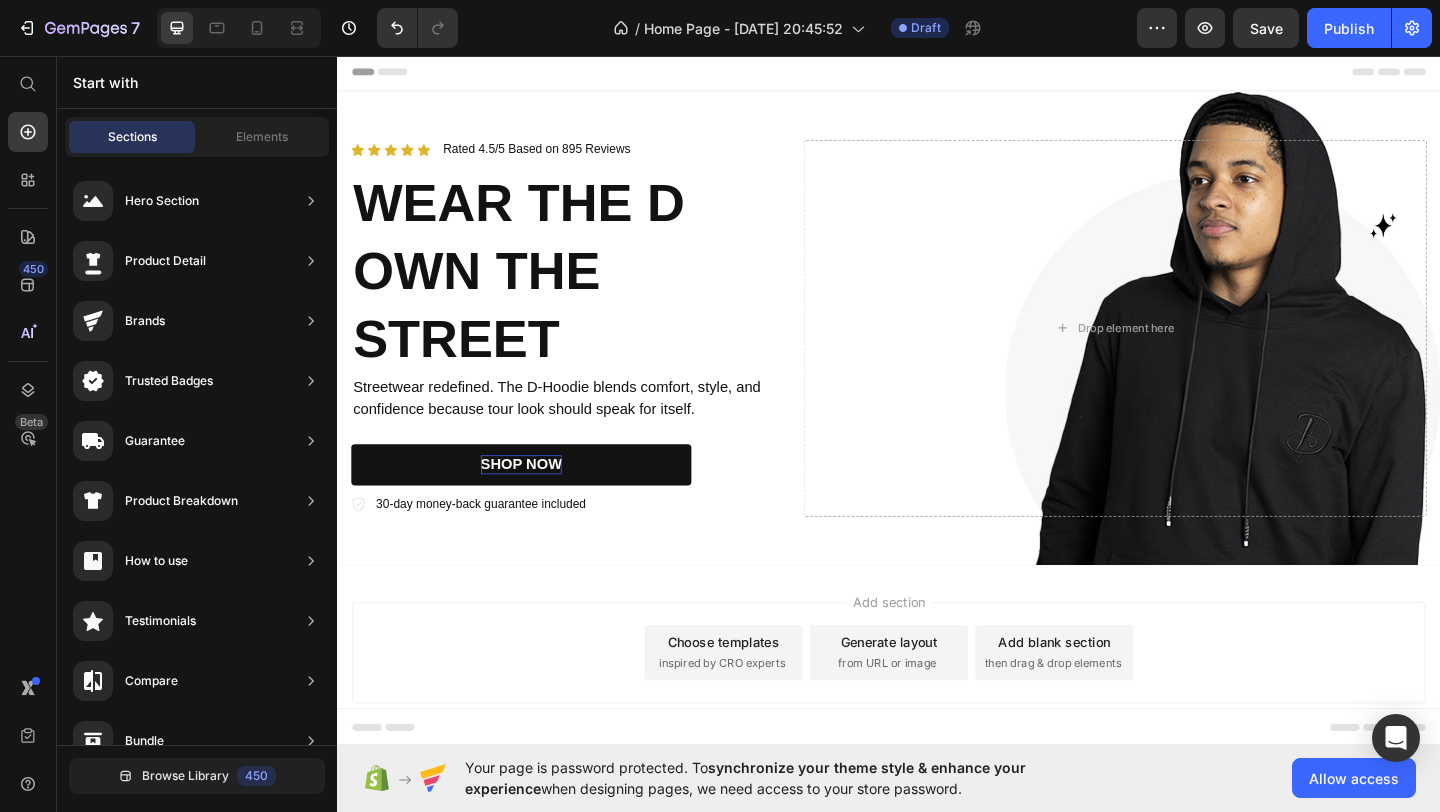 click on "Header" at bounding box center (937, 73) 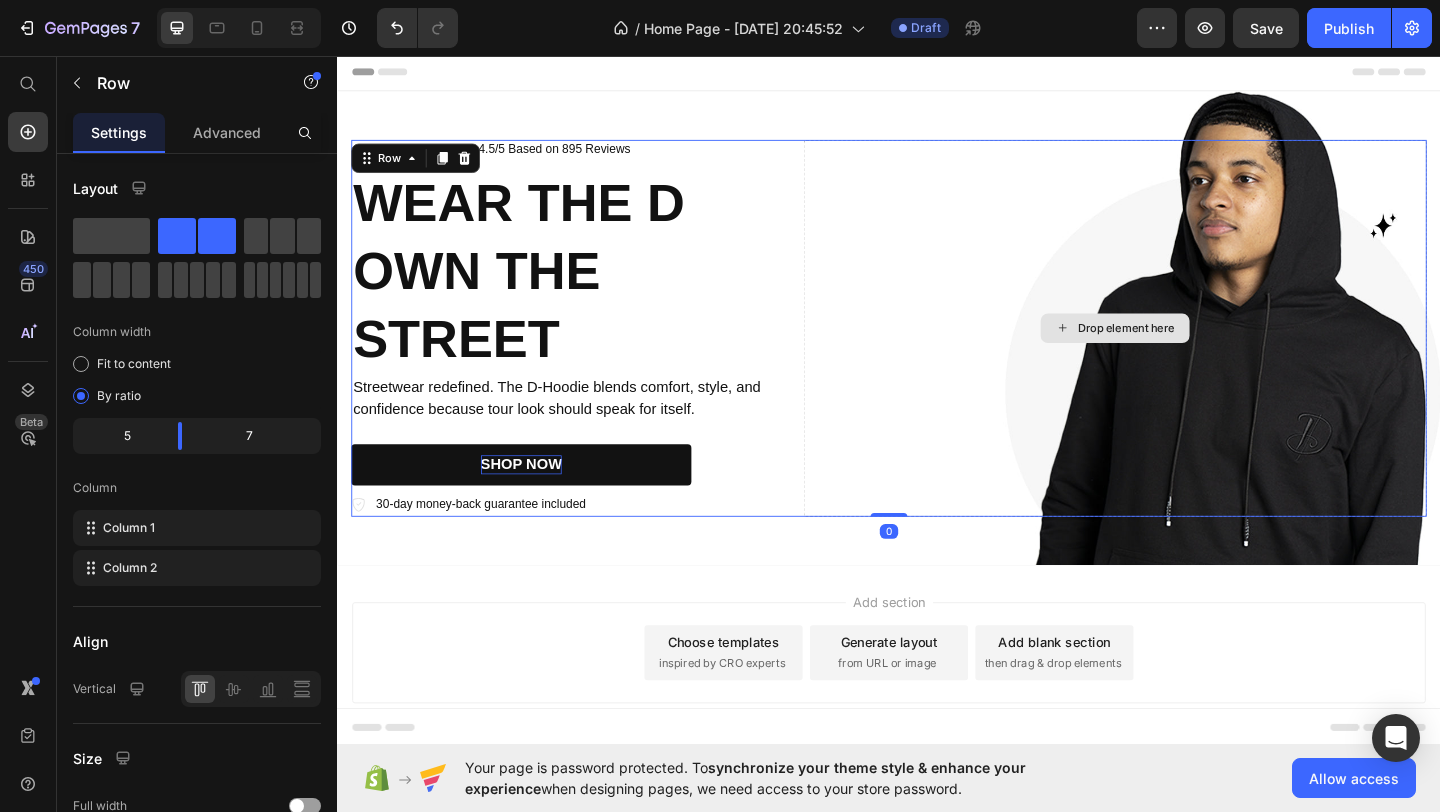 click on "Drop element here" at bounding box center [1183, 351] 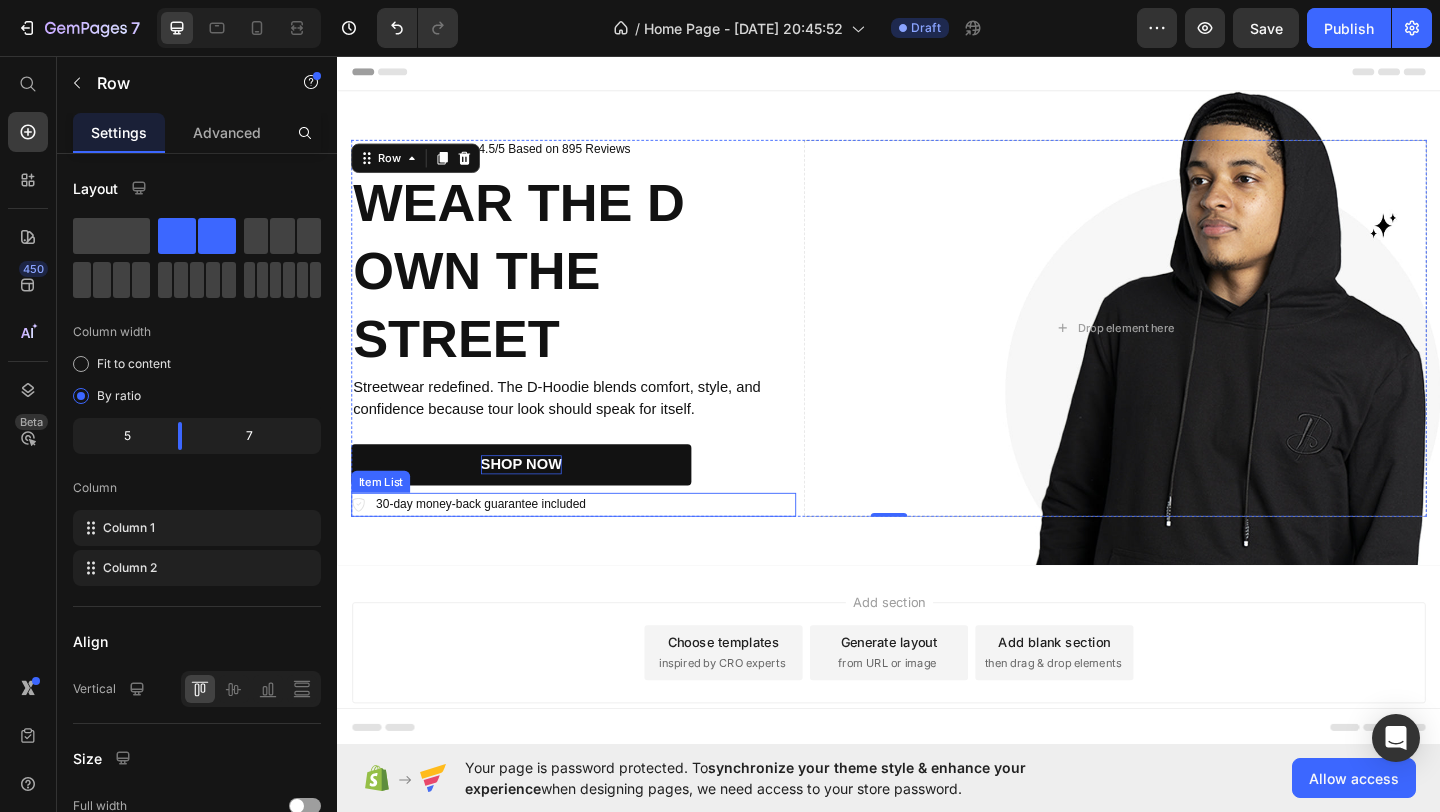 click 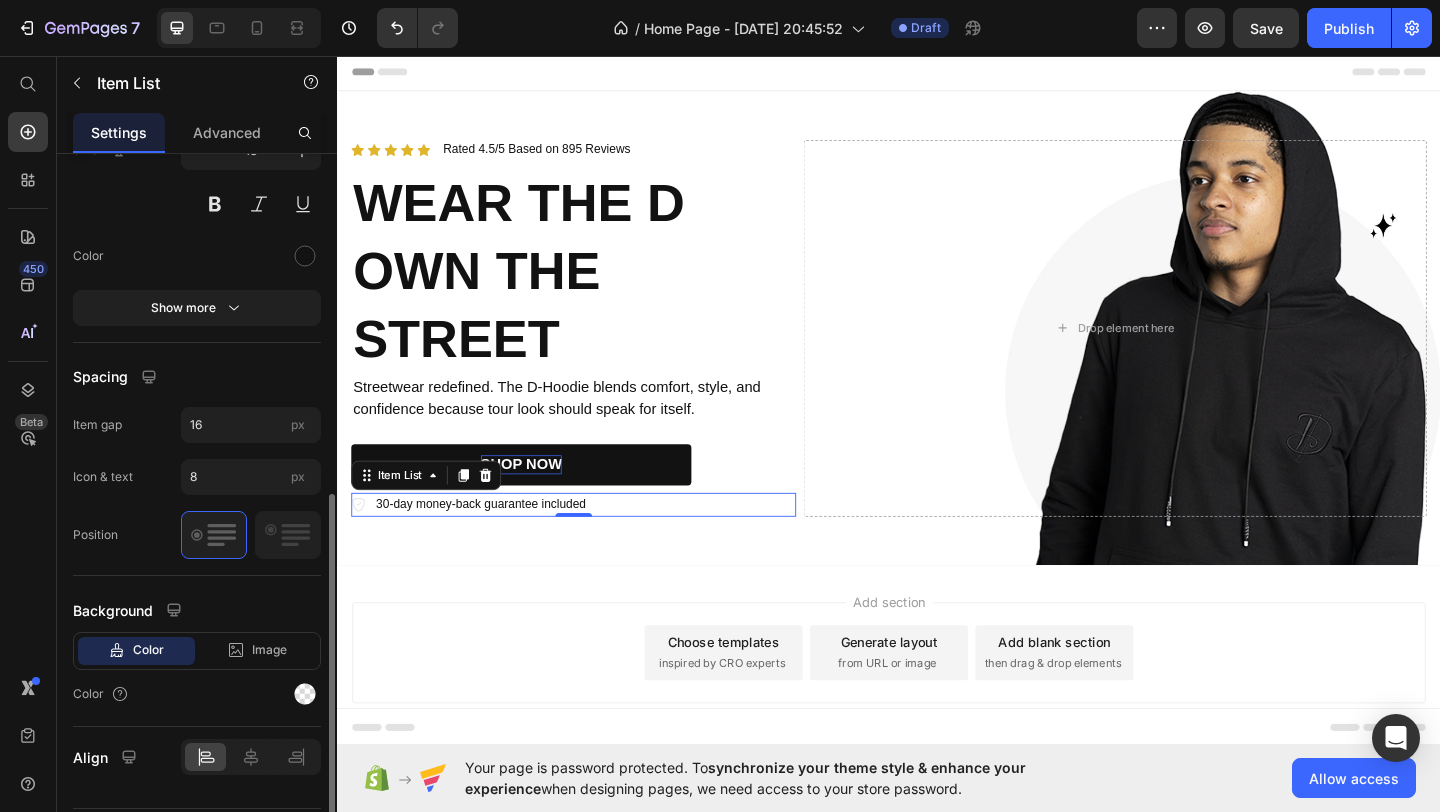 scroll, scrollTop: 753, scrollLeft: 0, axis: vertical 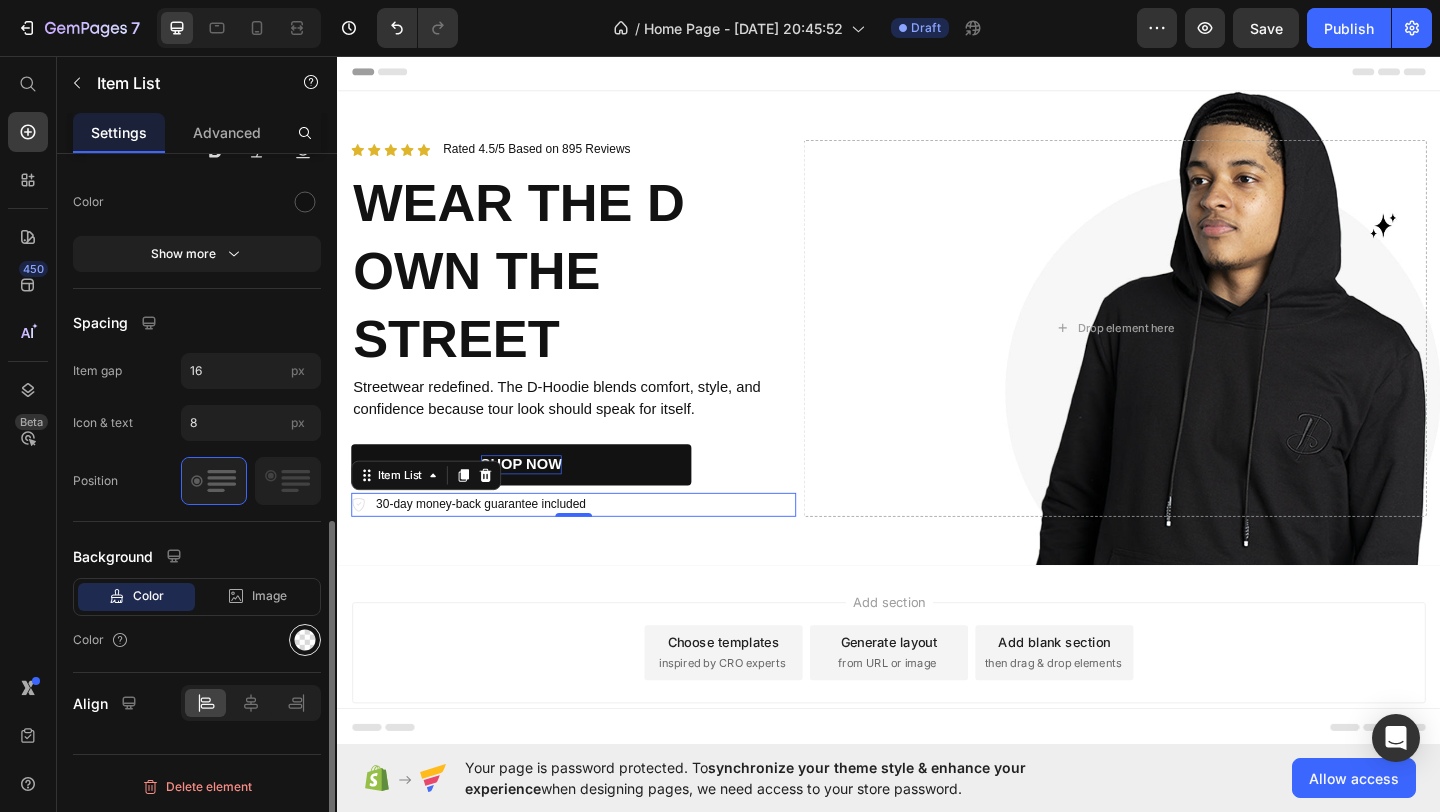 click at bounding box center (305, 640) 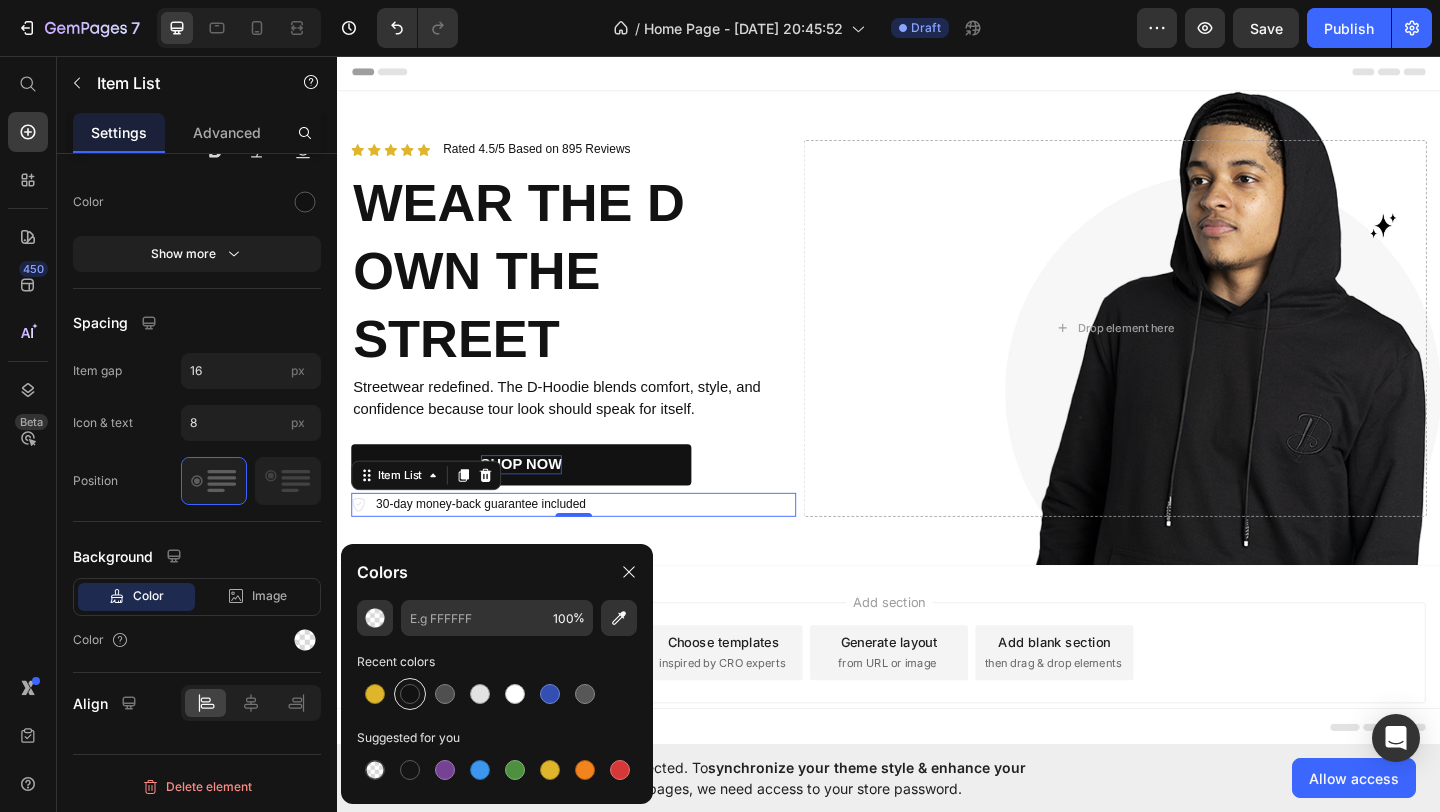 click at bounding box center (410, 694) 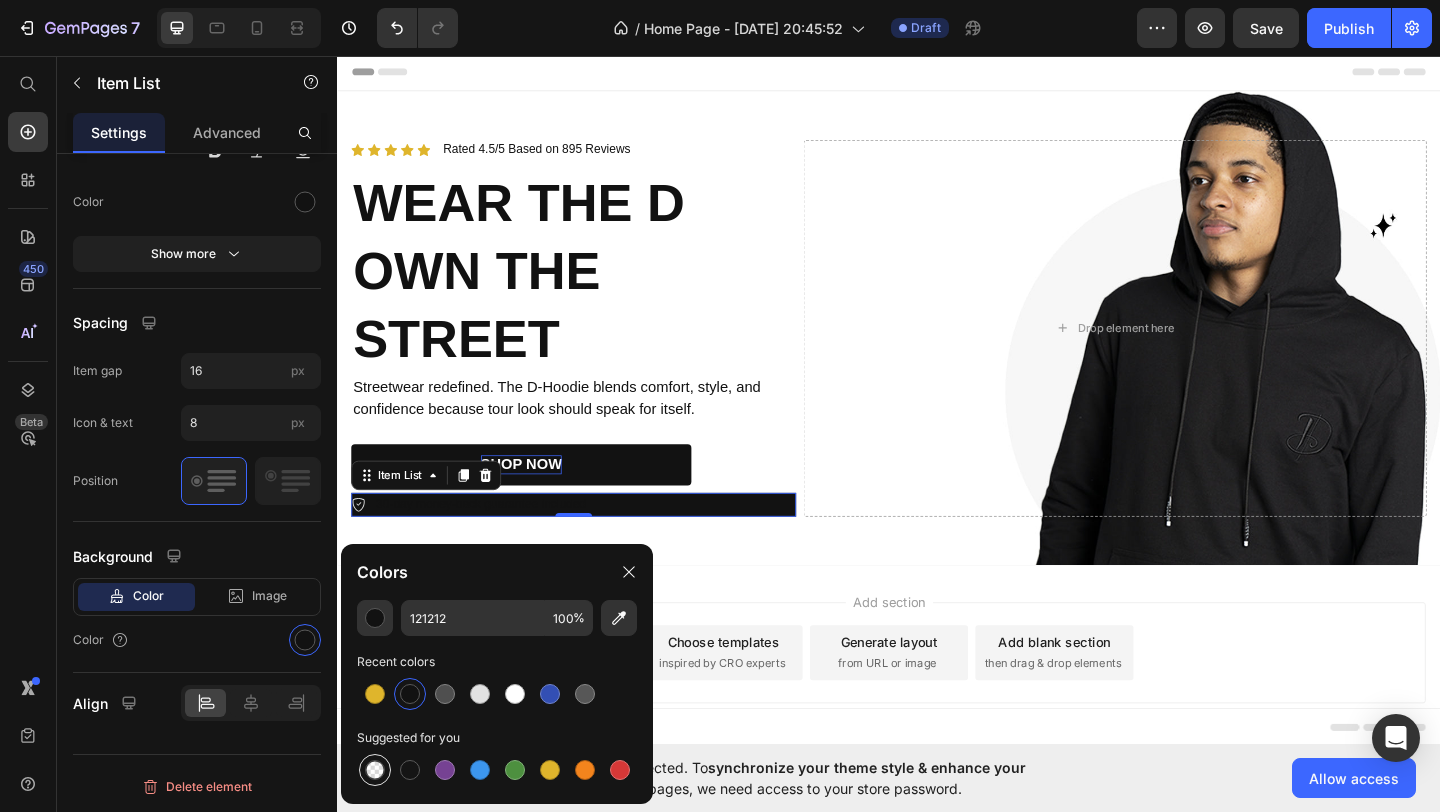 click at bounding box center [375, 770] 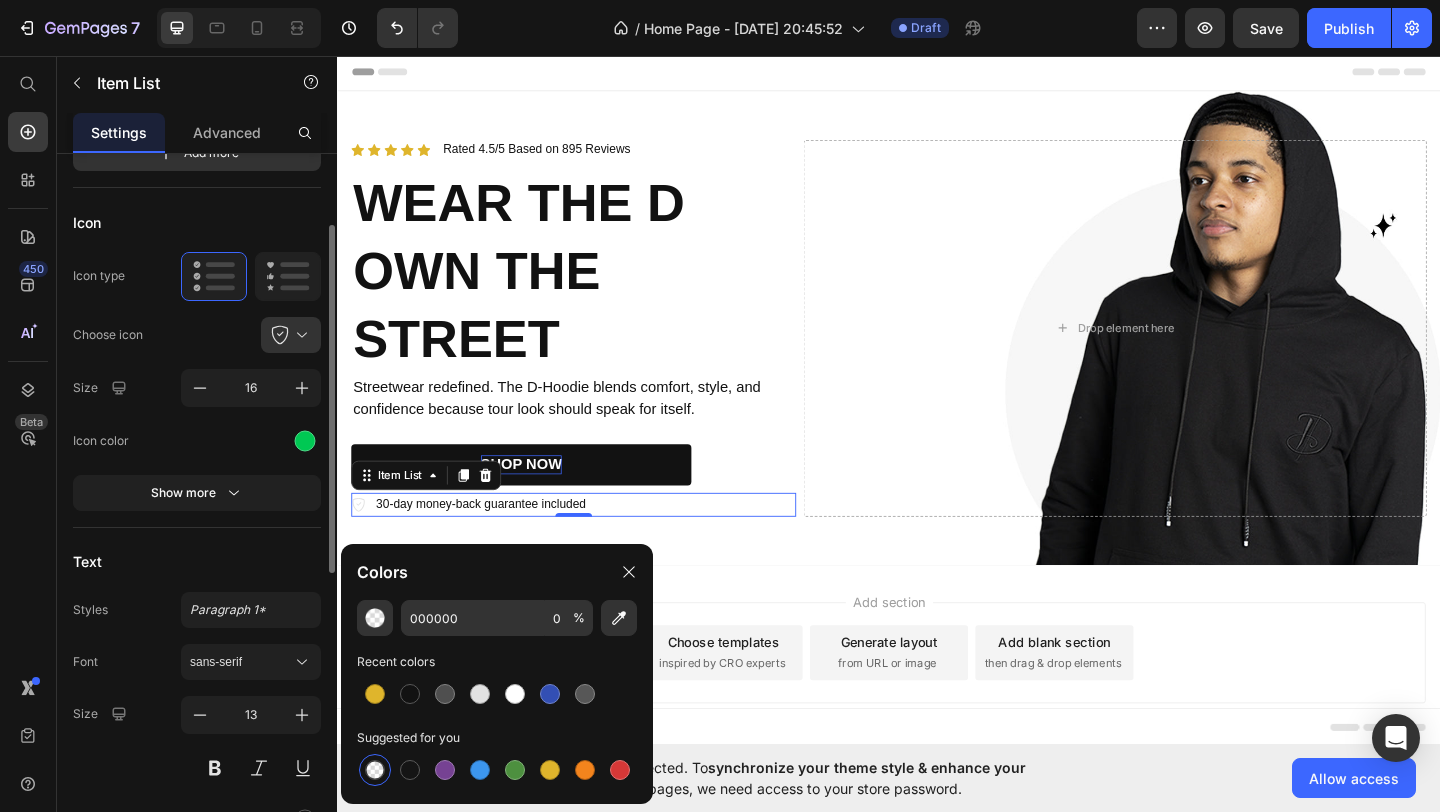 scroll, scrollTop: 134, scrollLeft: 0, axis: vertical 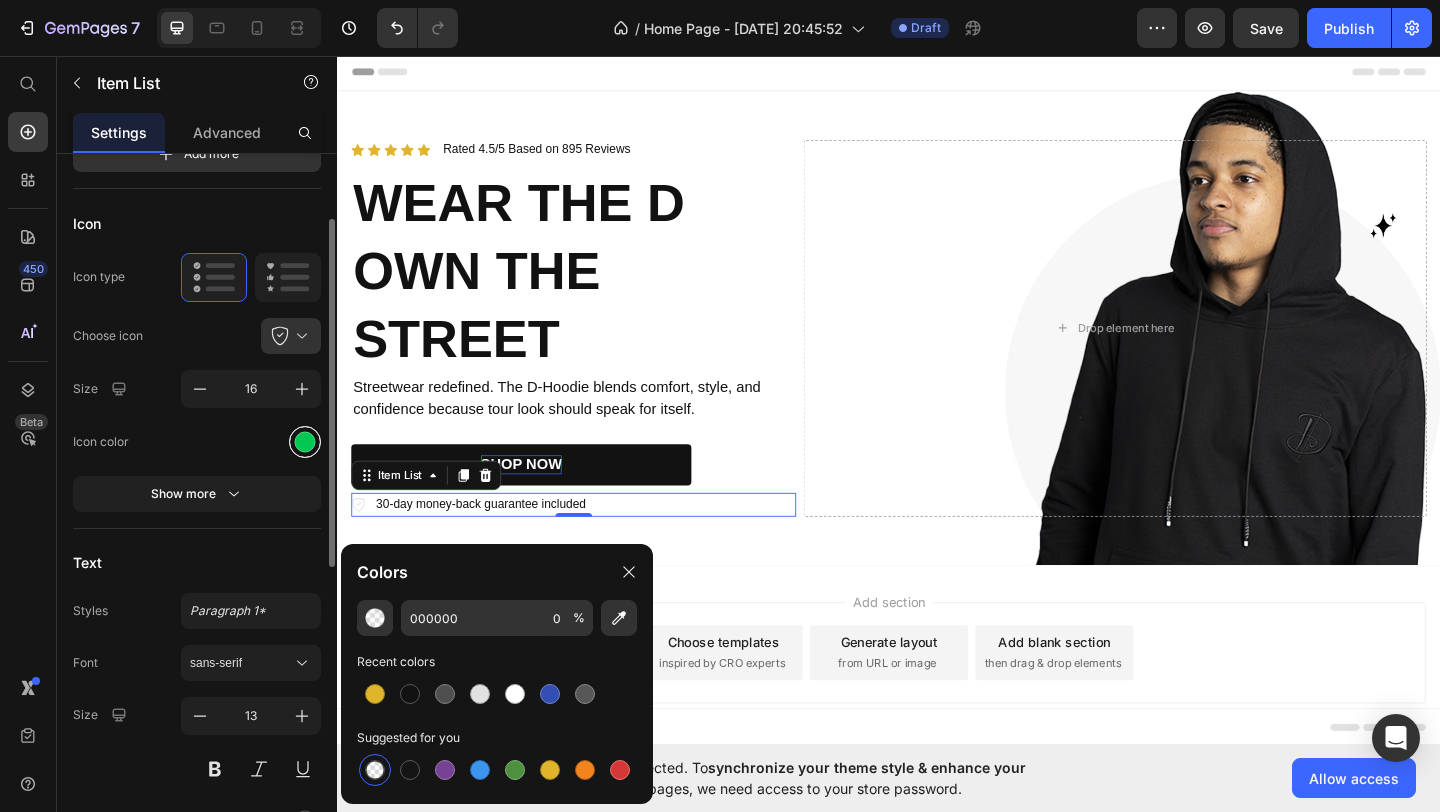 click at bounding box center [305, 441] 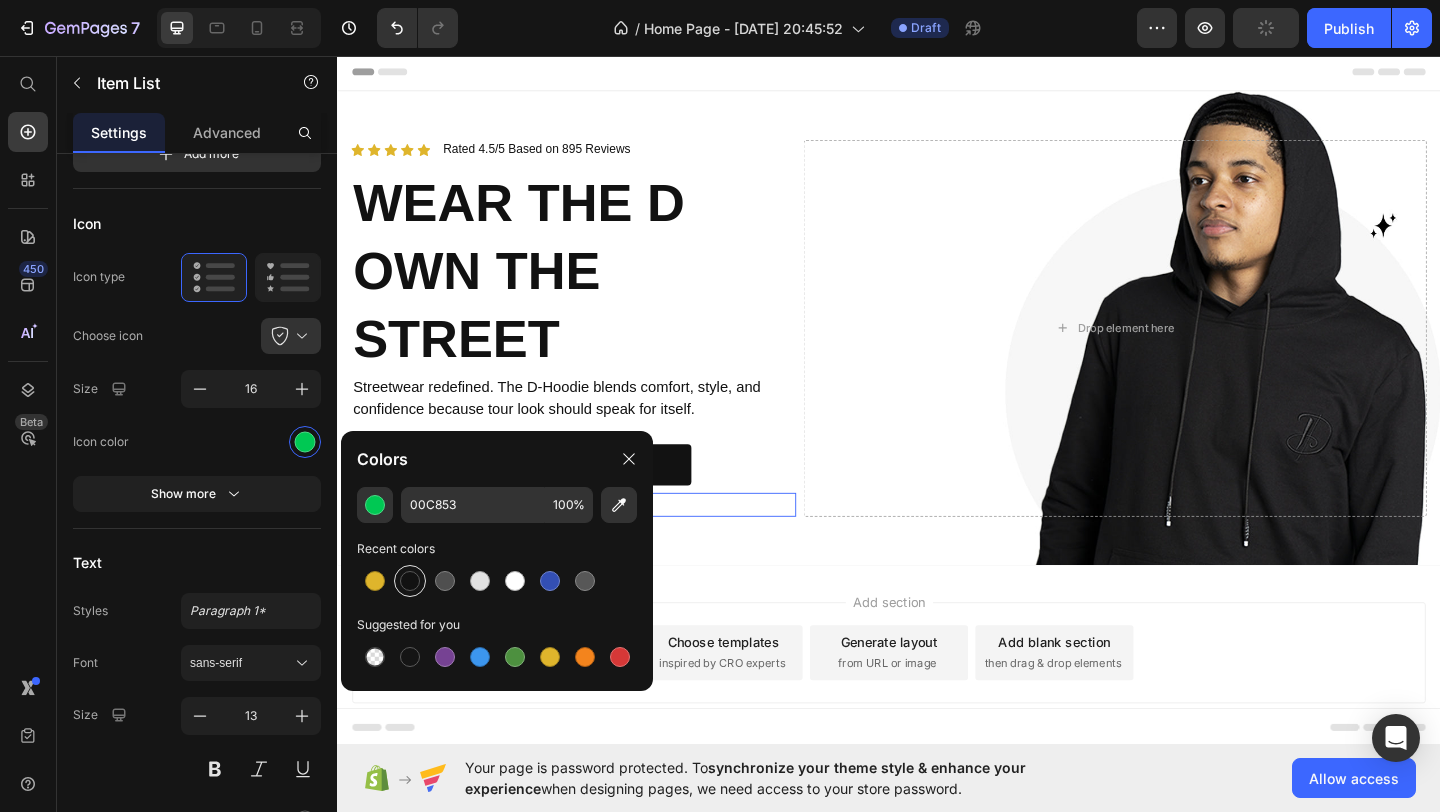 click at bounding box center [410, 581] 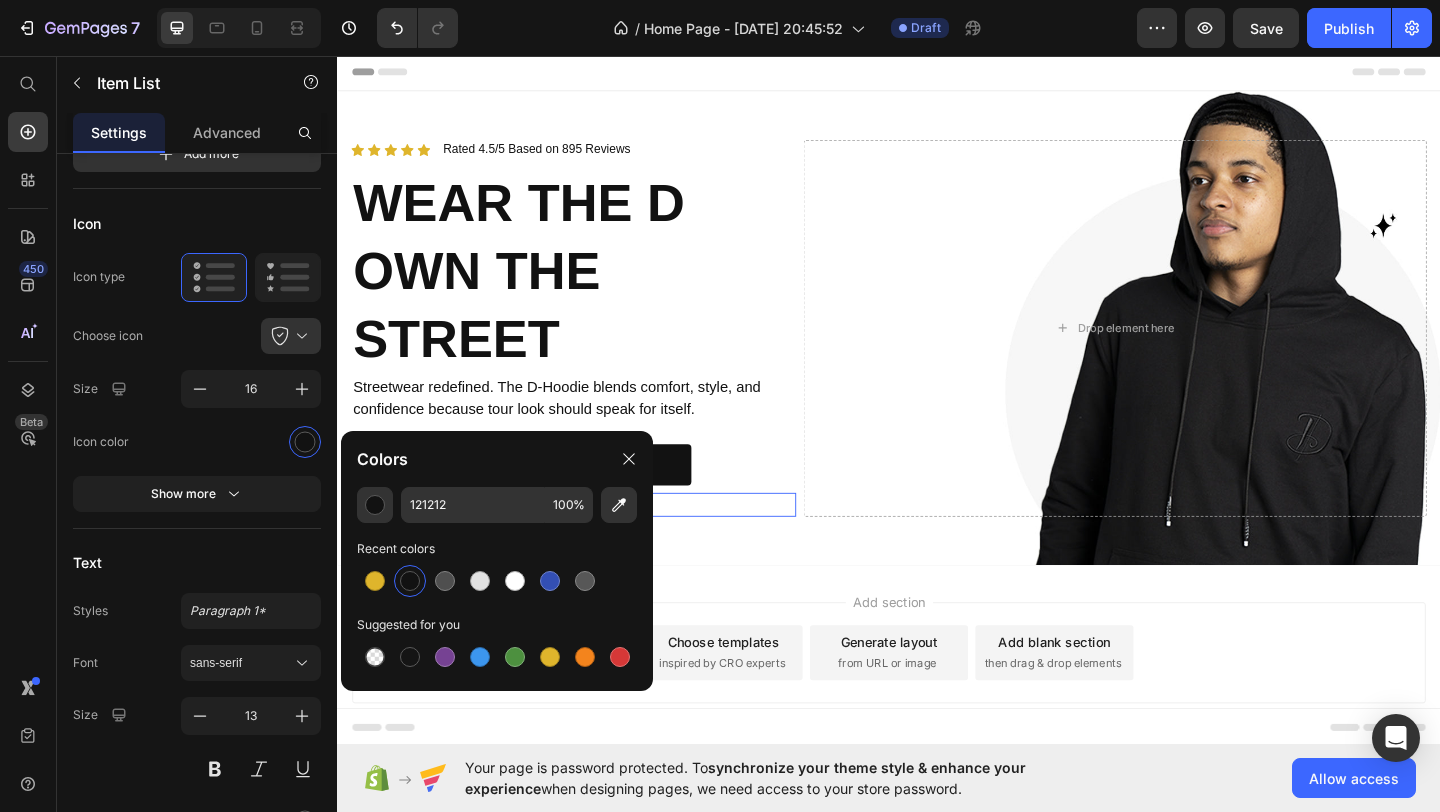 click at bounding box center [497, 581] 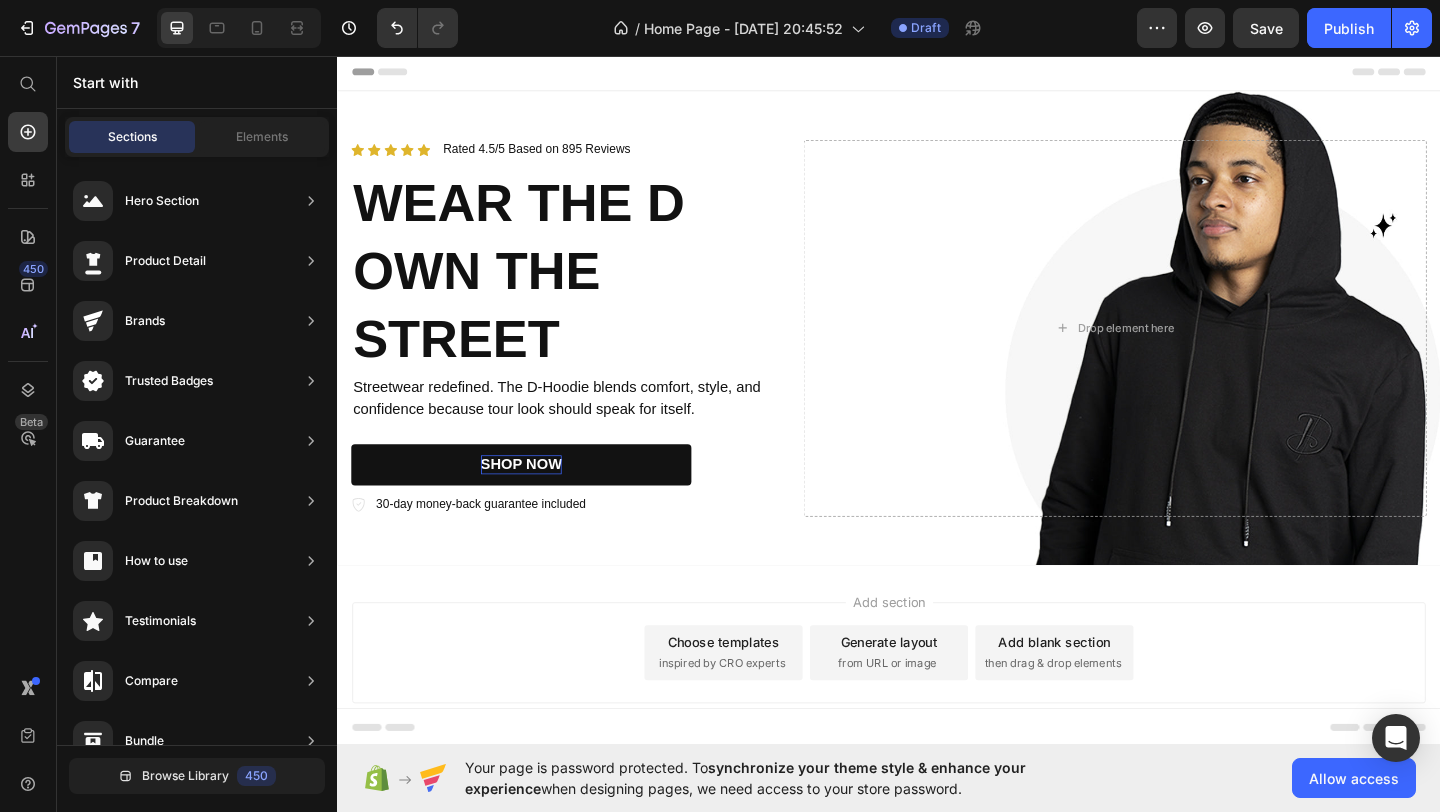 click on "Add section Choose templates inspired by CRO experts Generate layout from URL or image Add blank section then drag & drop elements" at bounding box center [937, 733] 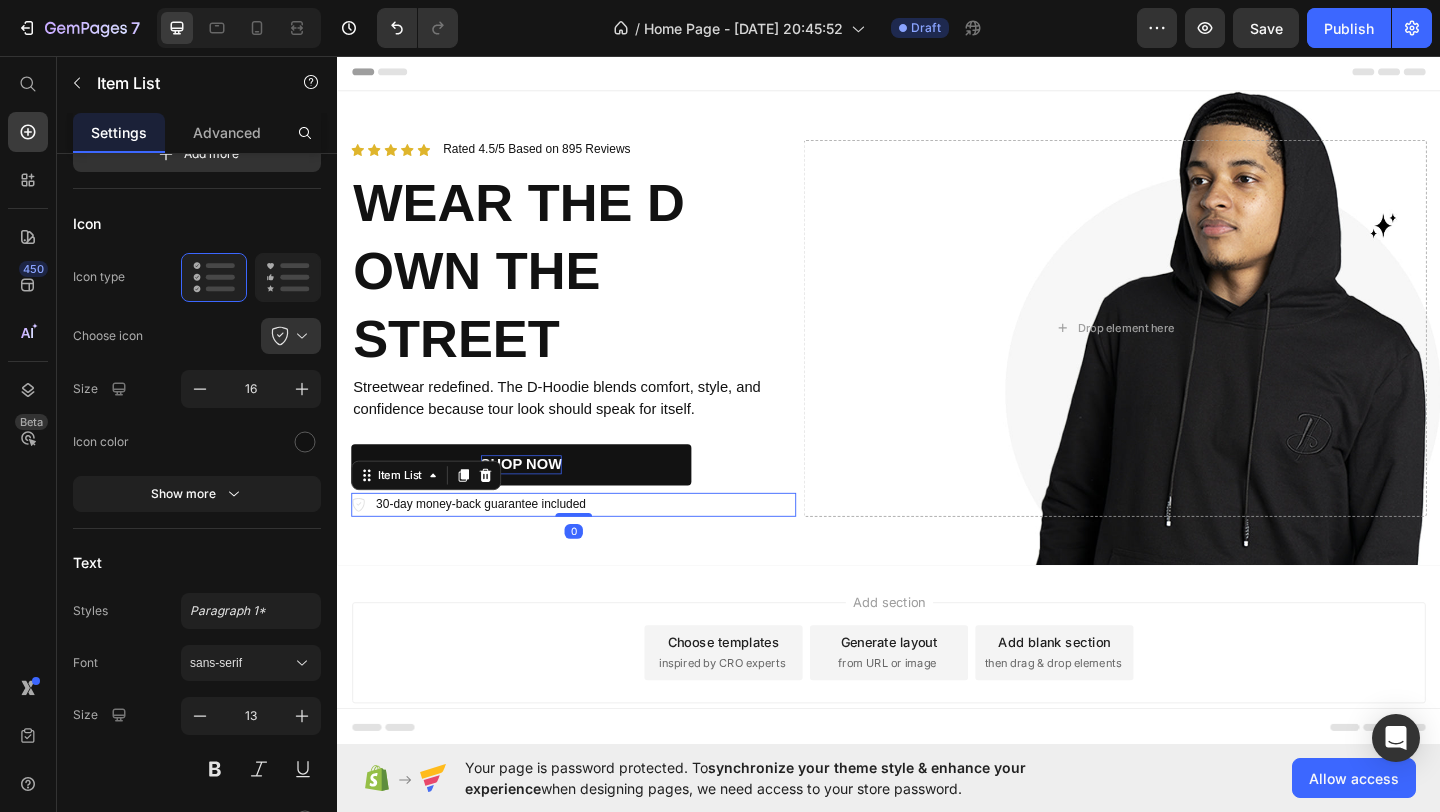 click 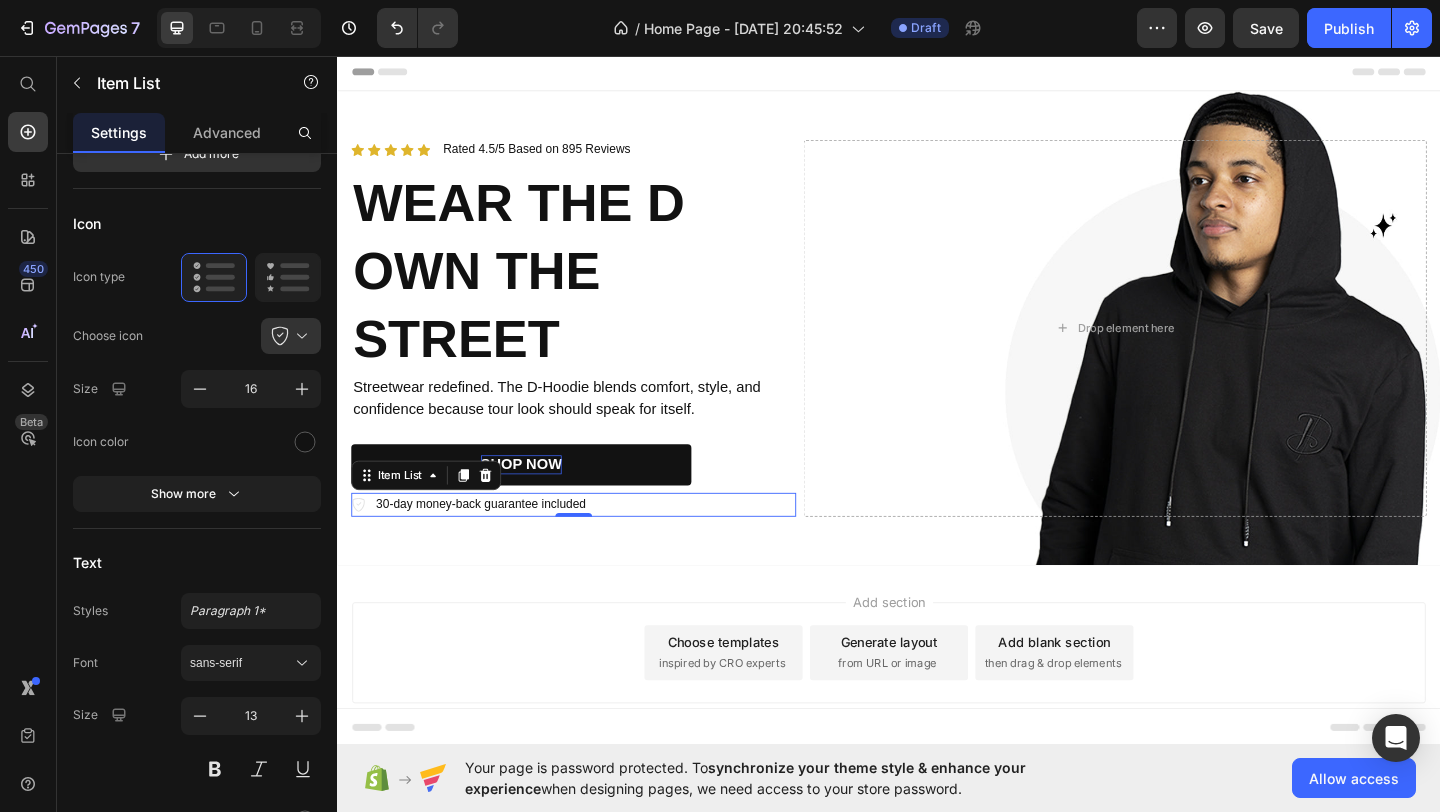 click 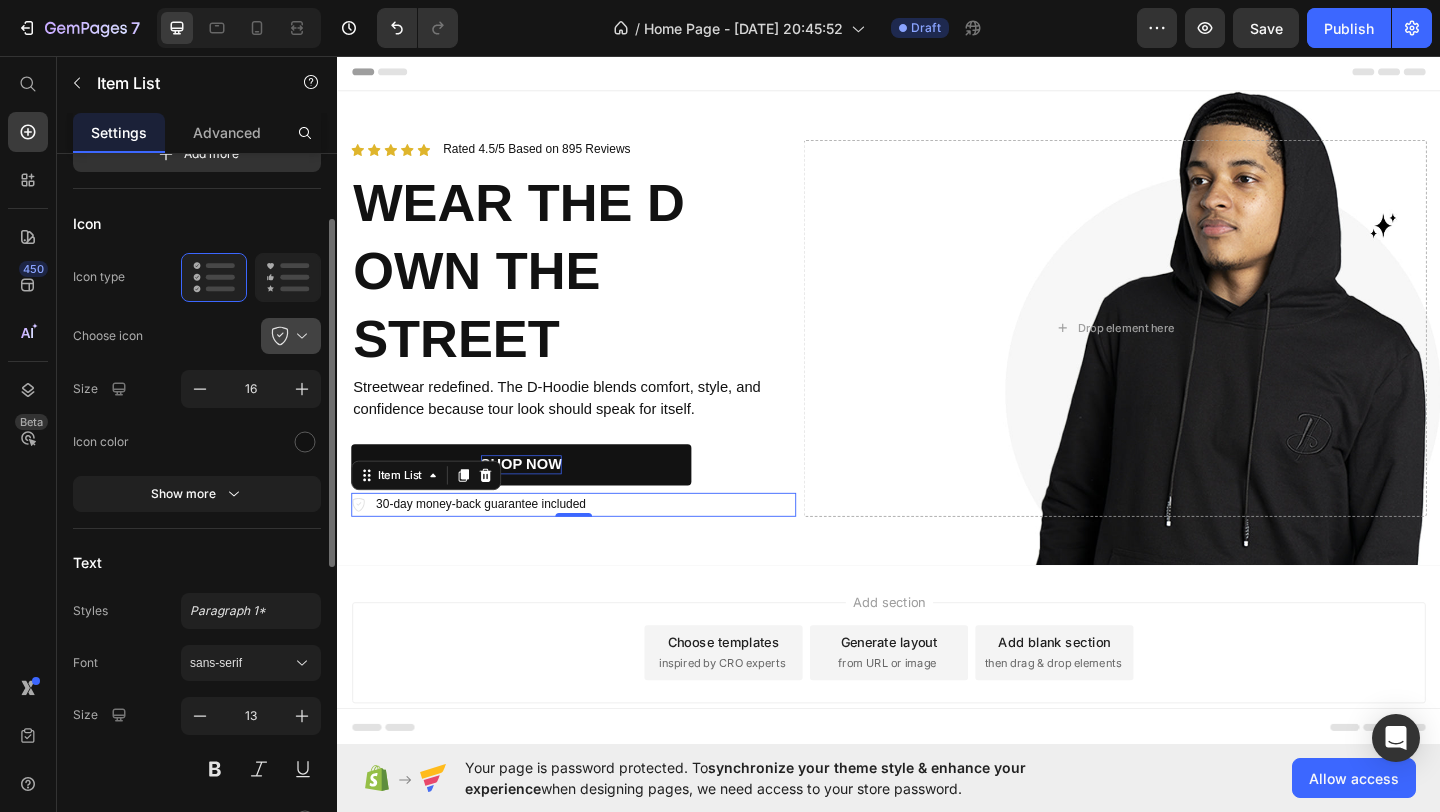 click at bounding box center [299, 336] 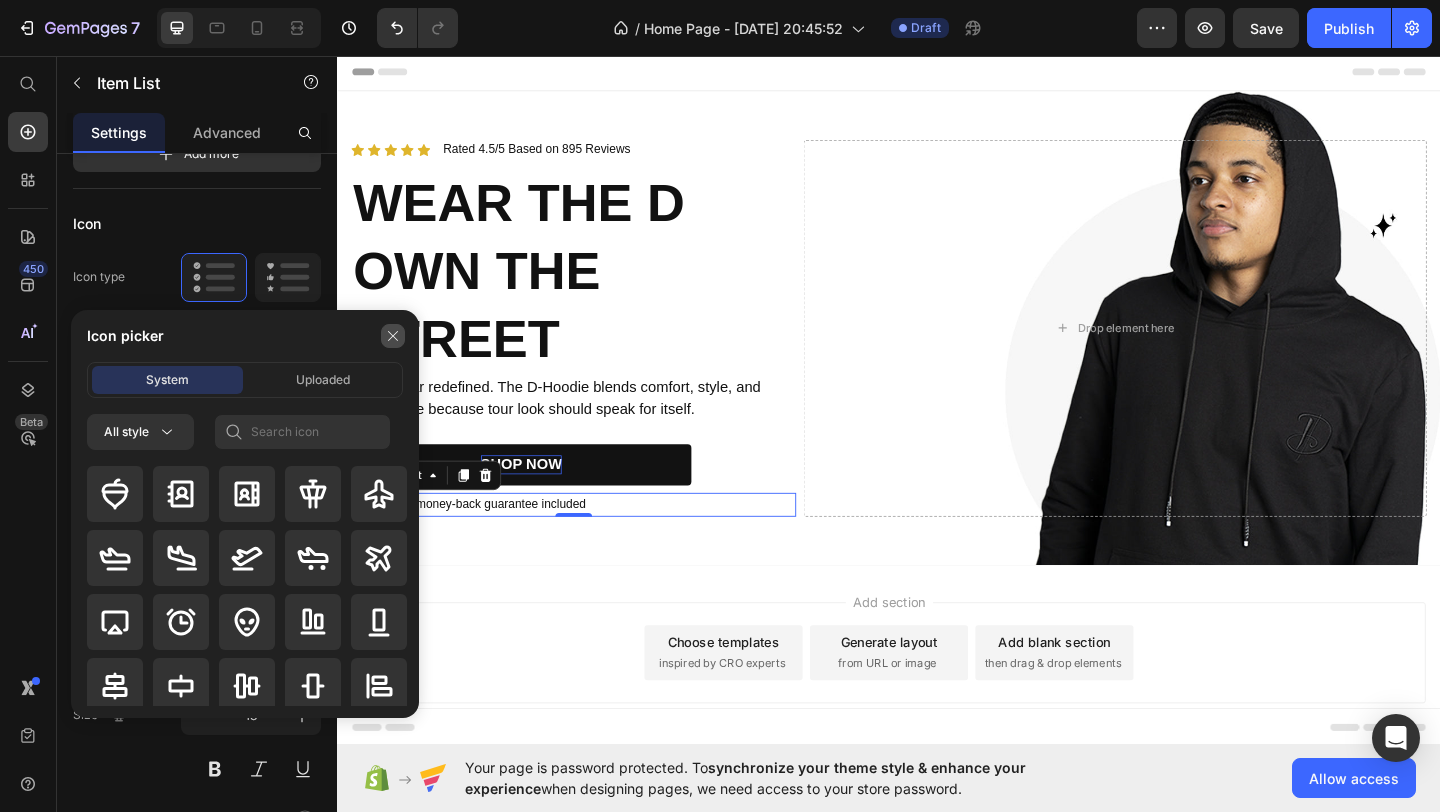 click 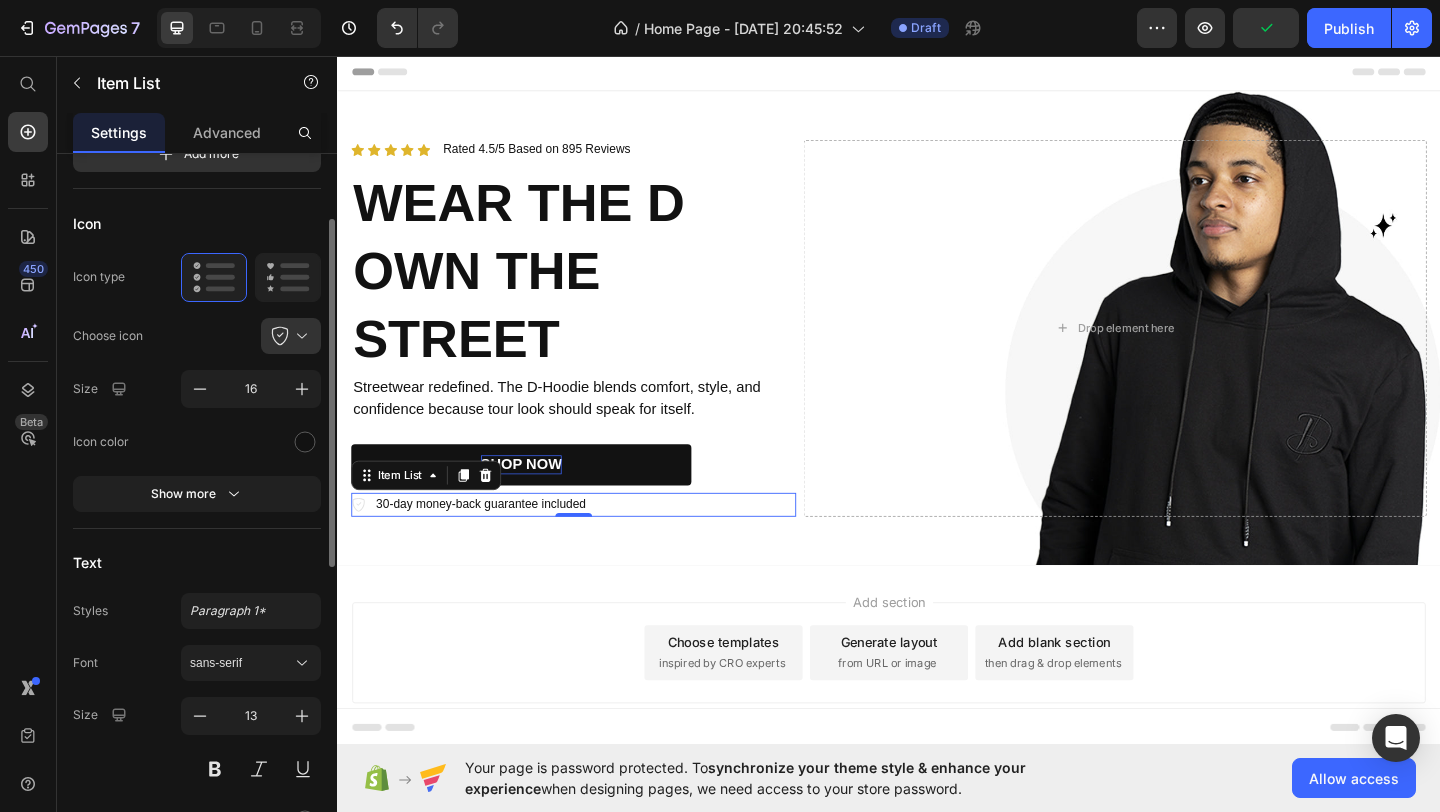 click on "Choose icon" at bounding box center (108, 336) 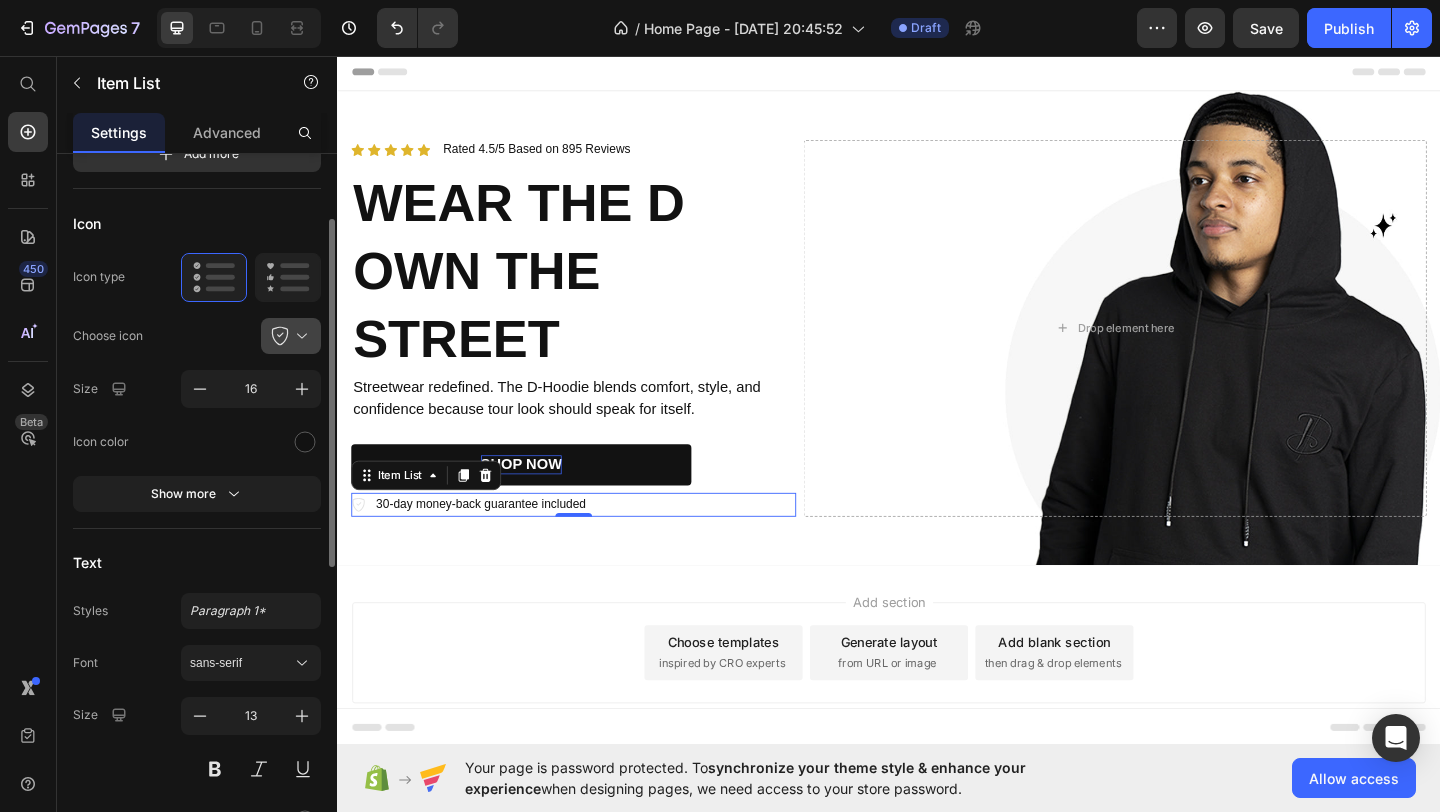 click at bounding box center [299, 336] 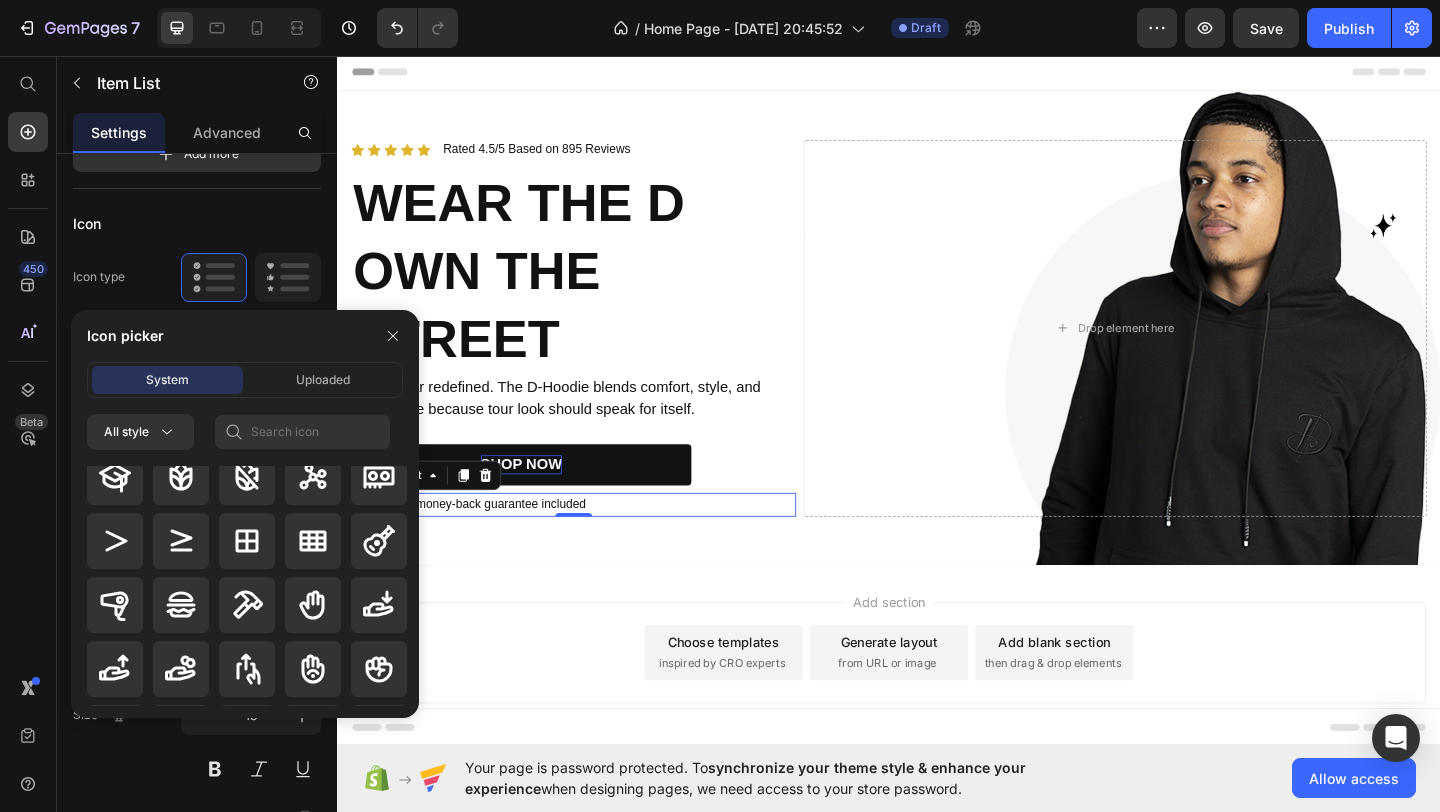 scroll, scrollTop: 8071, scrollLeft: 0, axis: vertical 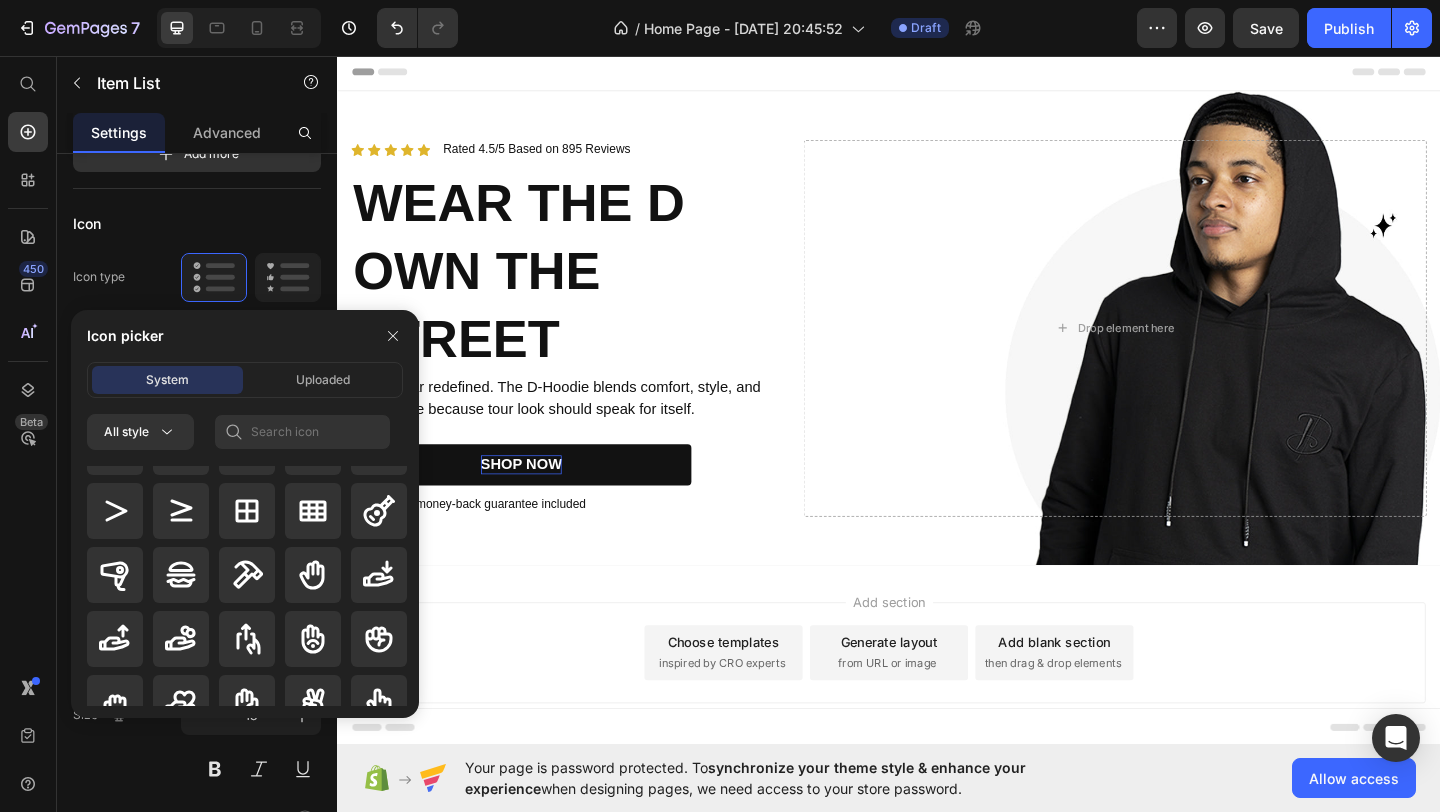 click on "Add section Choose templates inspired by CRO experts Generate layout from URL or image Add blank section then drag & drop elements" at bounding box center (937, 733) 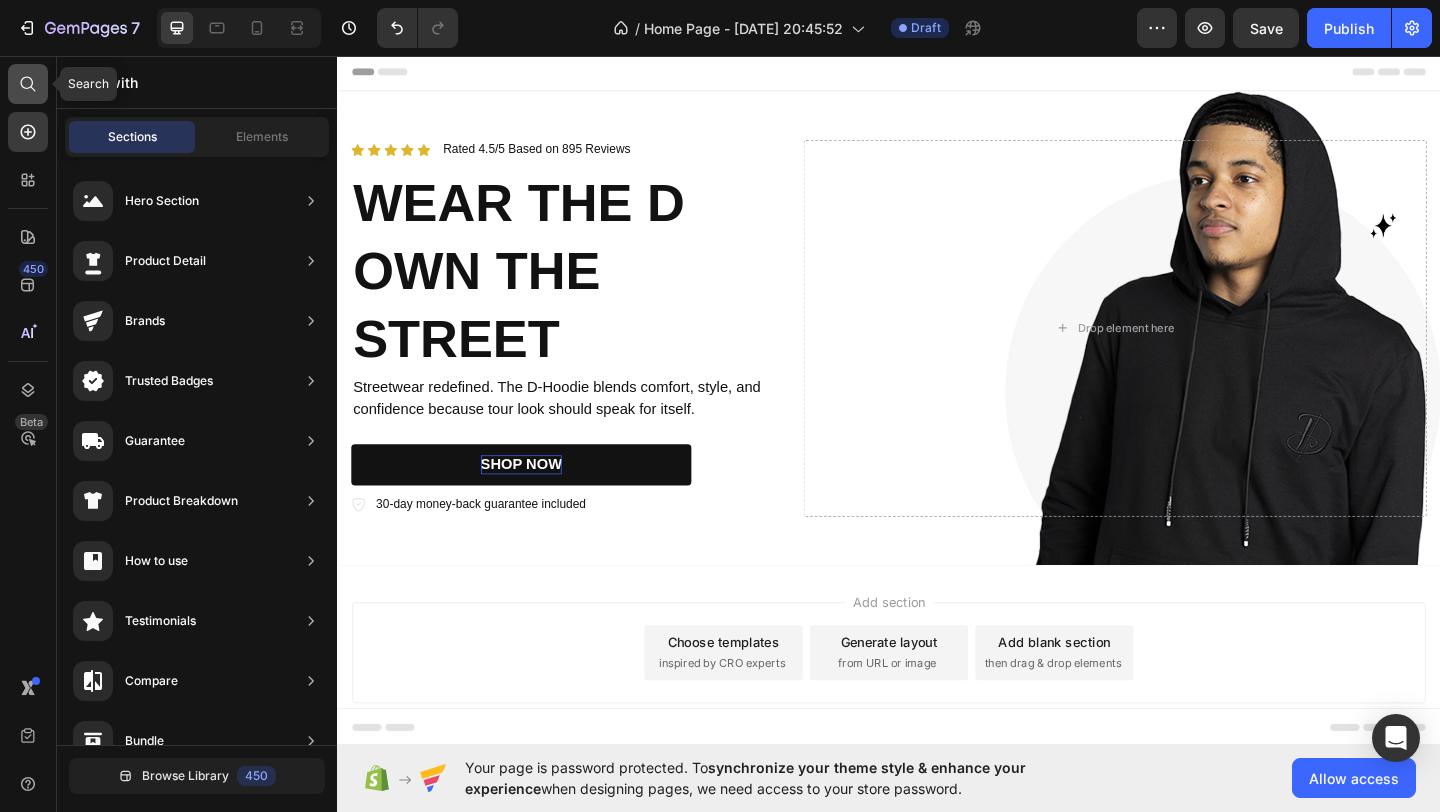 click 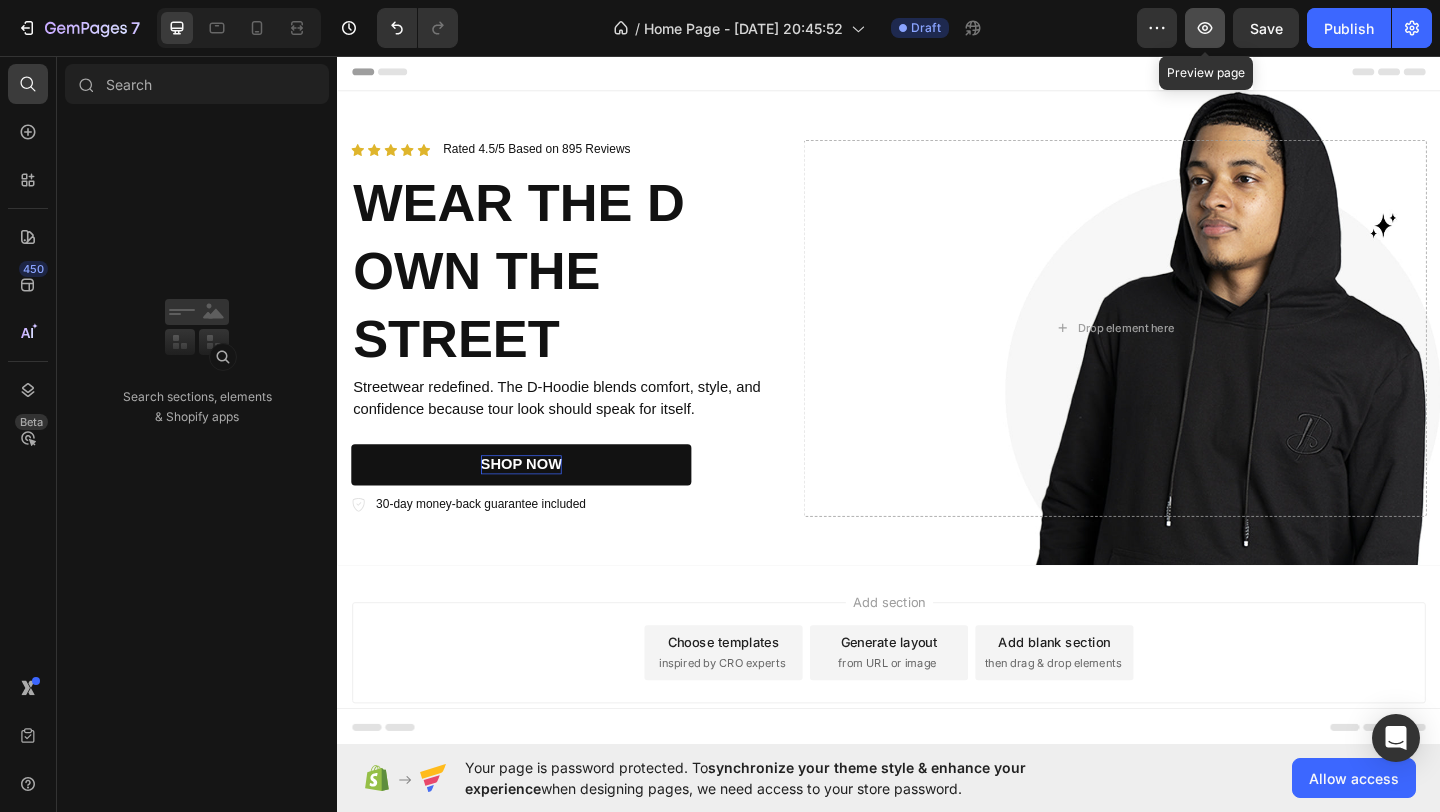 click 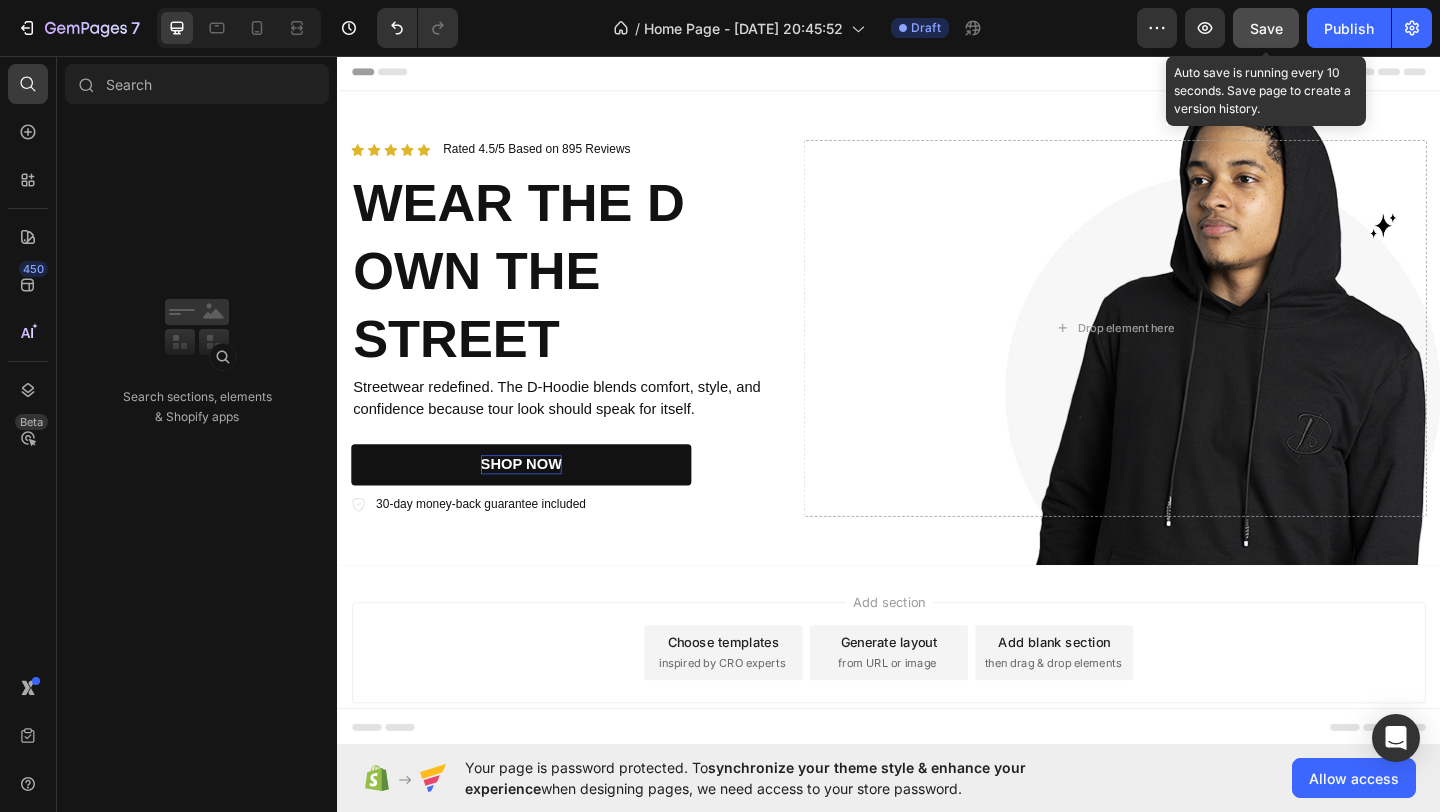 click on "Save" 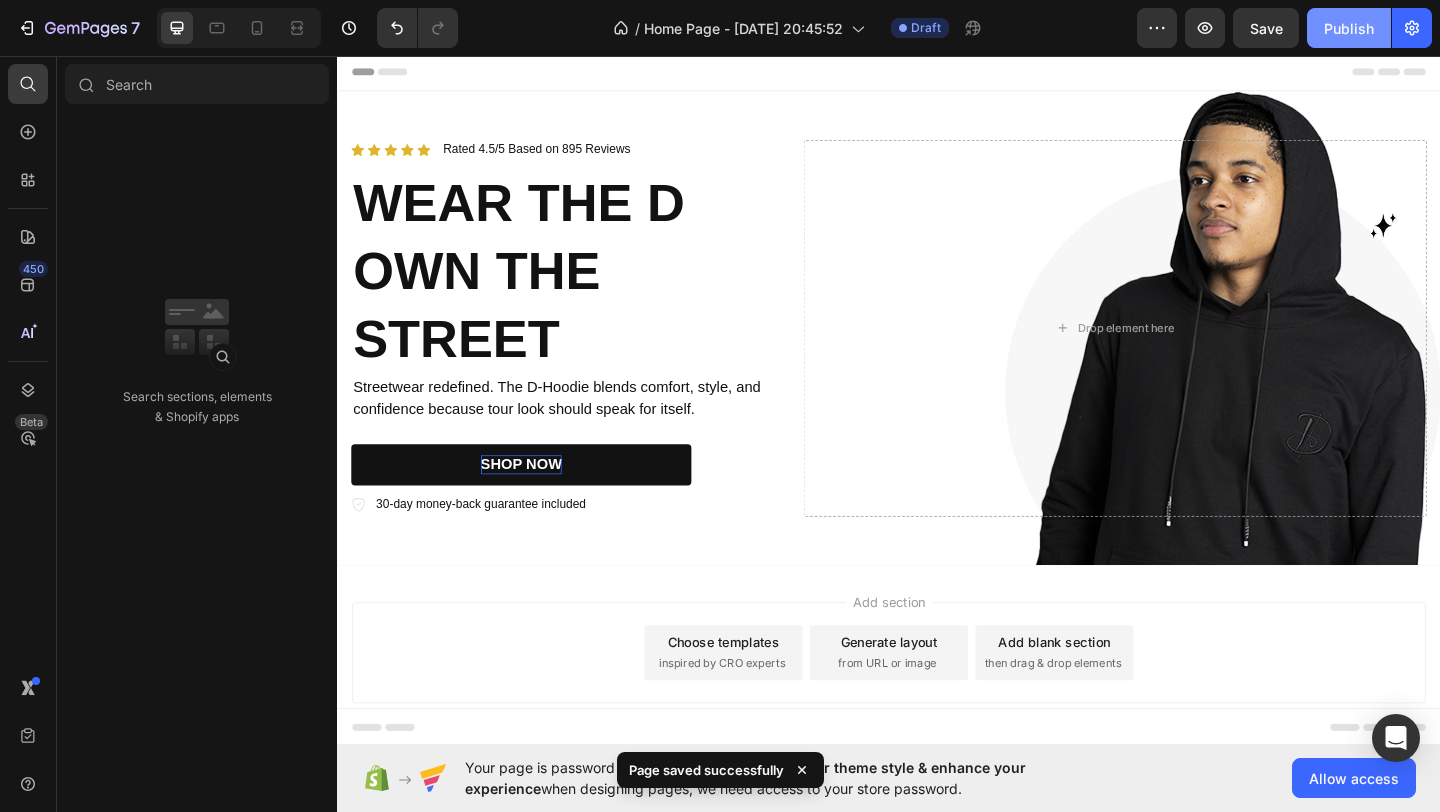 click on "Publish" 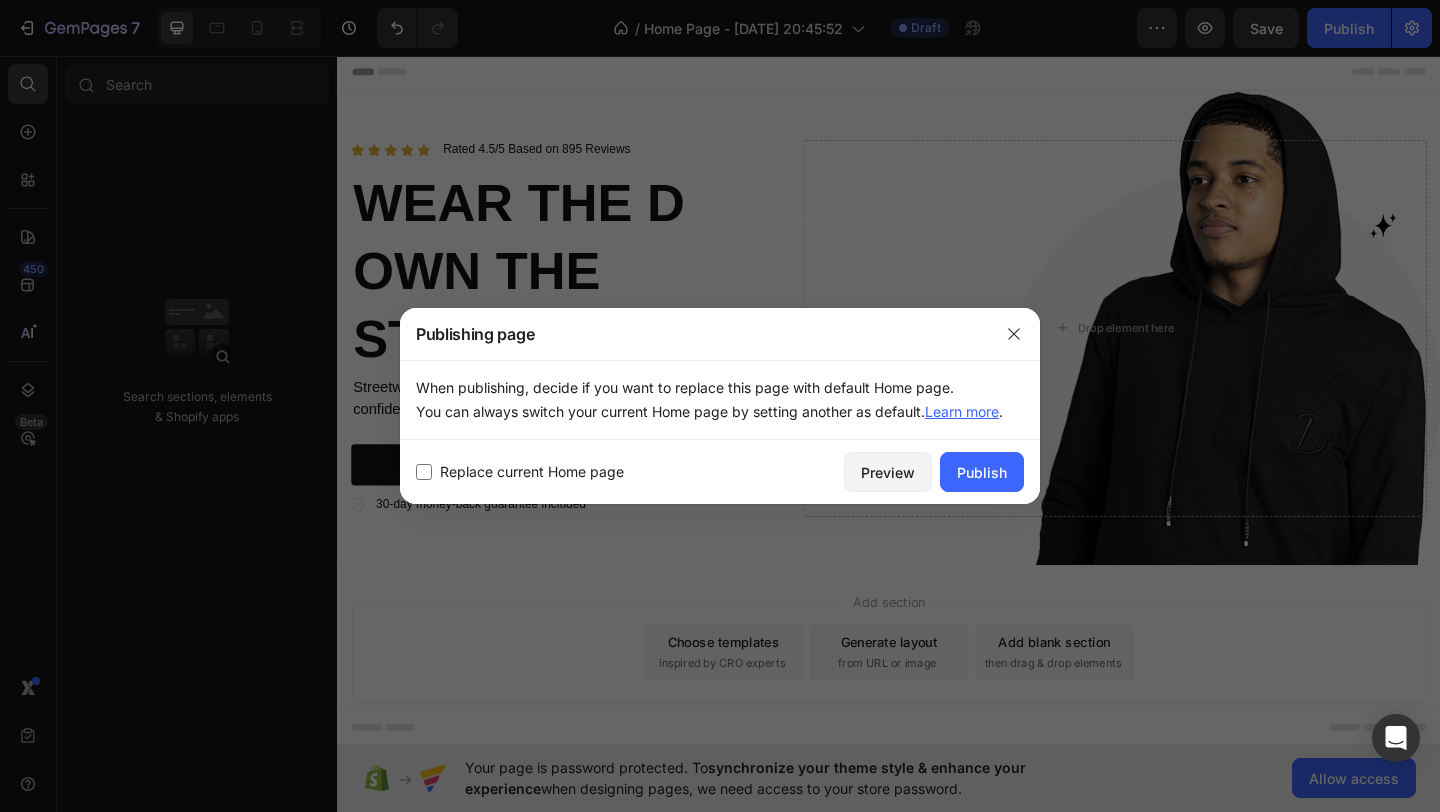 click at bounding box center (424, 472) 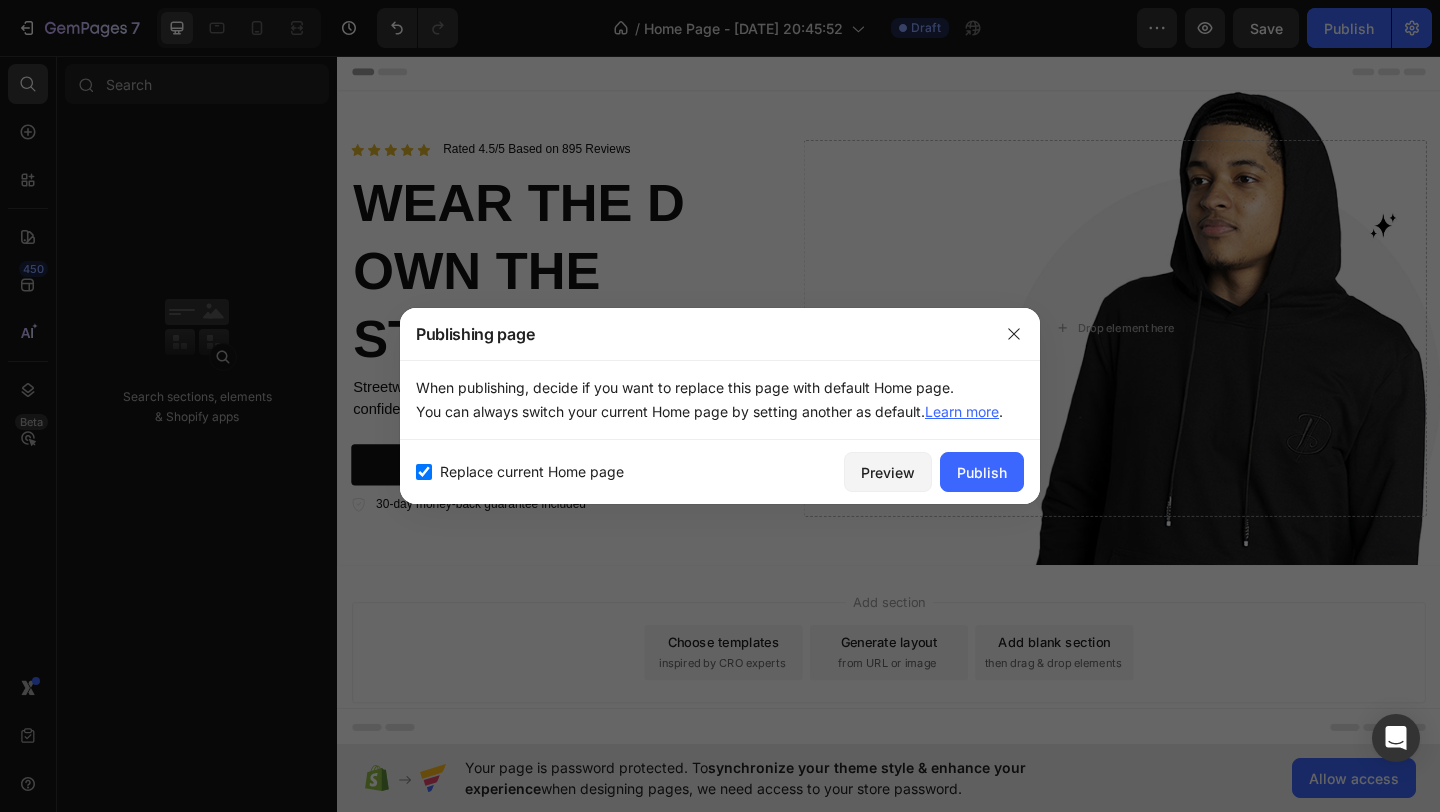 checkbox on "true" 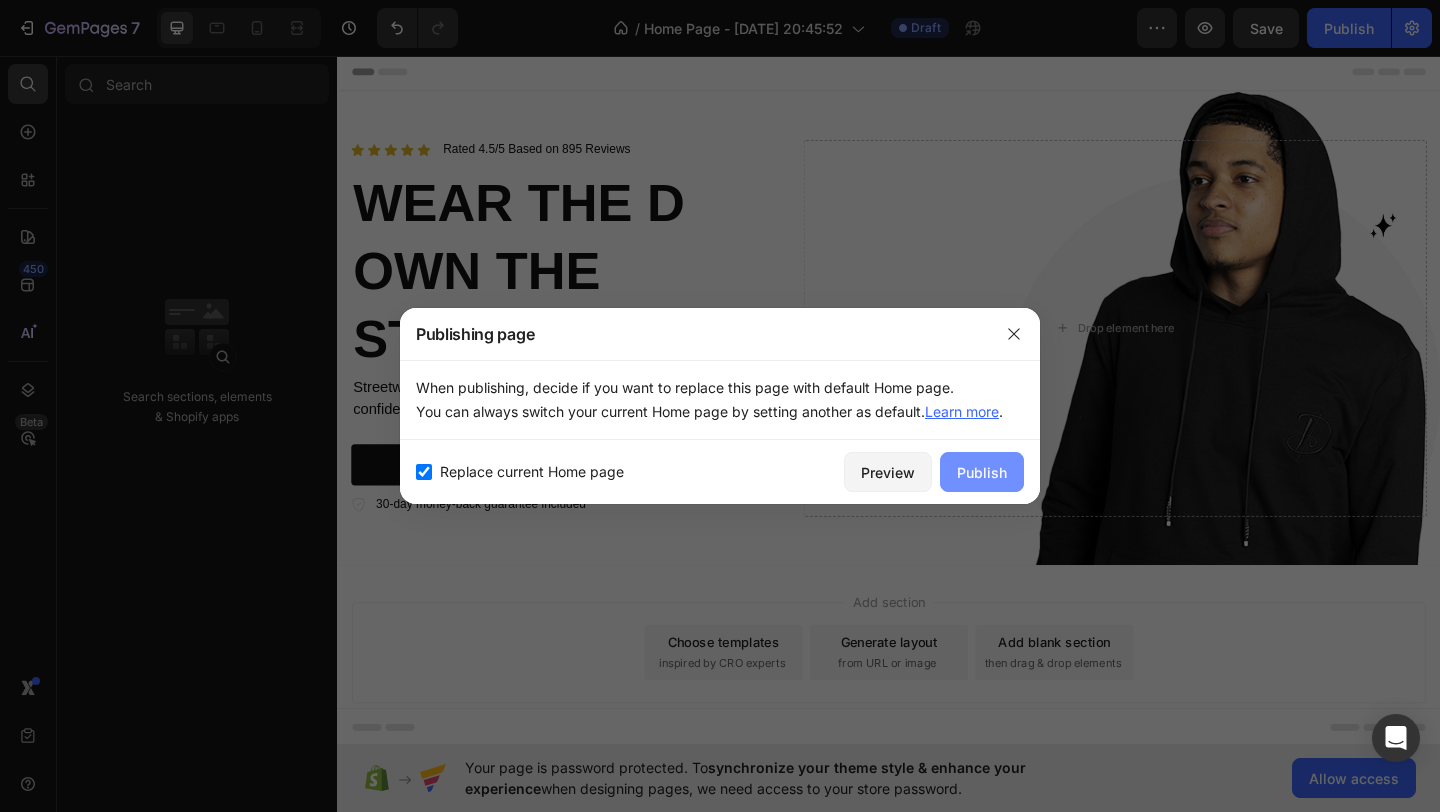 click on "Publish" at bounding box center (982, 472) 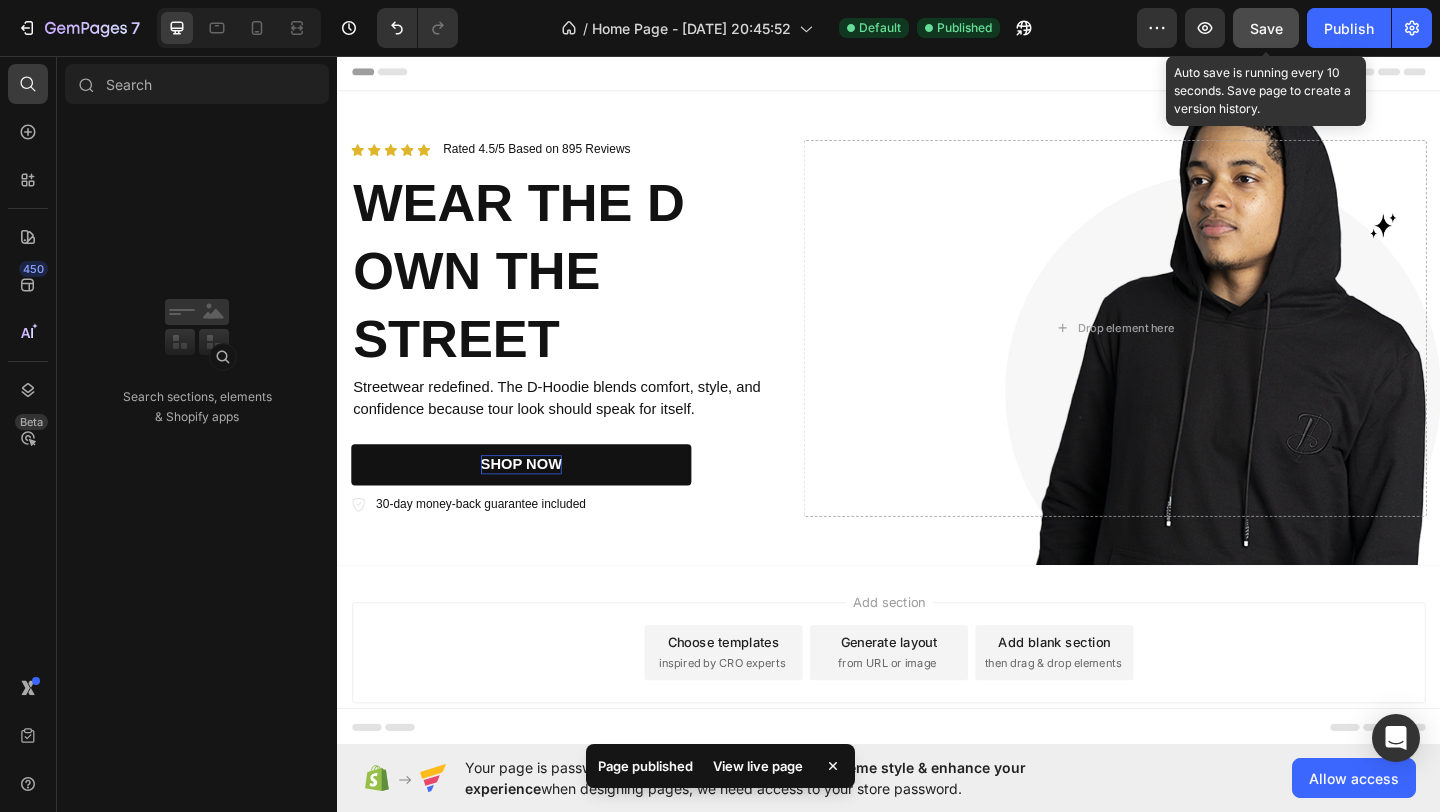 click on "Save" 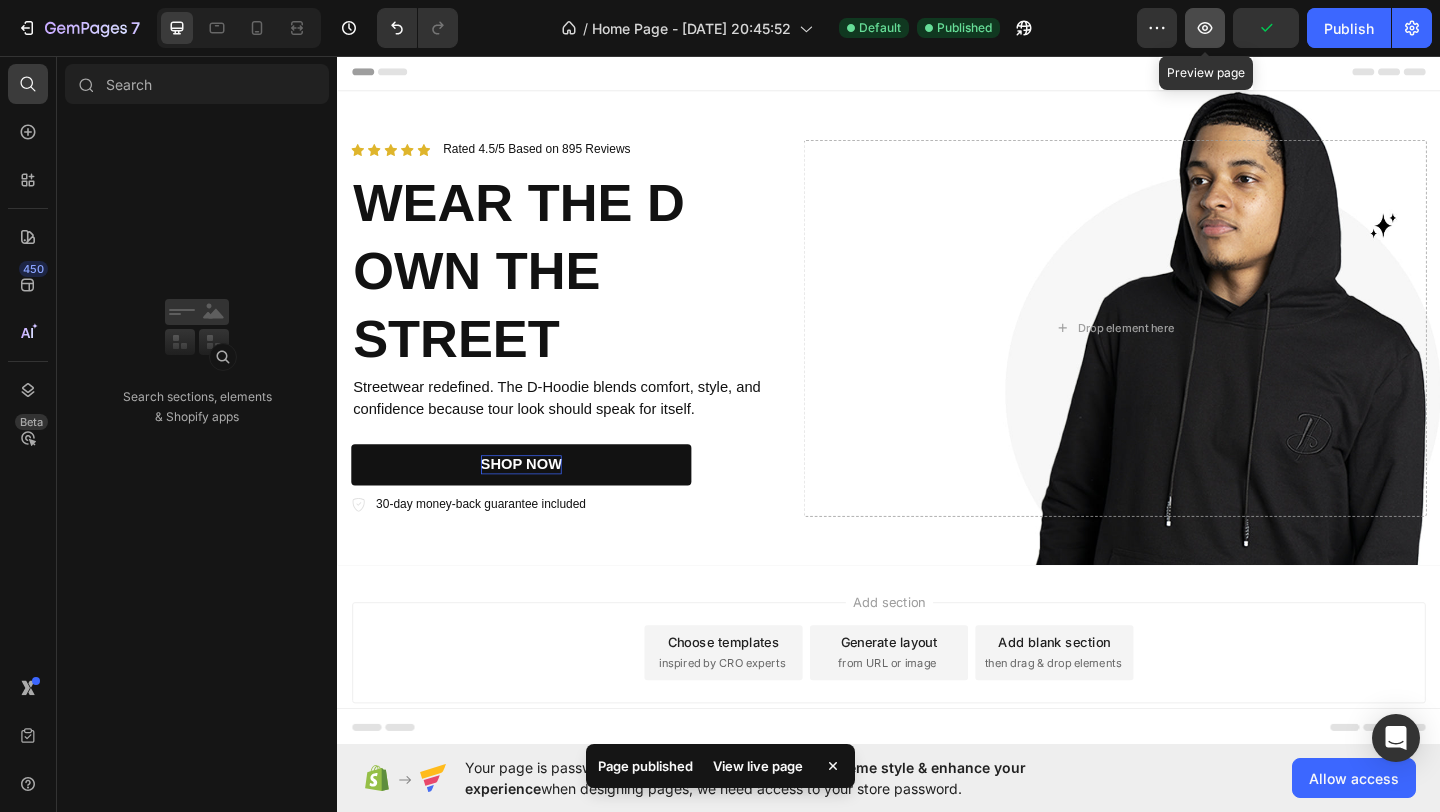 click 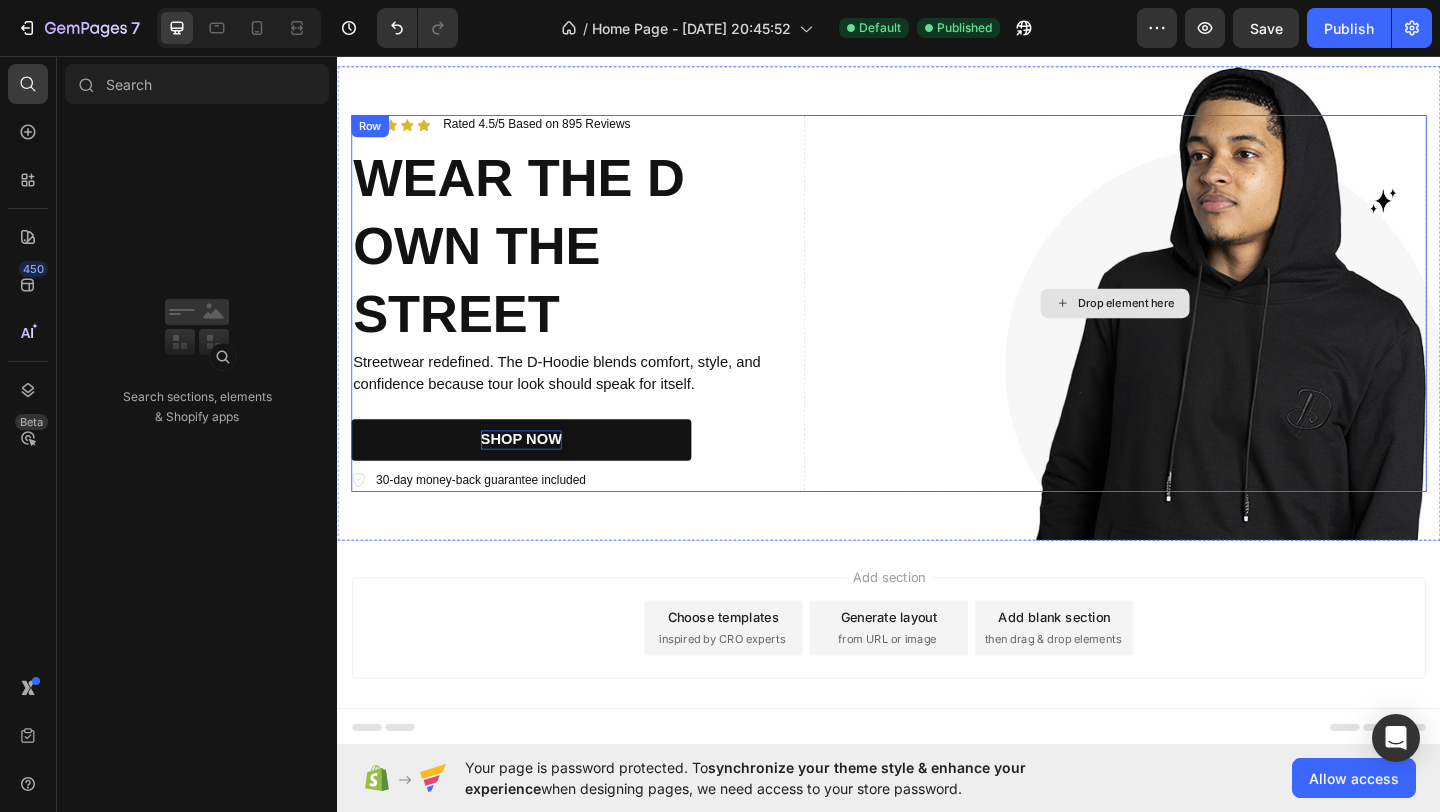 scroll, scrollTop: 30, scrollLeft: 0, axis: vertical 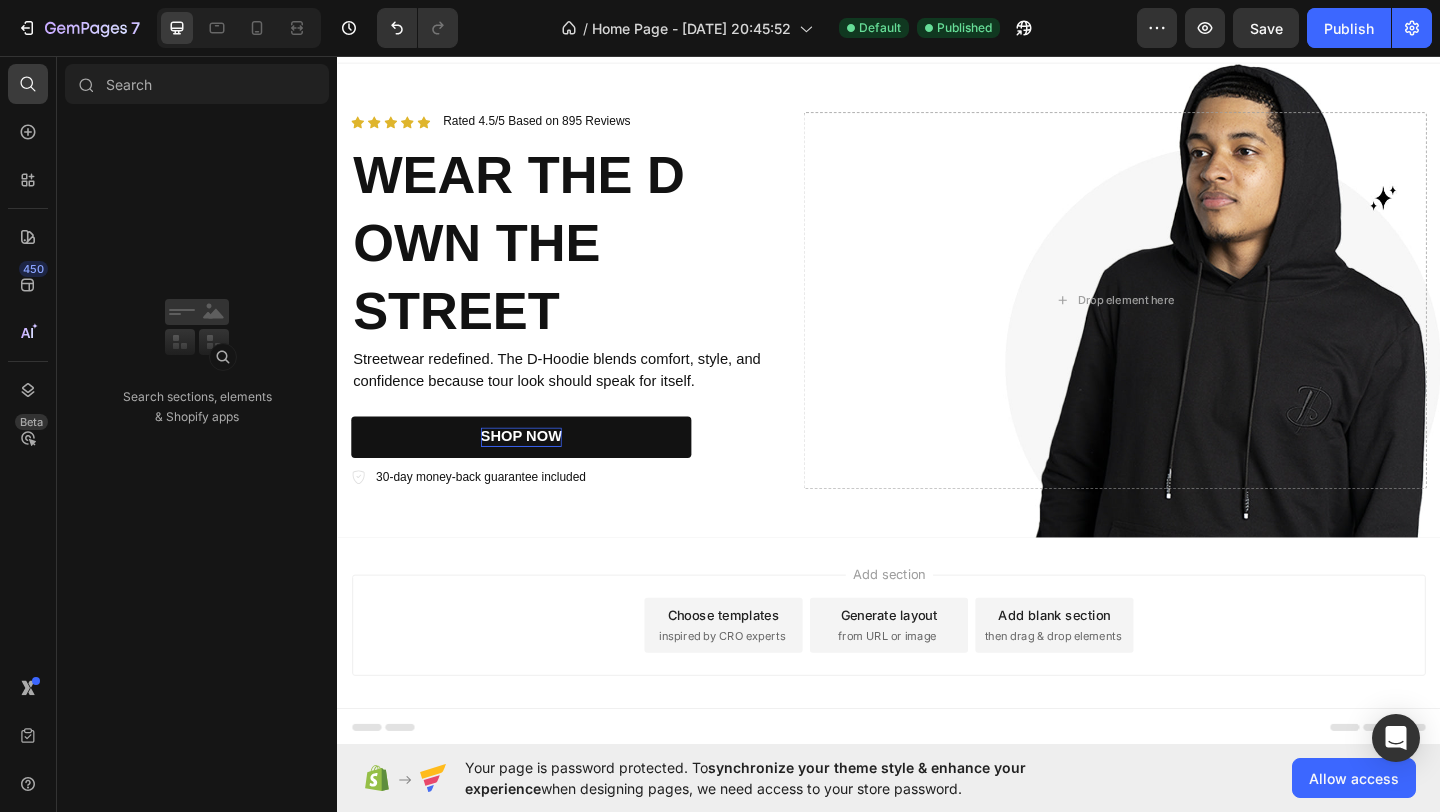 click on "Add section Choose templates inspired by CRO experts Generate layout from URL or image Add blank section then drag & drop elements" at bounding box center [937, 675] 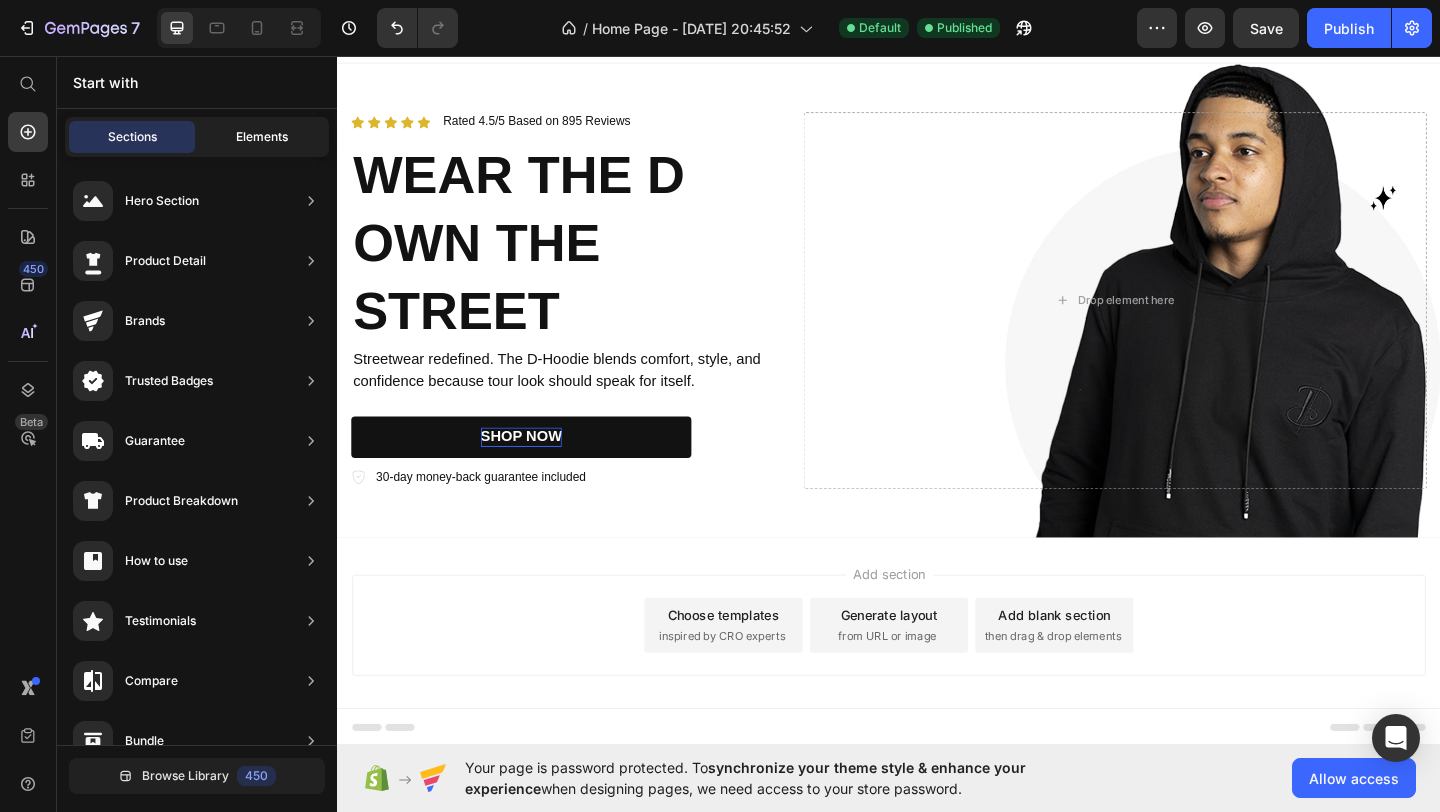 click on "Elements" at bounding box center [262, 137] 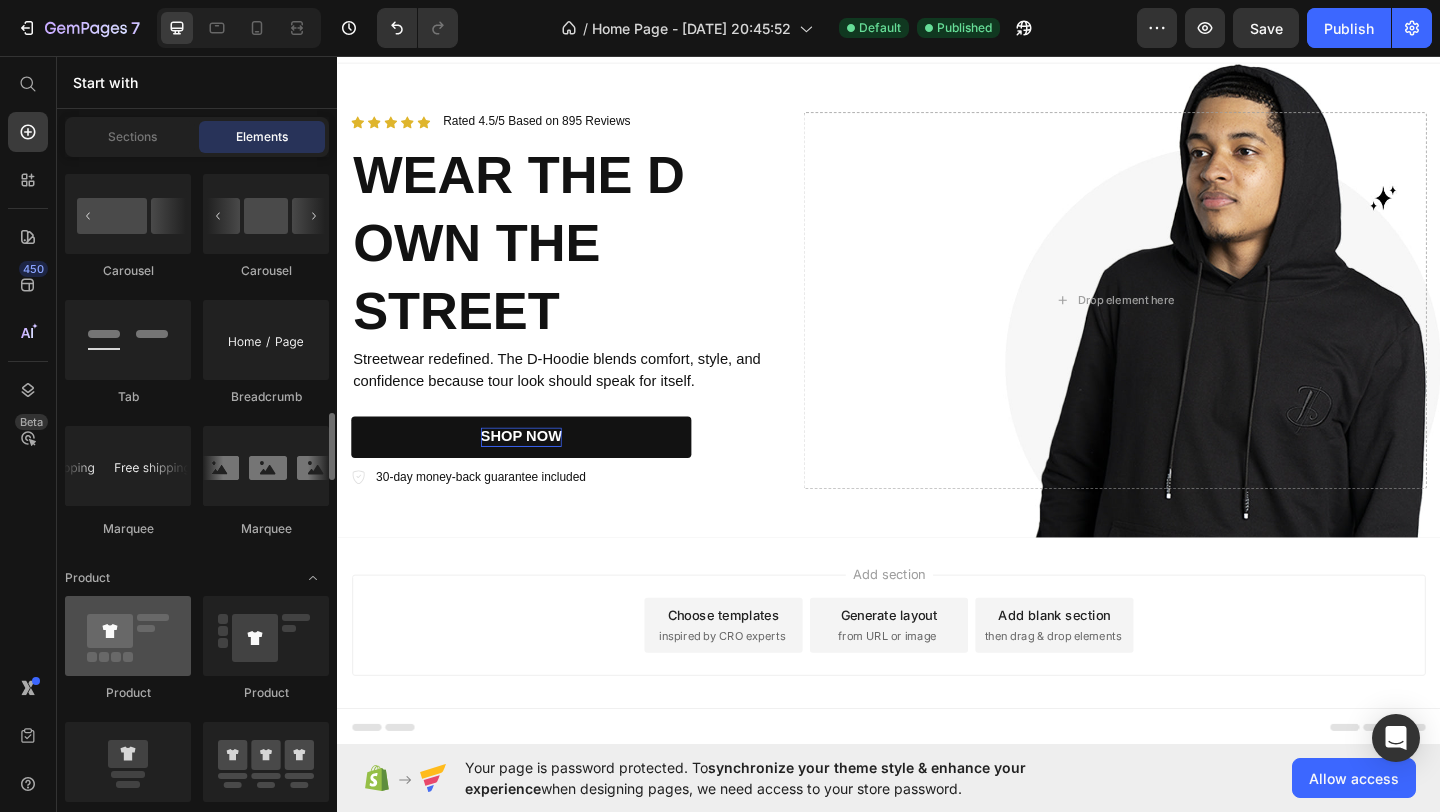 scroll, scrollTop: 2275, scrollLeft: 0, axis: vertical 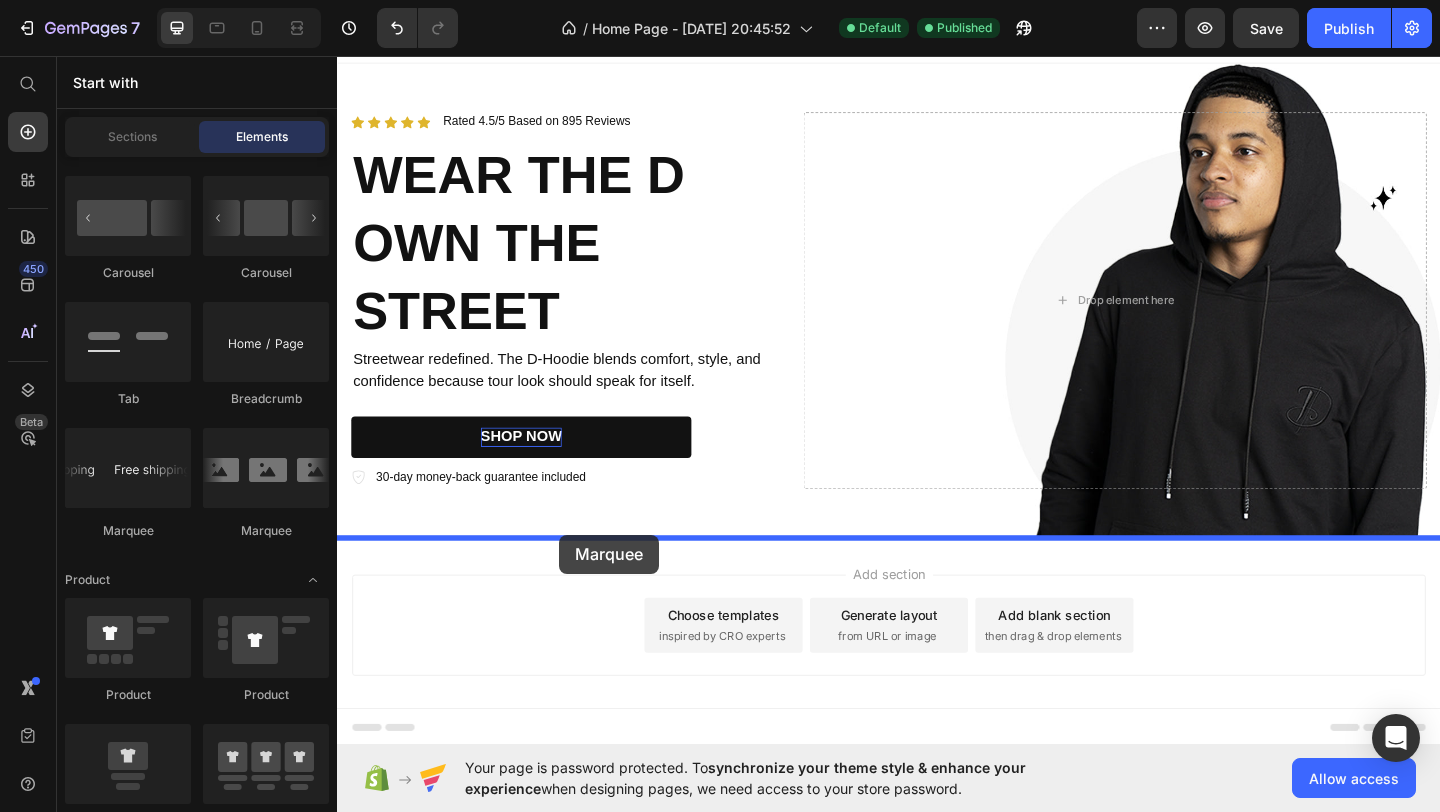 drag, startPoint x: 467, startPoint y: 535, endPoint x: 578, endPoint y: 577, distance: 118.680244 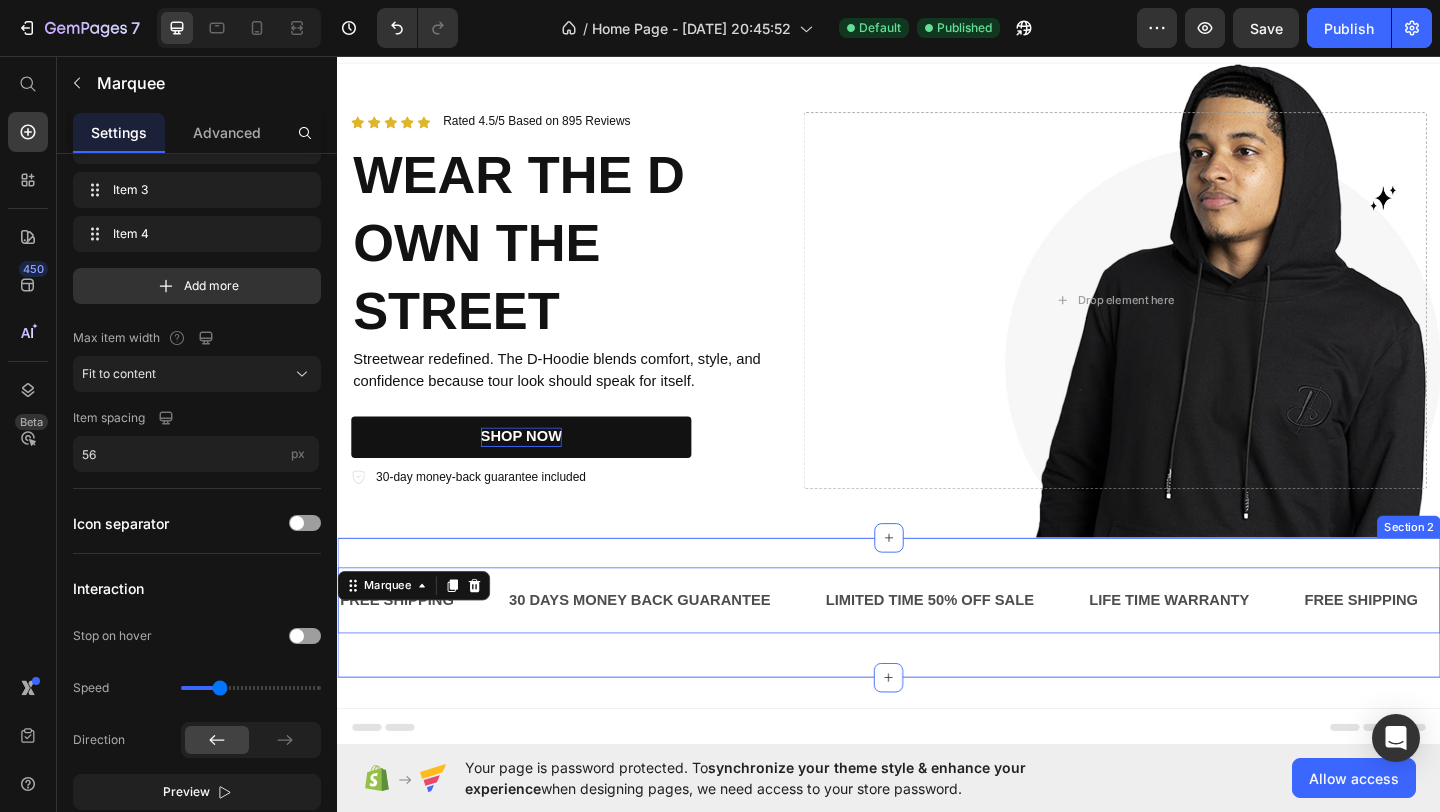 scroll, scrollTop: 0, scrollLeft: 0, axis: both 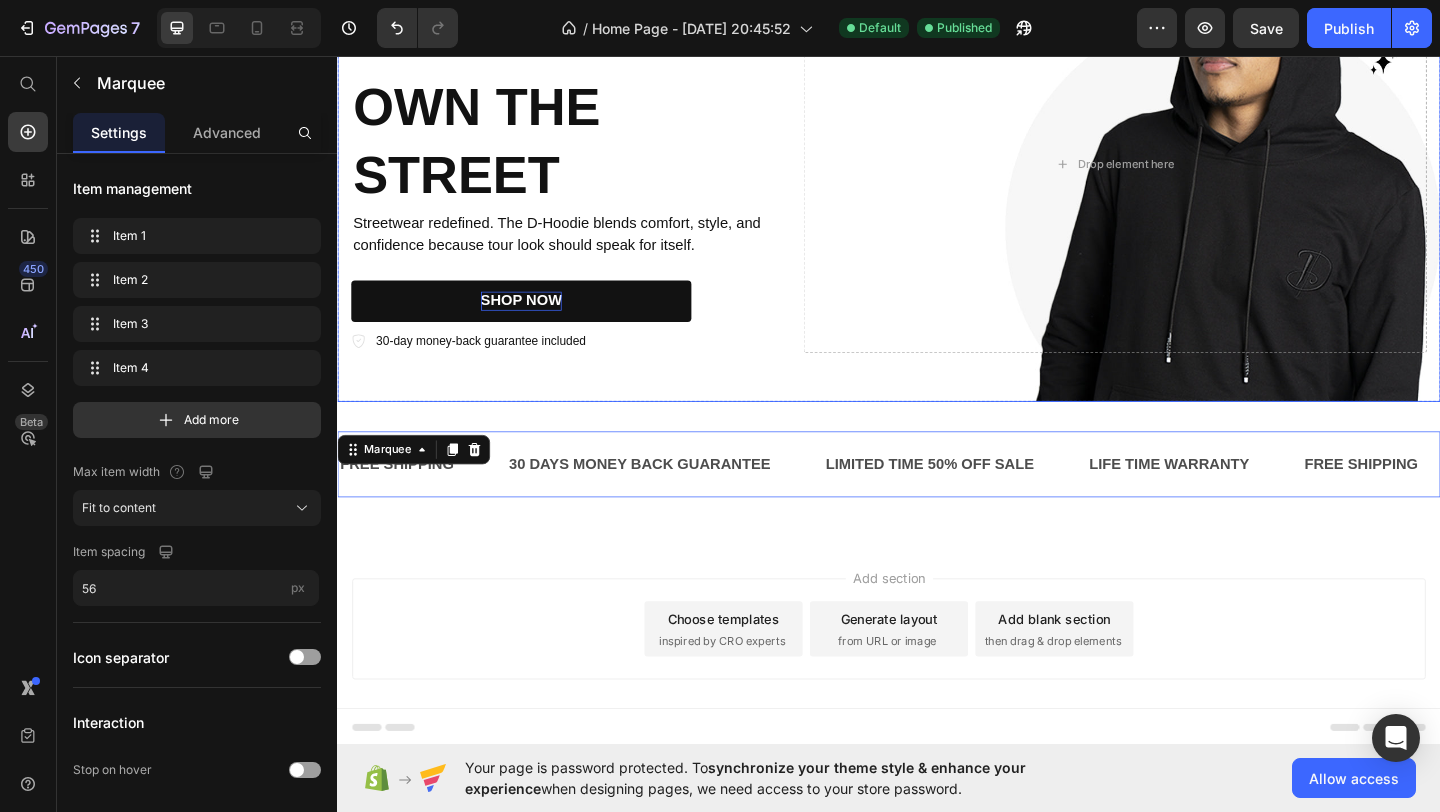 click on "Icon Icon Icon Icon Icon Icon List Rated 4.5/5 Based on 895 Reviews Text Block Row WEAR THE D OWN THE STREET Heading Streetwear redefined. The D-Hoodie blends comfort, style, and confidence because tour look should speak for itself.  Text Block SHOP NOW  Button
30-day money-back guarantee included  Item List
Drop element here Row" at bounding box center [937, 173] 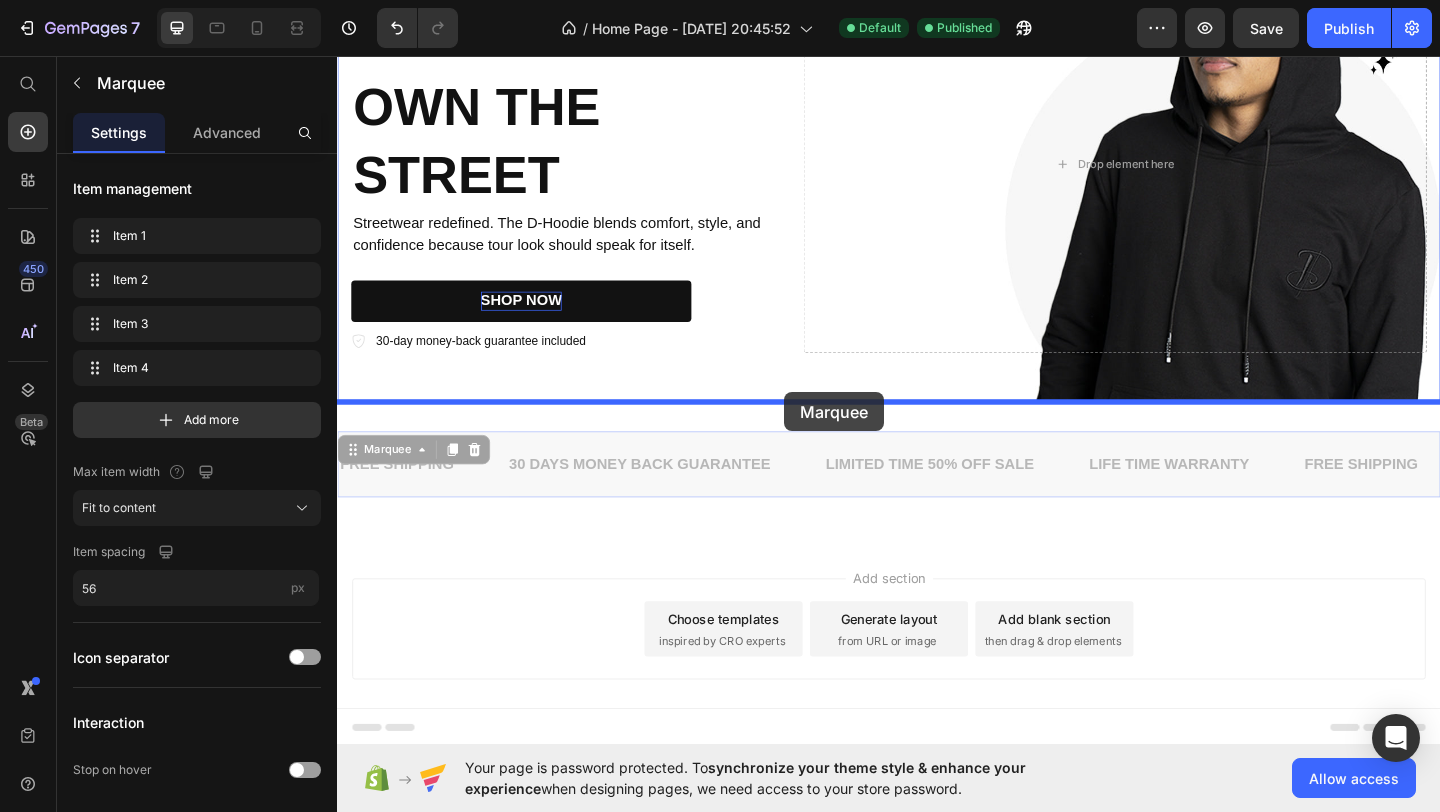 drag, startPoint x: 818, startPoint y: 505, endPoint x: 823, endPoint y: 425, distance: 80.1561 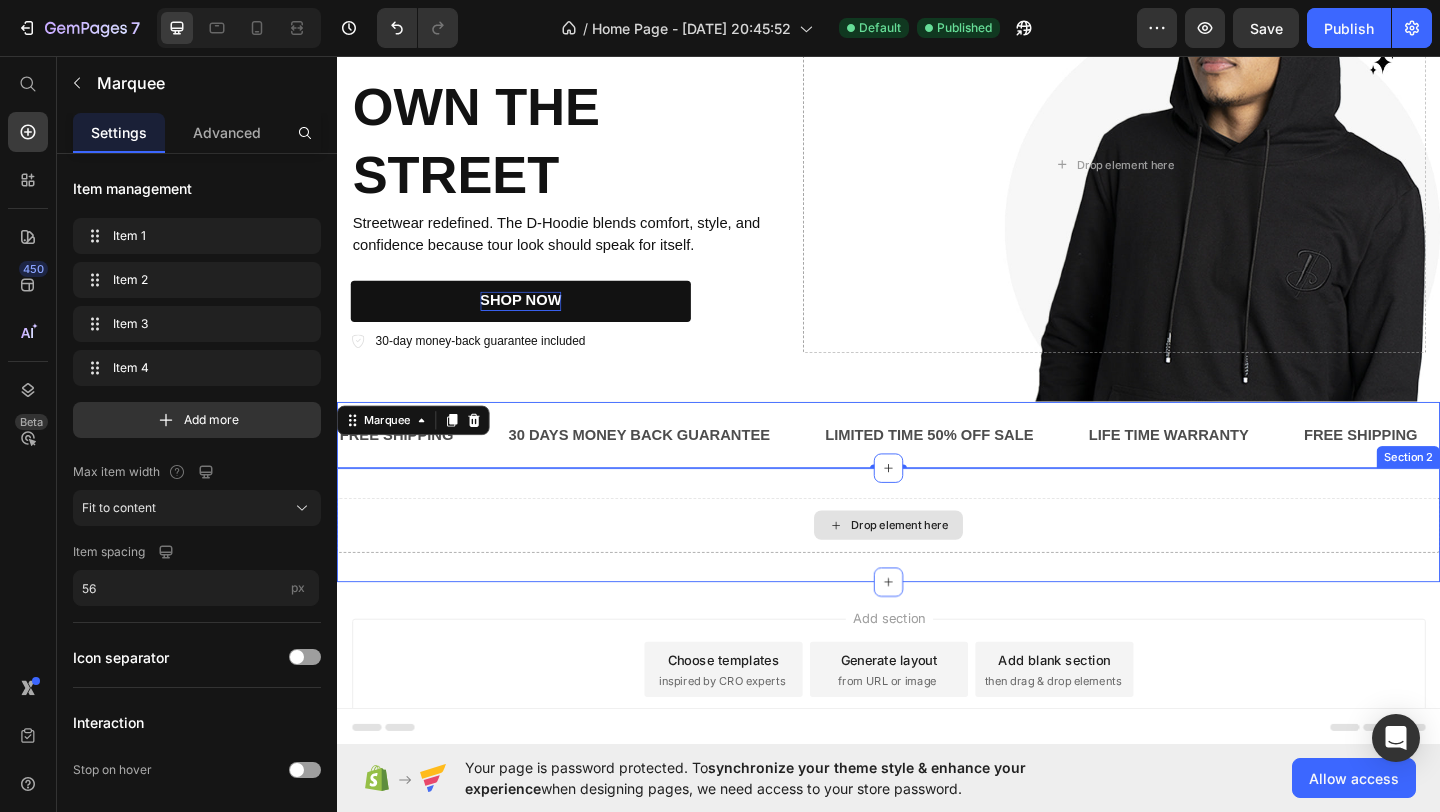 click on "Drop element here" at bounding box center (937, 566) 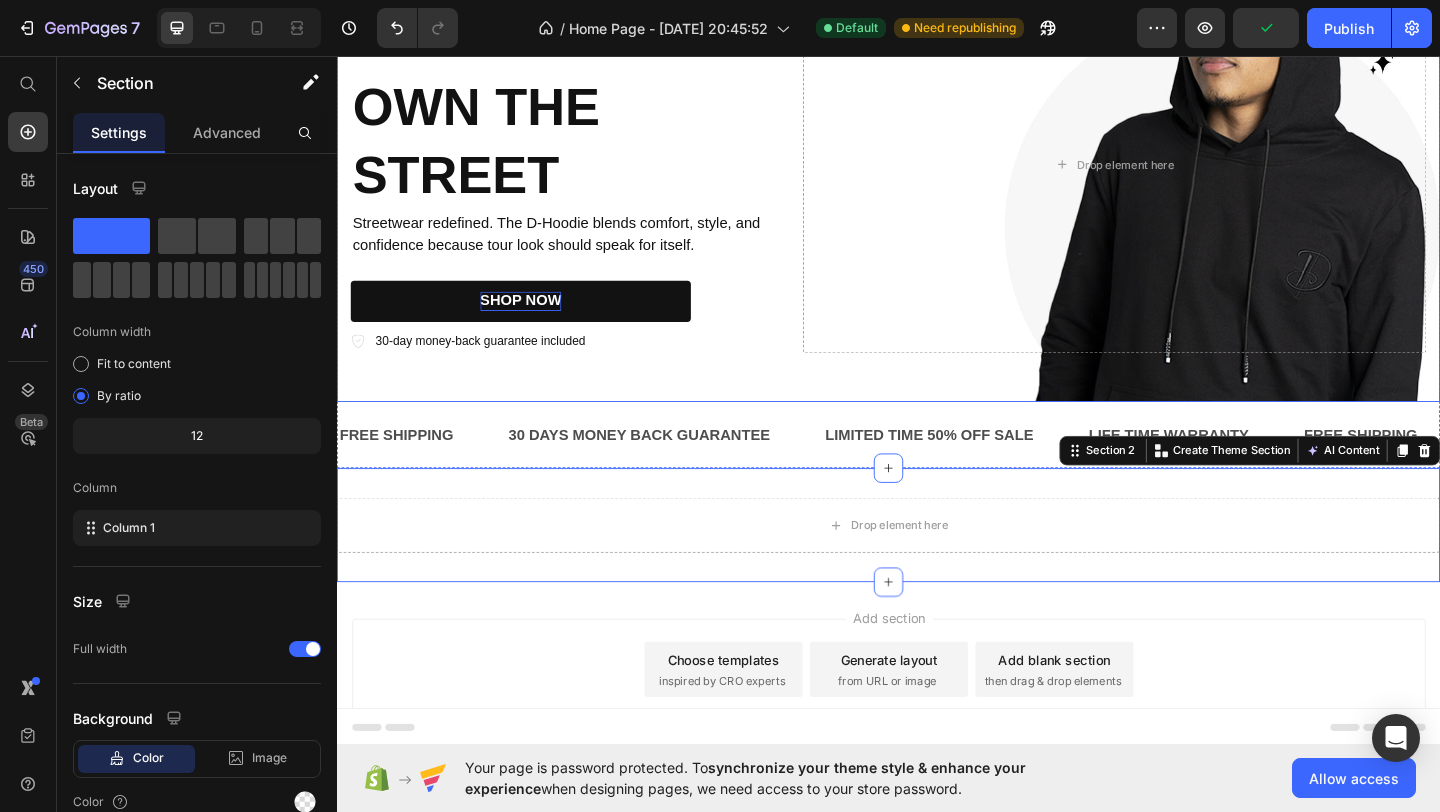 click on "Icon Icon Icon Icon Icon Icon List Rated 4.5/5 Based on 895 Reviews Text Block Row WEAR THE D OWN THE STREET Heading Streetwear redefined. The D-Hoodie blends comfort, style, and confidence because tour look should speak for itself.  Text Block SHOP NOW  Button
30-day money-back guarantee included  Item List
Drop element here Row" at bounding box center (937, 173) 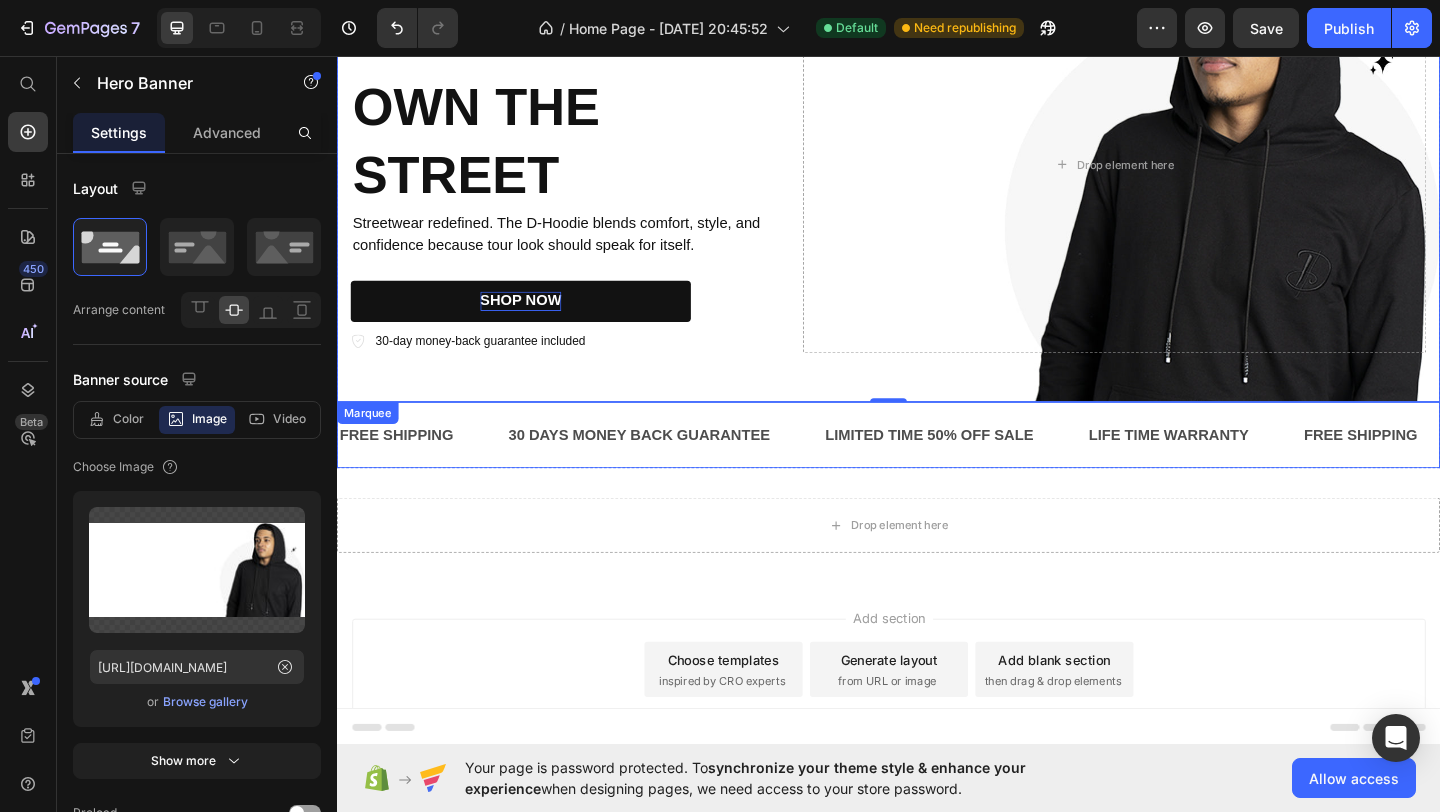 click on "30 DAYS MONEY BACK GUARANTEE Text" at bounding box center (694, 468) 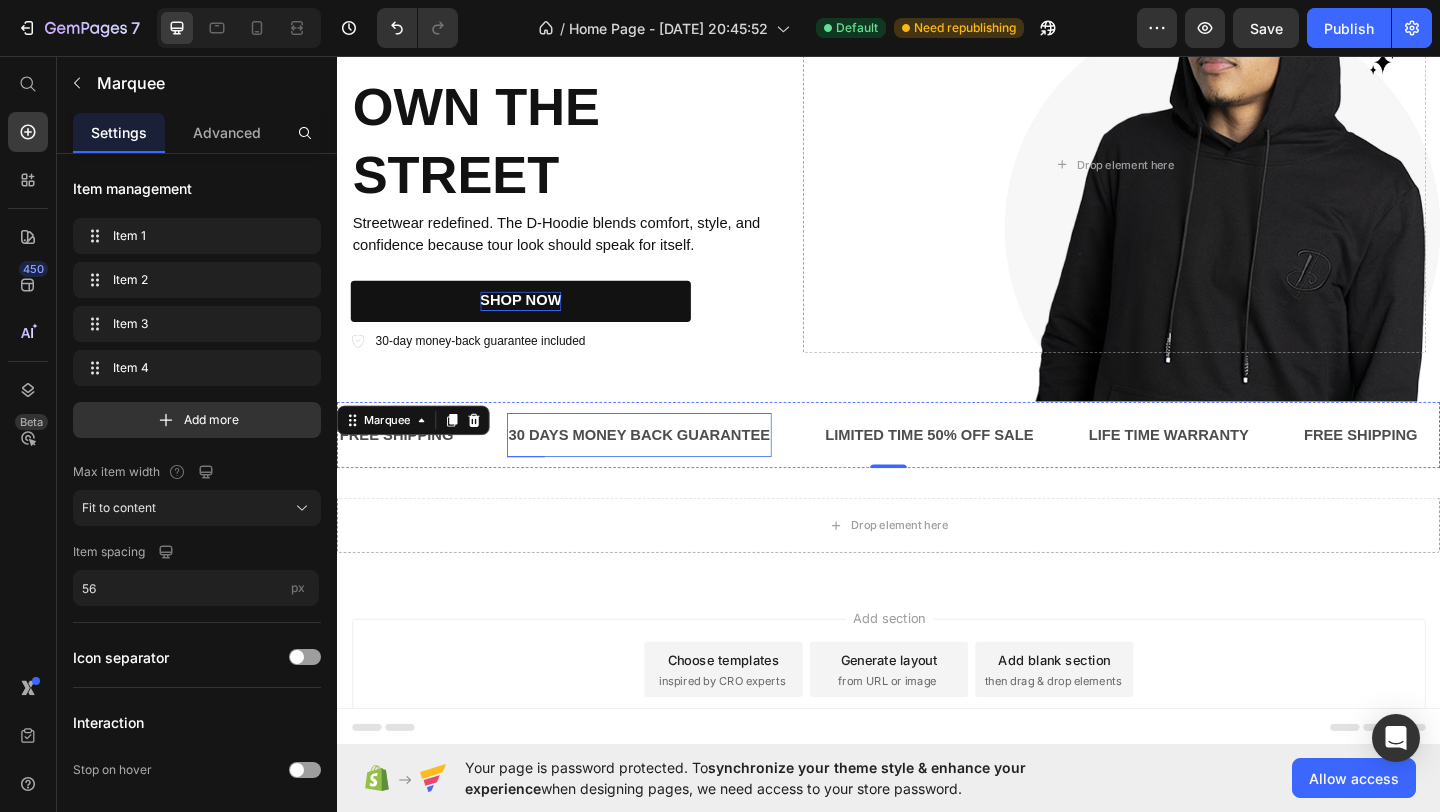 click on "30 DAYS MONEY BACK GUARANTEE Text" at bounding box center [666, 468] 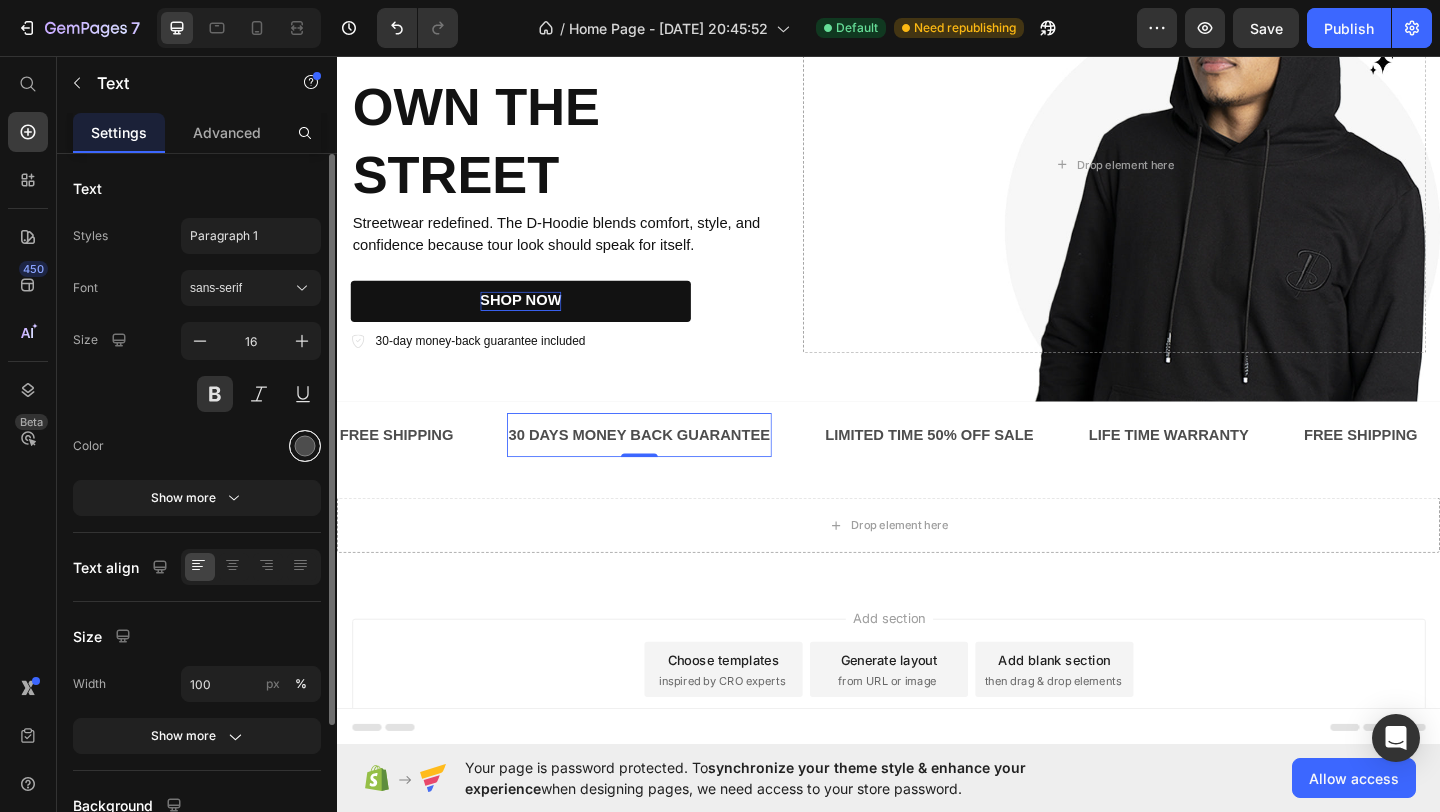 click at bounding box center (305, 446) 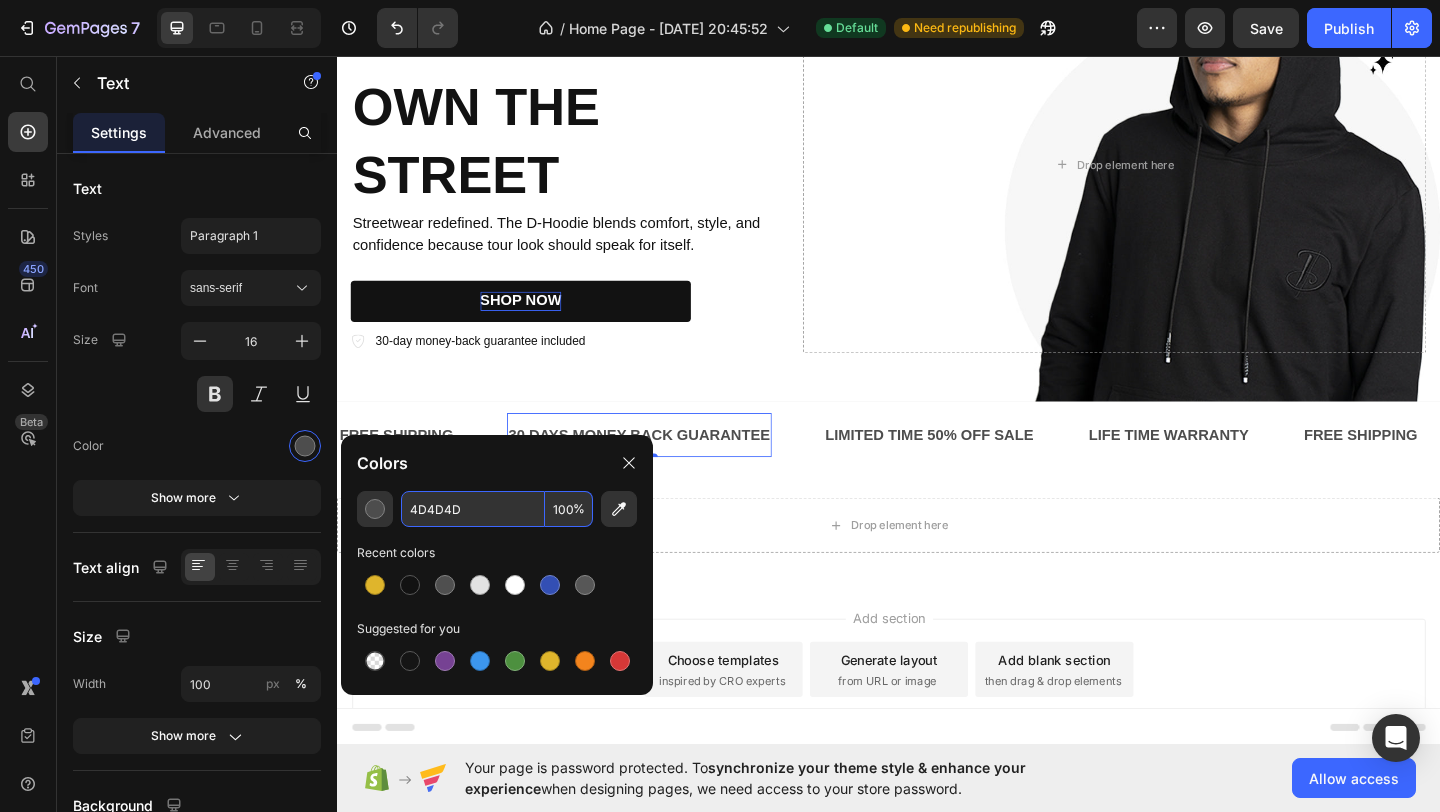 click on "4D4D4D" at bounding box center (473, 509) 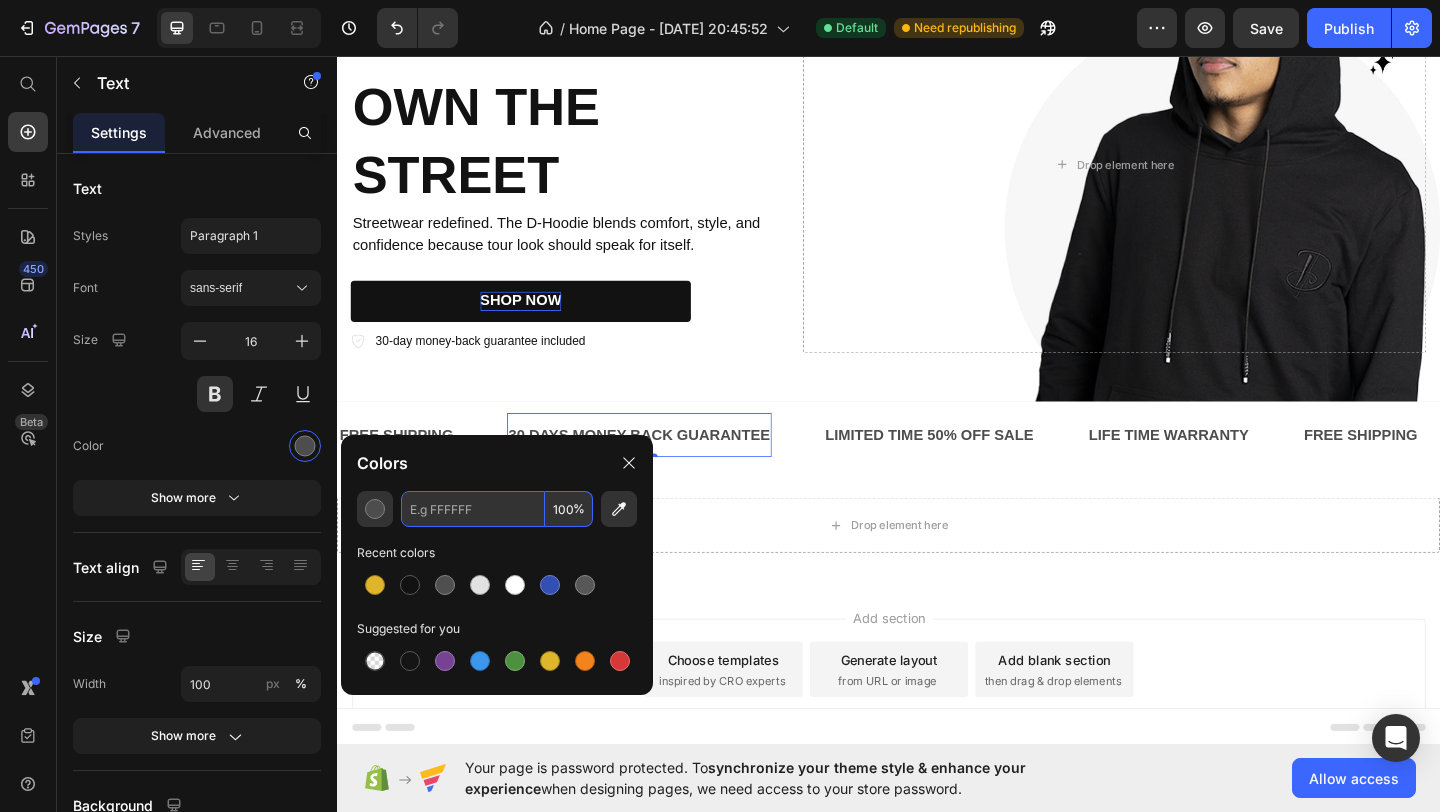paste on "#646464" 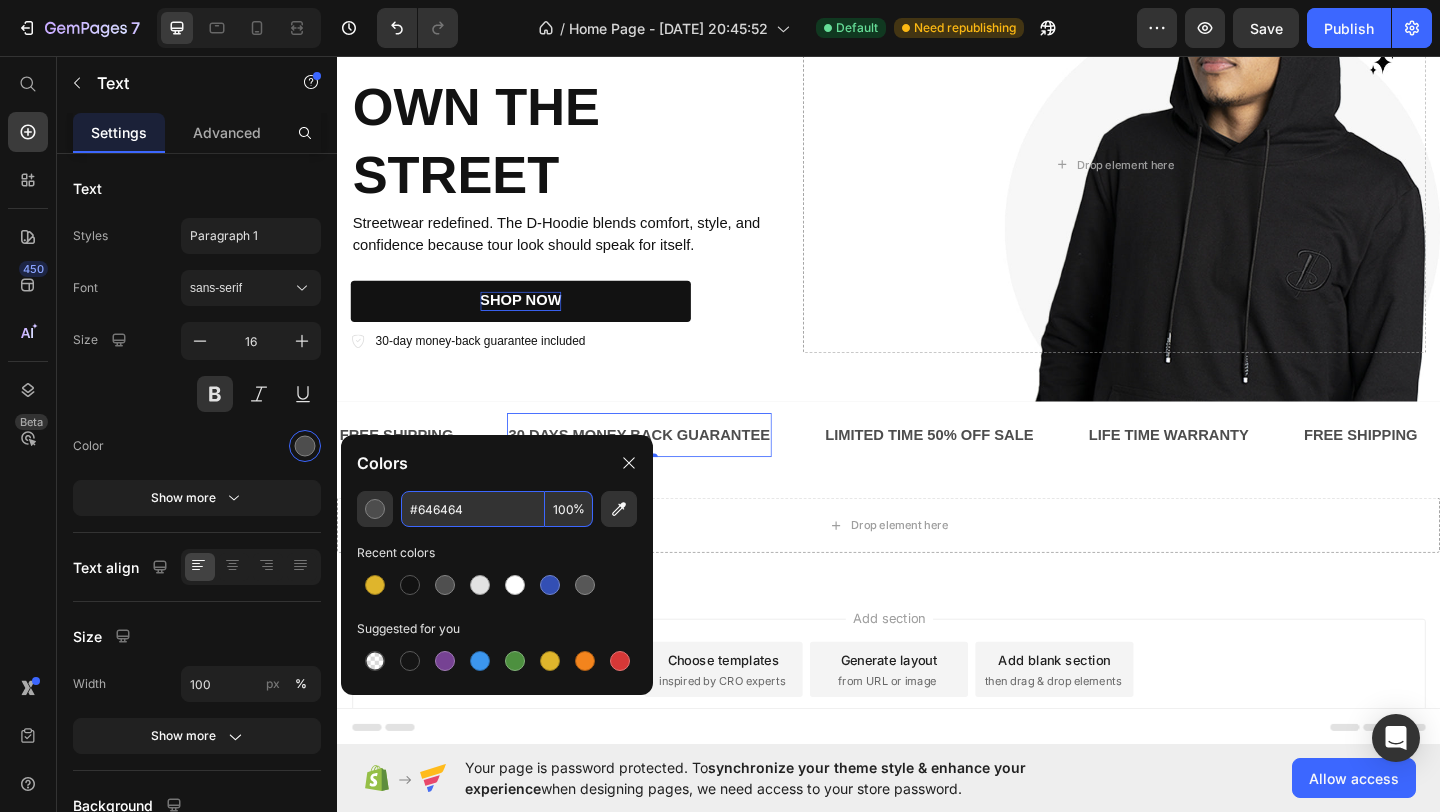 type on "646464" 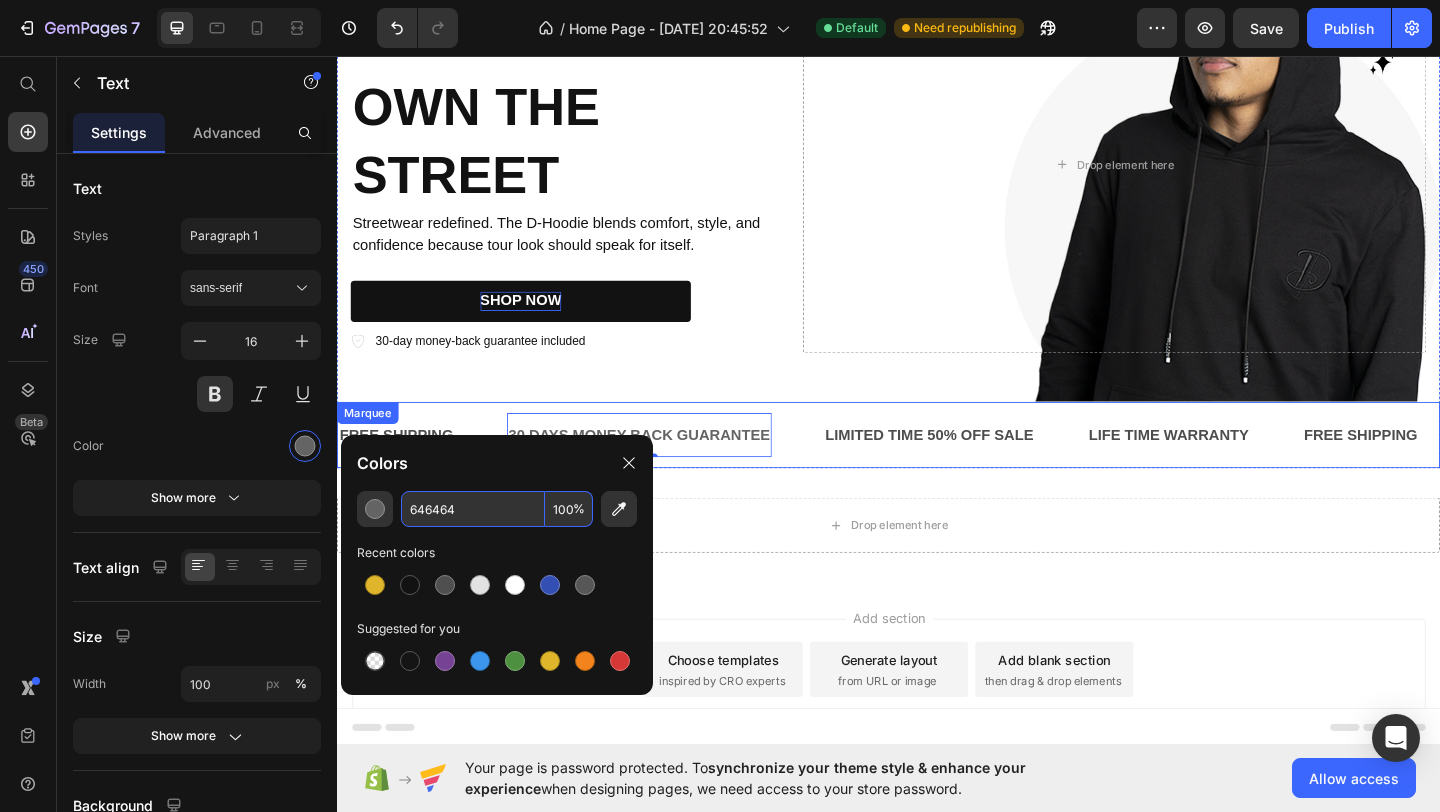 click on "30 DAYS MONEY BACK GUARANTEE Text   0" at bounding box center (694, 468) 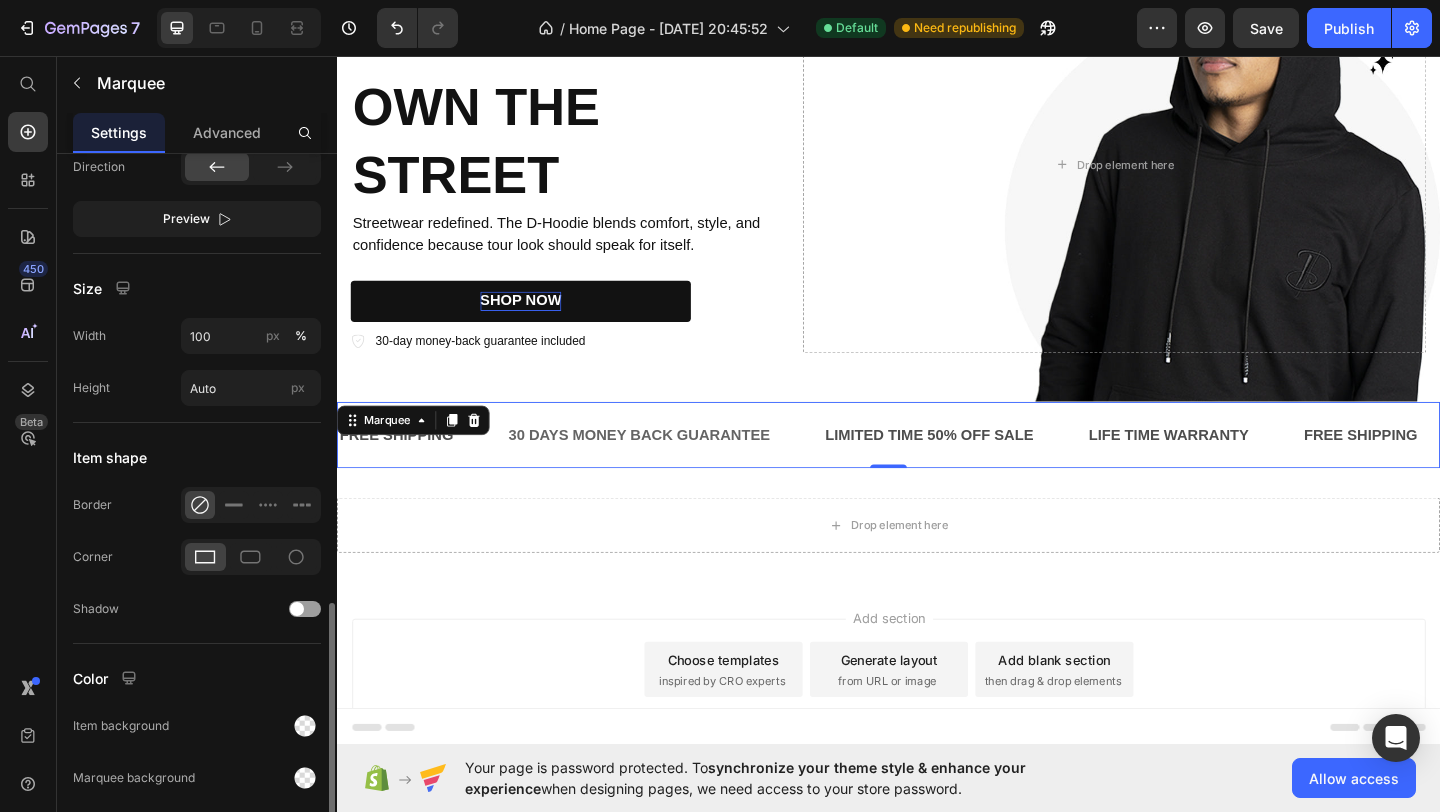 scroll, scrollTop: 782, scrollLeft: 0, axis: vertical 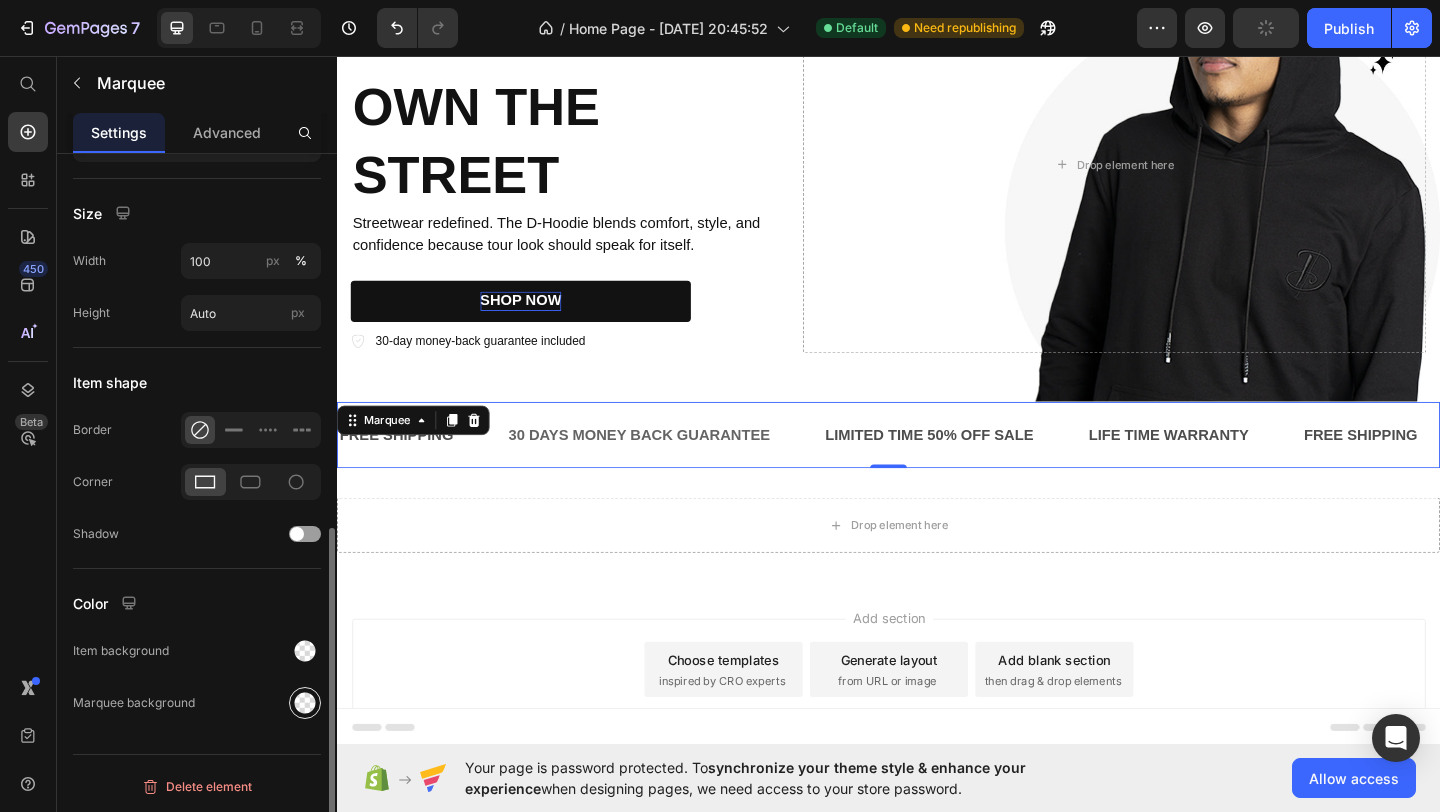 click at bounding box center (305, 703) 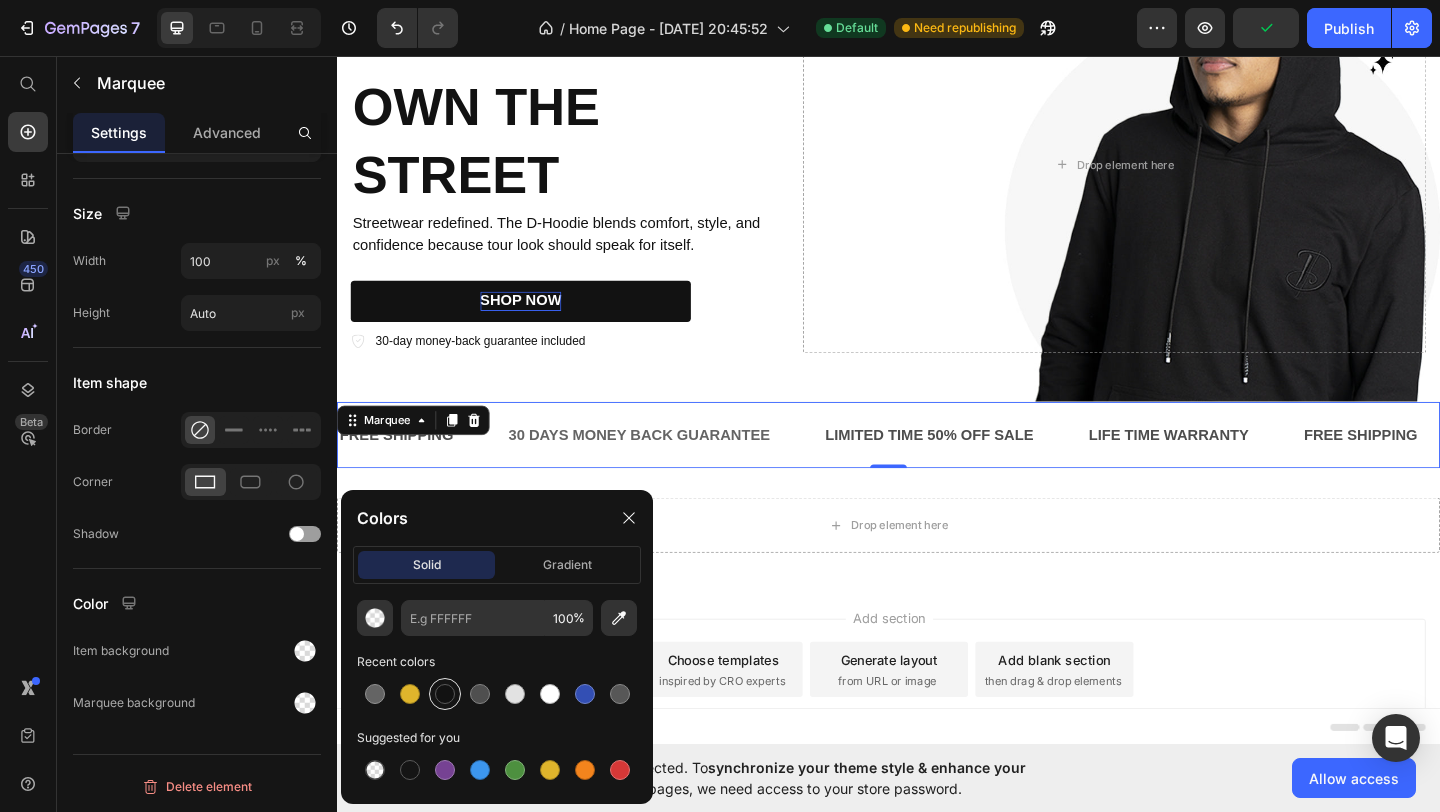 click at bounding box center [445, 694] 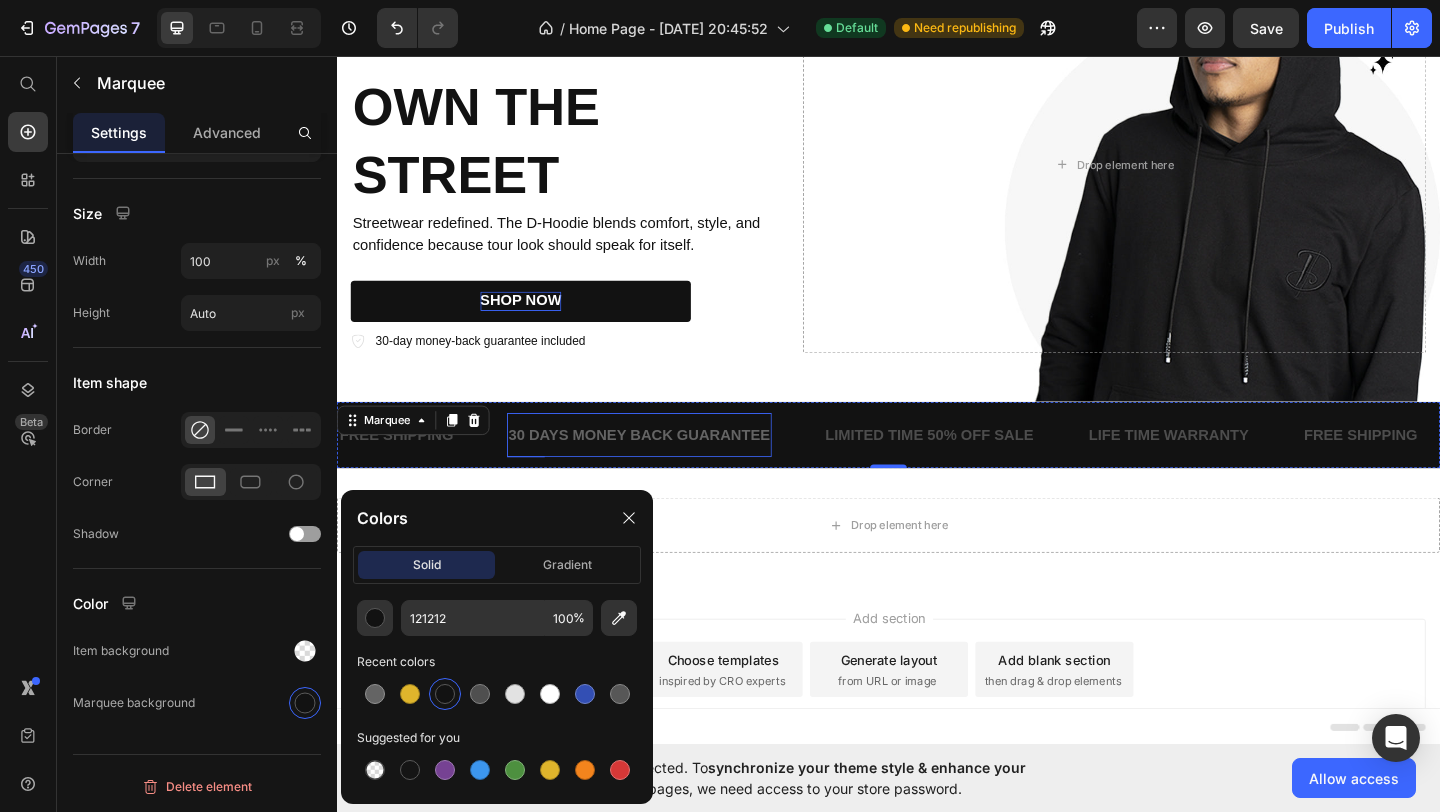 click on "30 DAYS MONEY BACK GUARANTEE" at bounding box center [666, 468] 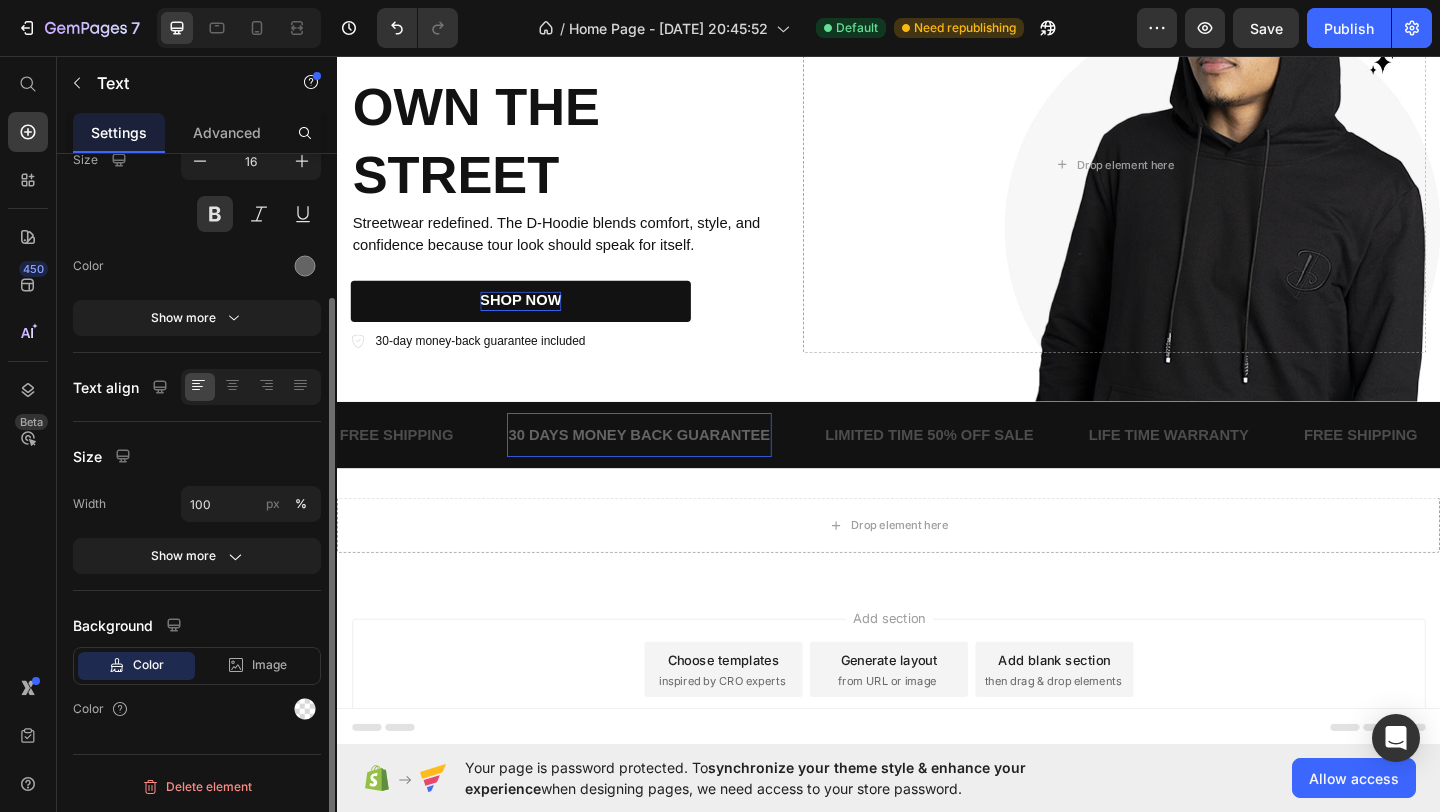 scroll, scrollTop: 0, scrollLeft: 0, axis: both 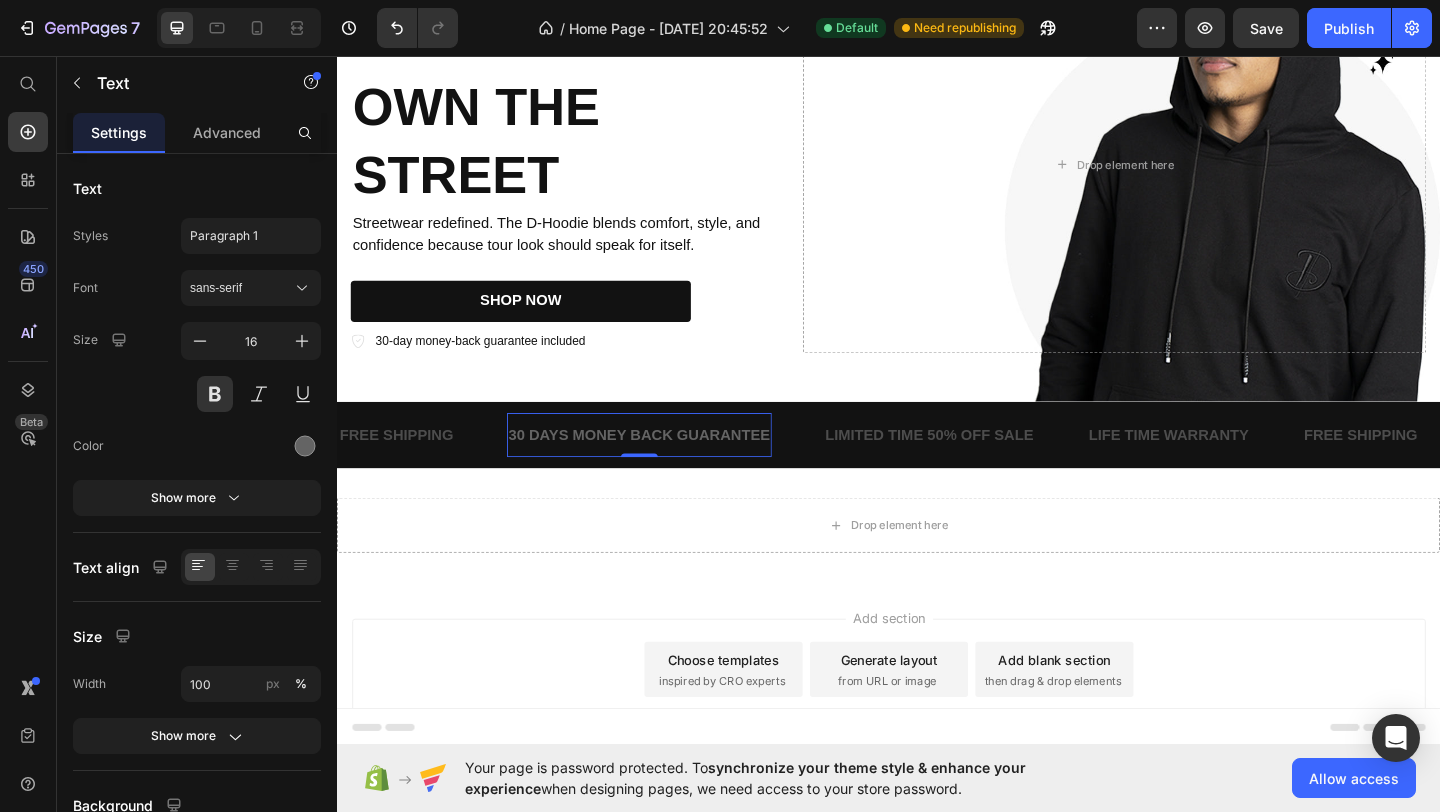 click on "30 DAYS MONEY BACK GUARANTEE" at bounding box center (666, 468) 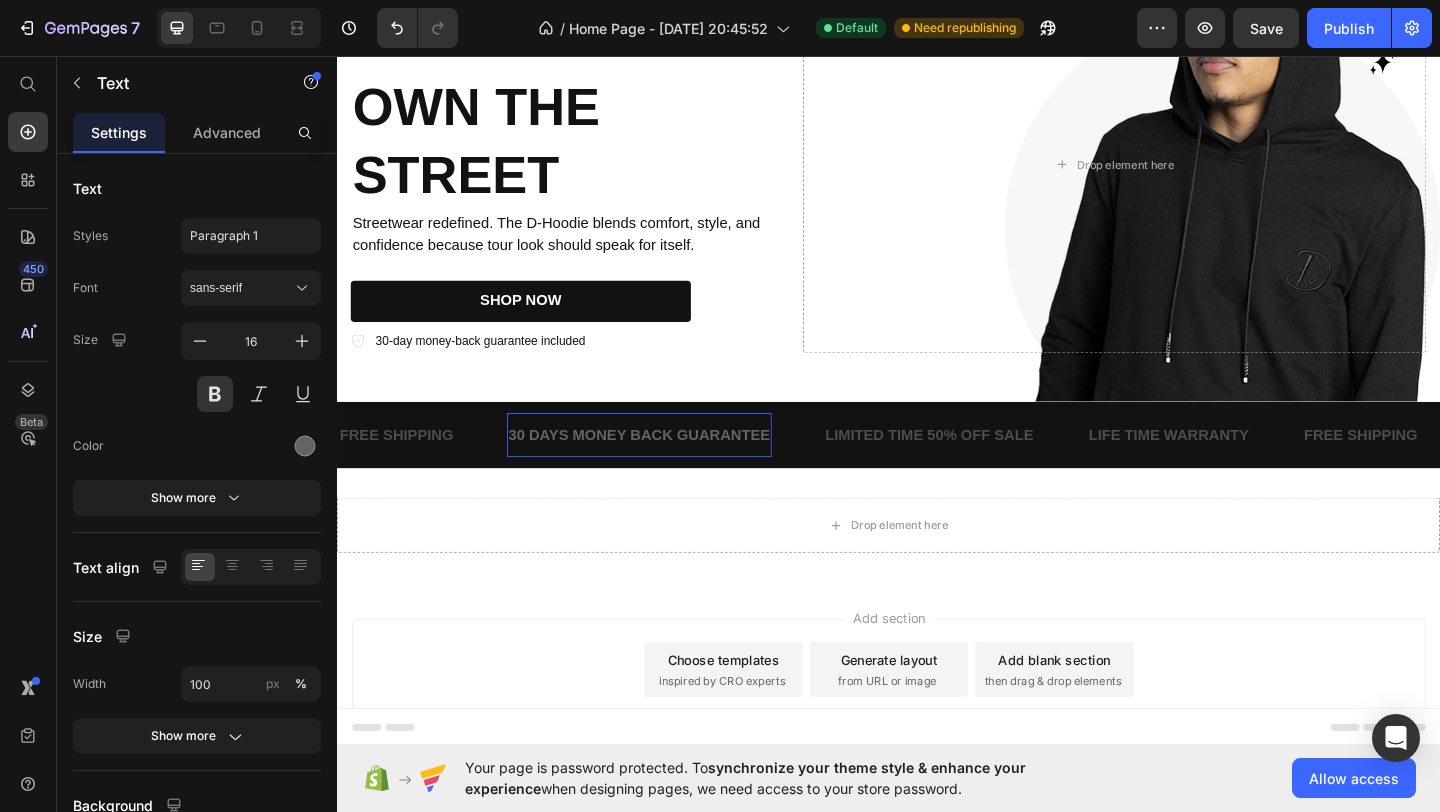 click on "30 DAYS MONEY BACK GUARANTEE" at bounding box center [666, 468] 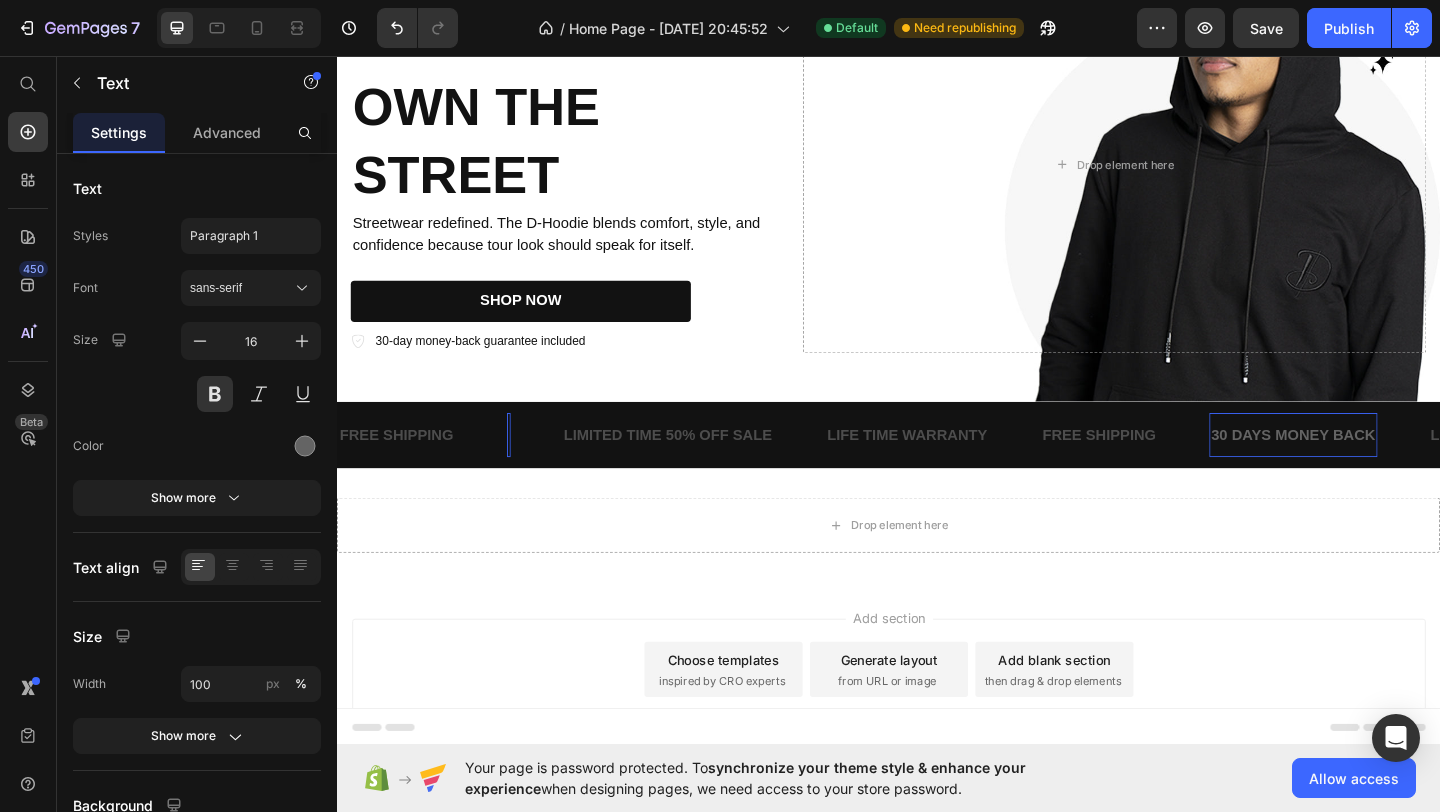 scroll, scrollTop: 164, scrollLeft: 0, axis: vertical 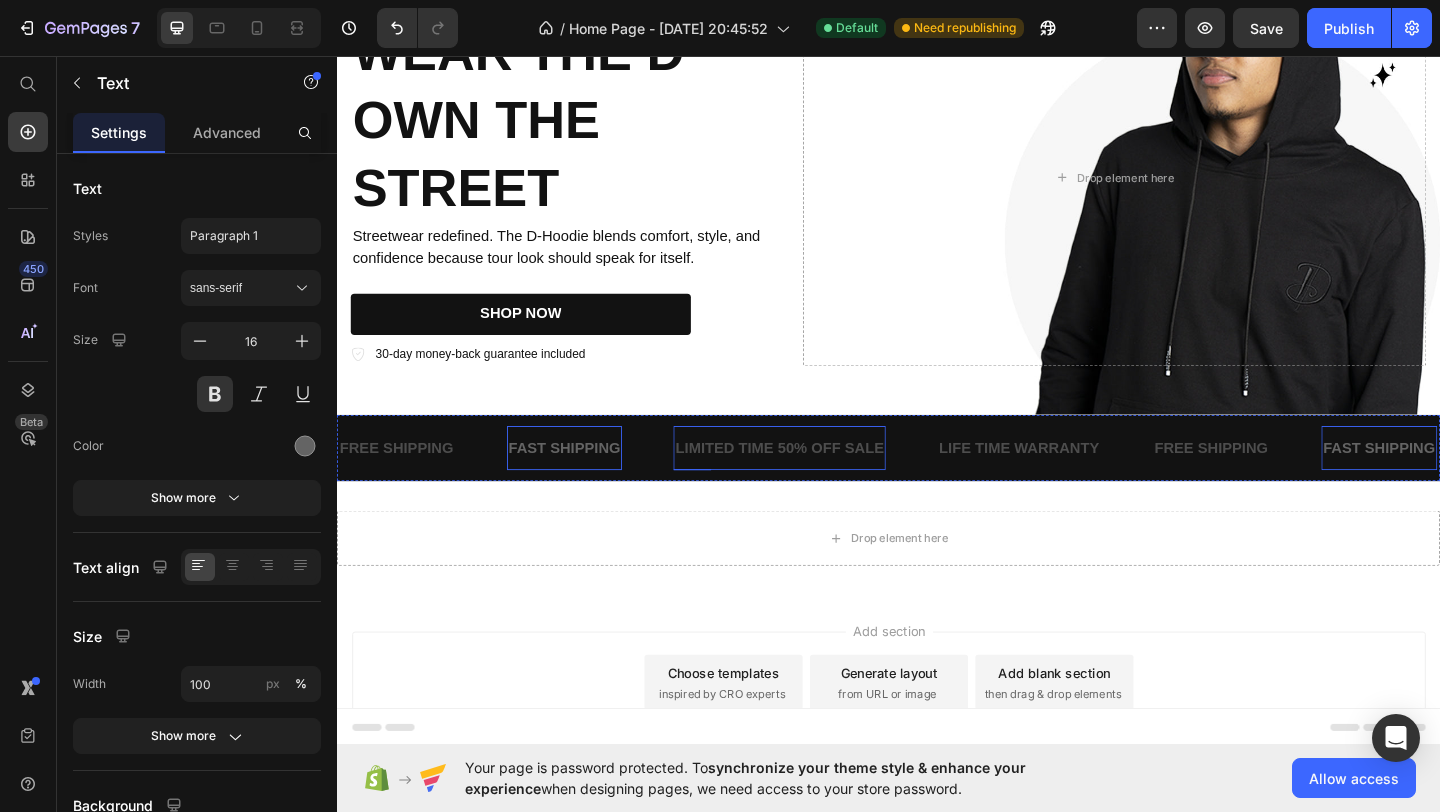 click on "LIMITED TIME 50% OFF SALE" at bounding box center [818, 482] 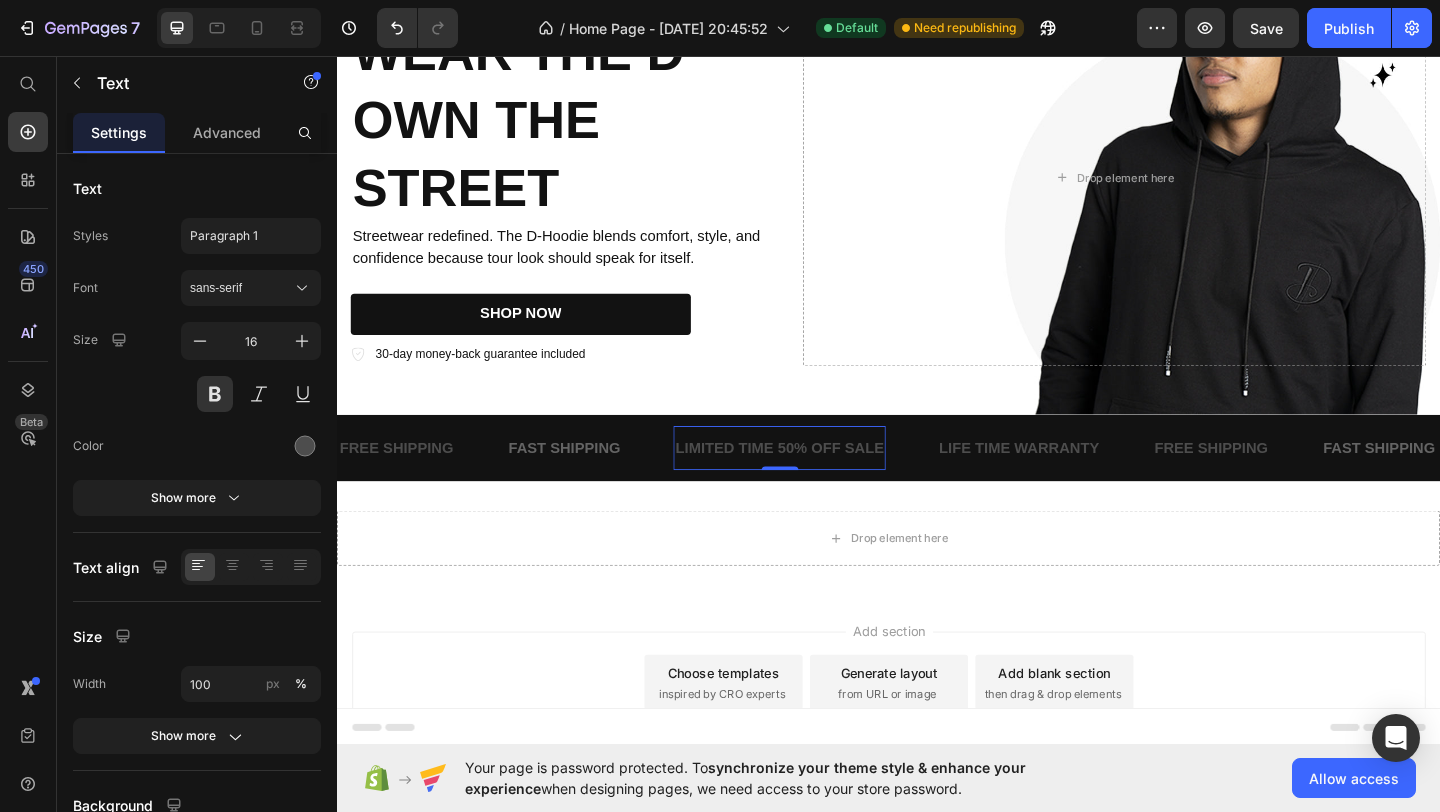 click on "LIMITED TIME 50% OFF SALE" at bounding box center (818, 482) 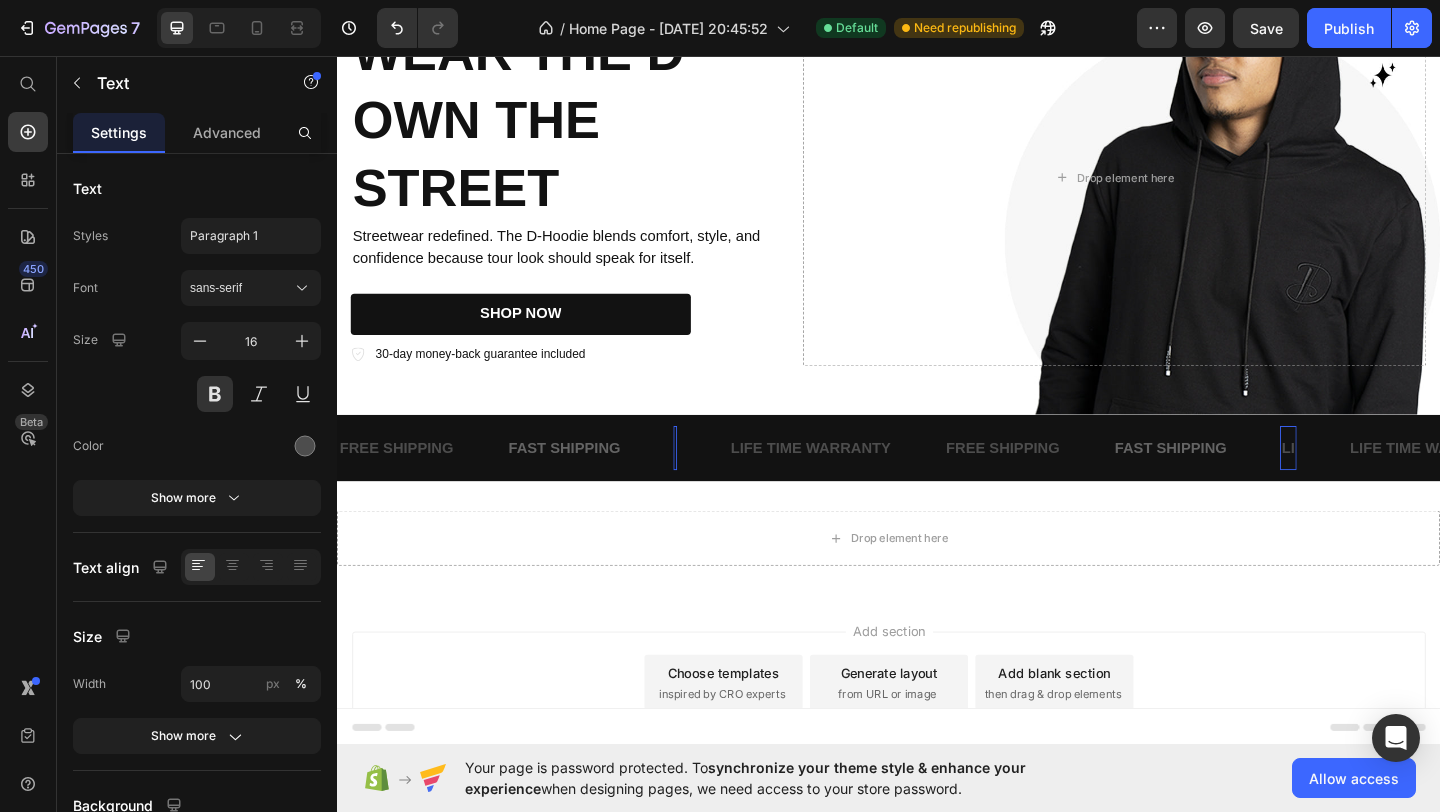 scroll, scrollTop: 150, scrollLeft: 0, axis: vertical 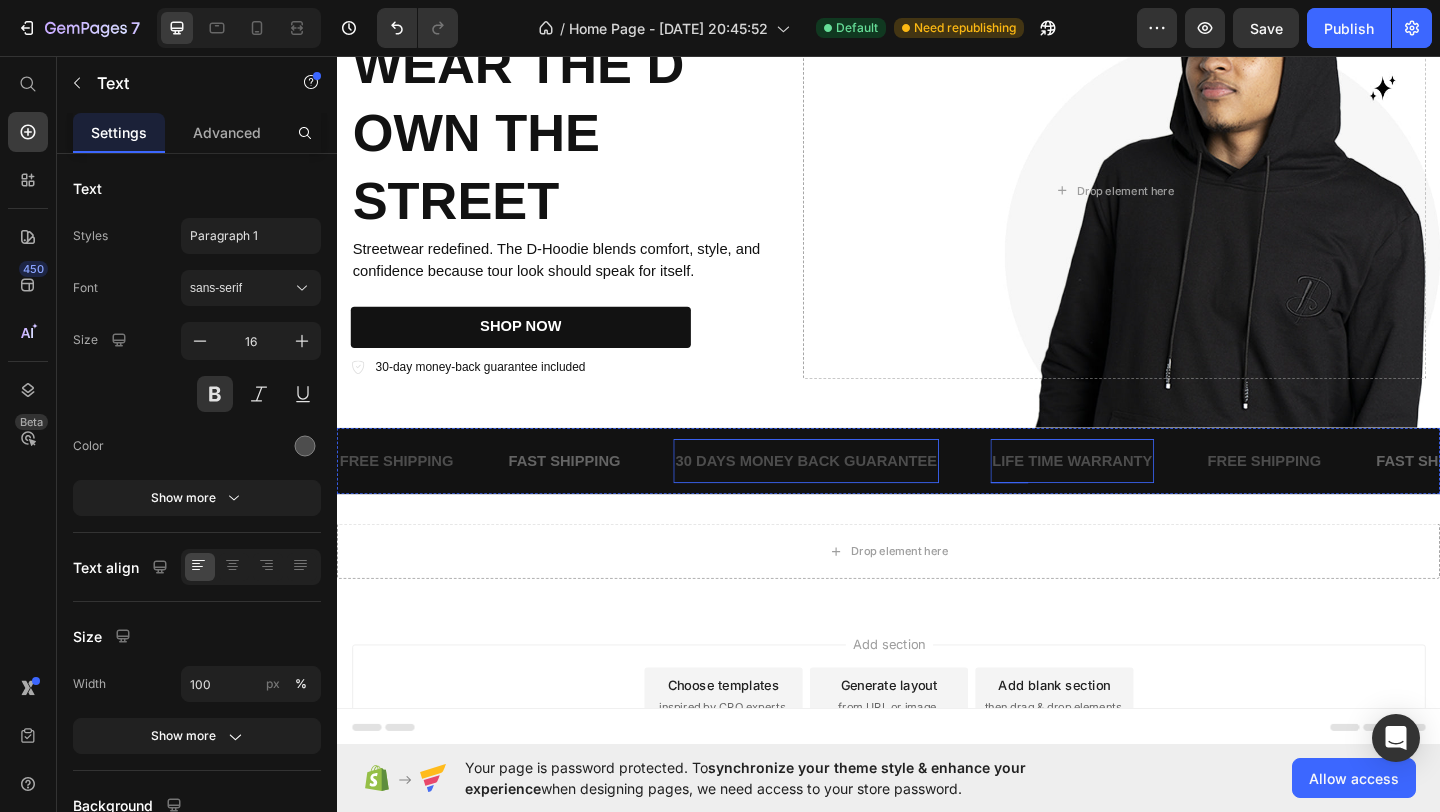click on "LIFE TIME WARRANTY" at bounding box center (1137, 496) 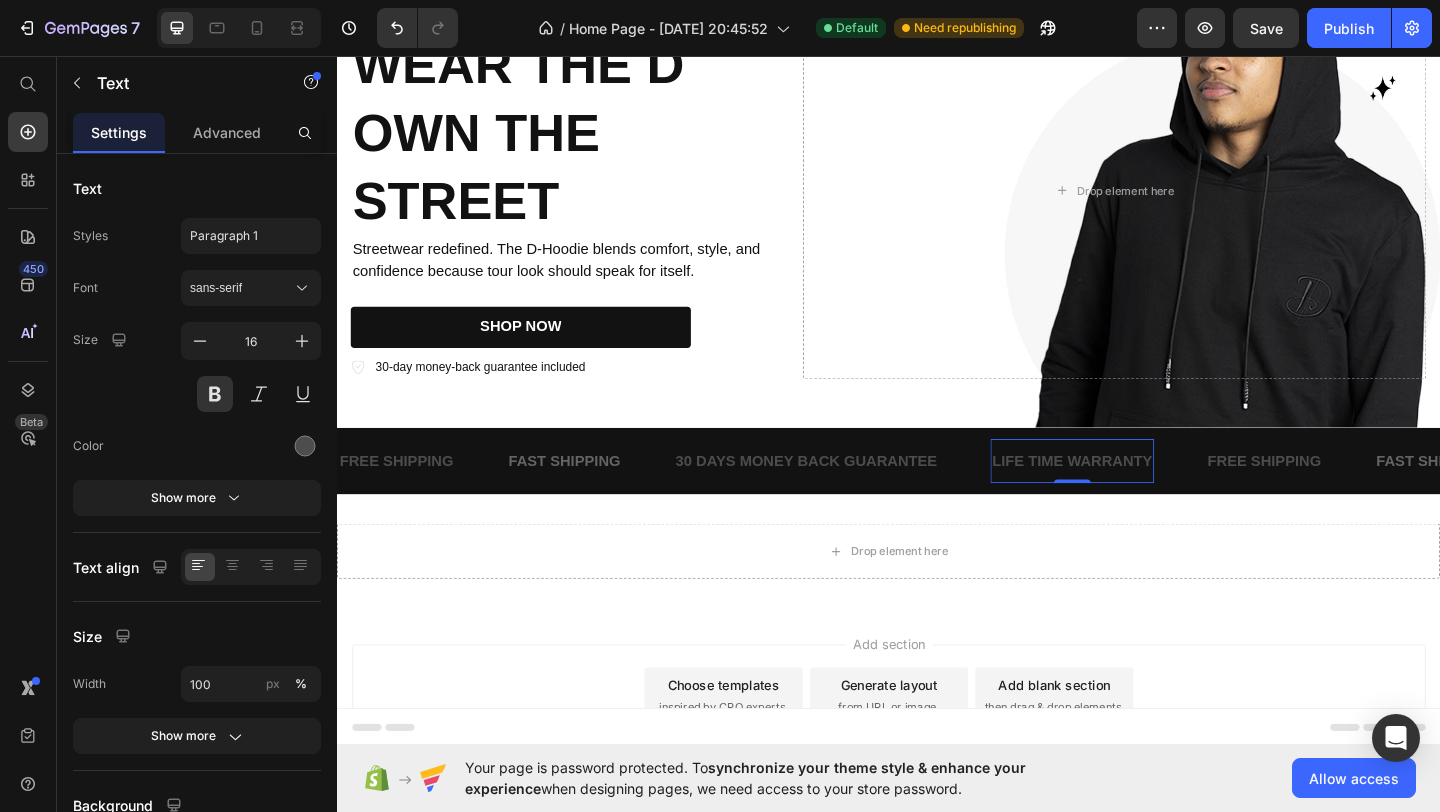 click on "LIFE TIME WARRANTY" at bounding box center (1137, 496) 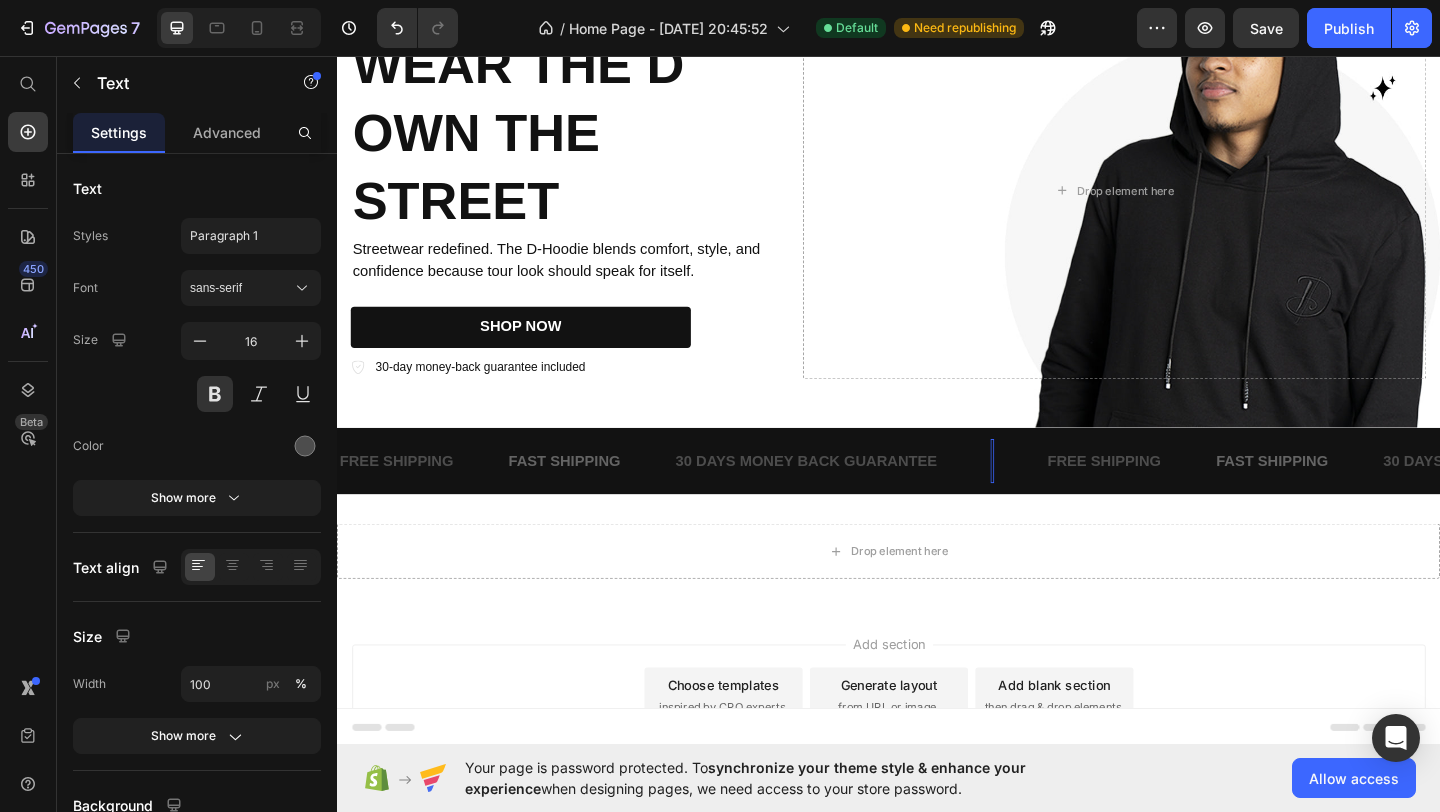 scroll, scrollTop: 136, scrollLeft: 0, axis: vertical 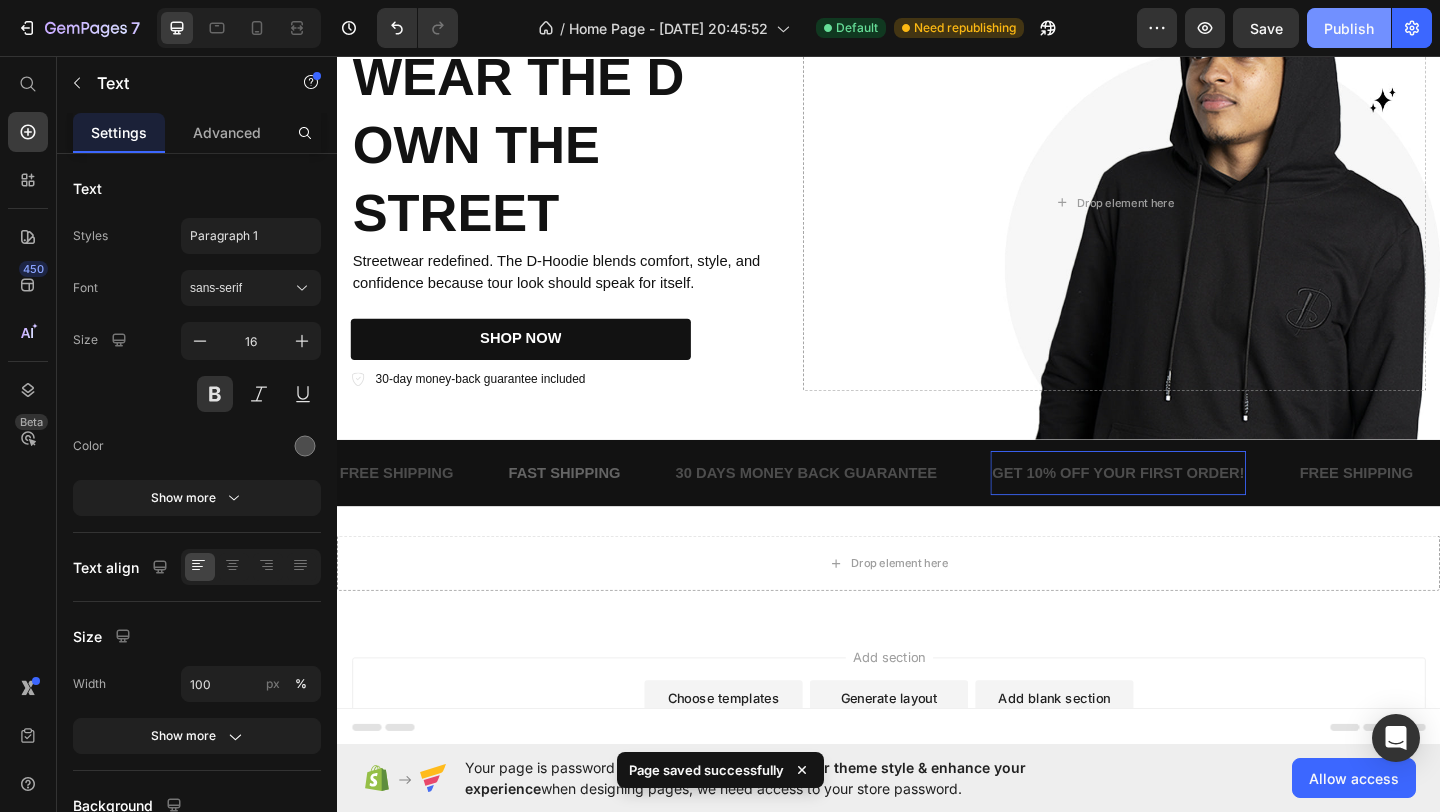 click on "Publish" 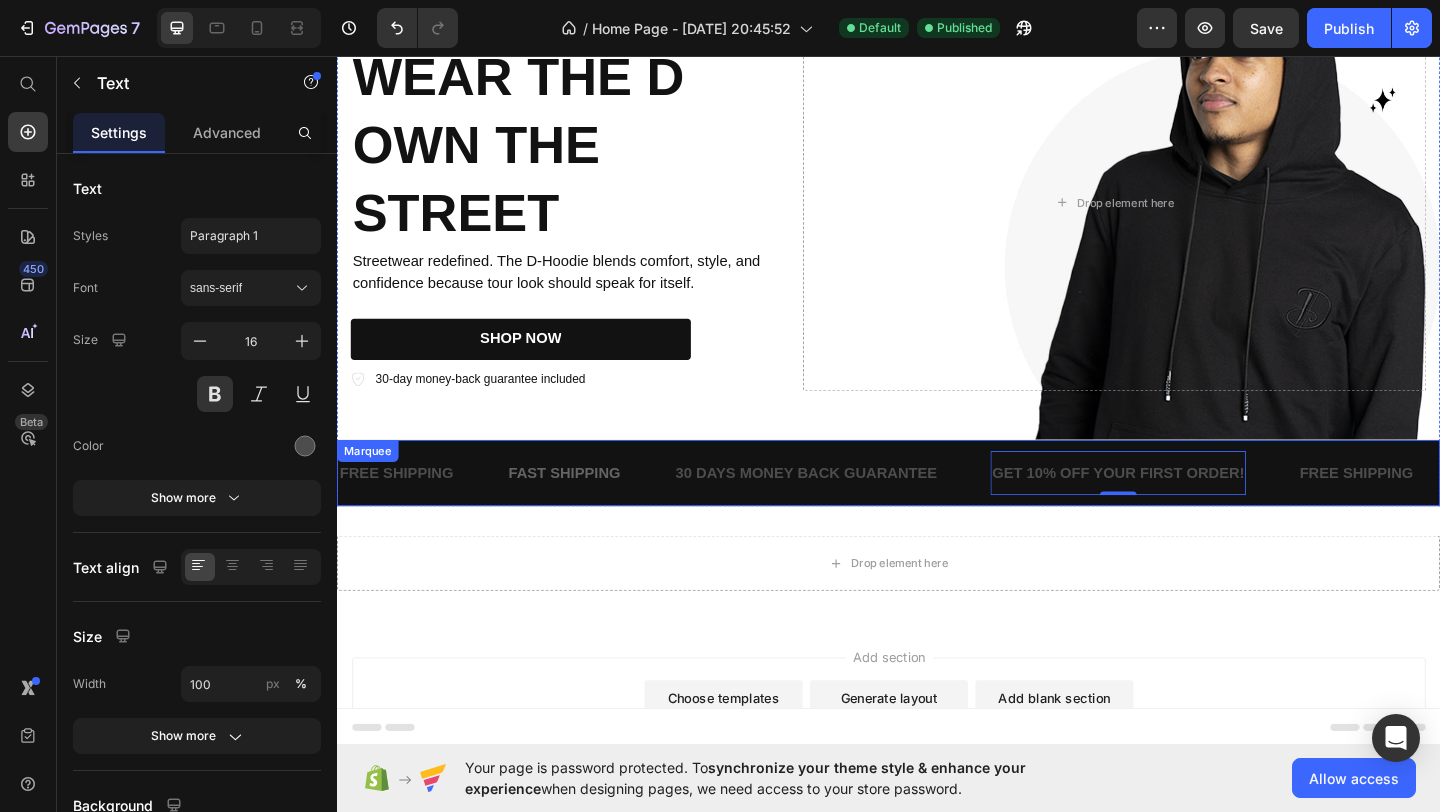 click on "30 DAYS MONEY BACK GUARANTEE Text" at bounding box center [875, 510] 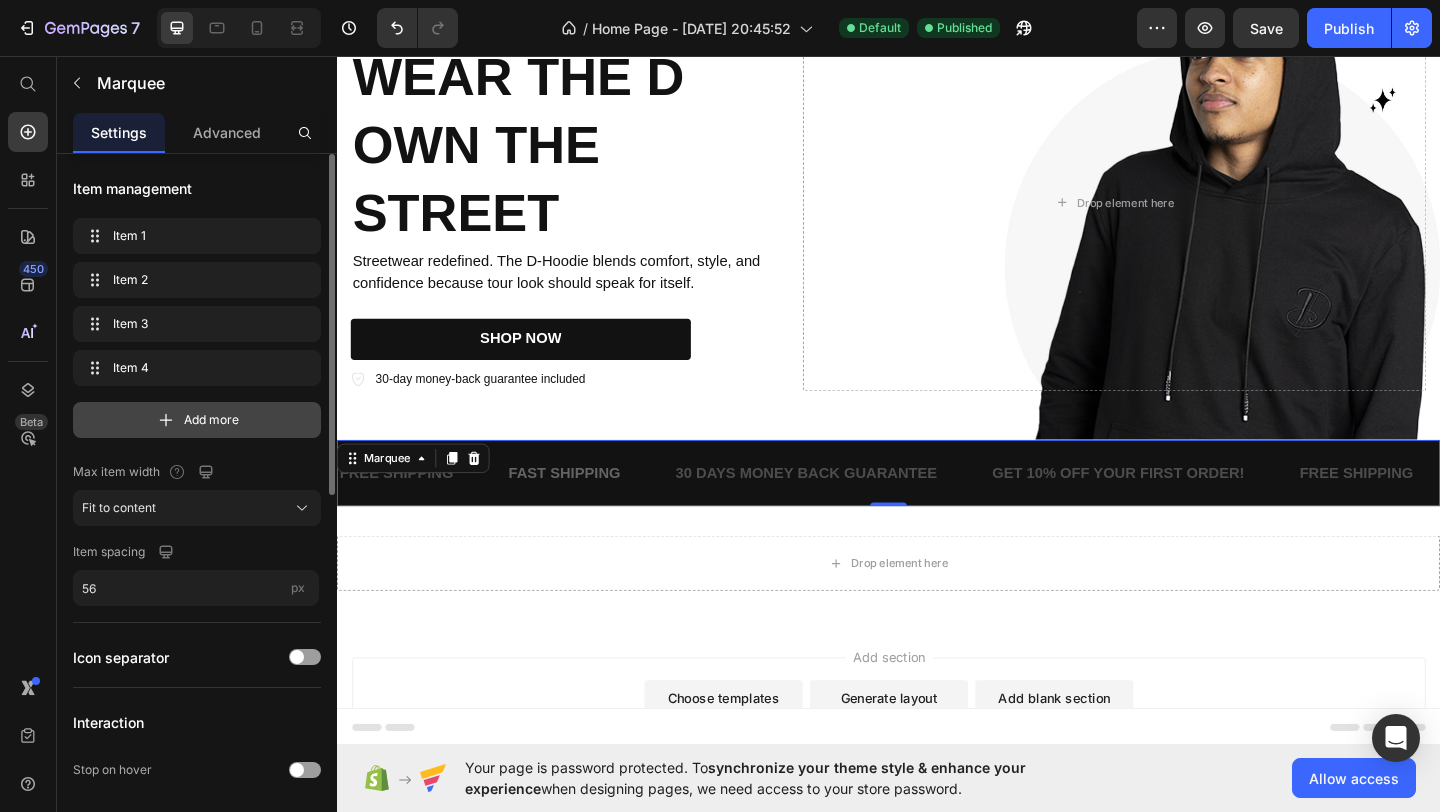 click on "Add more" at bounding box center (211, 420) 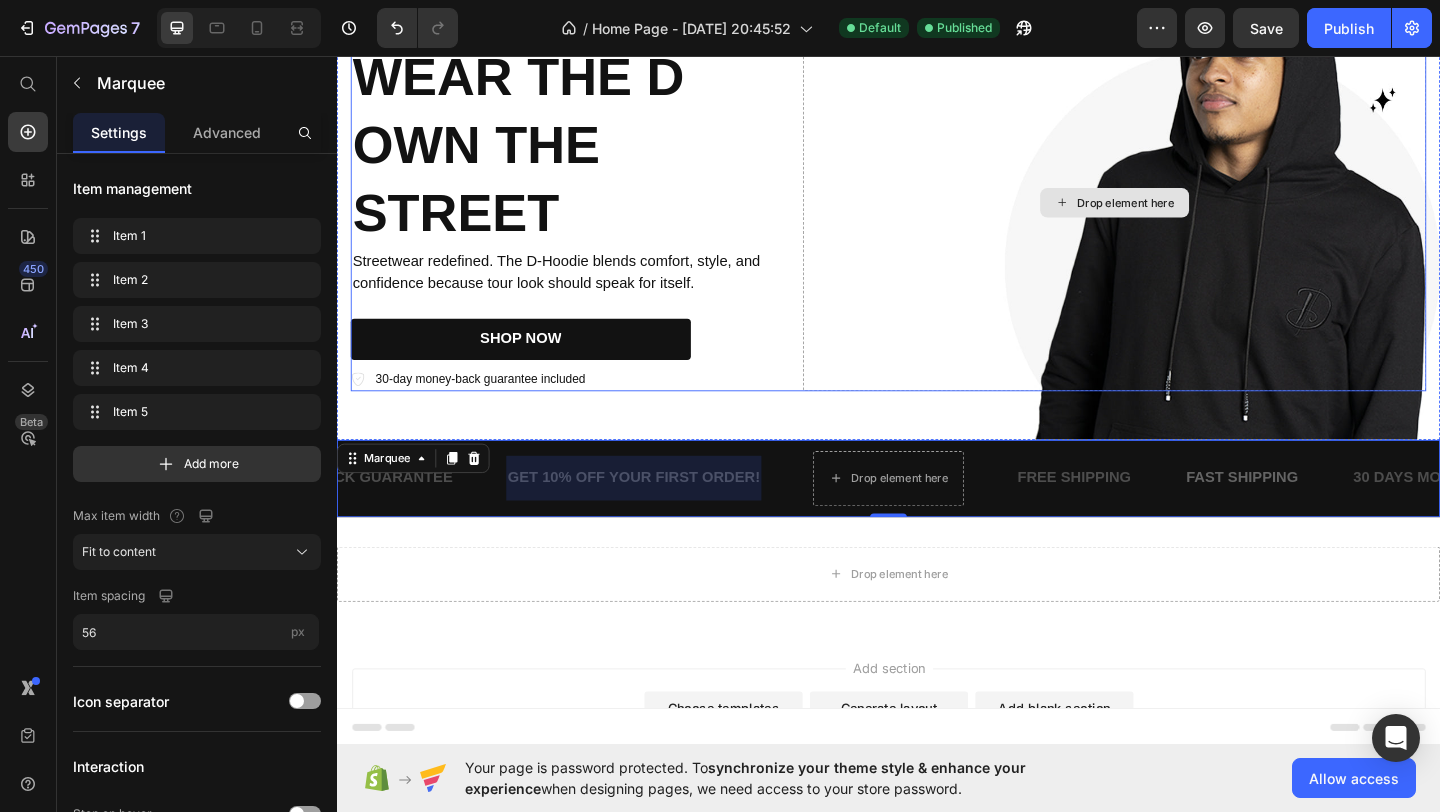 scroll, scrollTop: 0, scrollLeft: 536, axis: horizontal 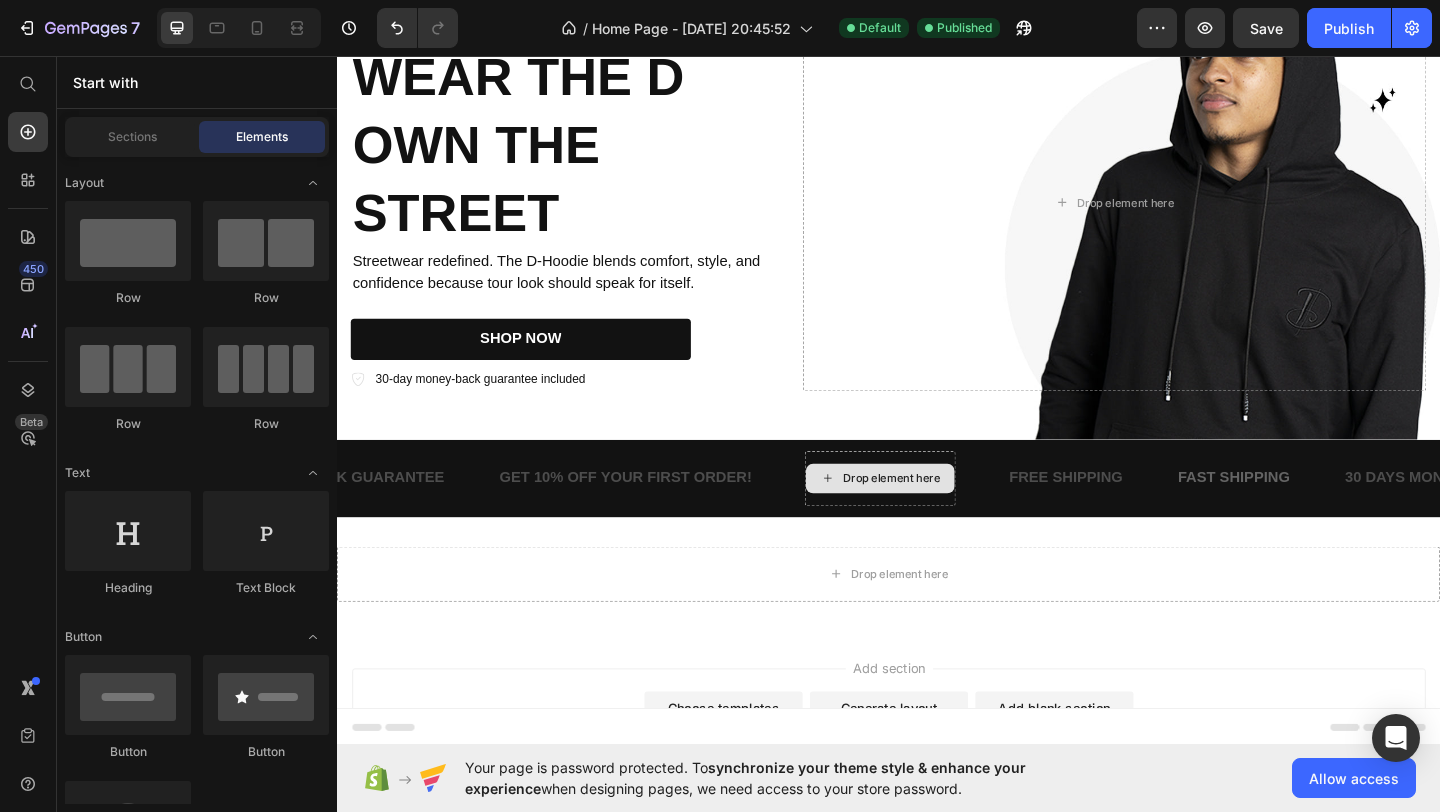 click on "Drop element here" at bounding box center [940, 516] 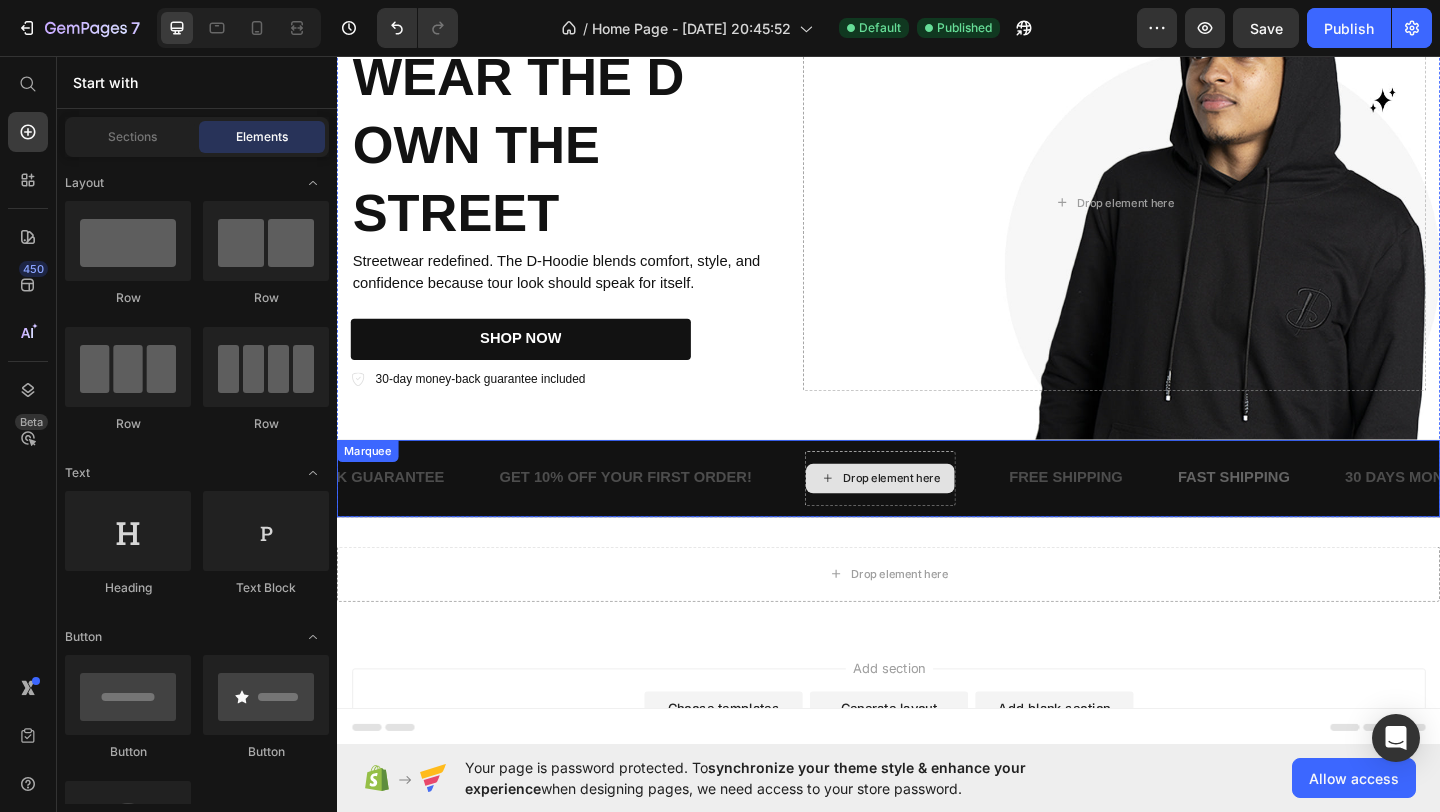 click on "Drop element here" at bounding box center [940, 516] 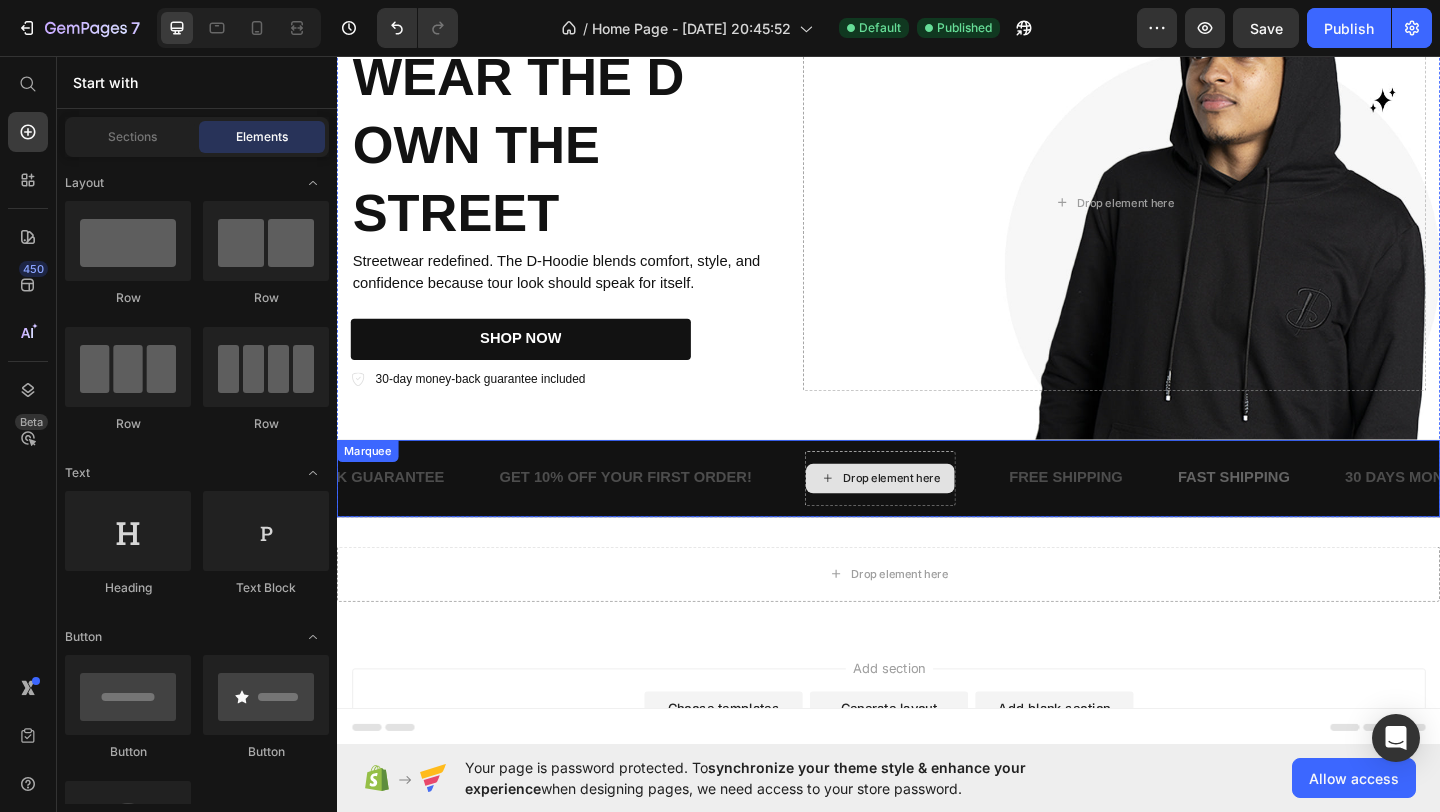 click on "Drop element here" at bounding box center (940, 516) 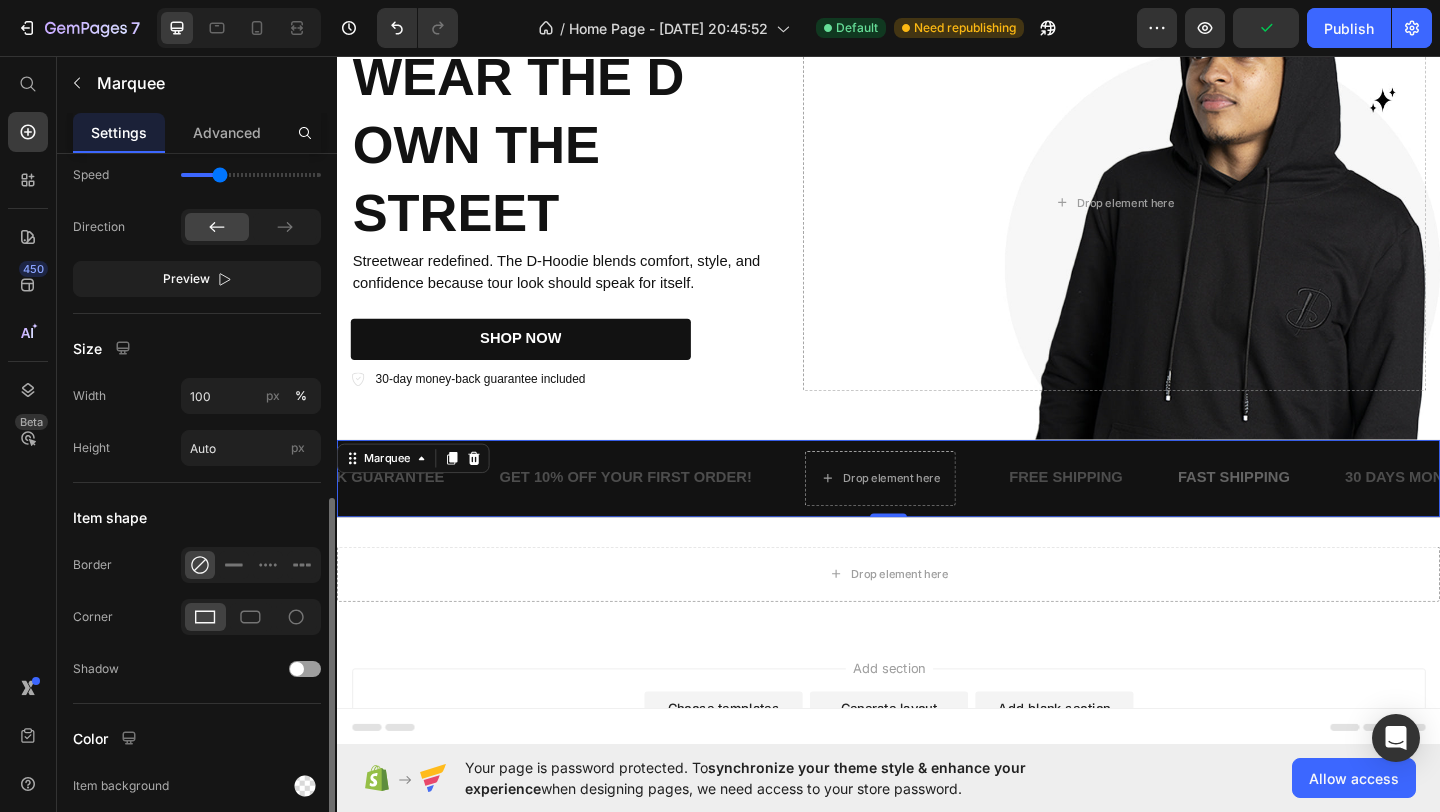 scroll, scrollTop: 826, scrollLeft: 0, axis: vertical 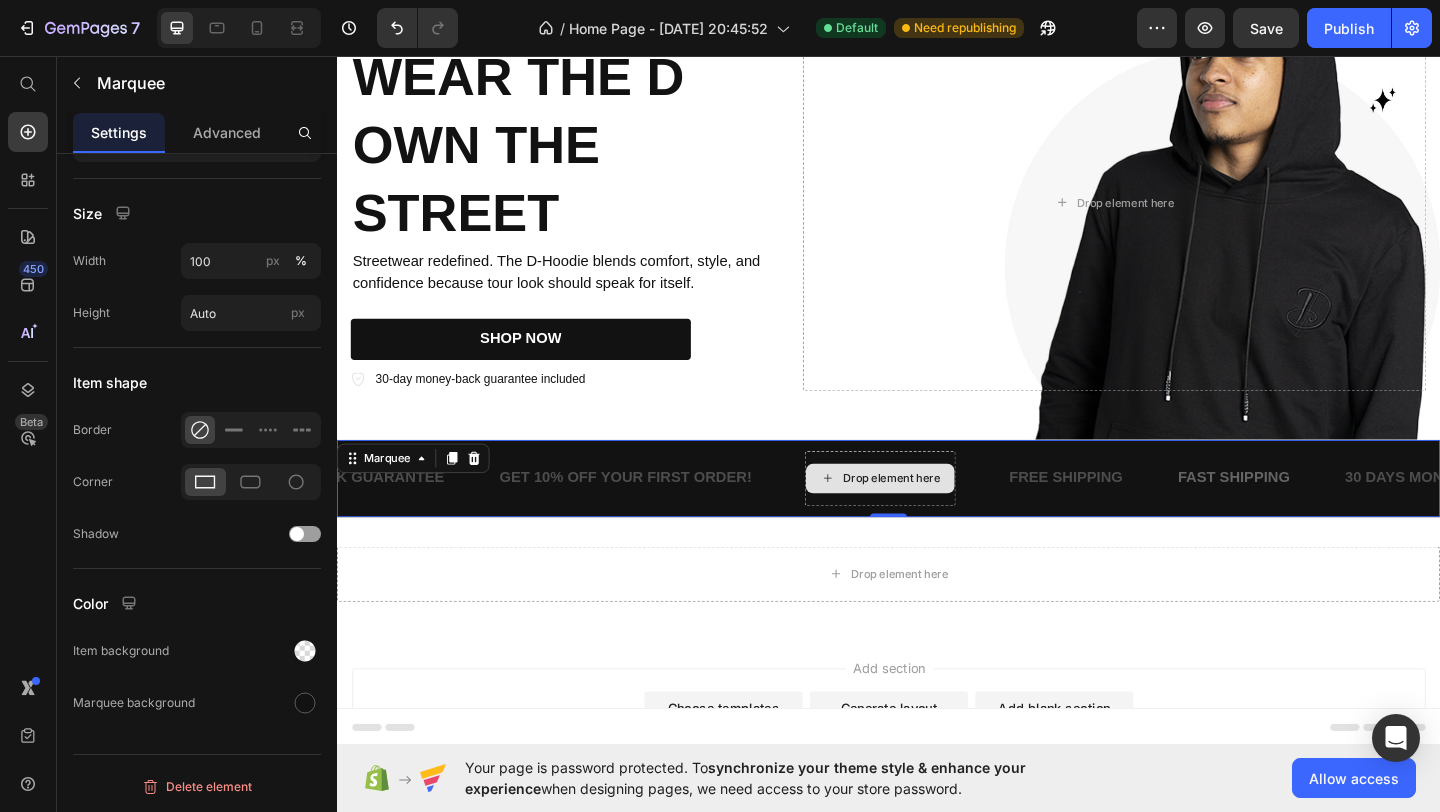 click on "Drop element here" at bounding box center (940, 516) 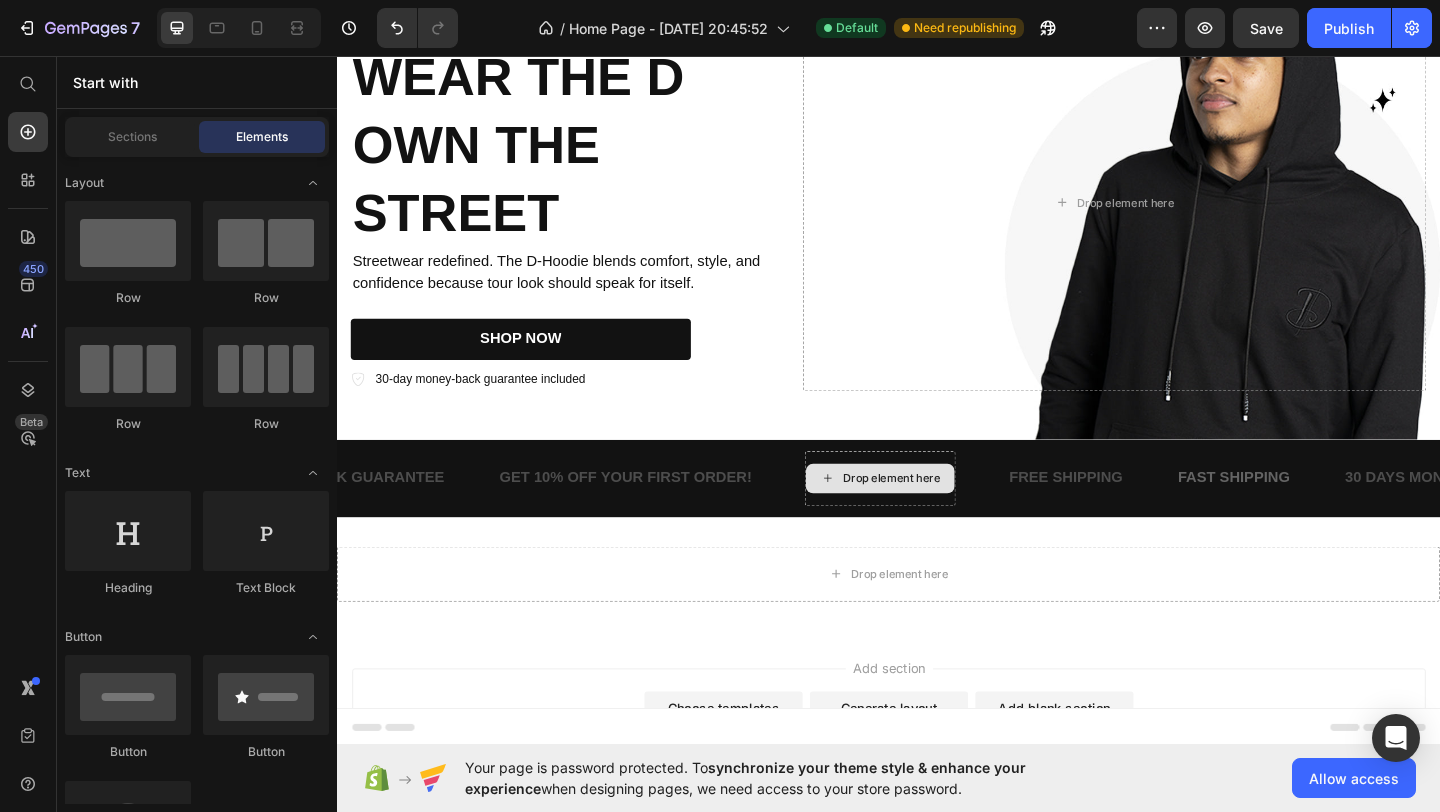 click on "Drop element here" at bounding box center [940, 516] 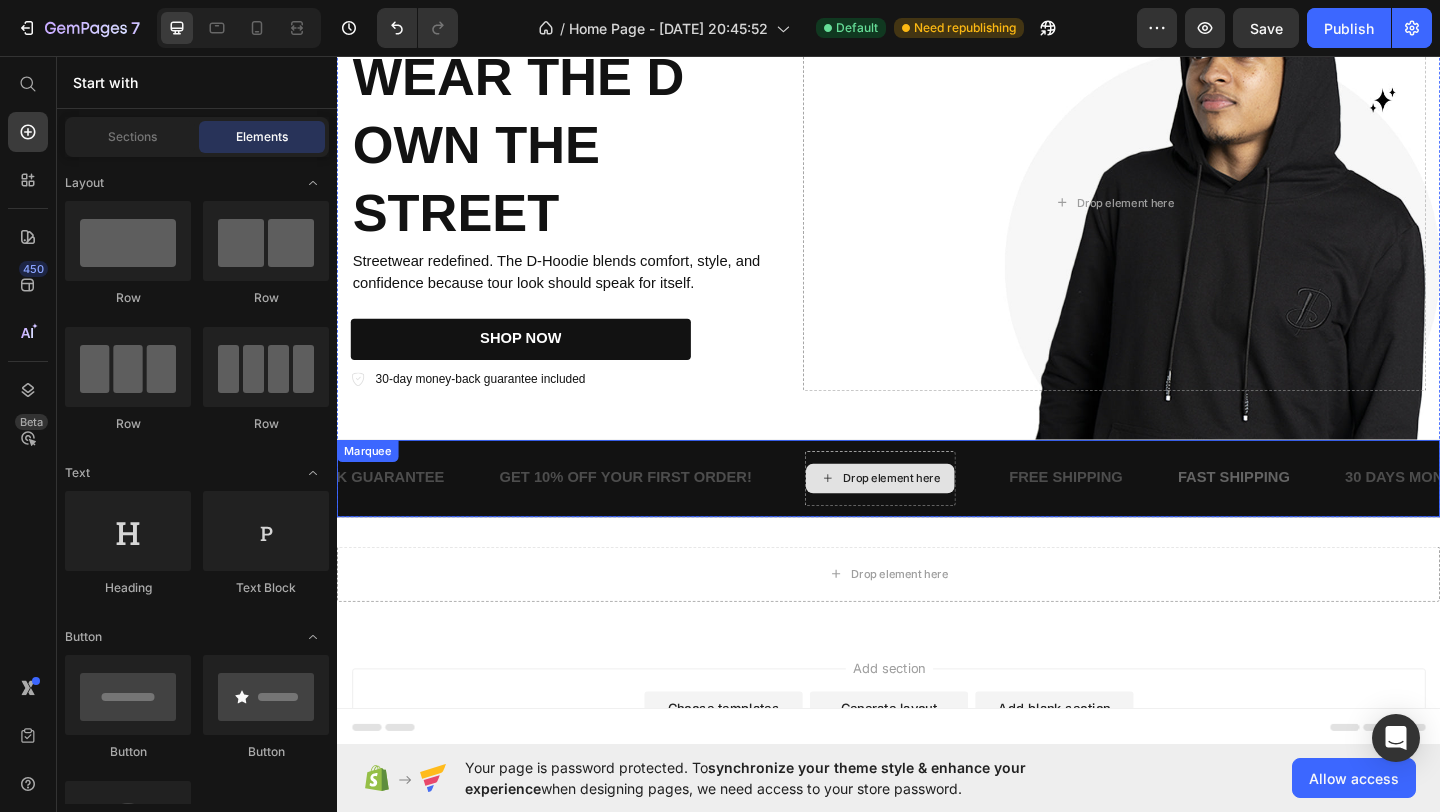 click on "Drop element here" at bounding box center [928, 516] 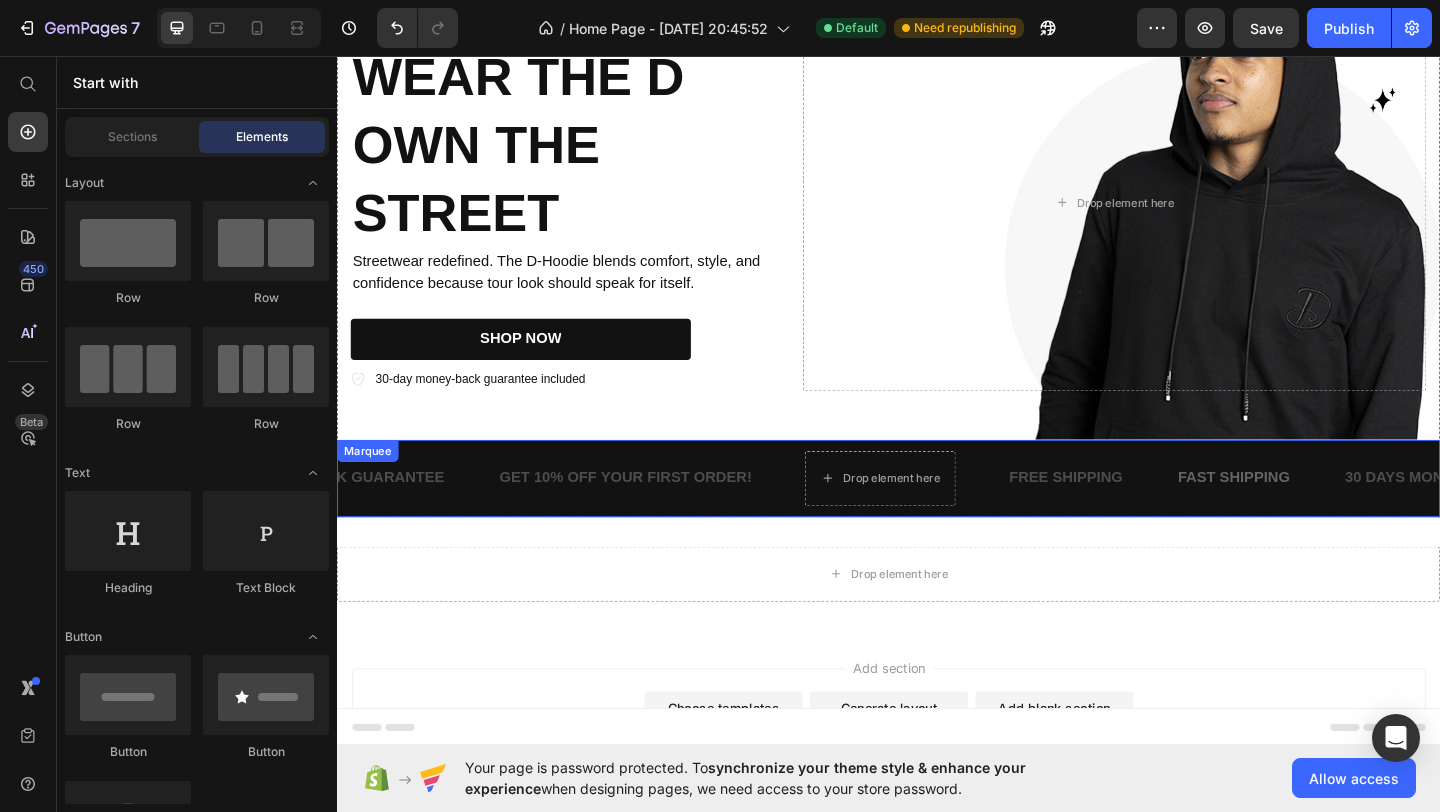 click on "Drop element here" at bounding box center [956, 516] 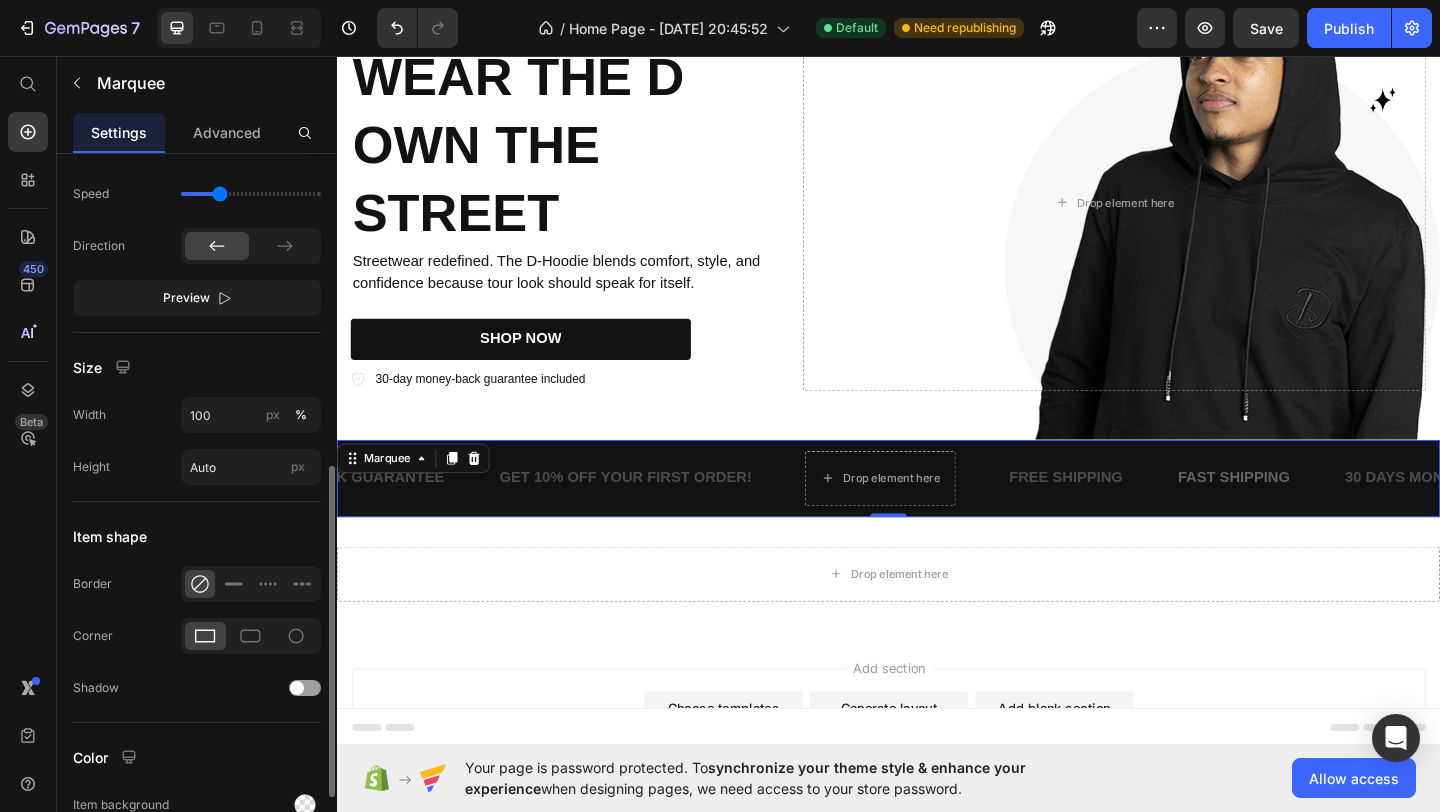 scroll, scrollTop: 666, scrollLeft: 0, axis: vertical 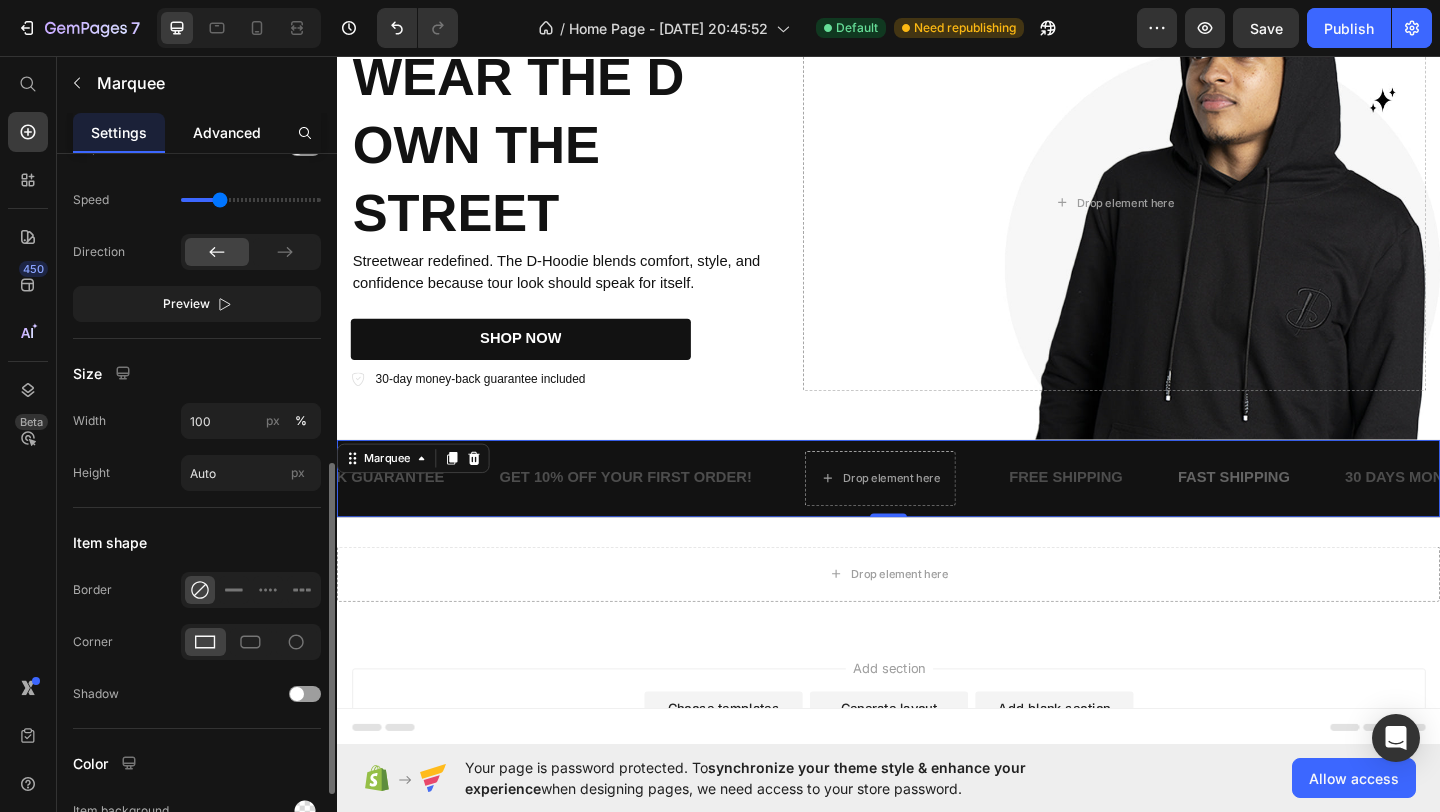 click on "Advanced" 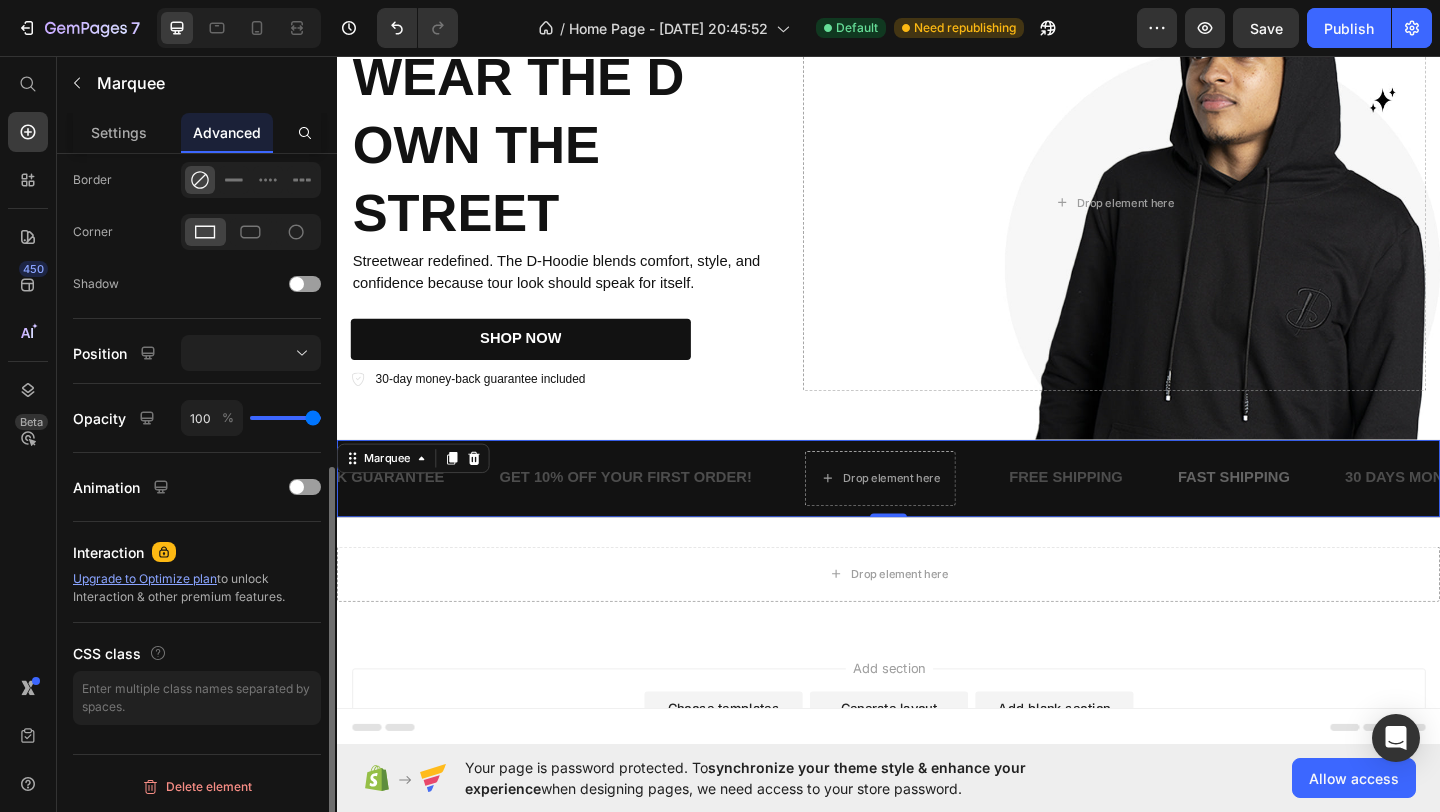 scroll, scrollTop: 0, scrollLeft: 0, axis: both 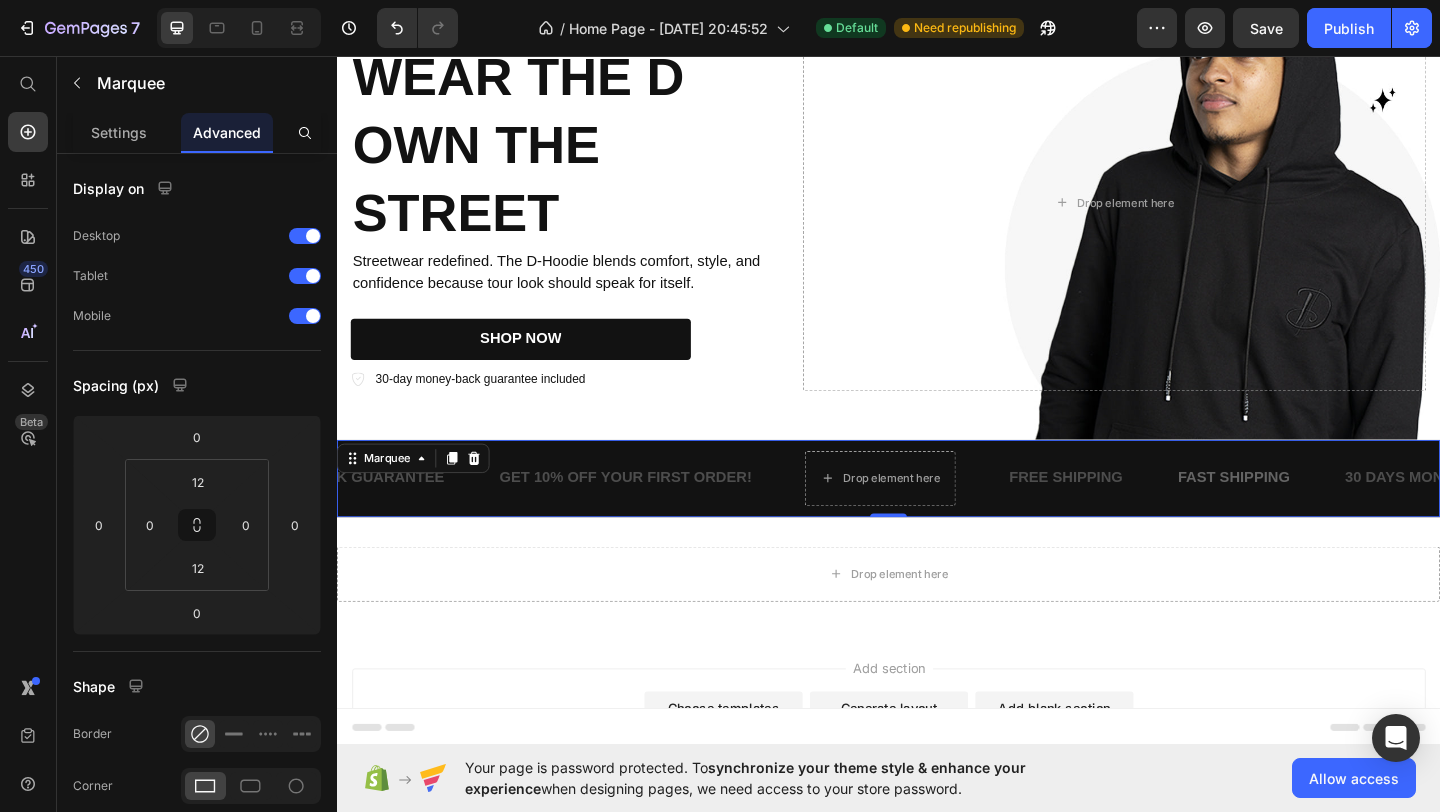 click on "FREE SHIPPING Text FAST SHIPPING  Text 30 DAYS MONEY BACK GUARANTEE Text GET 10% OFF YOUR FIRST ORDER!  Text
Drop element here FREE SHIPPING Text FAST SHIPPING  Text 30 DAYS MONEY BACK GUARANTEE Text GET 10% OFF YOUR FIRST ORDER!  Text
Drop element here Marquee   0" at bounding box center (937, 516) 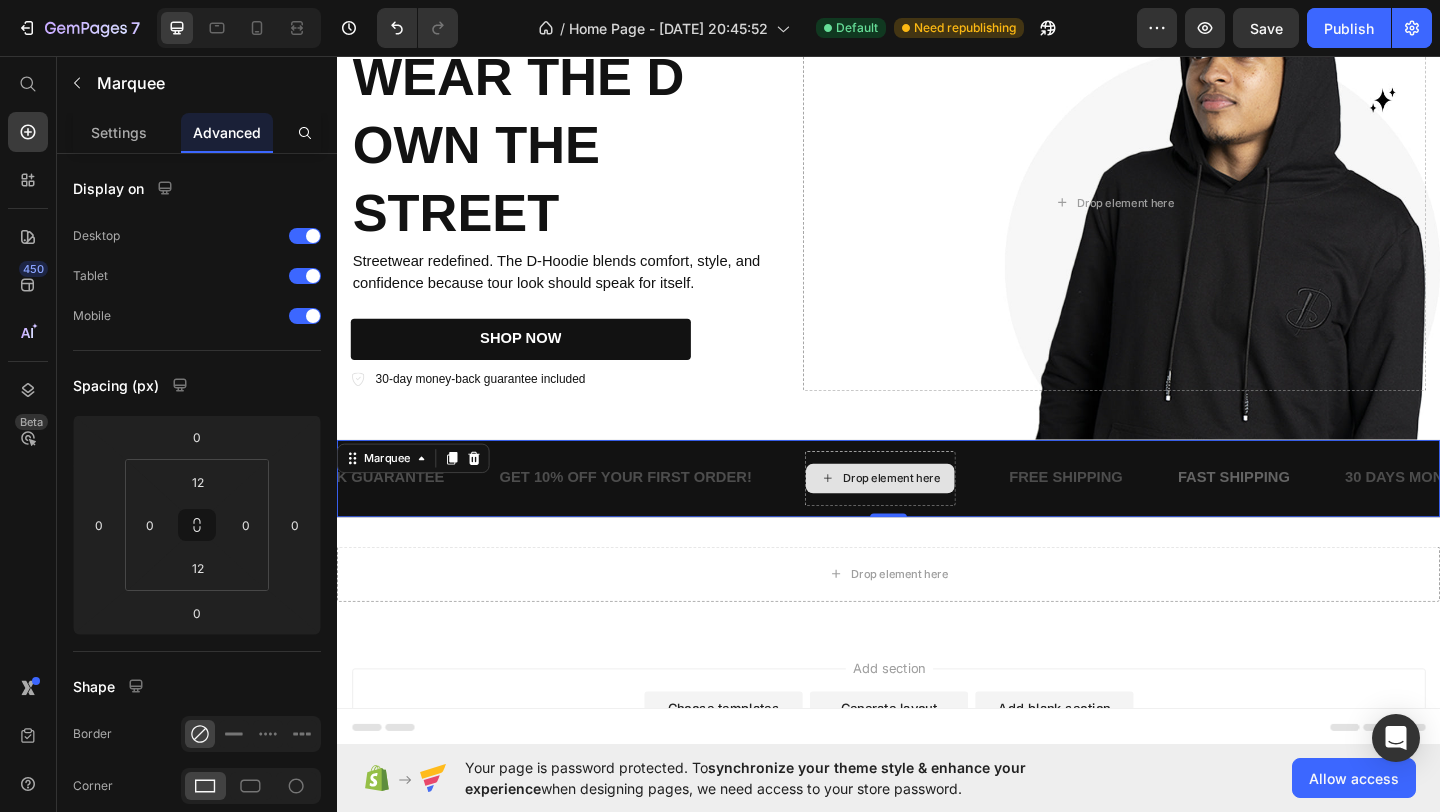 click on "Drop element here" at bounding box center [928, 516] 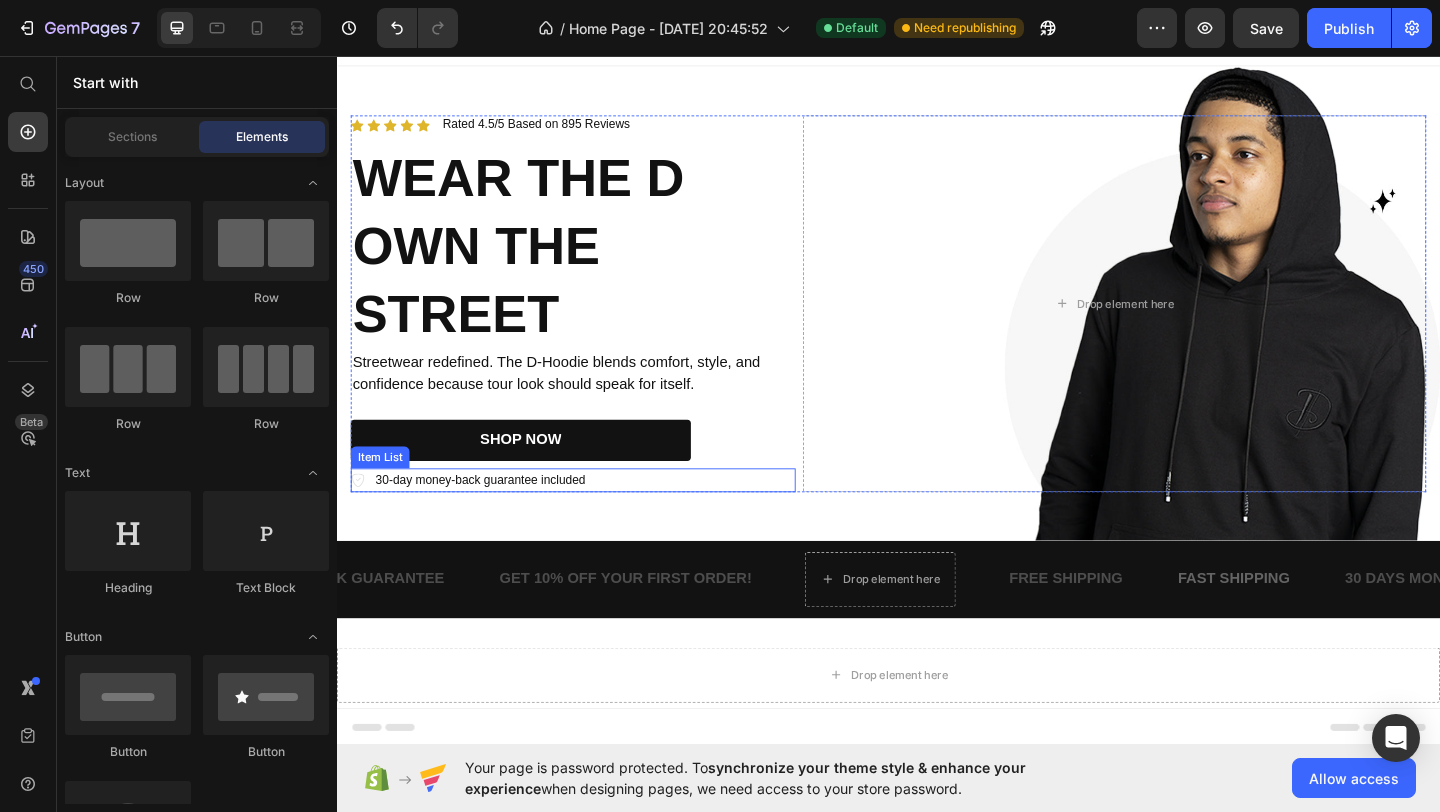 scroll, scrollTop: 0, scrollLeft: 0, axis: both 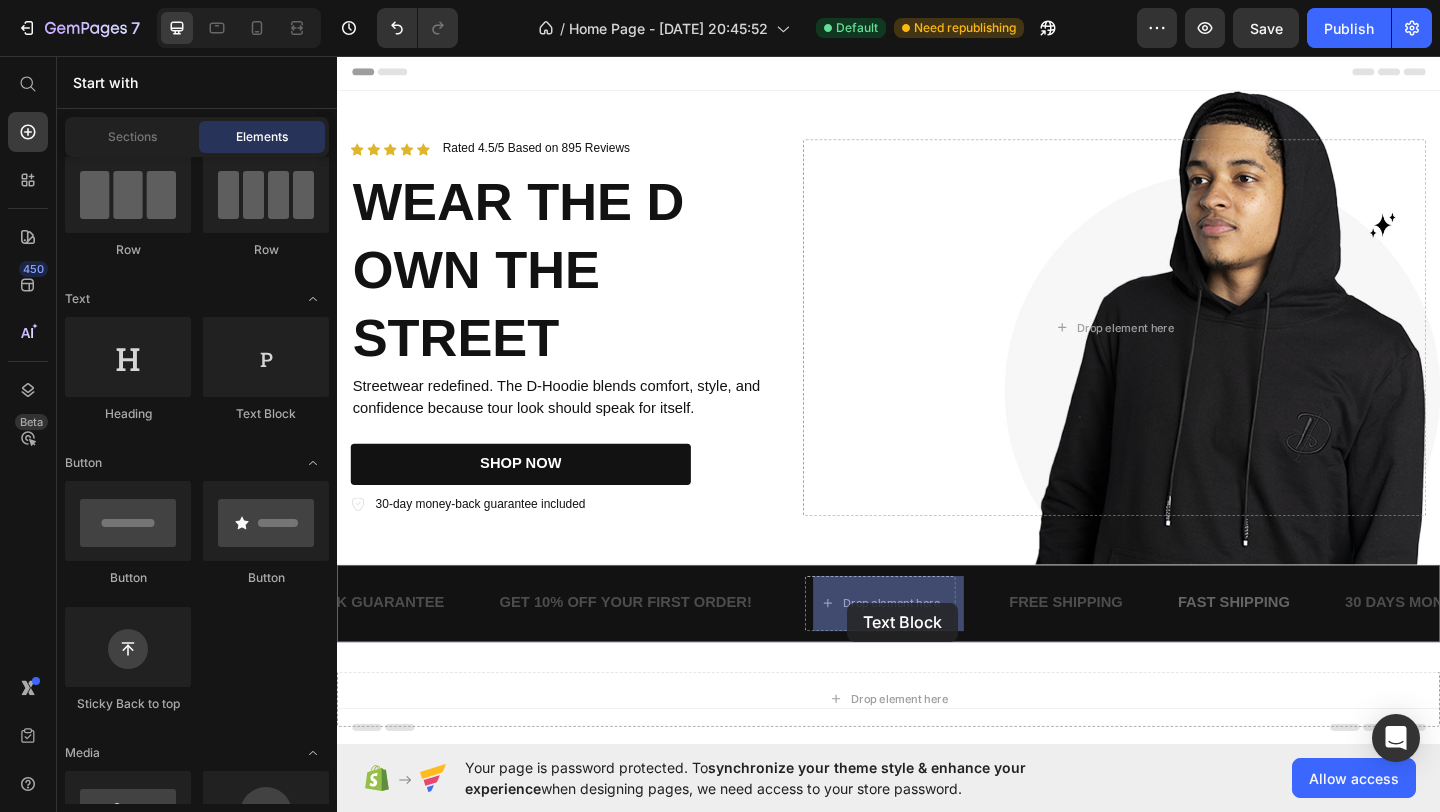 drag, startPoint x: 612, startPoint y: 424, endPoint x: 893, endPoint y: 651, distance: 361.234 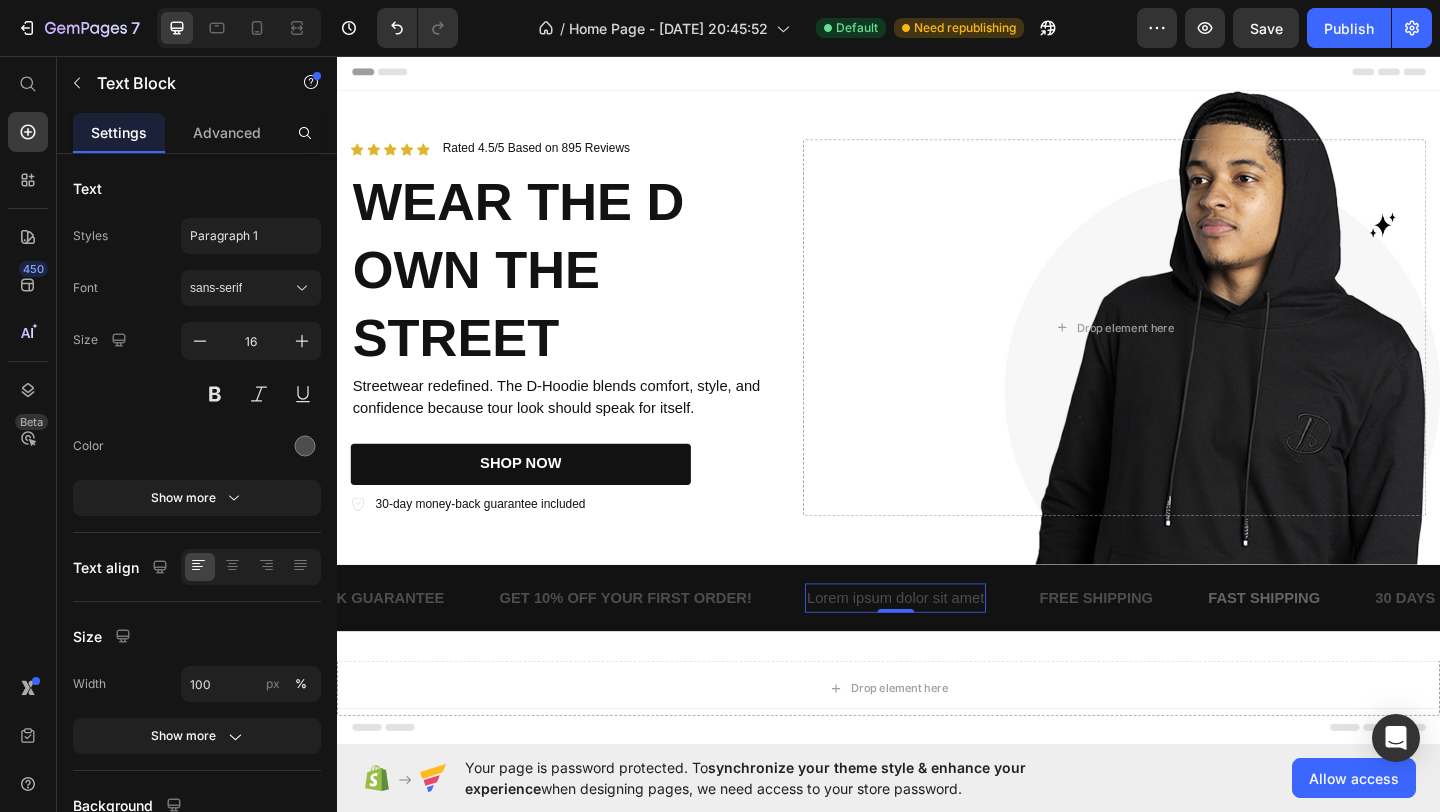 click on "Lorem ipsum dolor sit amet" at bounding box center [944, 646] 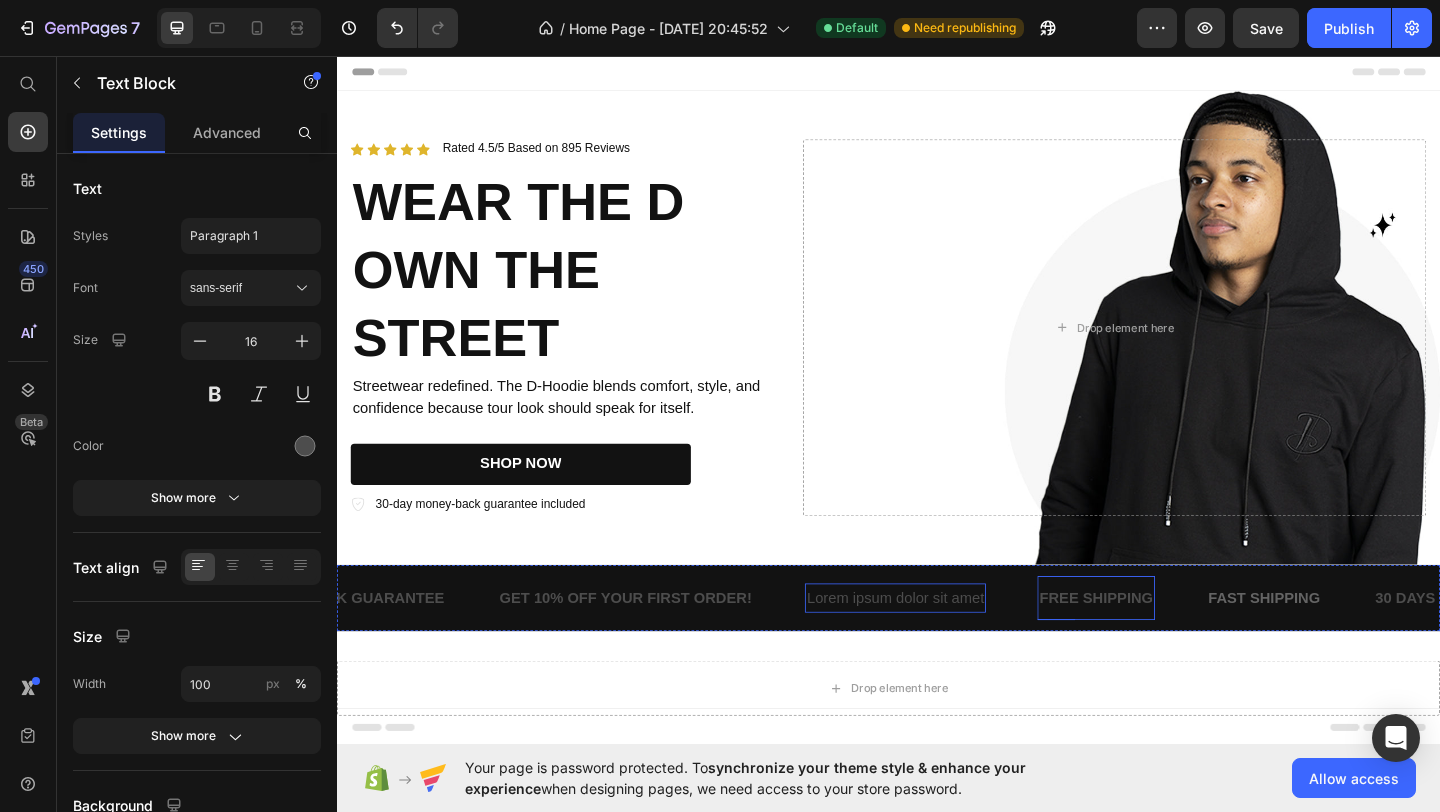 click on "FREE SHIPPING" at bounding box center [1163, 646] 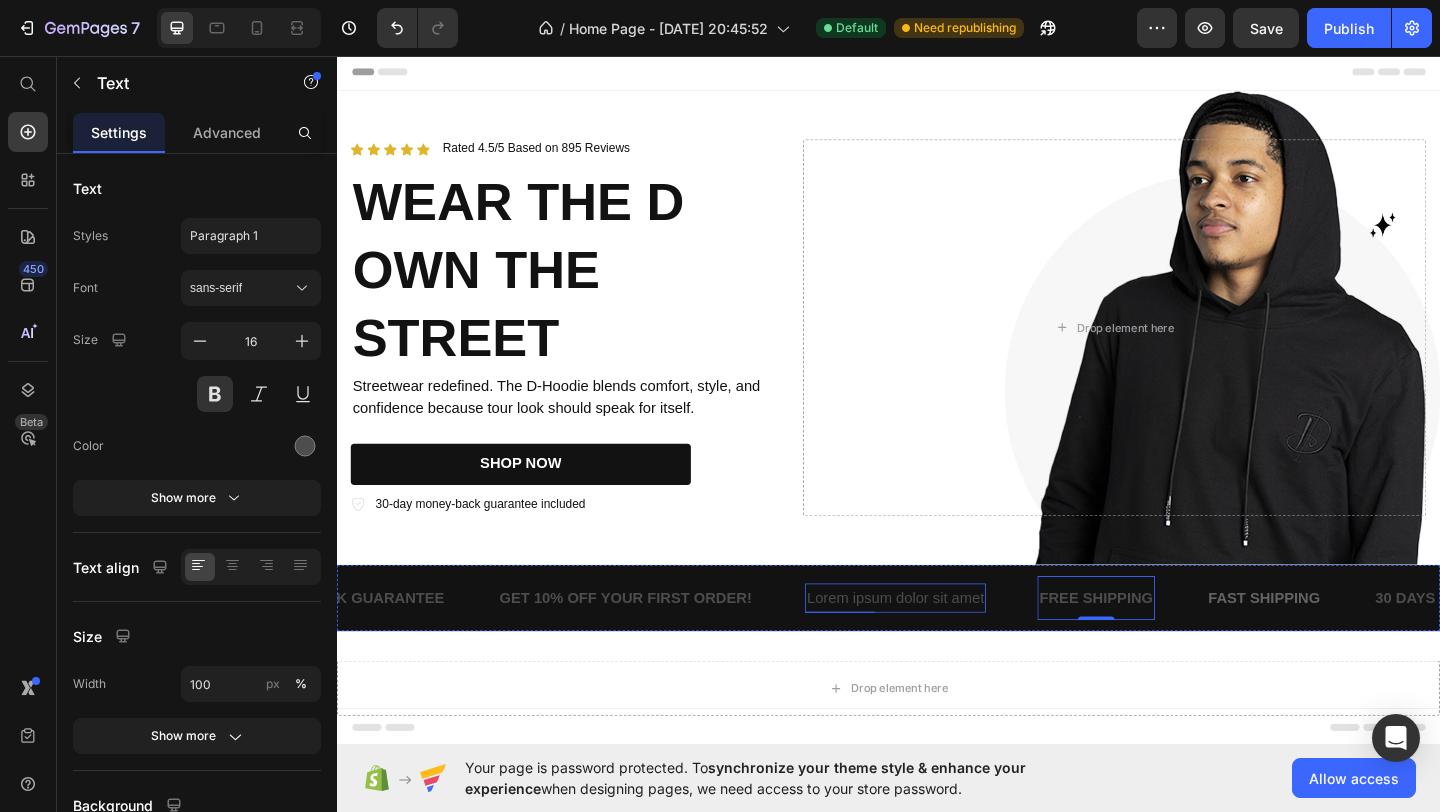click on "Lorem ipsum dolor sit amet" at bounding box center (944, 646) 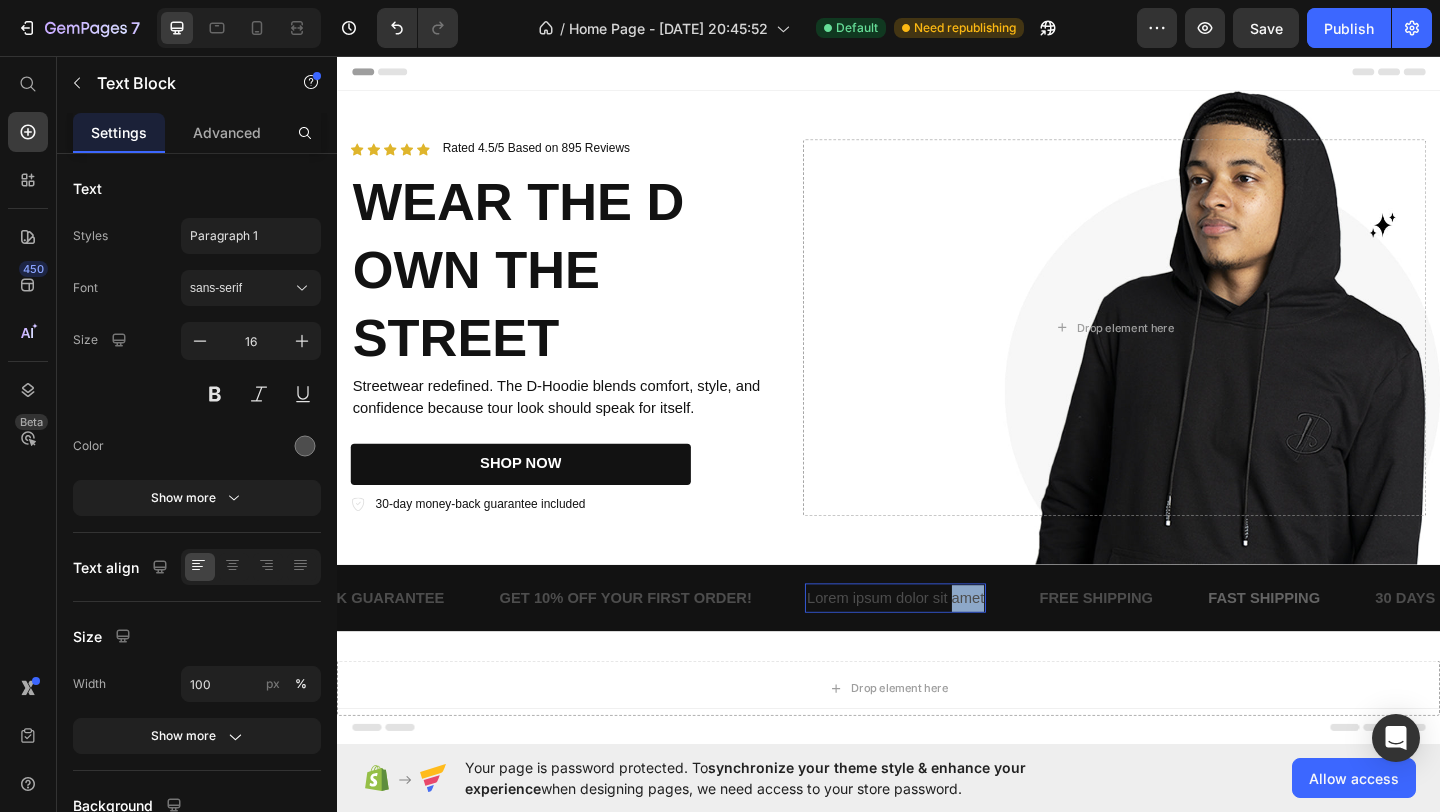click on "Lorem ipsum dolor sit amet" at bounding box center (944, 646) 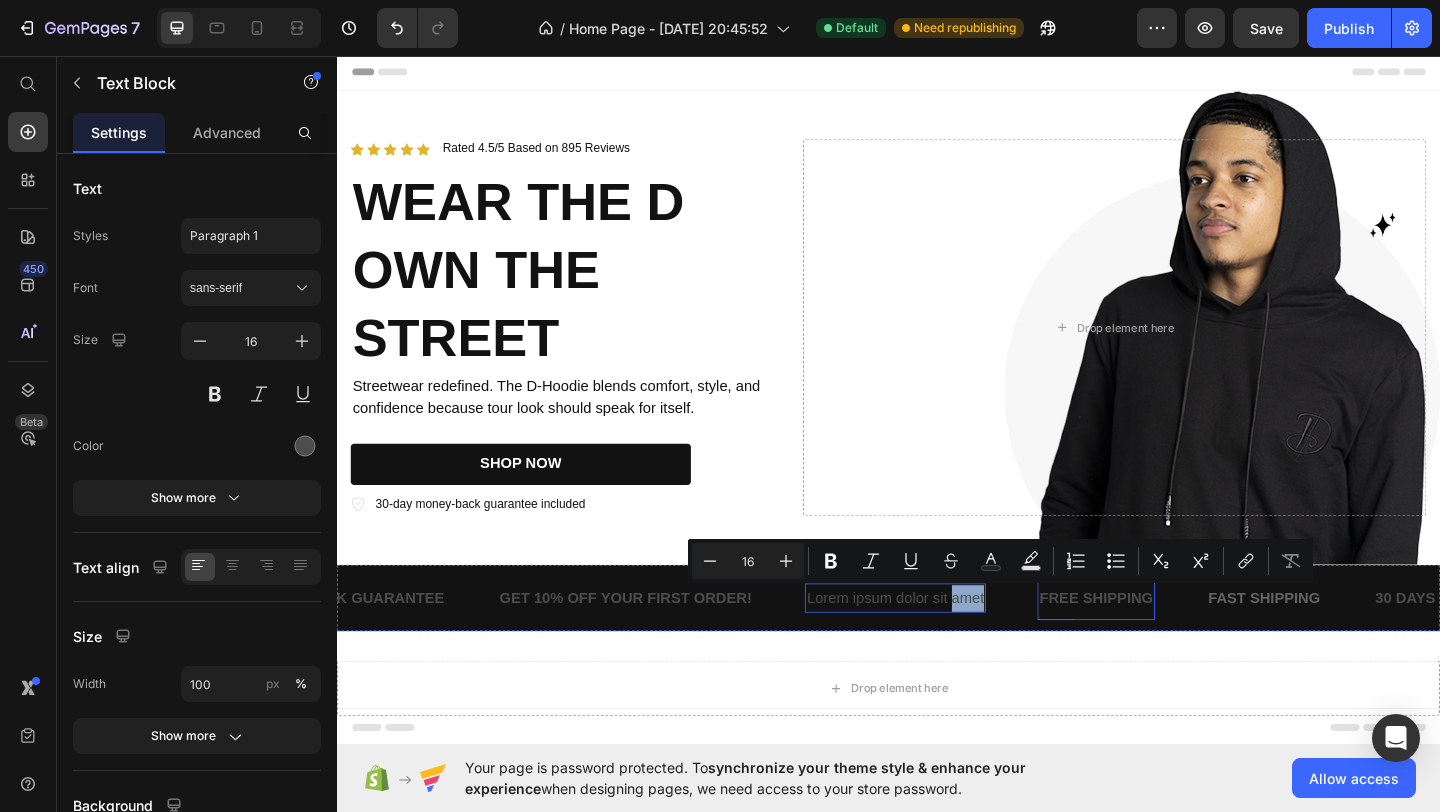 click on "FREE SHIPPING" at bounding box center [1163, 646] 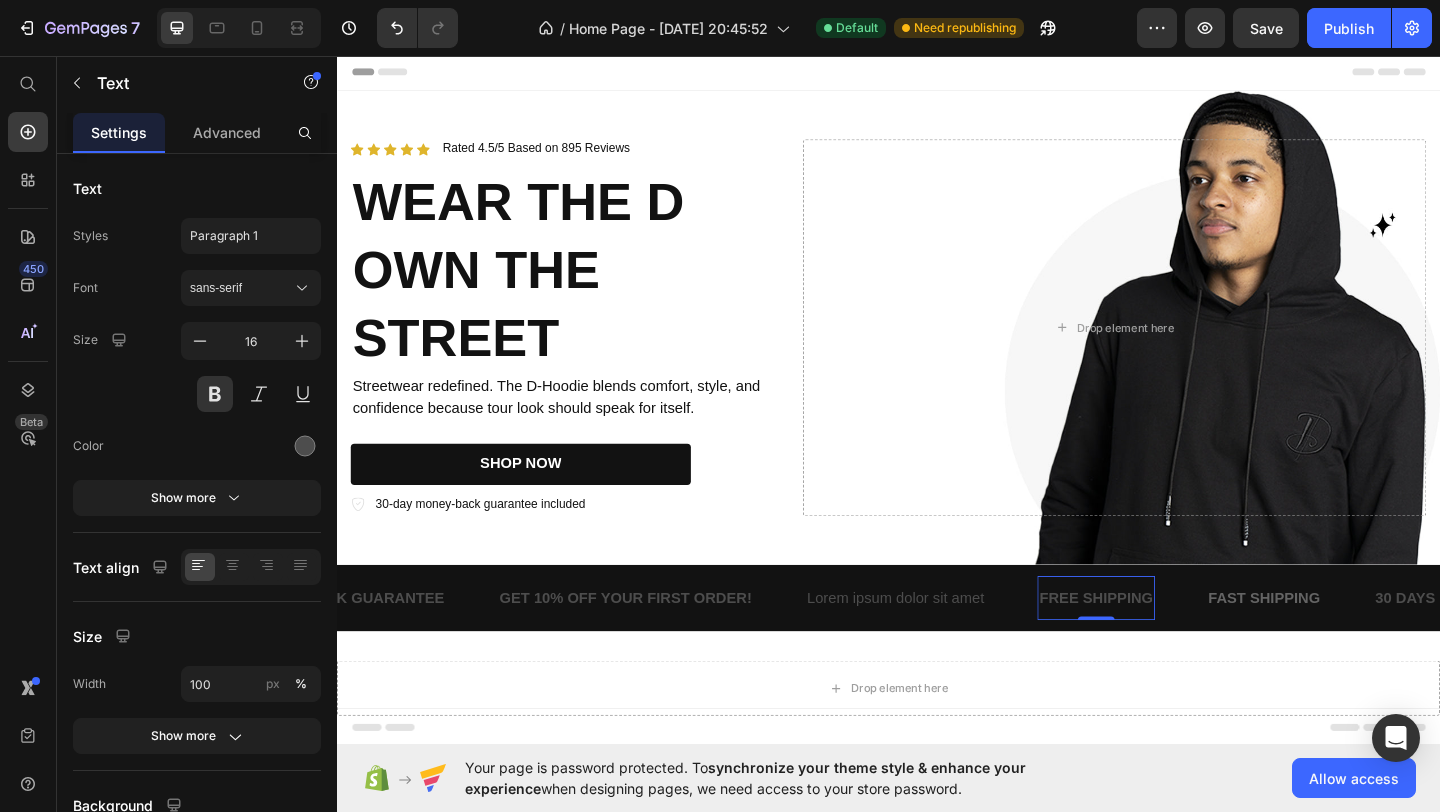 click on "FREE SHIPPING" at bounding box center [1163, 646] 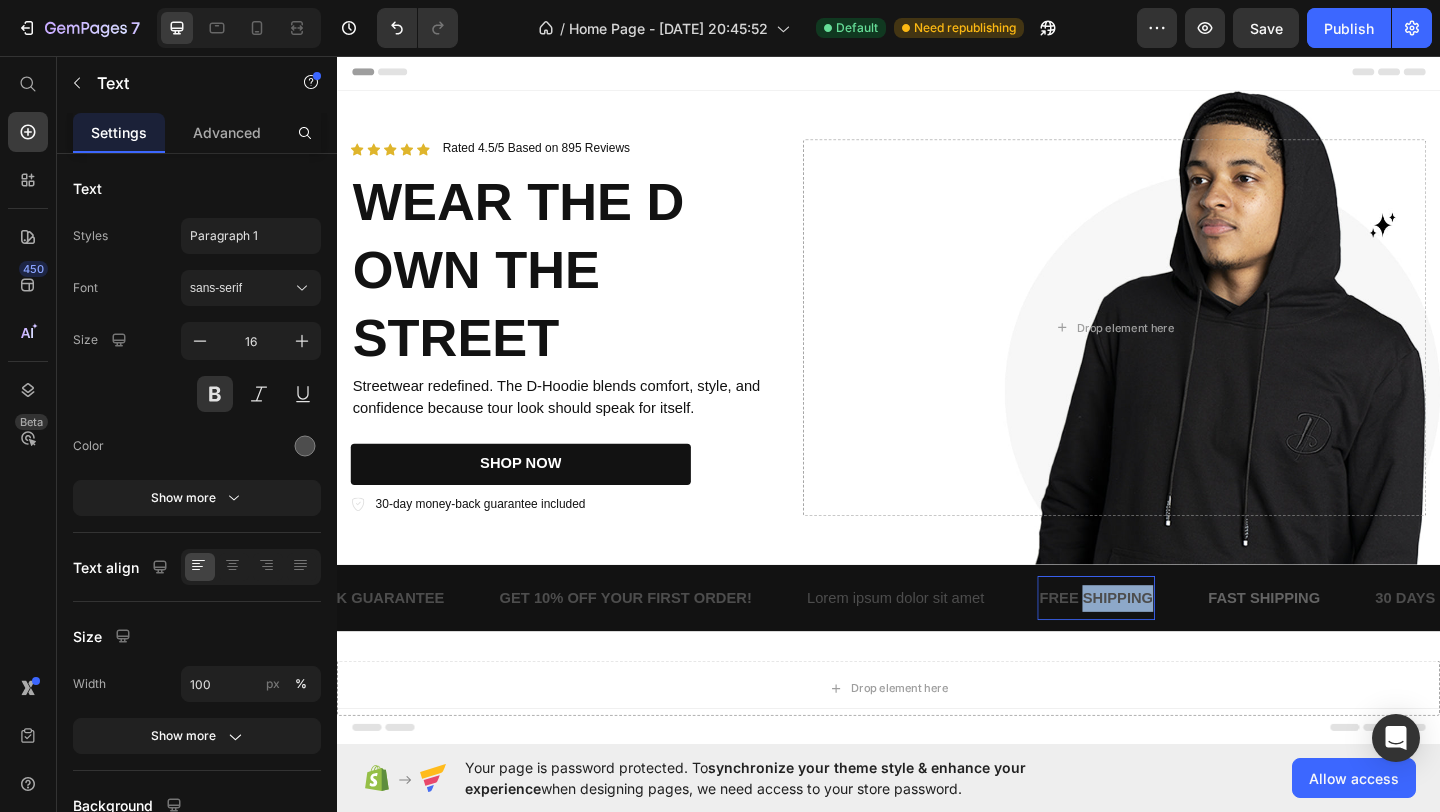 click on "FREE SHIPPING" at bounding box center [1163, 646] 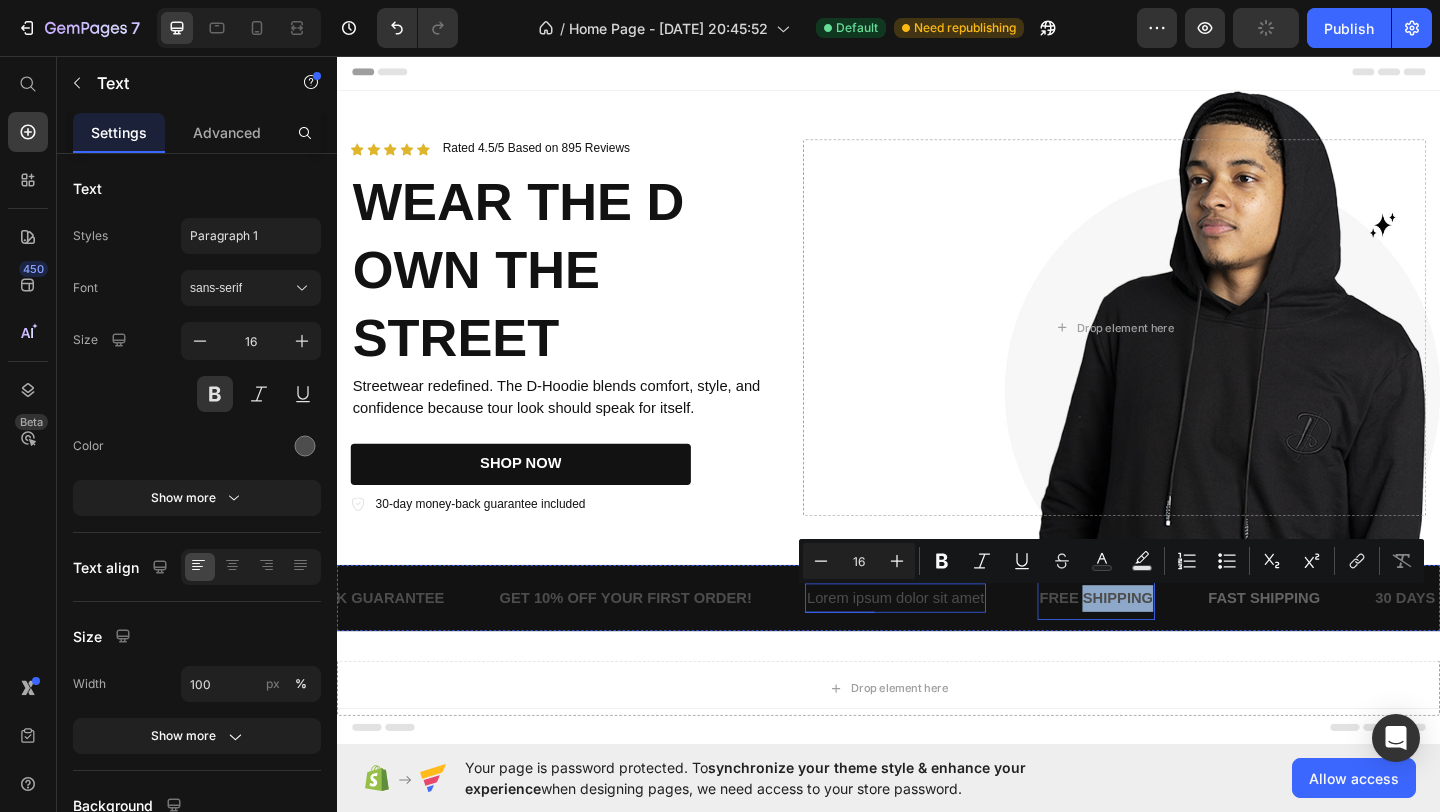 click on "Lorem ipsum dolor sit amet" at bounding box center (944, 646) 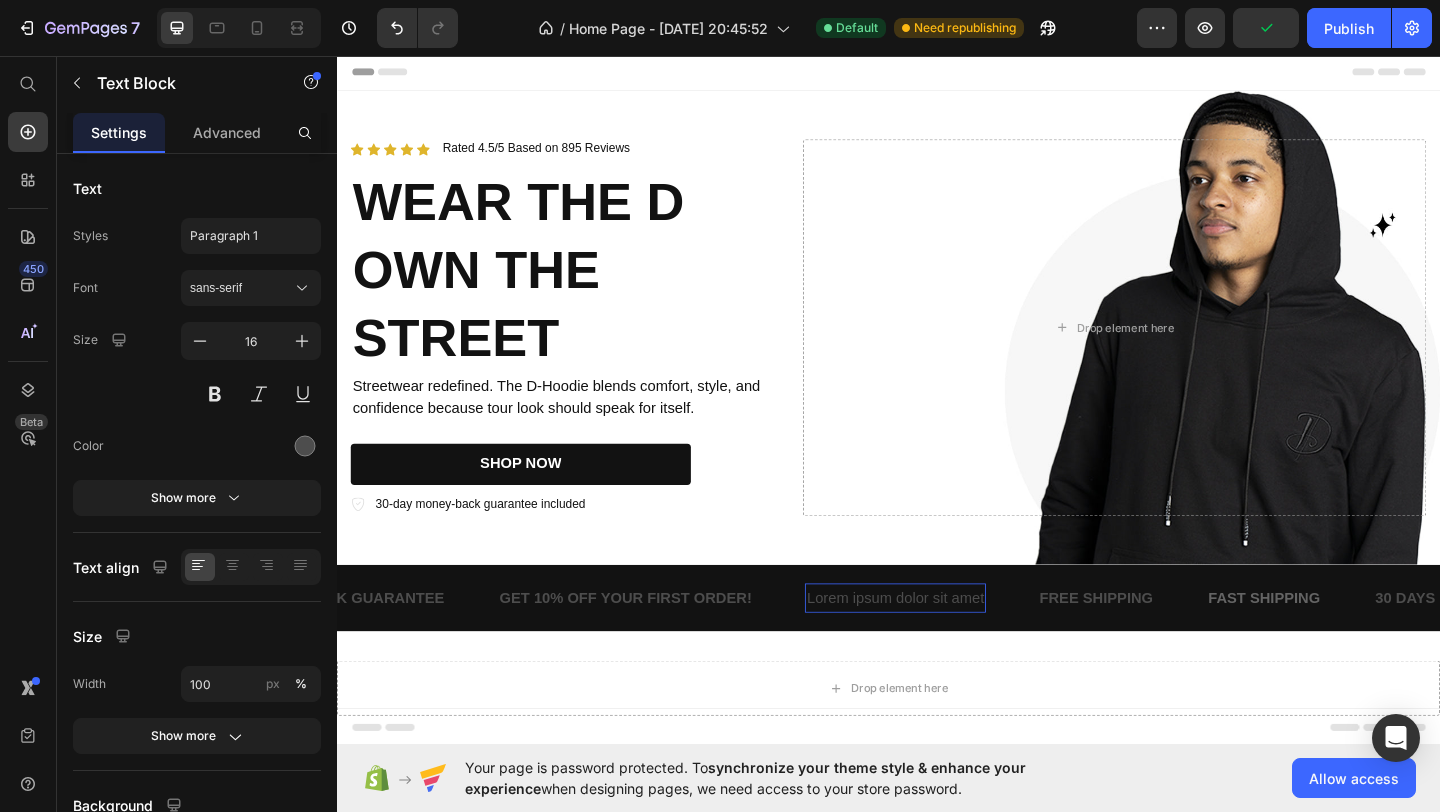 click on "Lorem ipsum dolor sit amet" at bounding box center (944, 646) 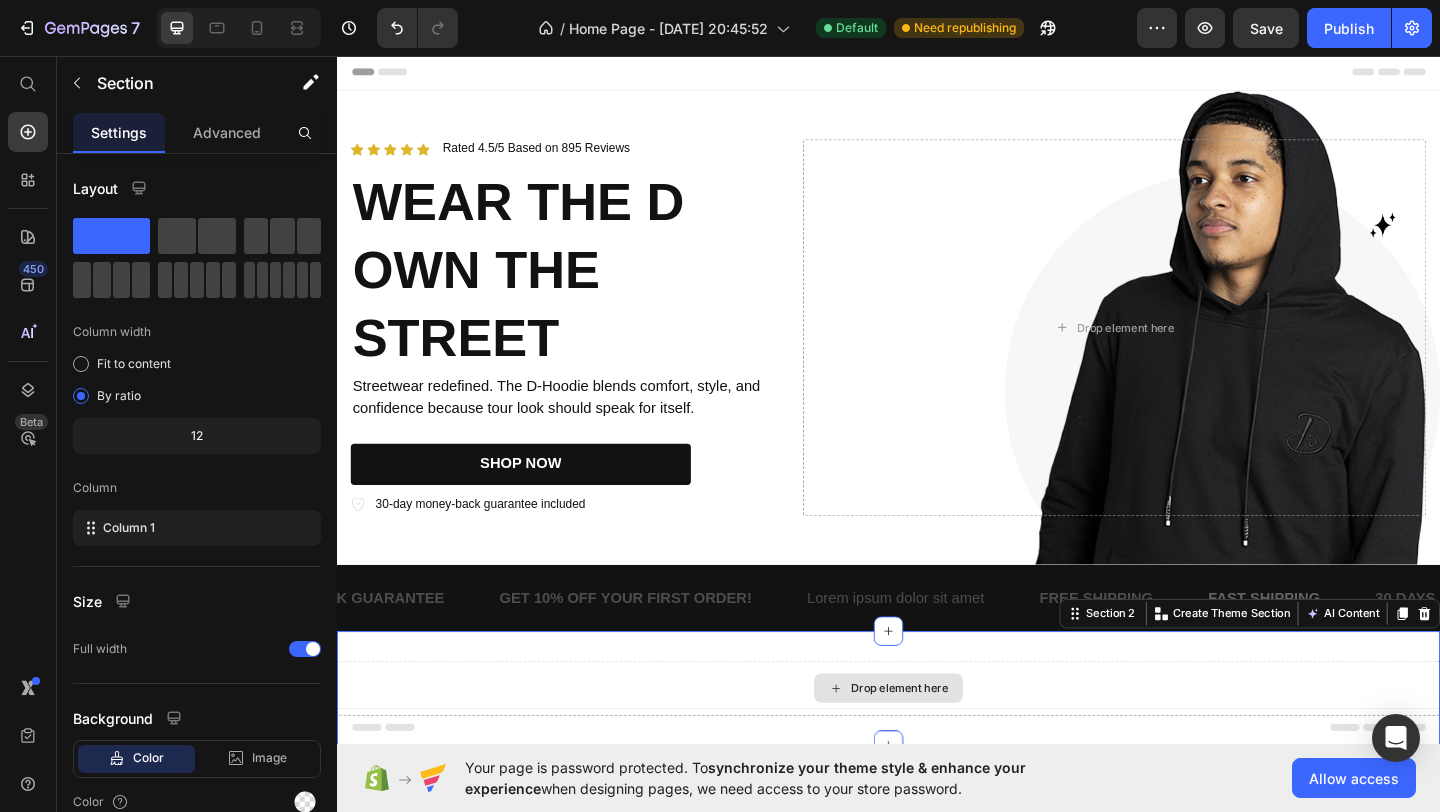 click on "Drop element here" at bounding box center [937, 744] 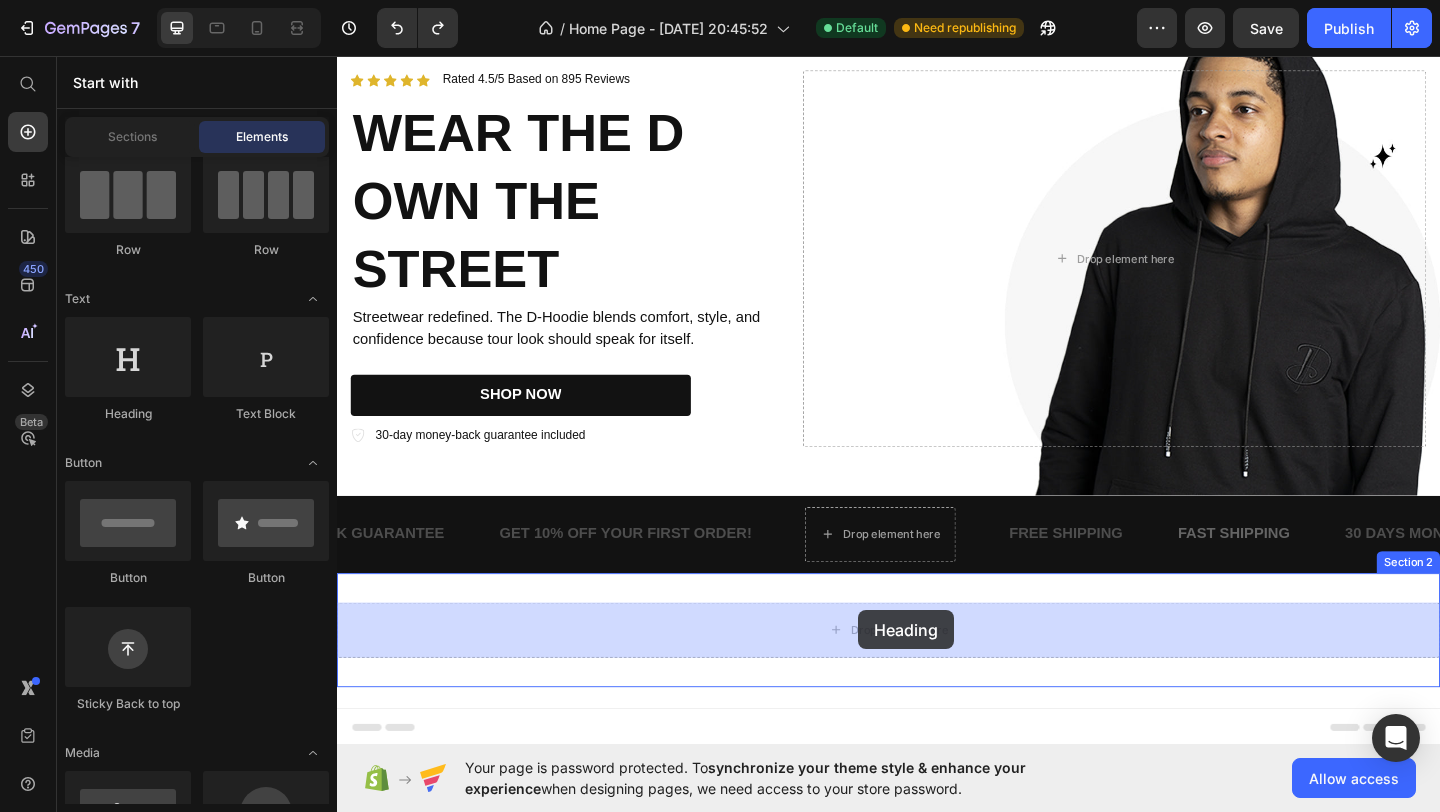 scroll, scrollTop: 84, scrollLeft: 0, axis: vertical 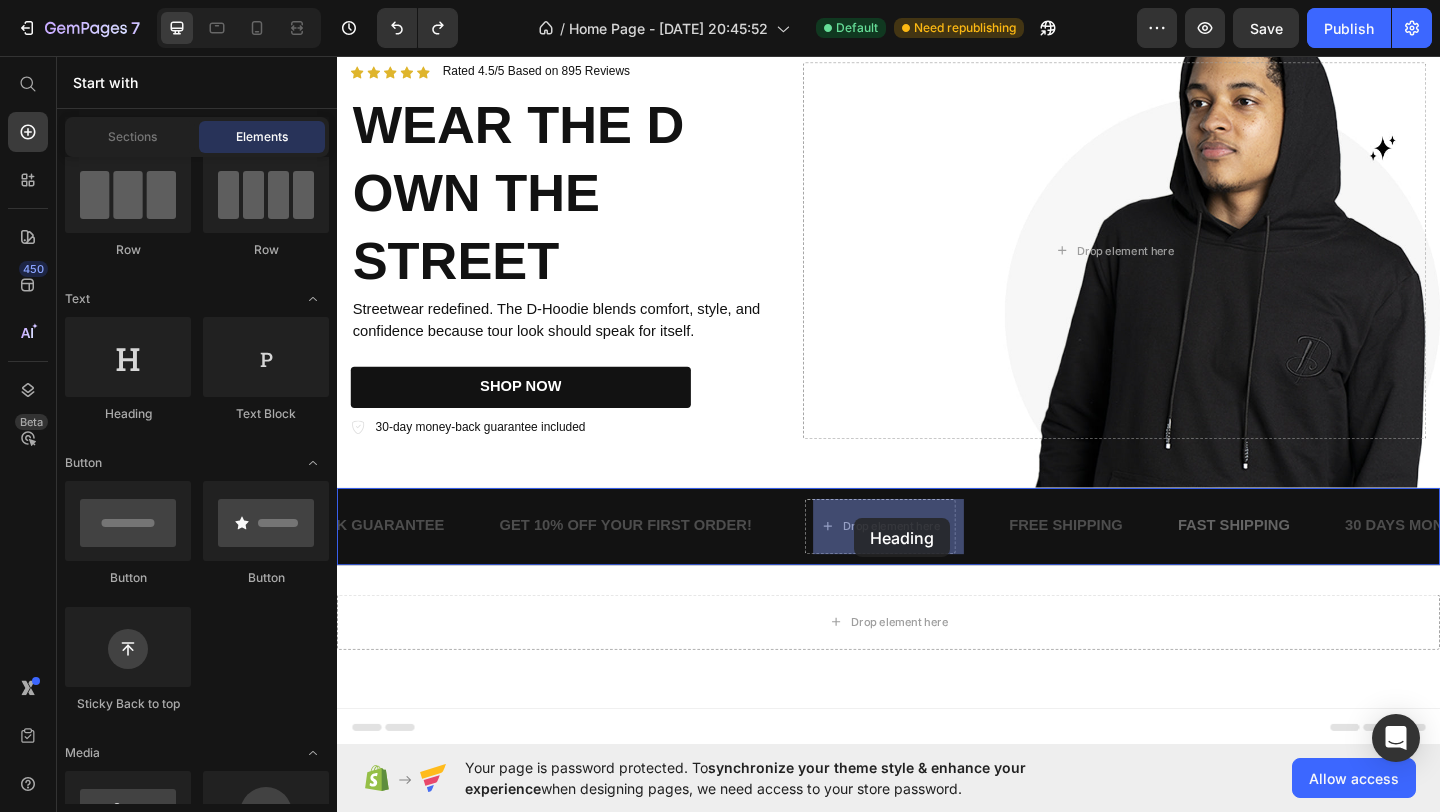 drag, startPoint x: 448, startPoint y: 432, endPoint x: 899, endPoint y: 559, distance: 468.54028 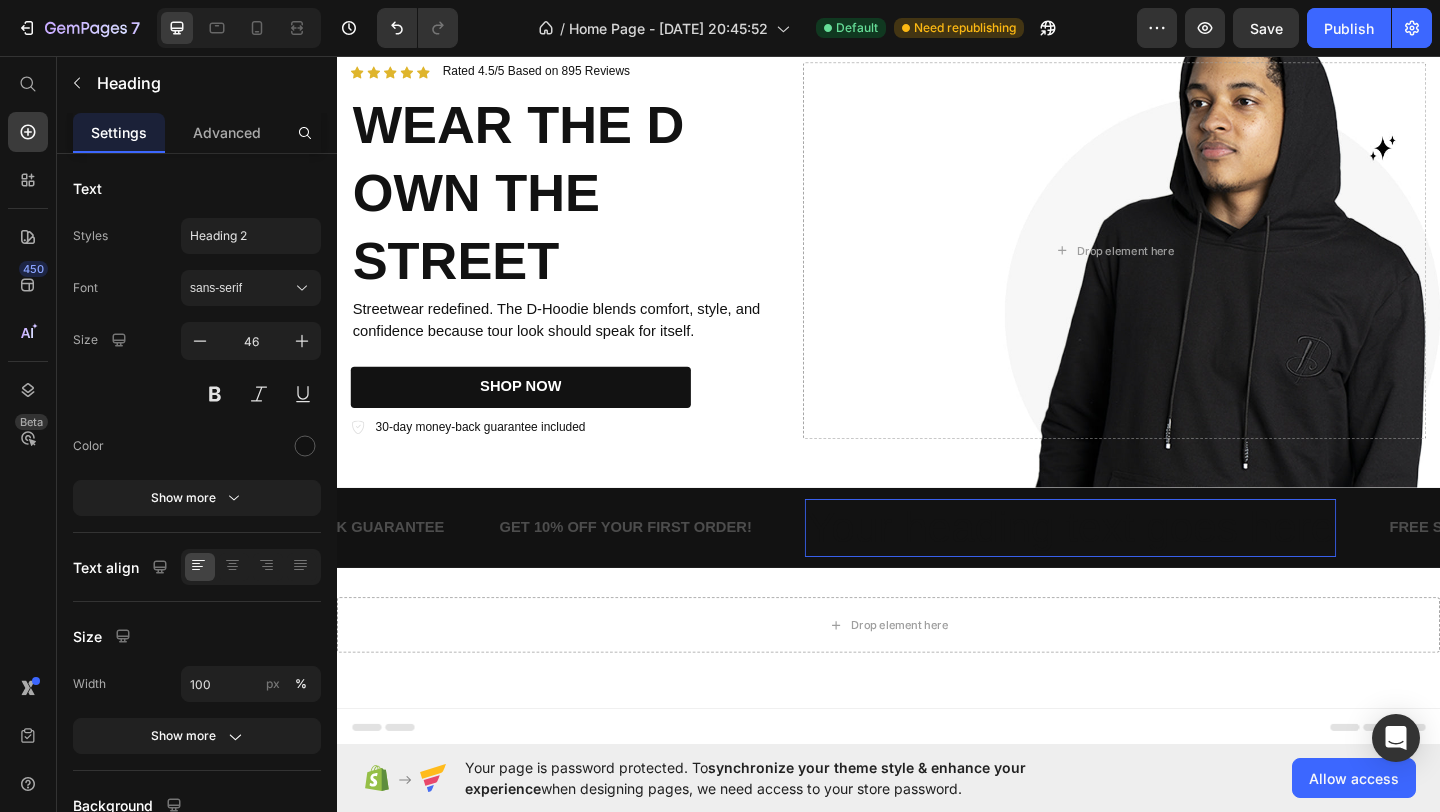 click on "Your heading text goes here" at bounding box center (1135, 570) 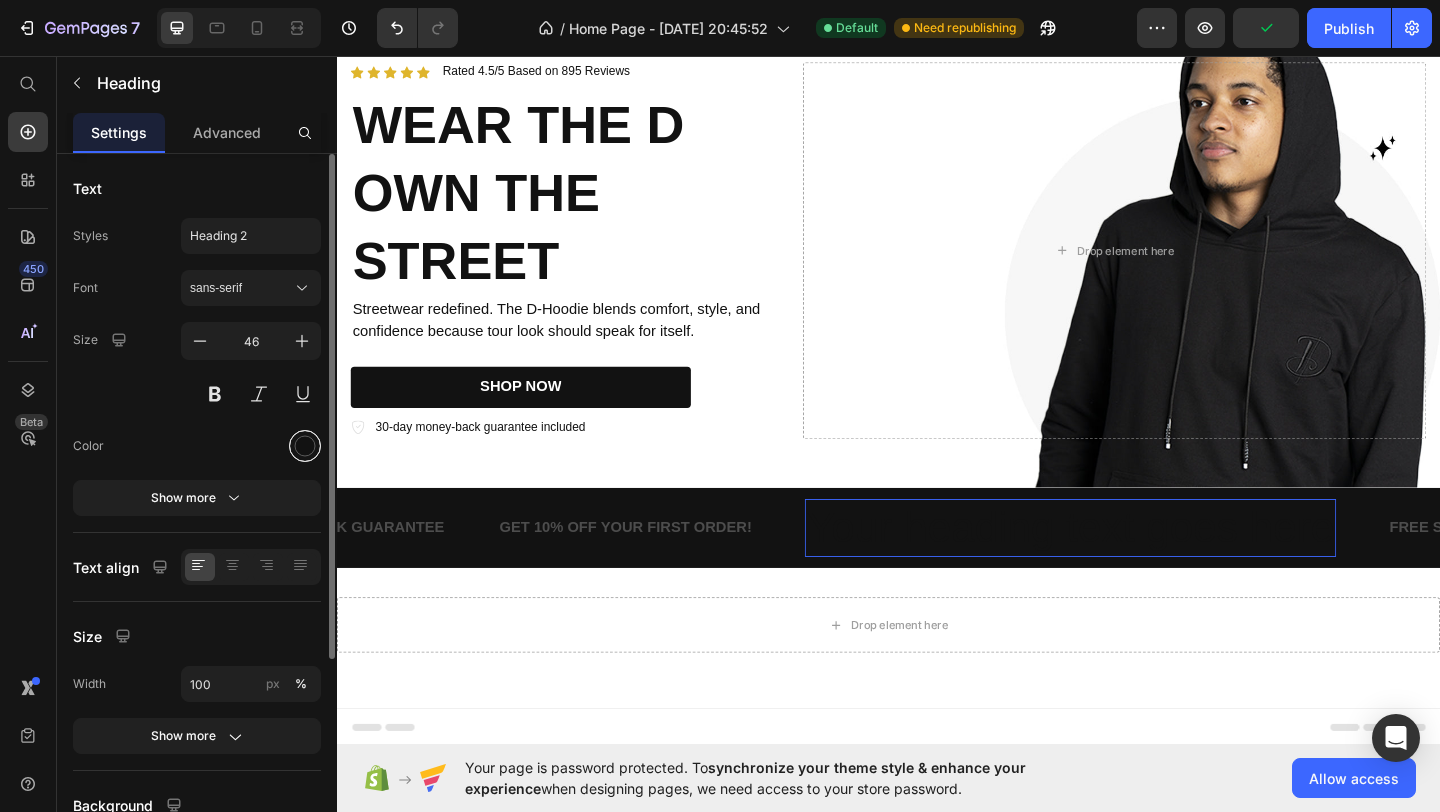 click at bounding box center (305, 446) 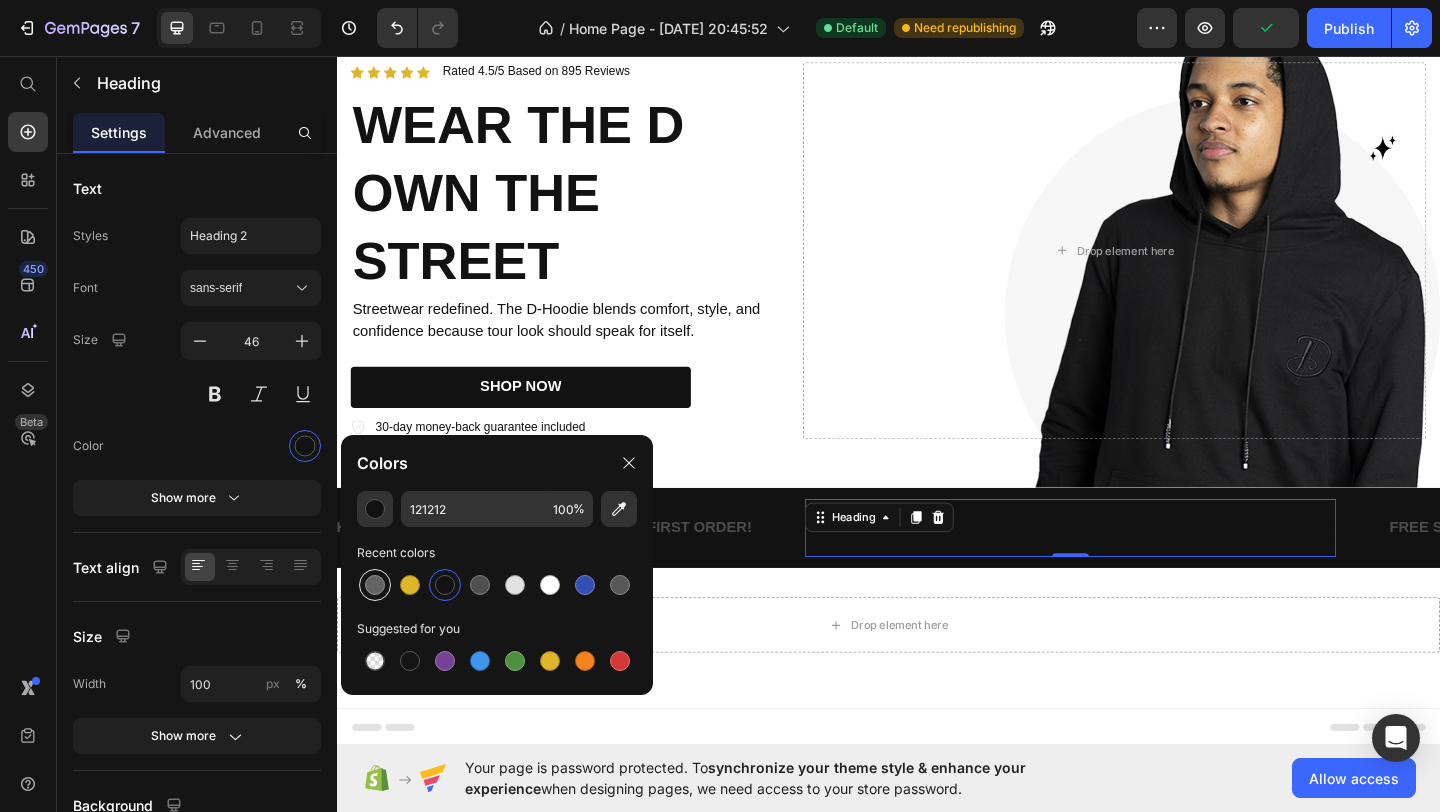click at bounding box center (375, 585) 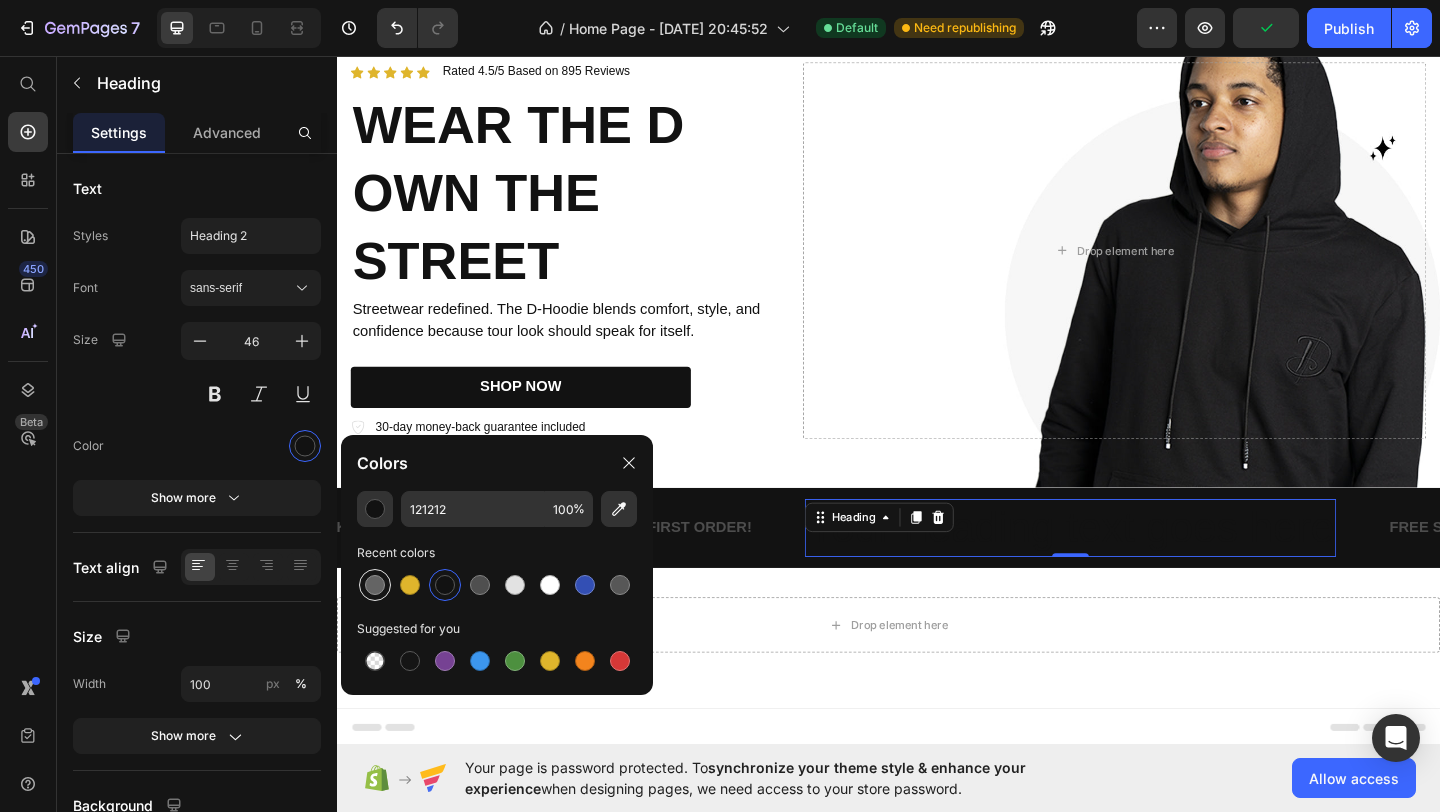 type on "646464" 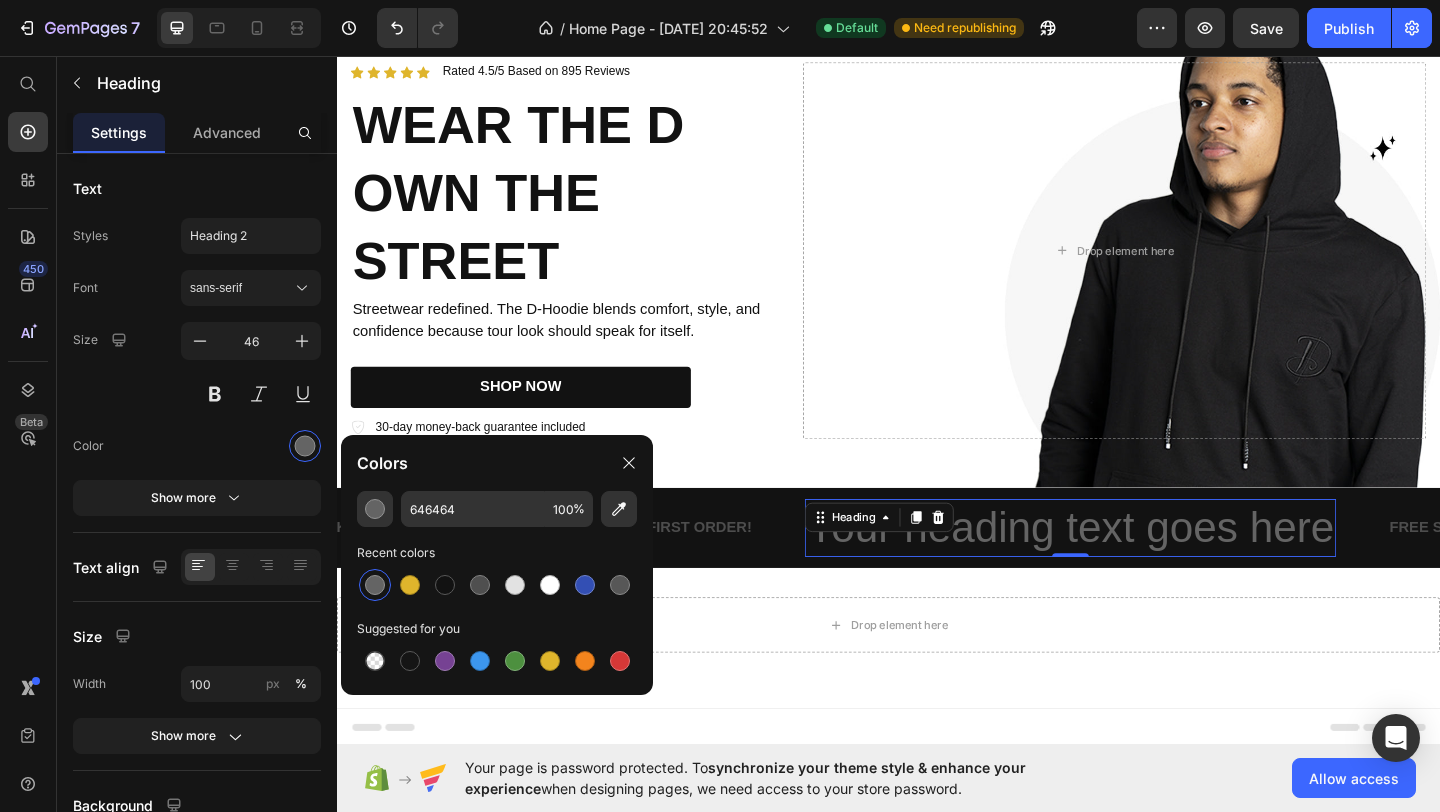 click on "Your heading text goes here" at bounding box center [1135, 570] 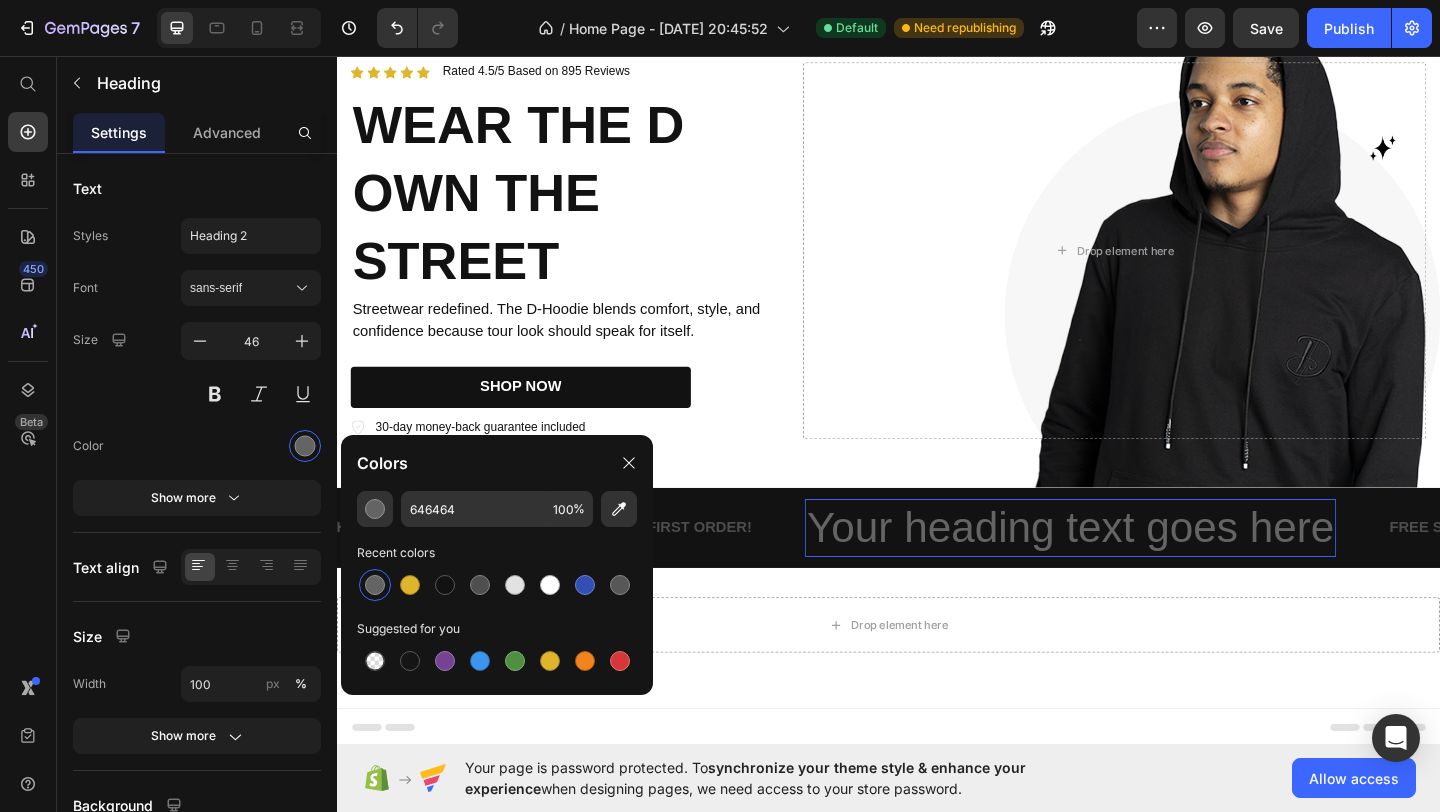 click on "Your heading text goes here" at bounding box center [1135, 570] 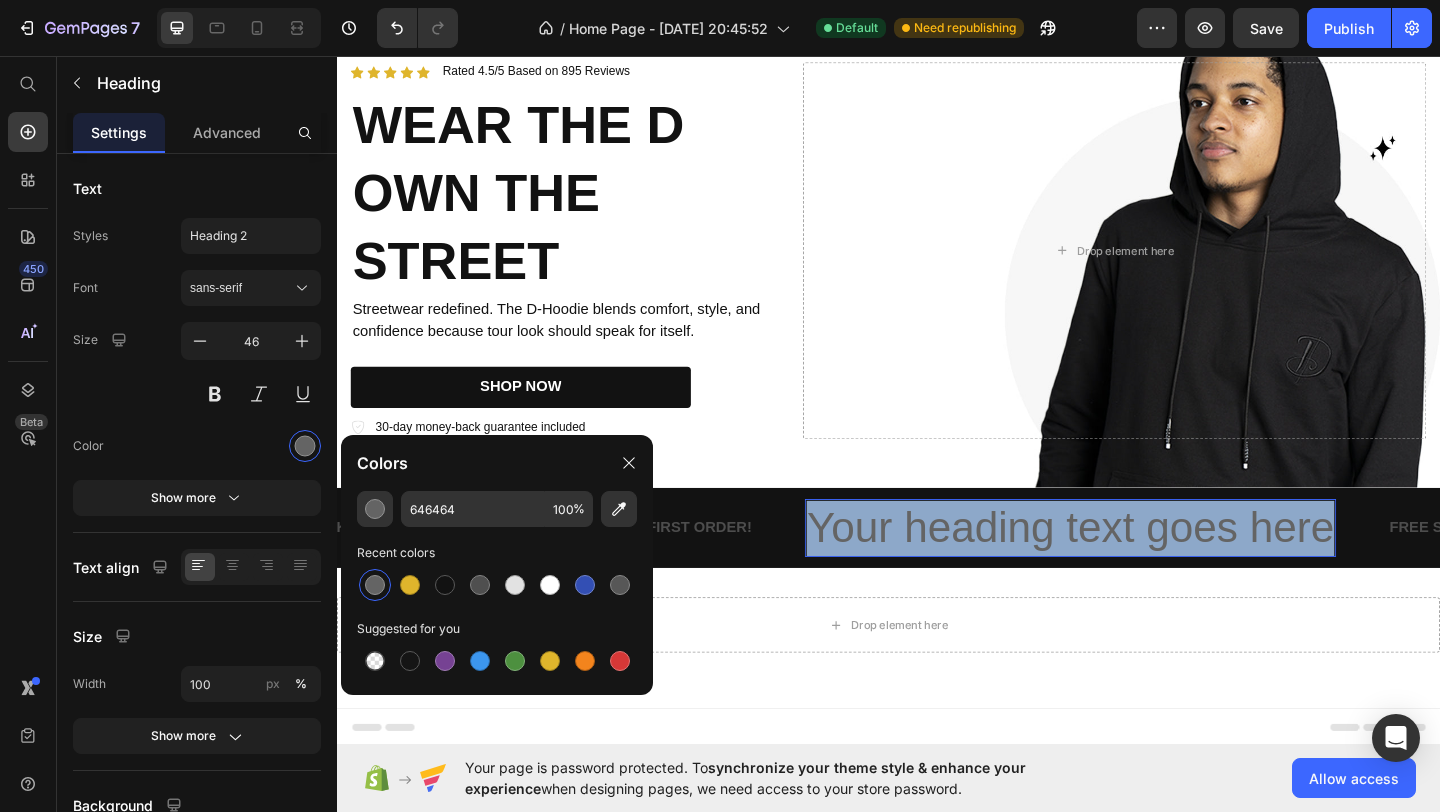 drag, startPoint x: 870, startPoint y: 579, endPoint x: 1420, endPoint y: 586, distance: 550.04456 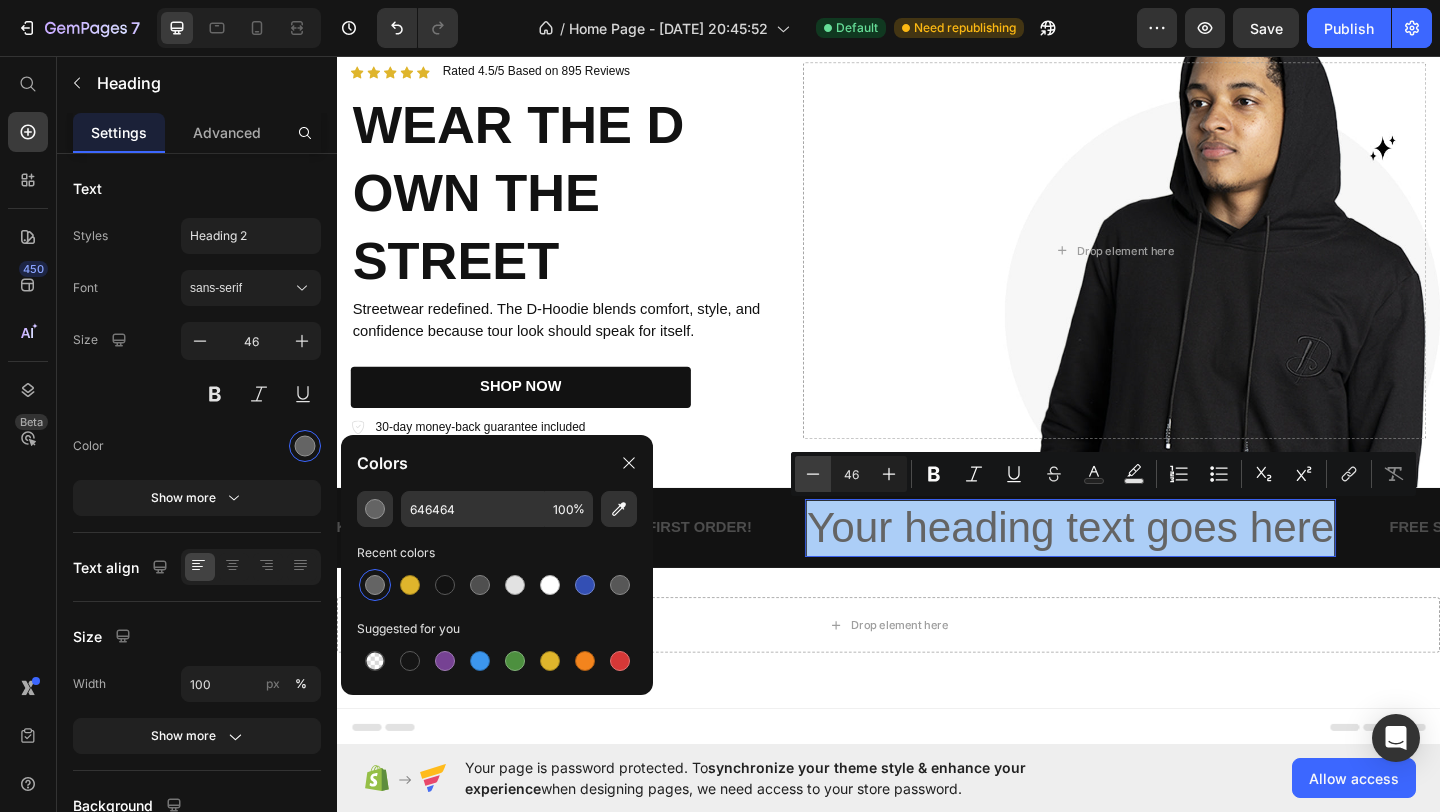 click 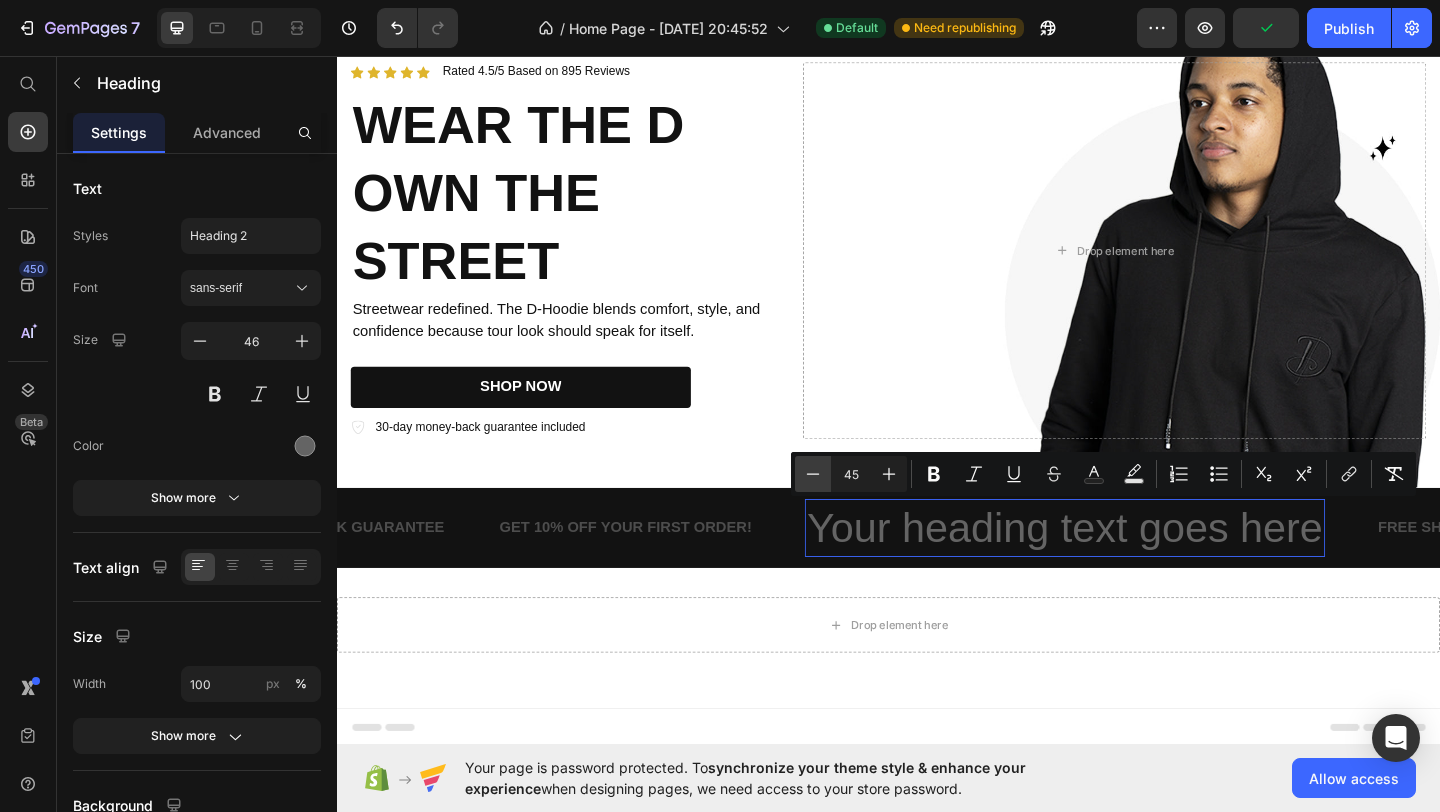 click 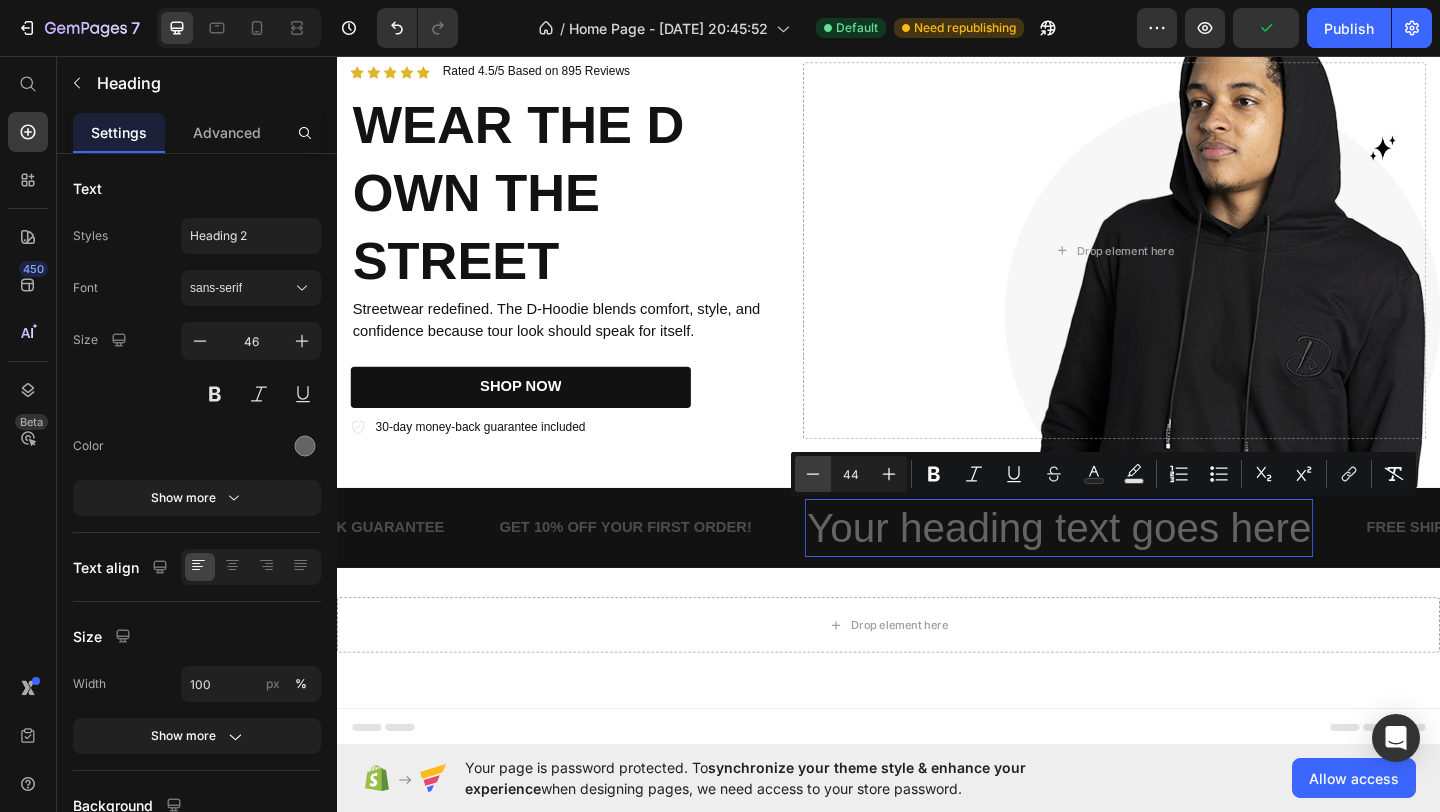 click 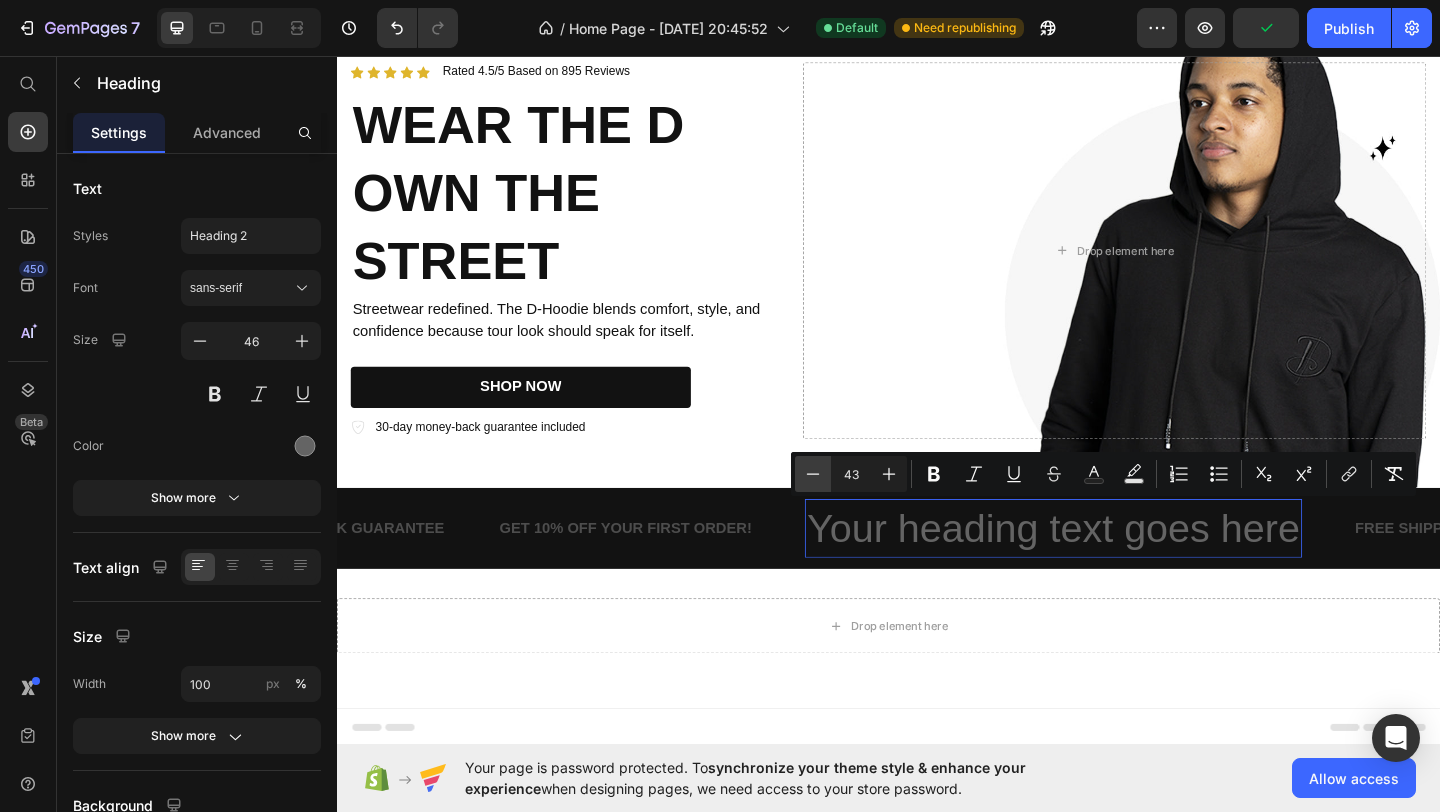 click 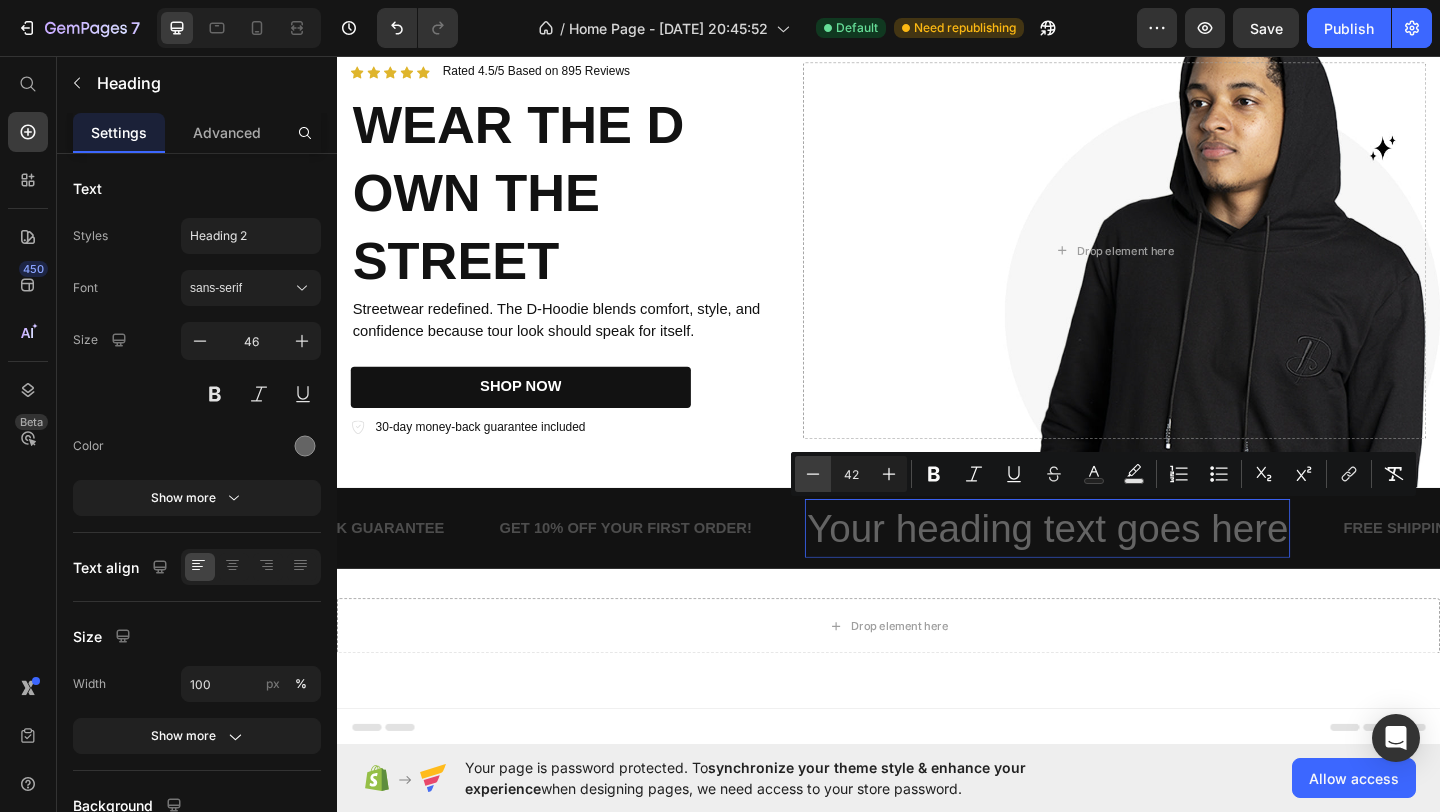 click 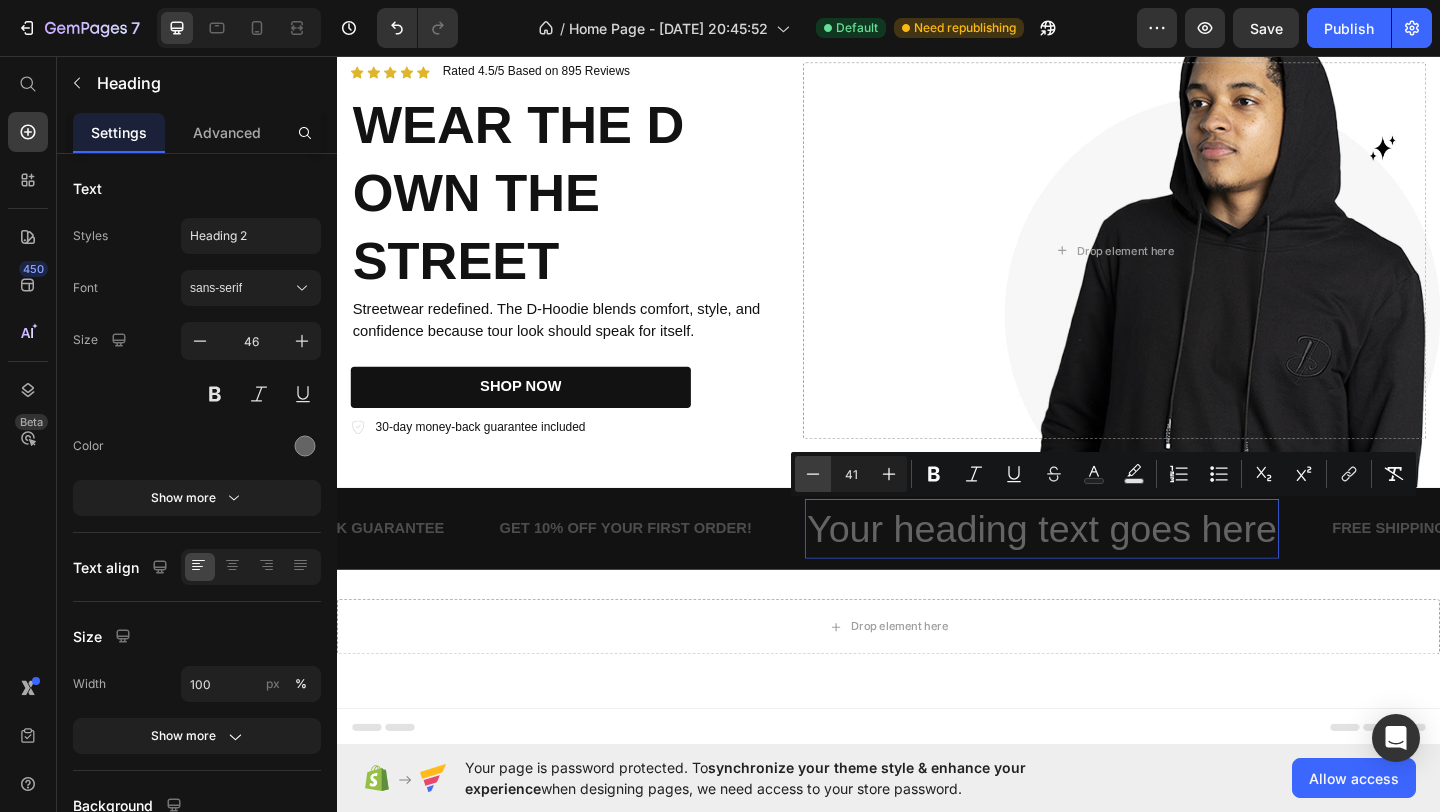 click on "Minus" at bounding box center [813, 474] 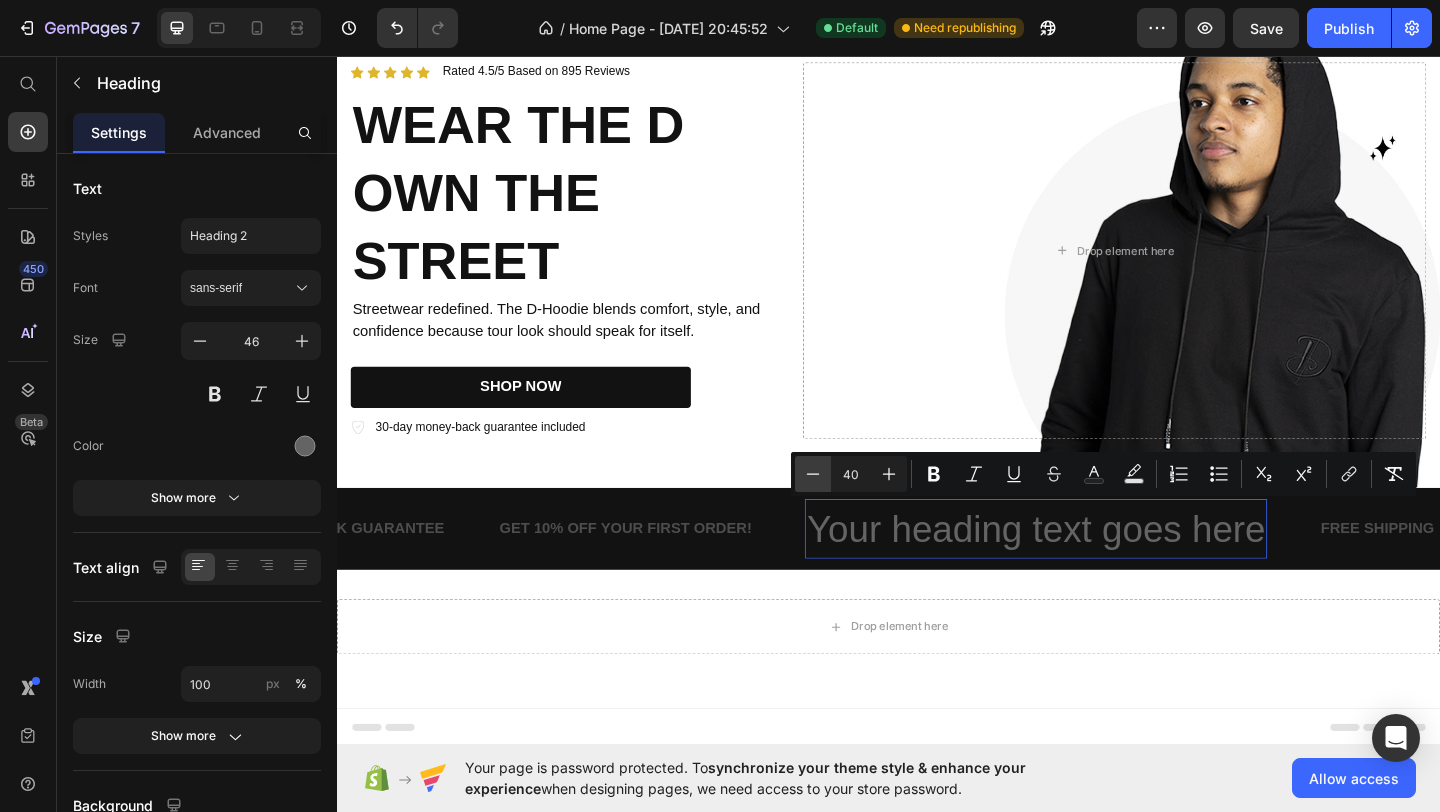 click on "Minus" at bounding box center [813, 474] 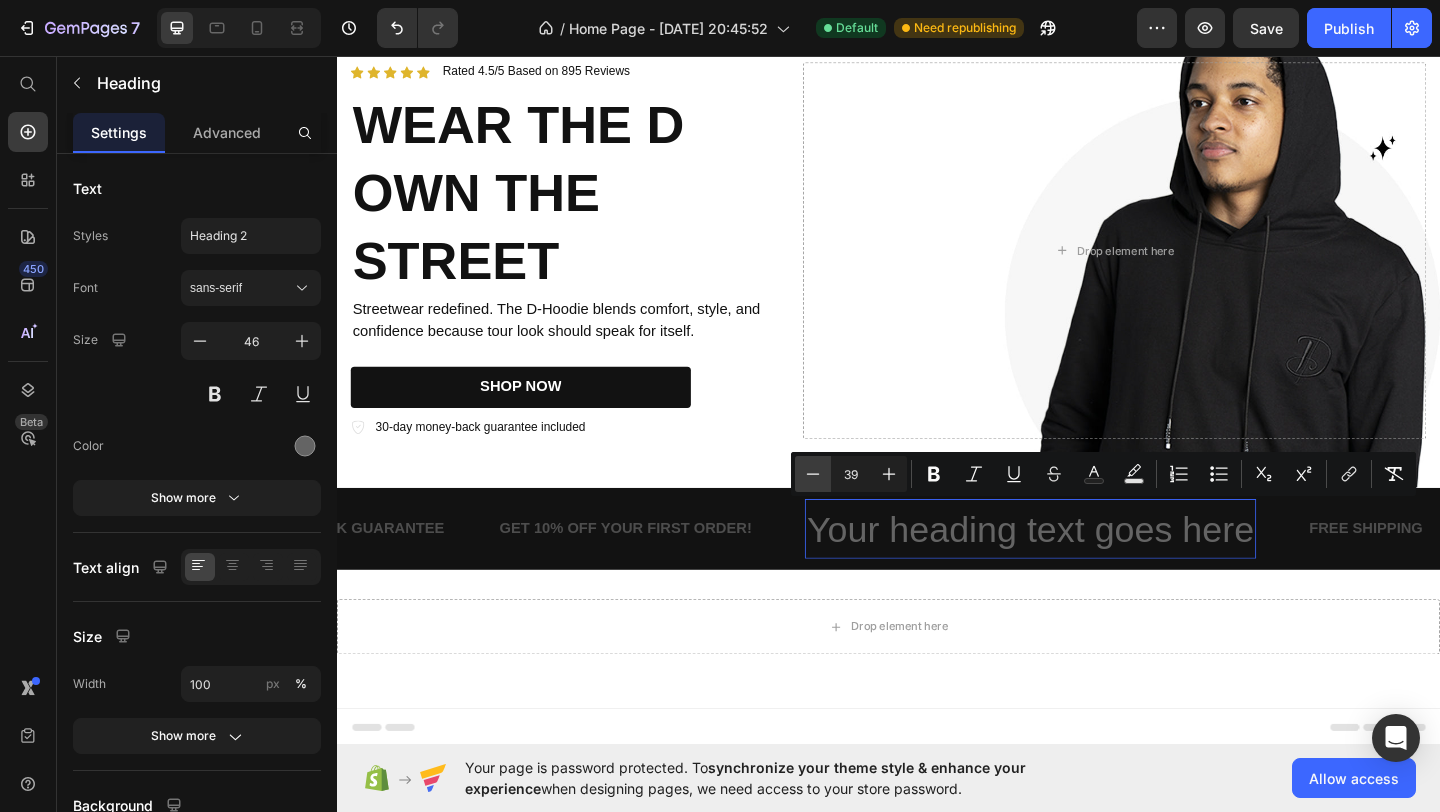 click on "Minus" at bounding box center [813, 474] 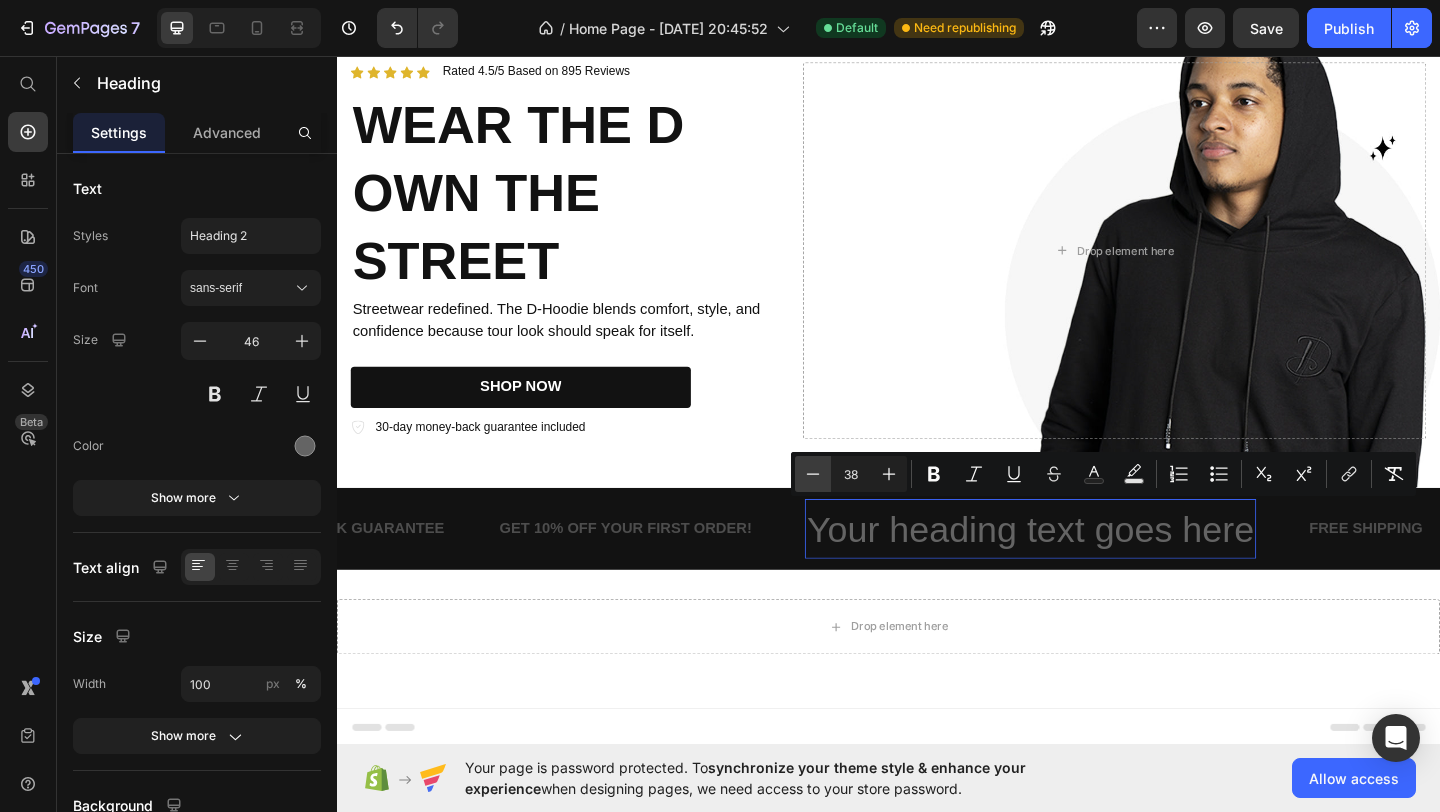 click on "Minus" at bounding box center (813, 474) 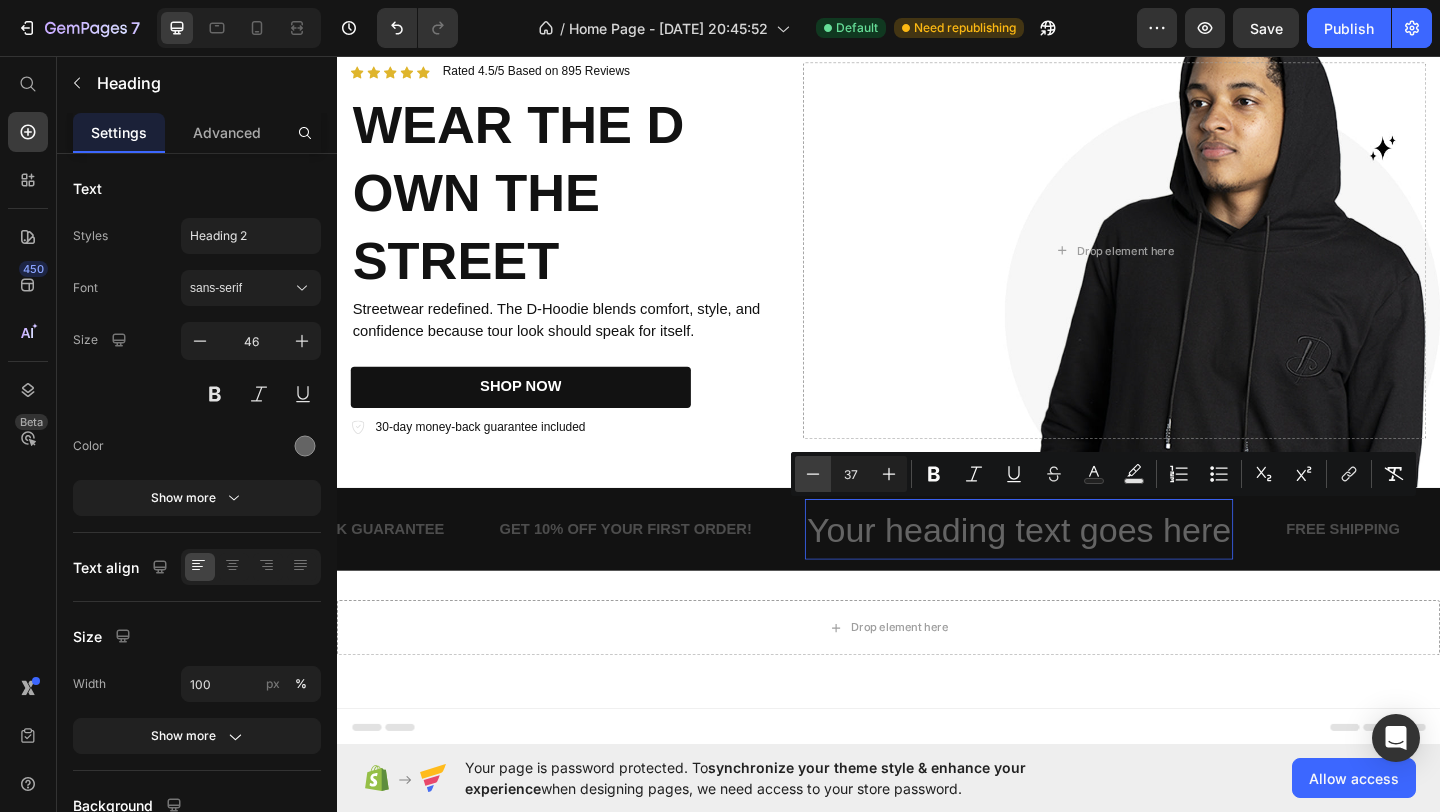 click on "Minus" at bounding box center (813, 474) 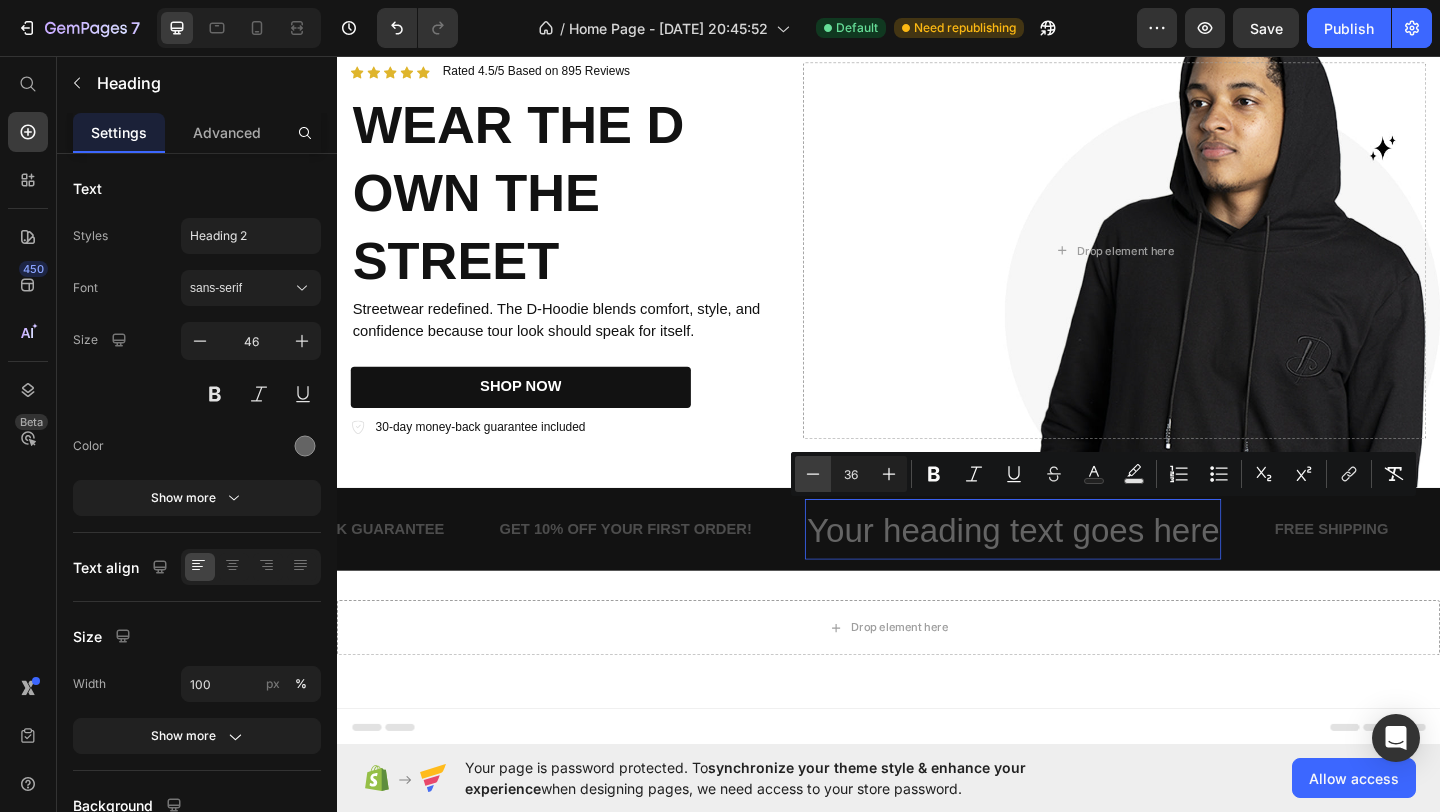 click on "Minus" at bounding box center (813, 474) 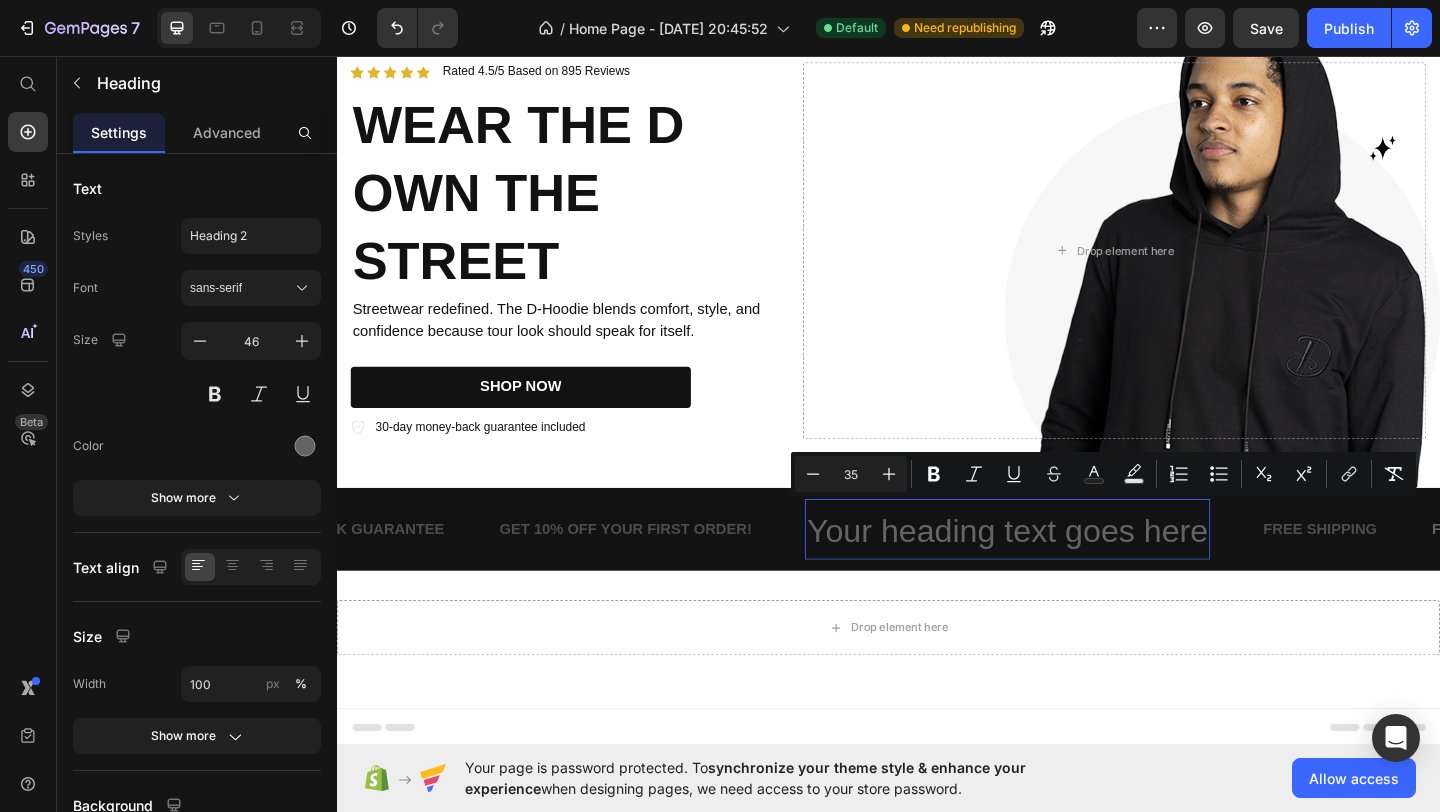 click on "35" at bounding box center (851, 474) 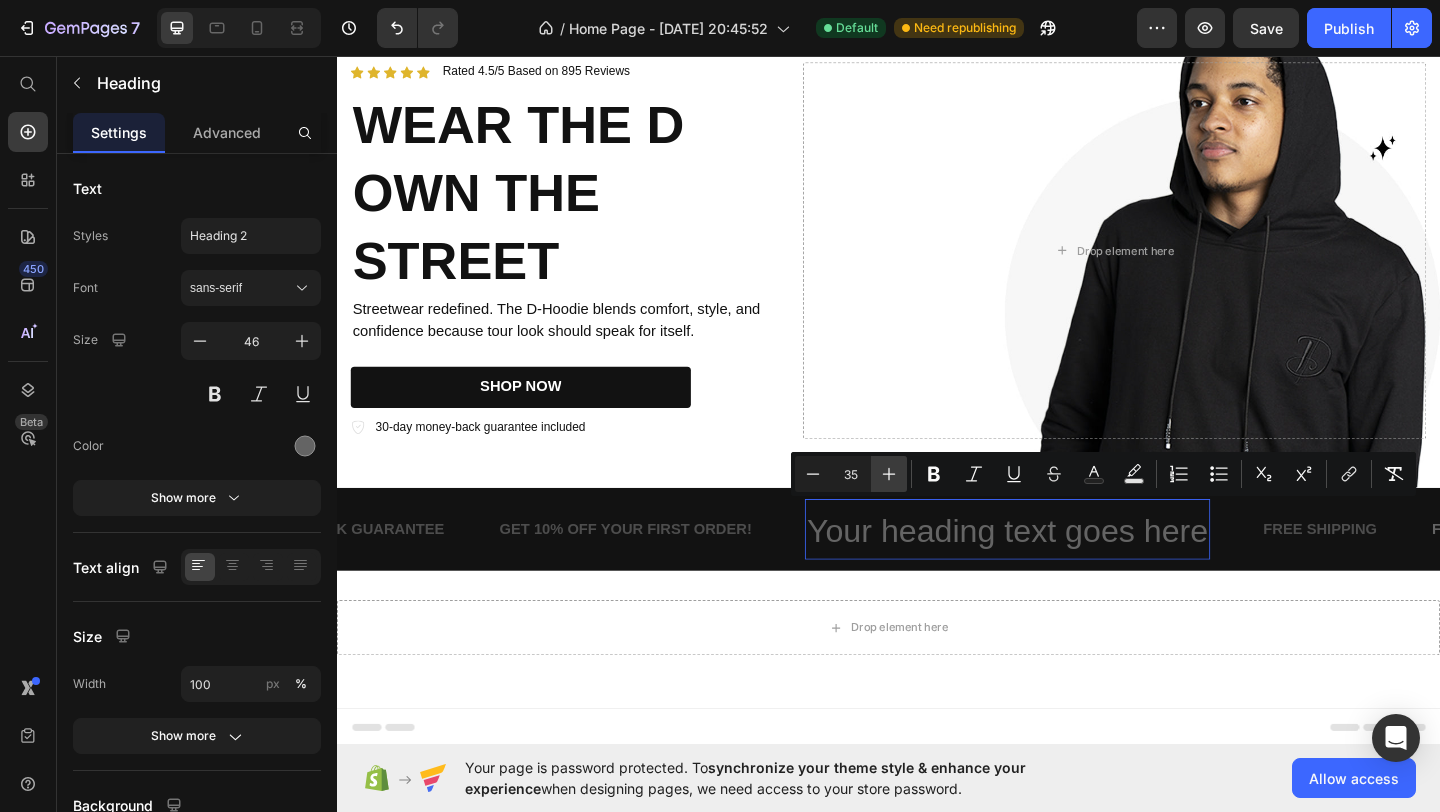 type on "3" 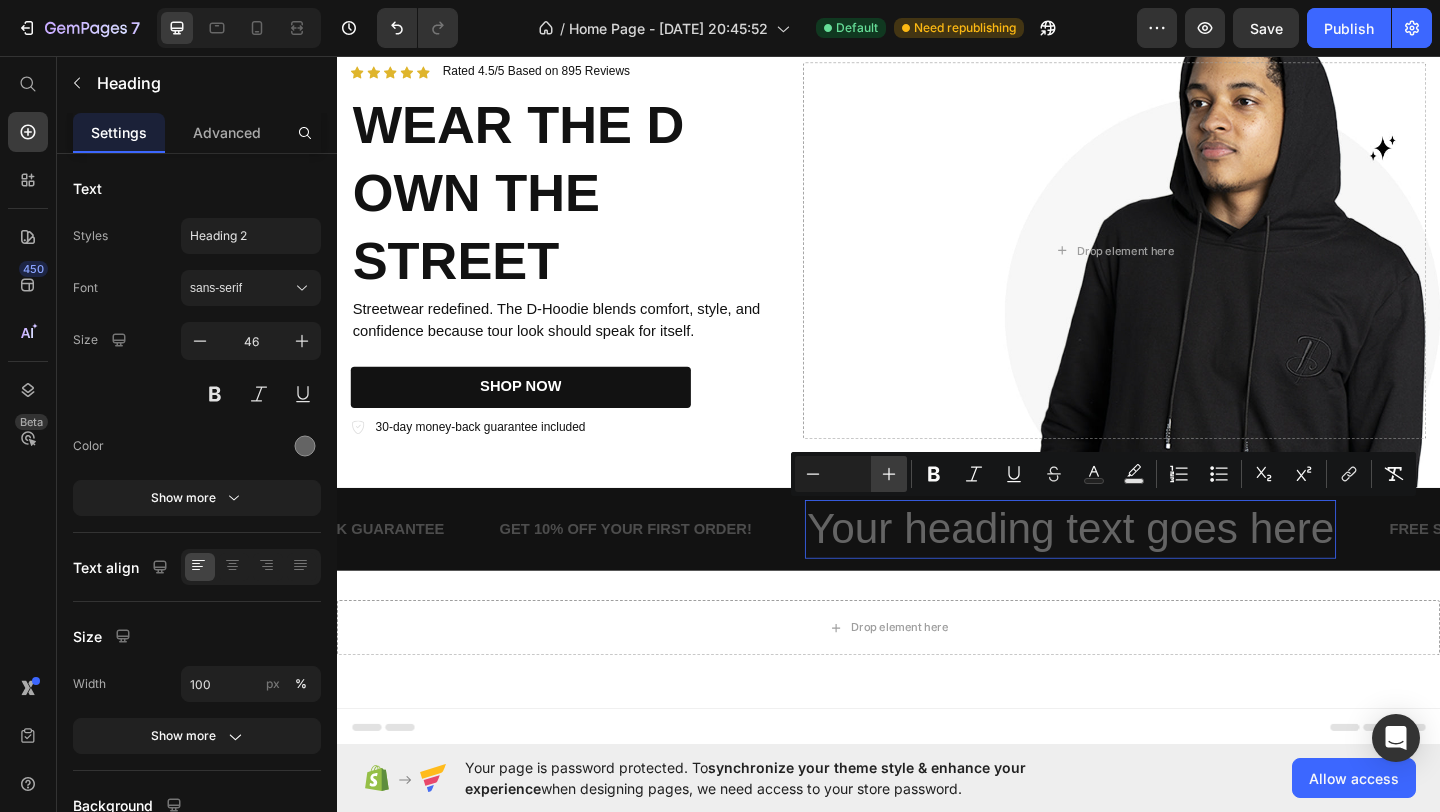 scroll, scrollTop: 82, scrollLeft: 0, axis: vertical 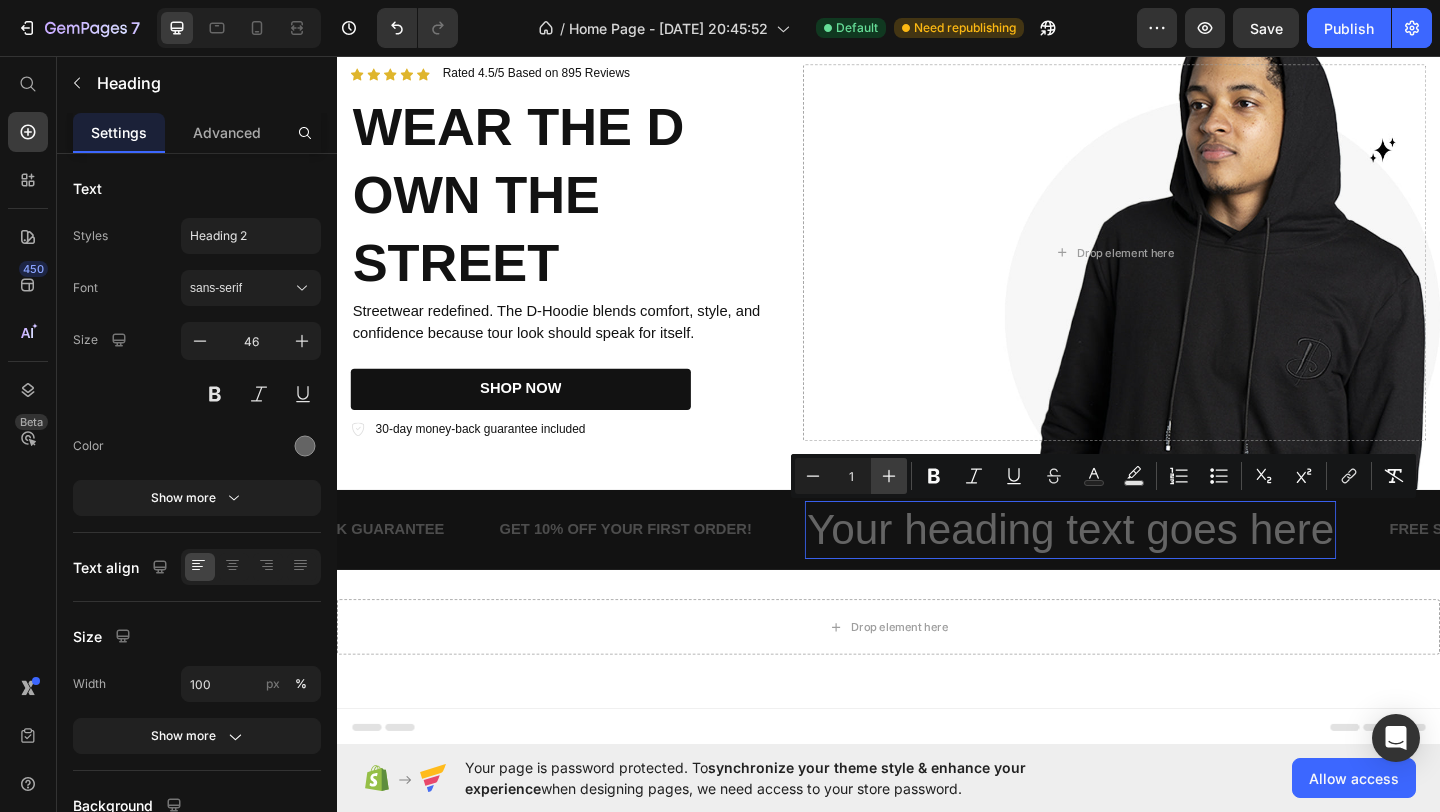 type on "1" 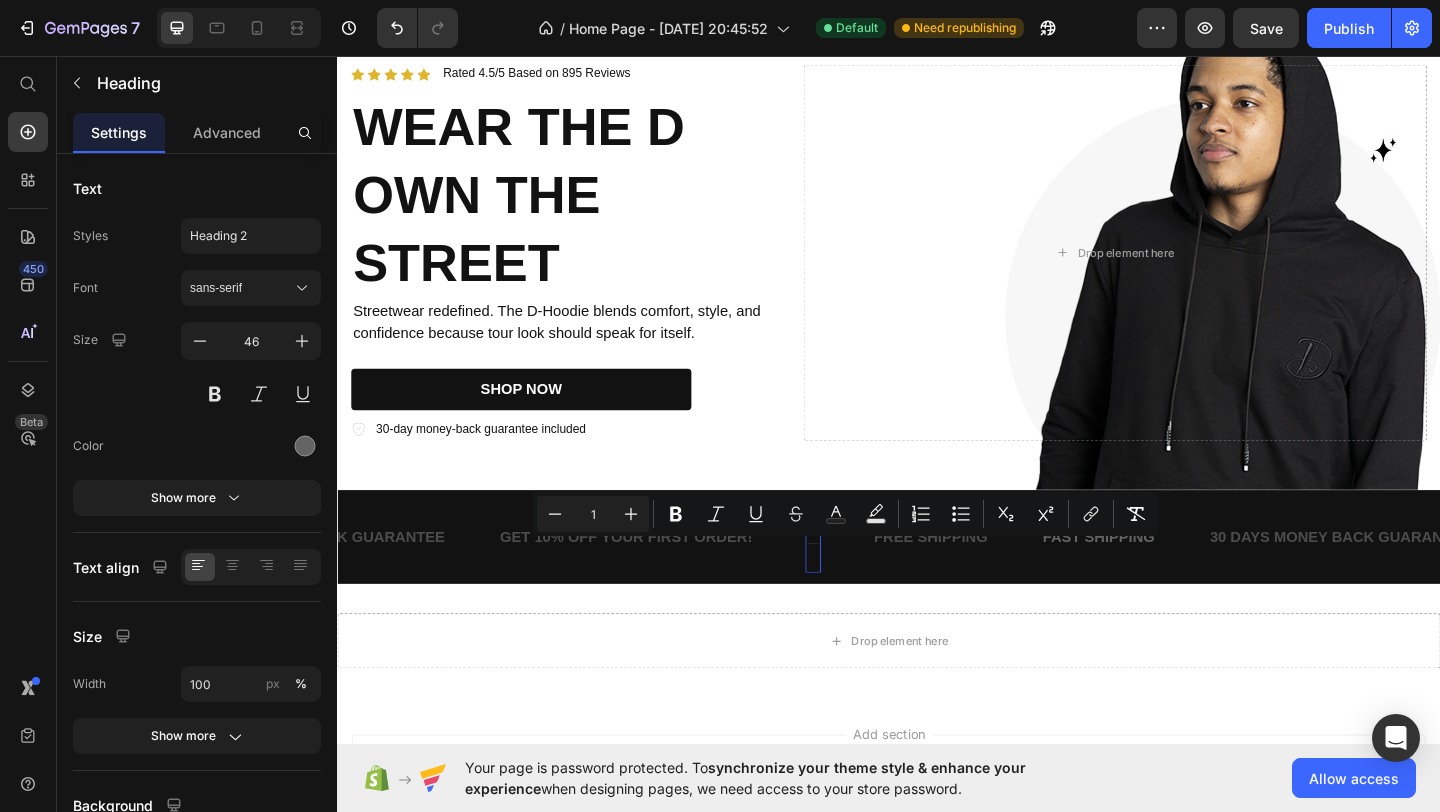 click on "Your heading text goes here" at bounding box center [854, 579] 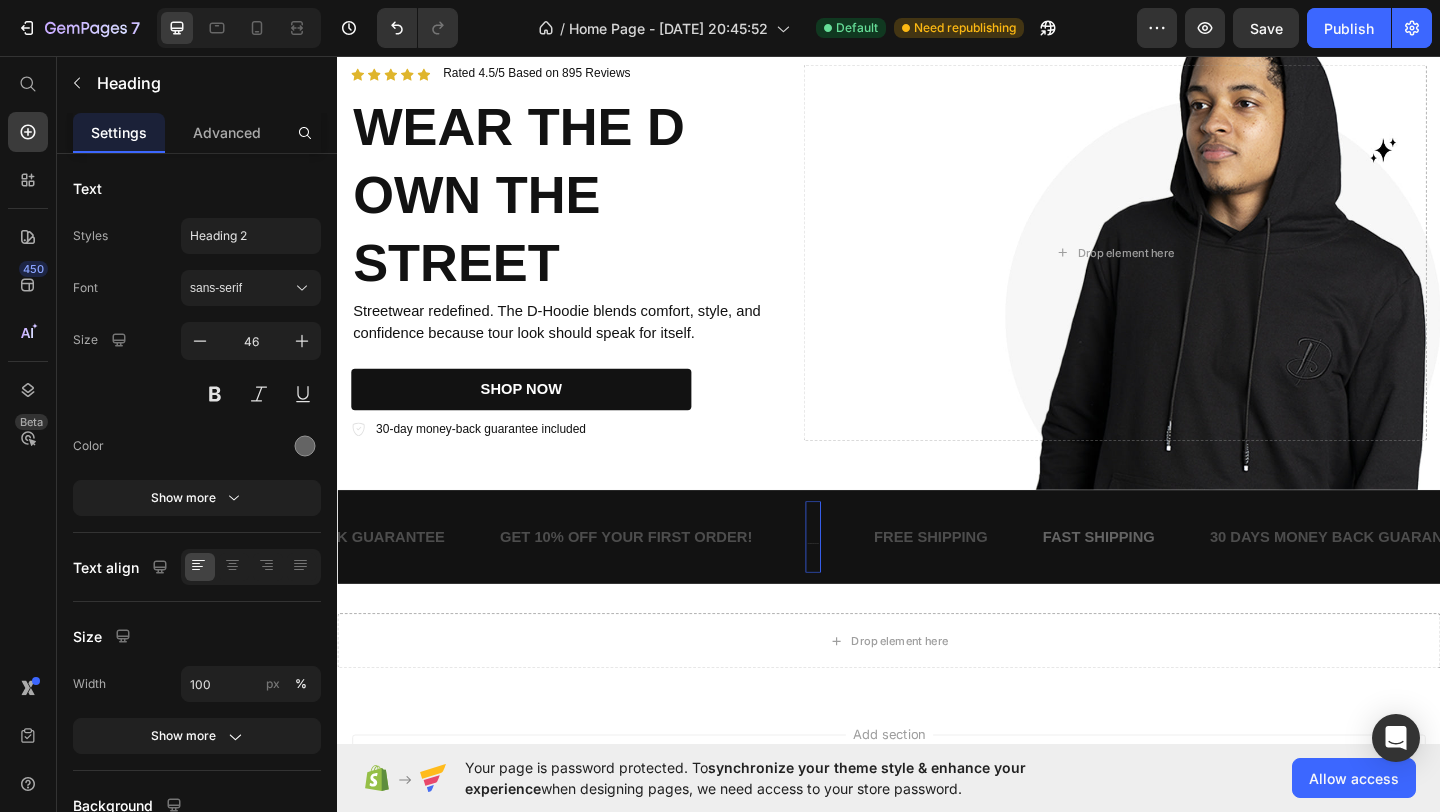 click on "Your heading text goes here" at bounding box center [854, 579] 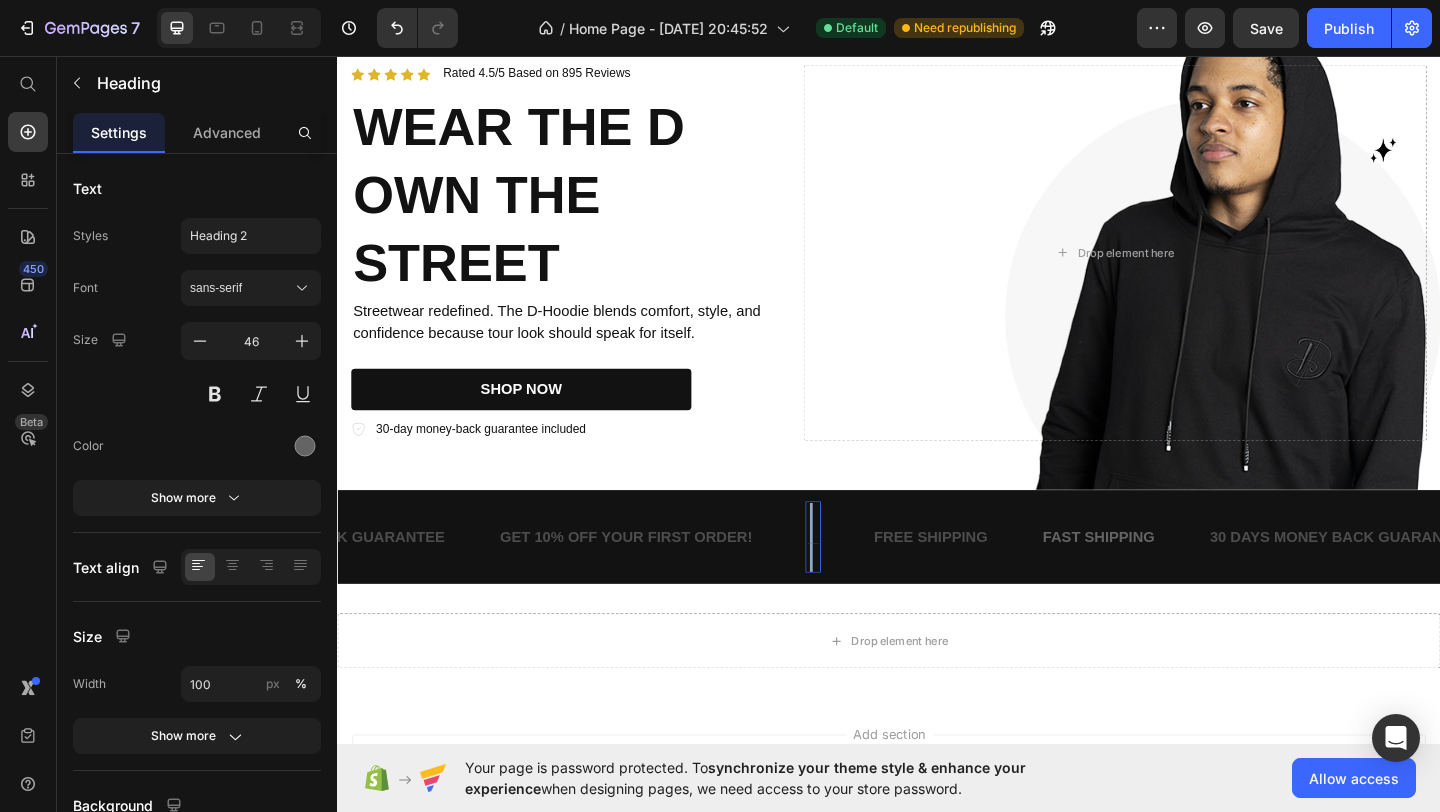 click on "Your heading text goes here" at bounding box center [854, 579] 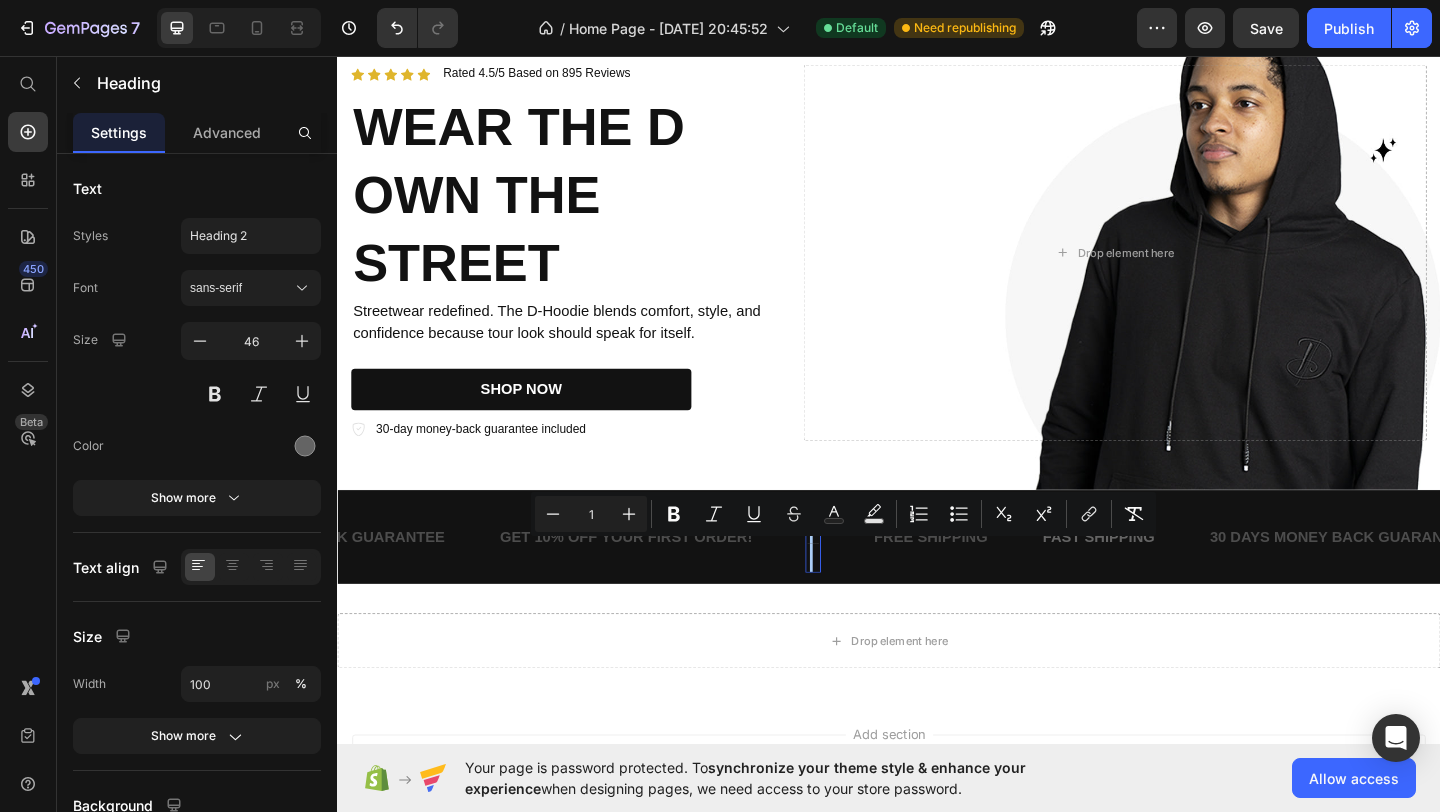click on "1" at bounding box center (591, 514) 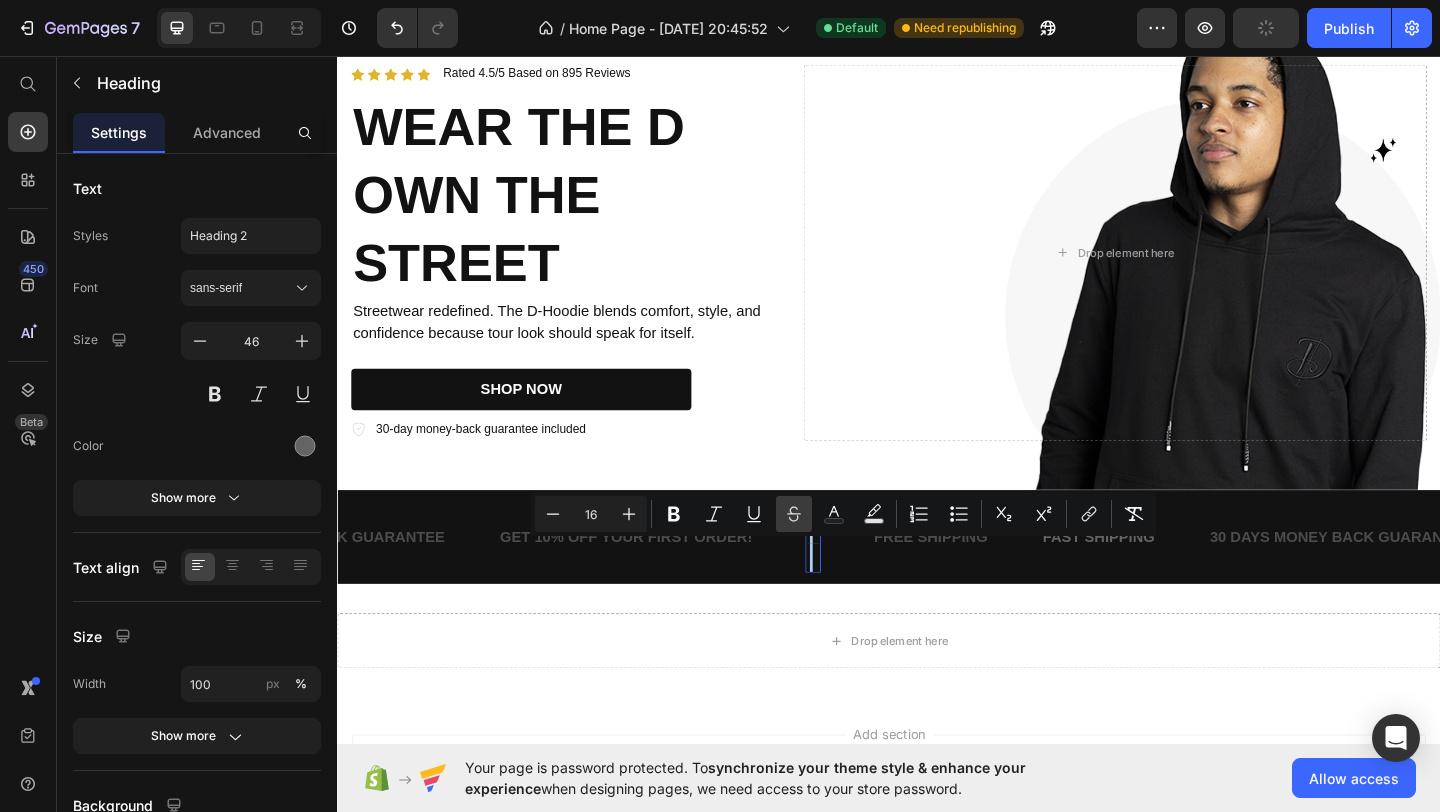 type on "16" 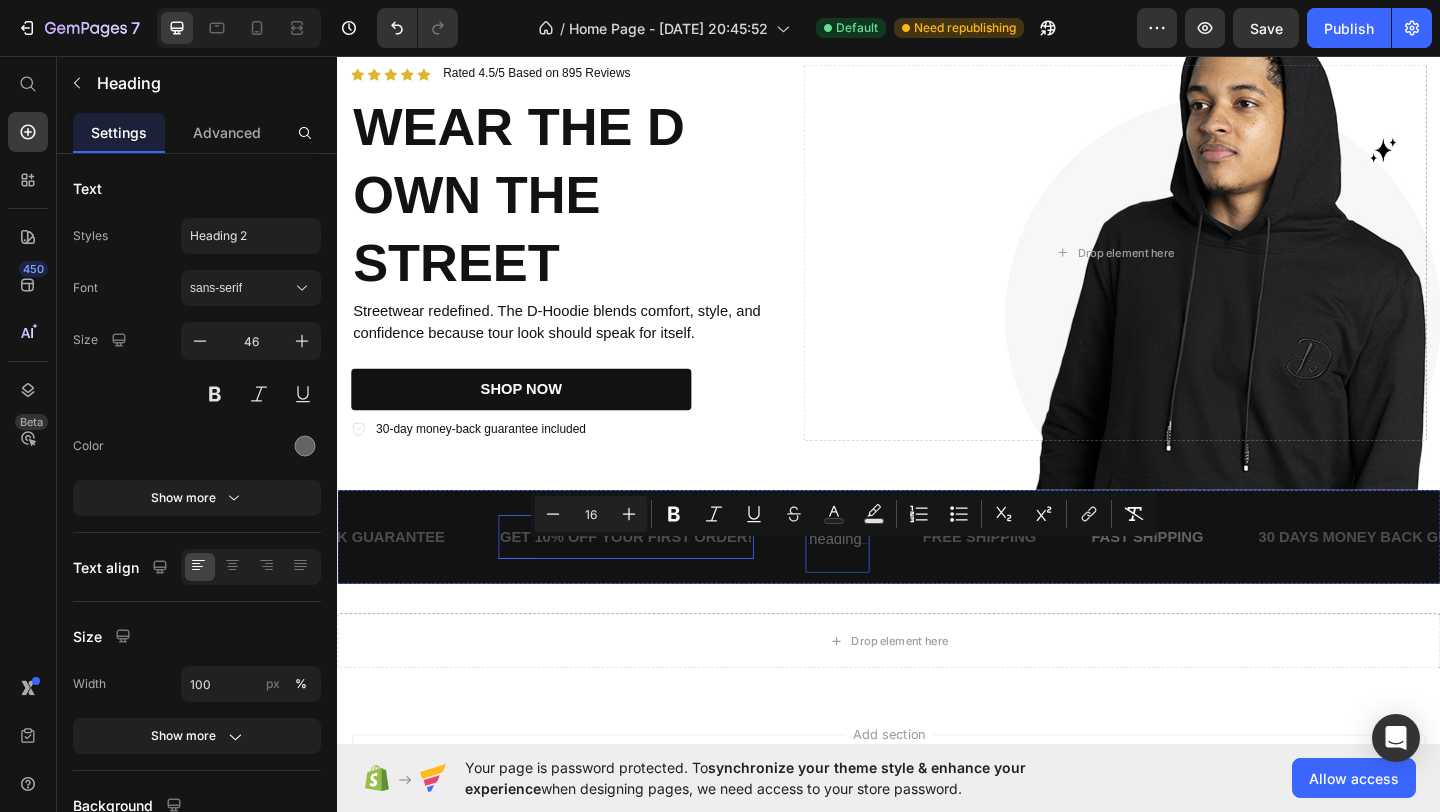 click on "GET 10% OFF YOUR FIRST ORDER!" at bounding box center (651, 579) 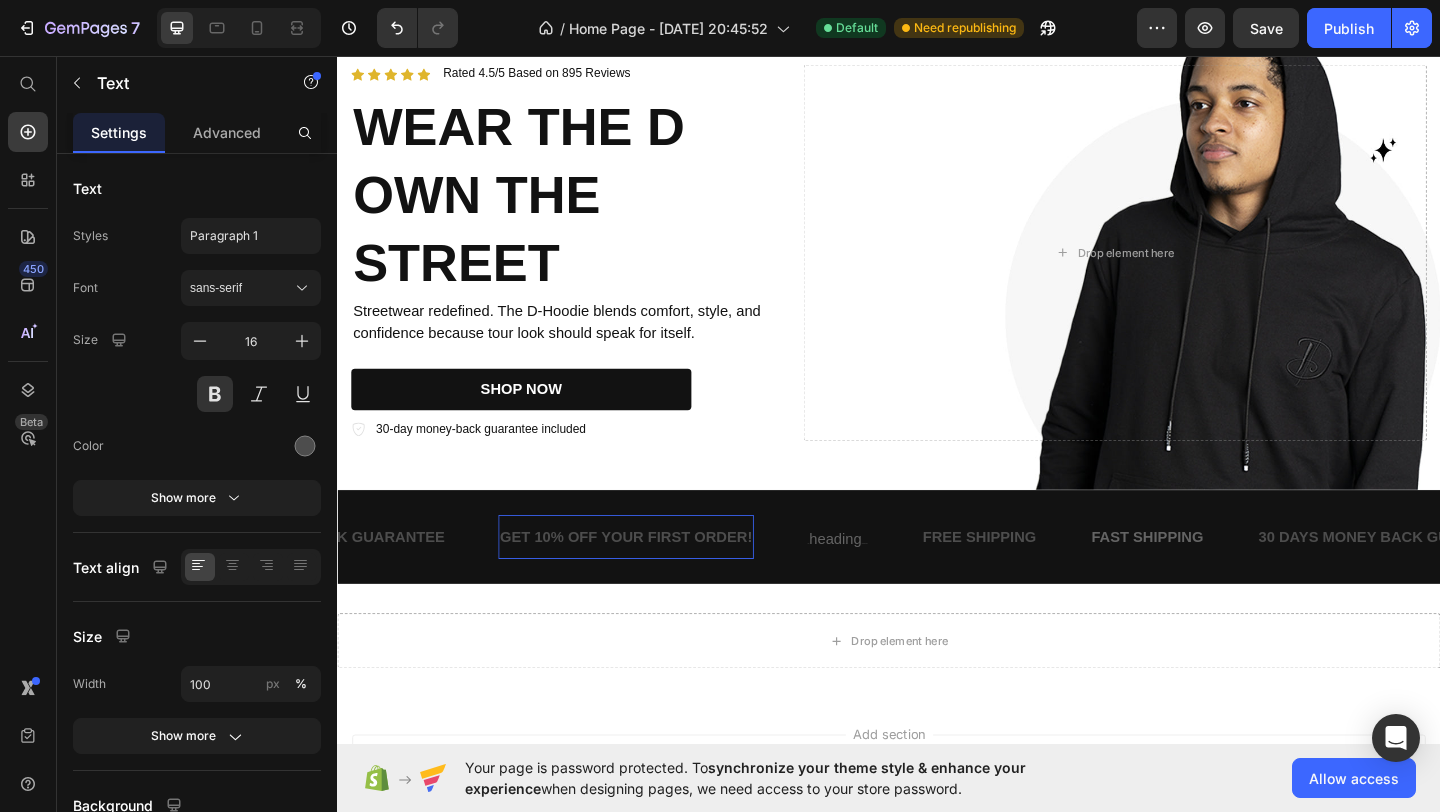 click on "GET 10% OFF YOUR FIRST ORDER!" at bounding box center [651, 579] 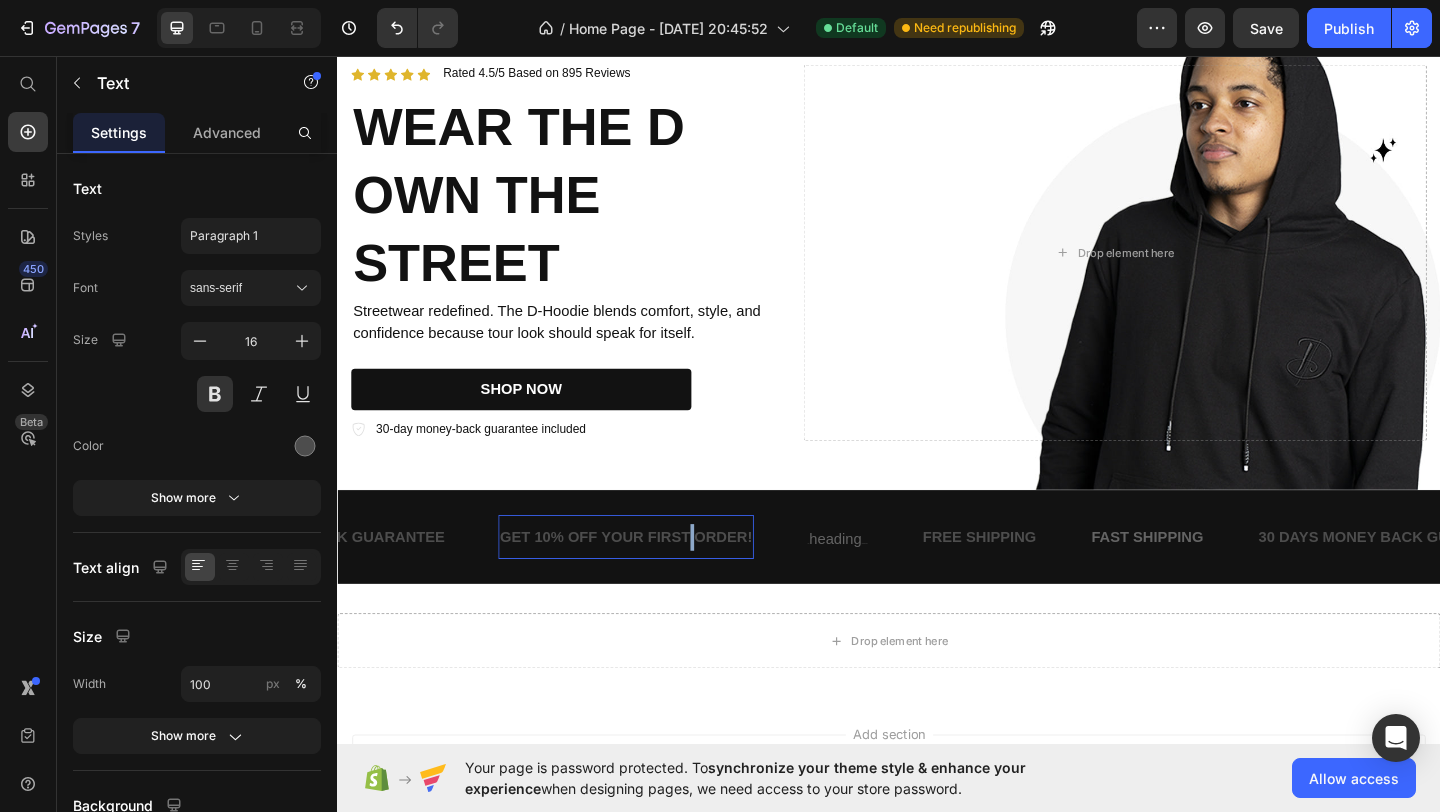 click on "GET 10% OFF YOUR FIRST ORDER!" at bounding box center (651, 579) 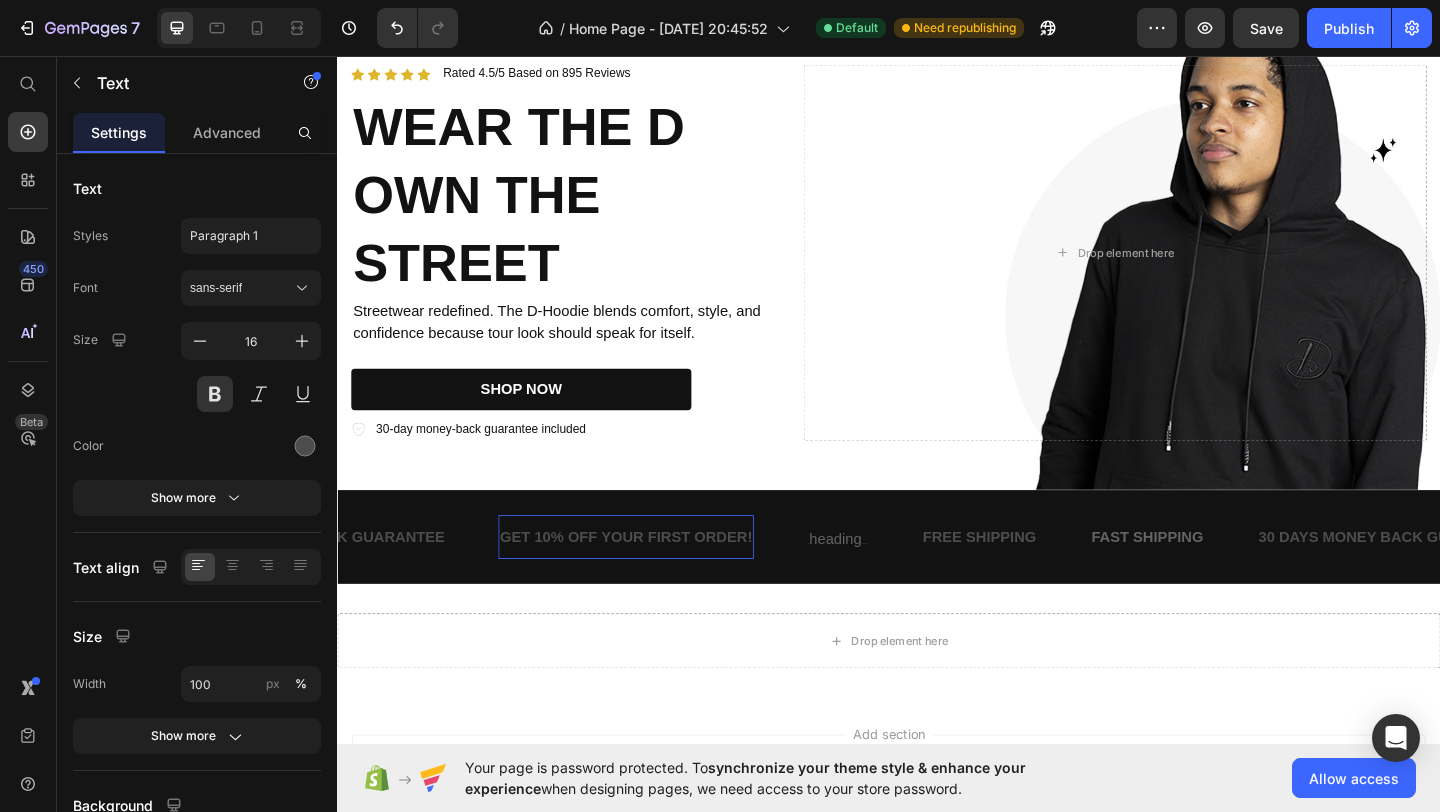 drag, startPoint x: 723, startPoint y: 583, endPoint x: 657, endPoint y: 583, distance: 66 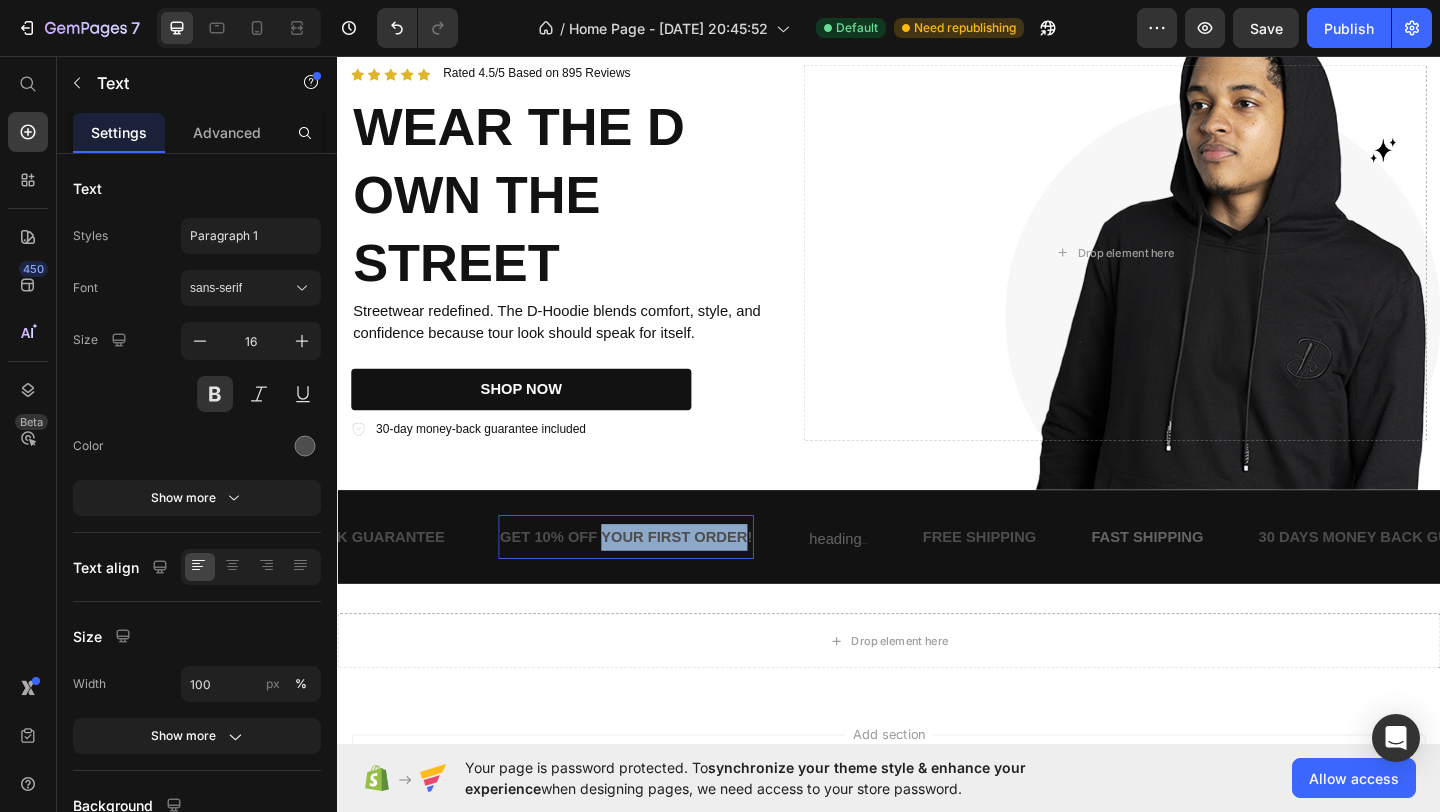 drag, startPoint x: 657, startPoint y: 583, endPoint x: 744, endPoint y: 582, distance: 87.005745 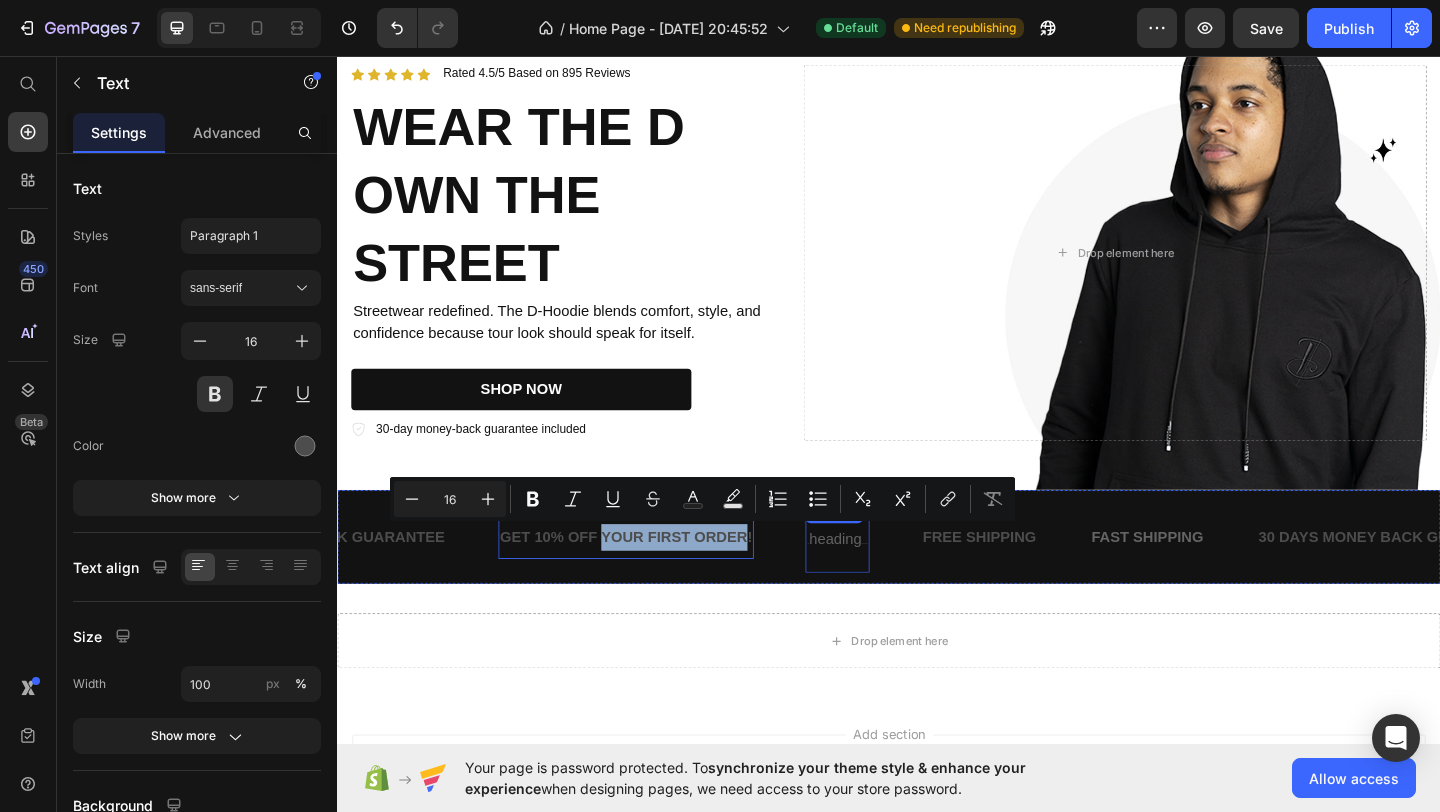click on "⁠⁠⁠⁠⁠⁠⁠ Your  heading  text goes here" at bounding box center [880, 579] 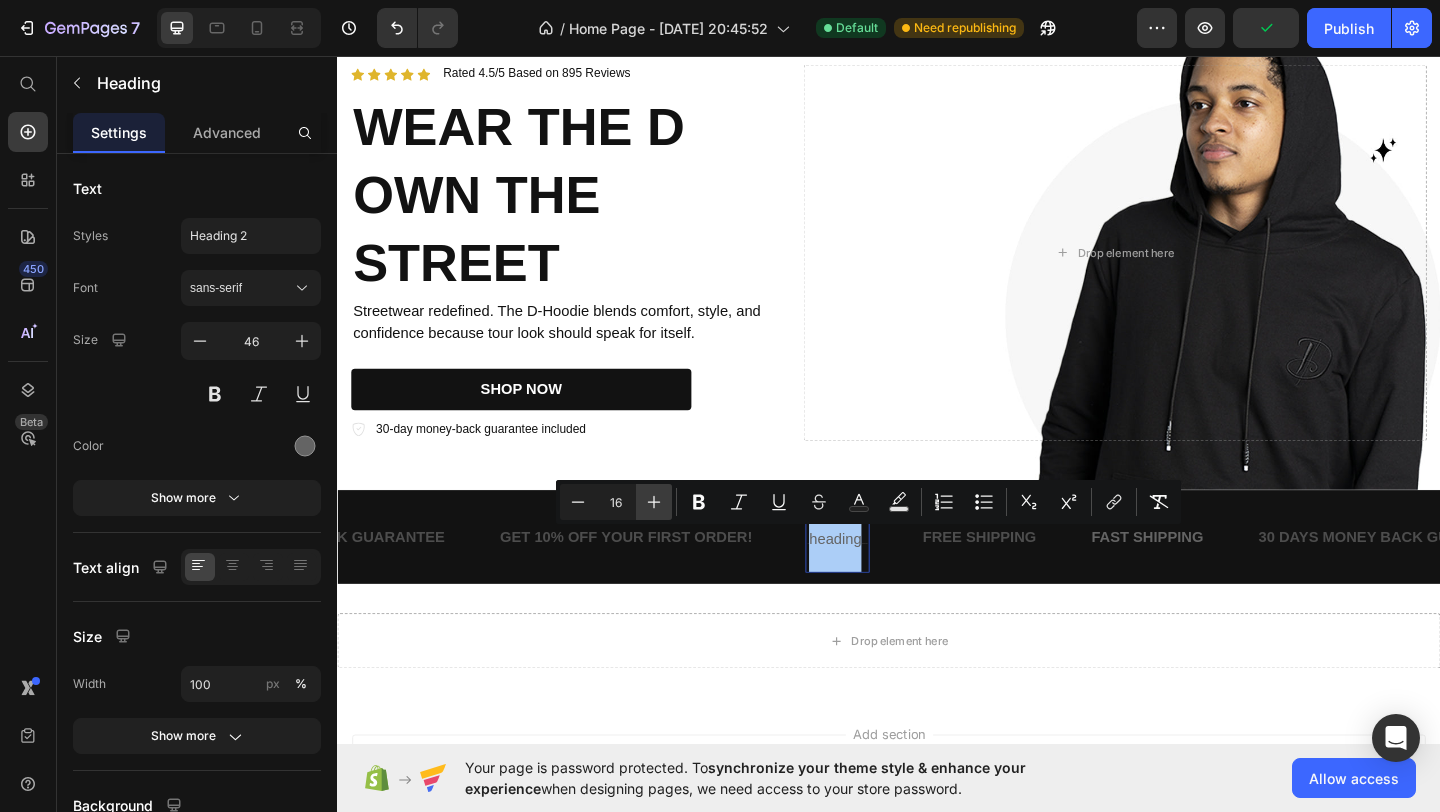 click on "Plus" at bounding box center (654, 502) 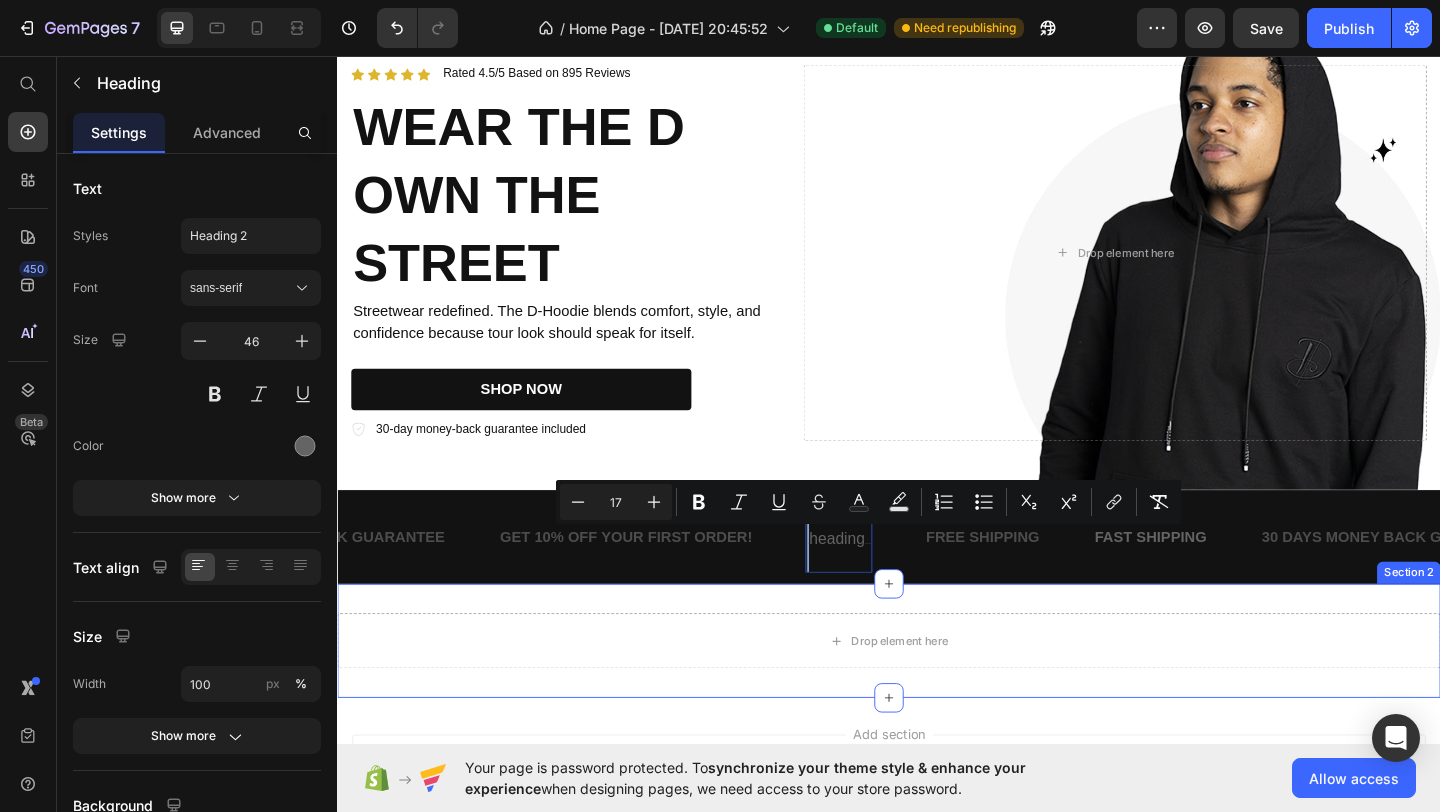 type on "16" 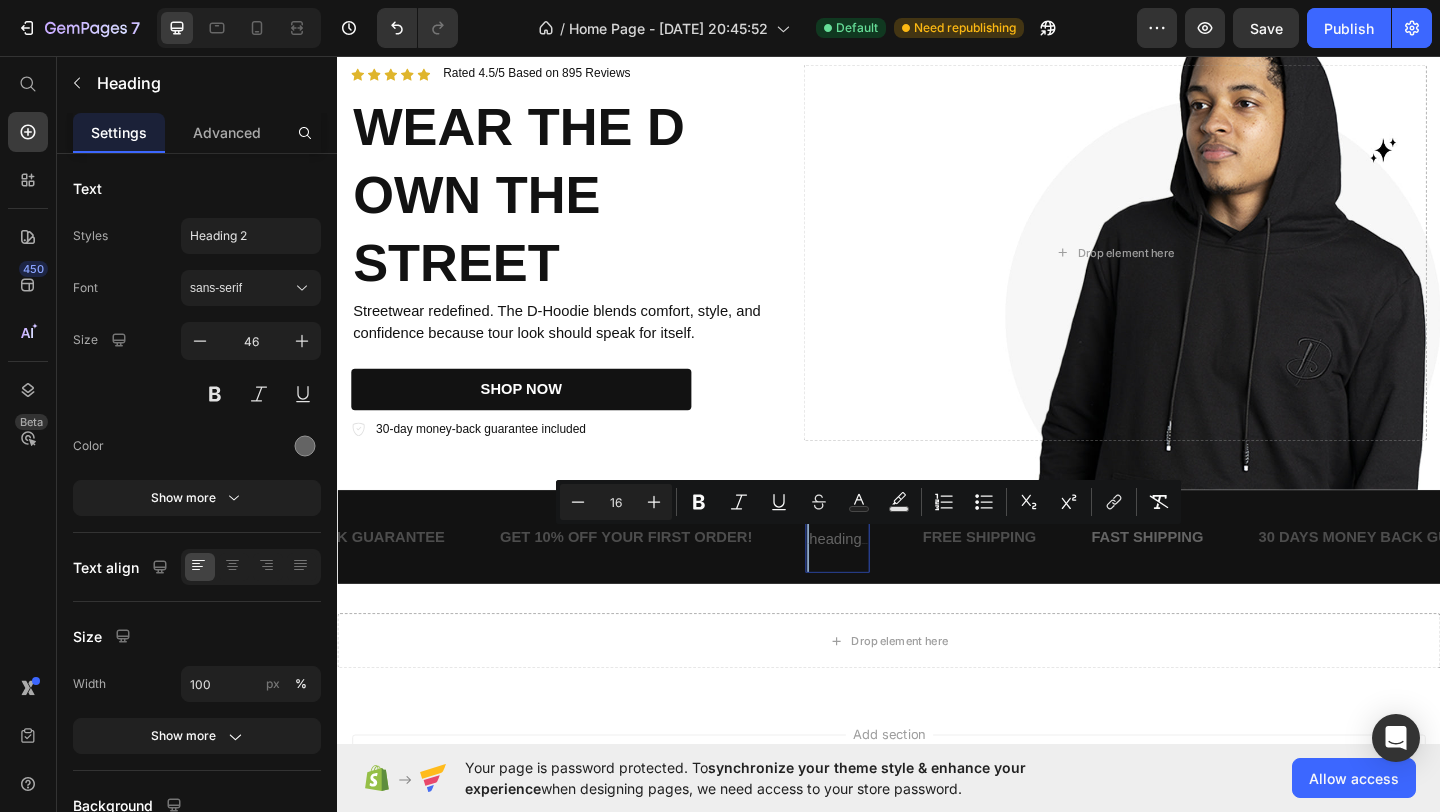 click on "Your  heading  text goes here" at bounding box center [880, 579] 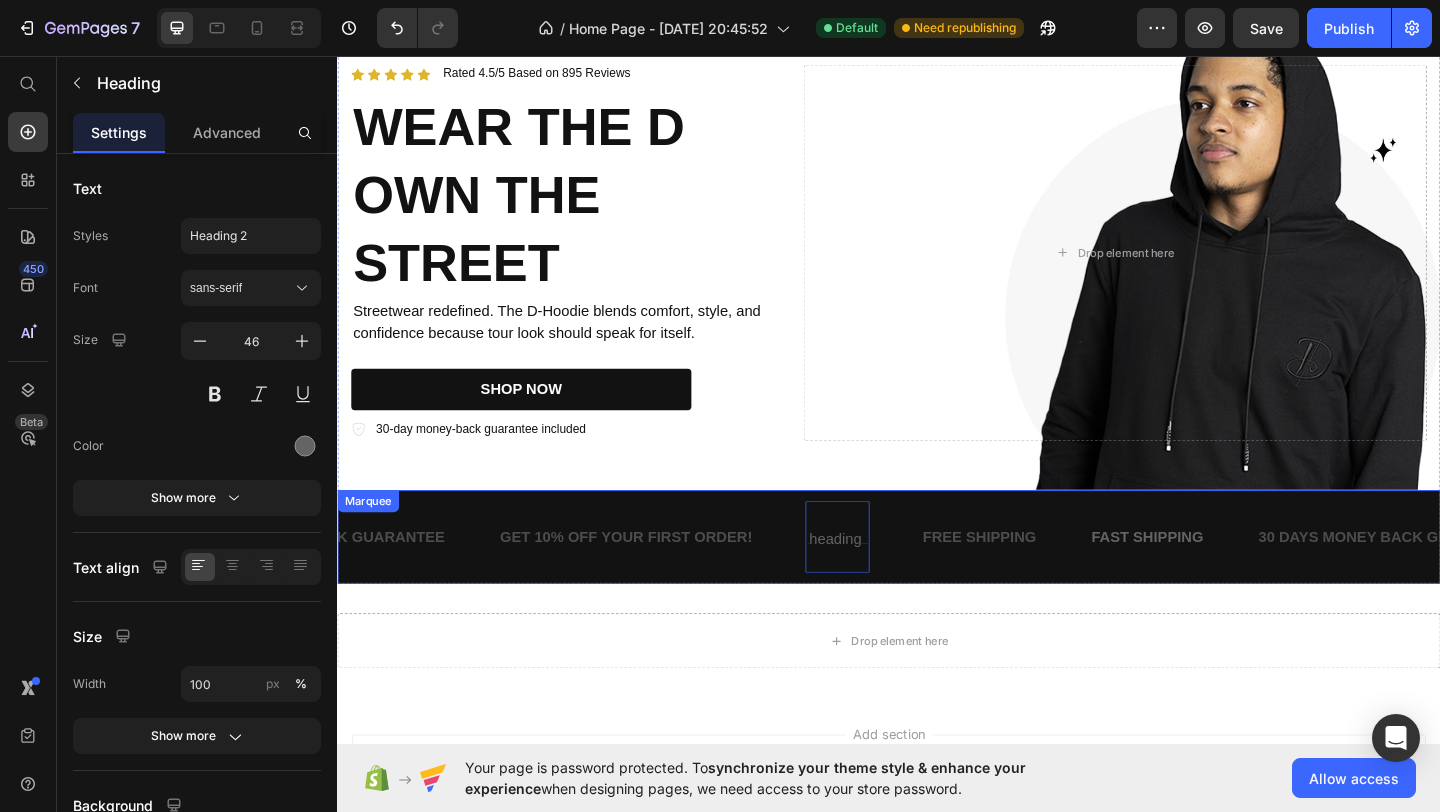 click on "Your  heading  text goes here Heading   0" at bounding box center [908, 579] 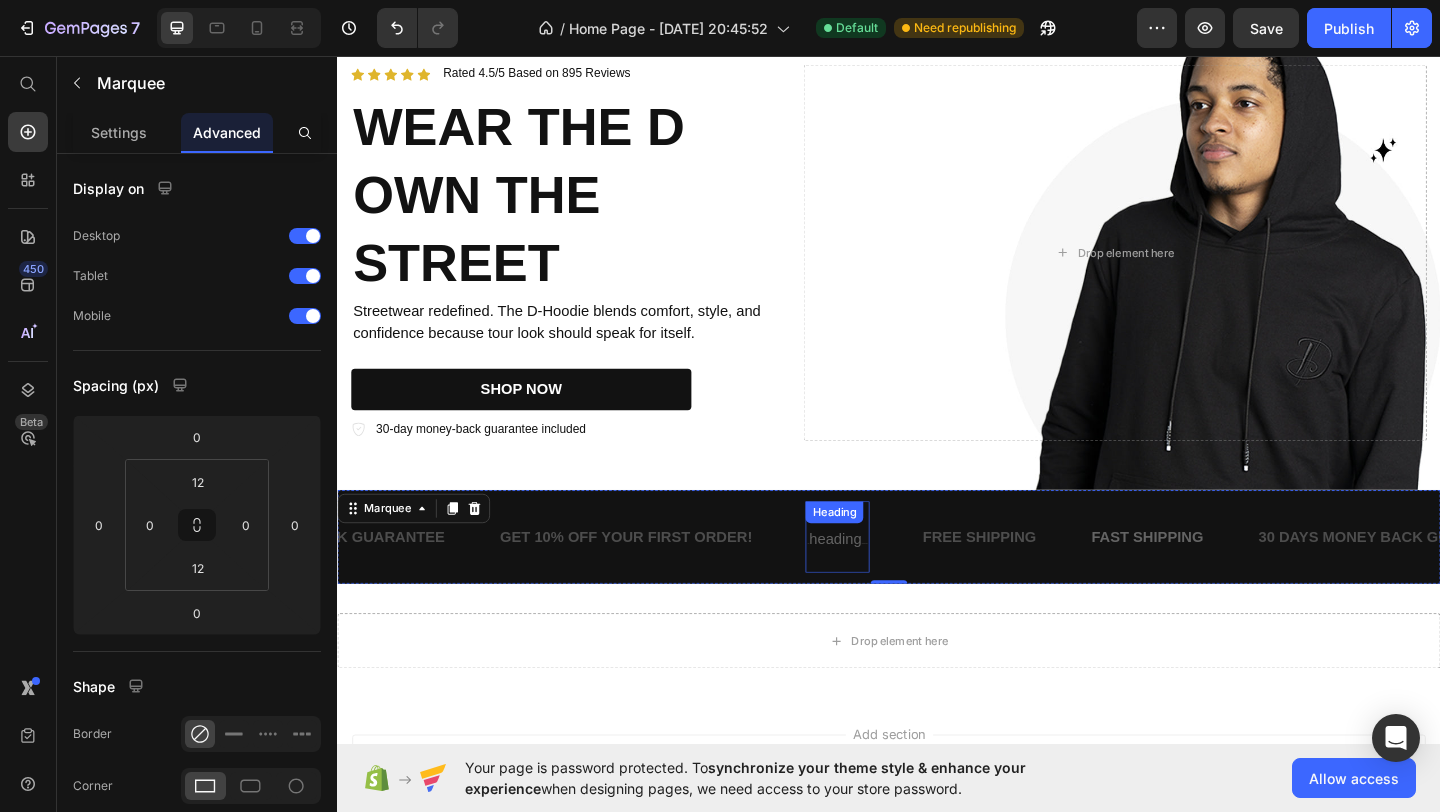 click on "heading" at bounding box center [878, 581] 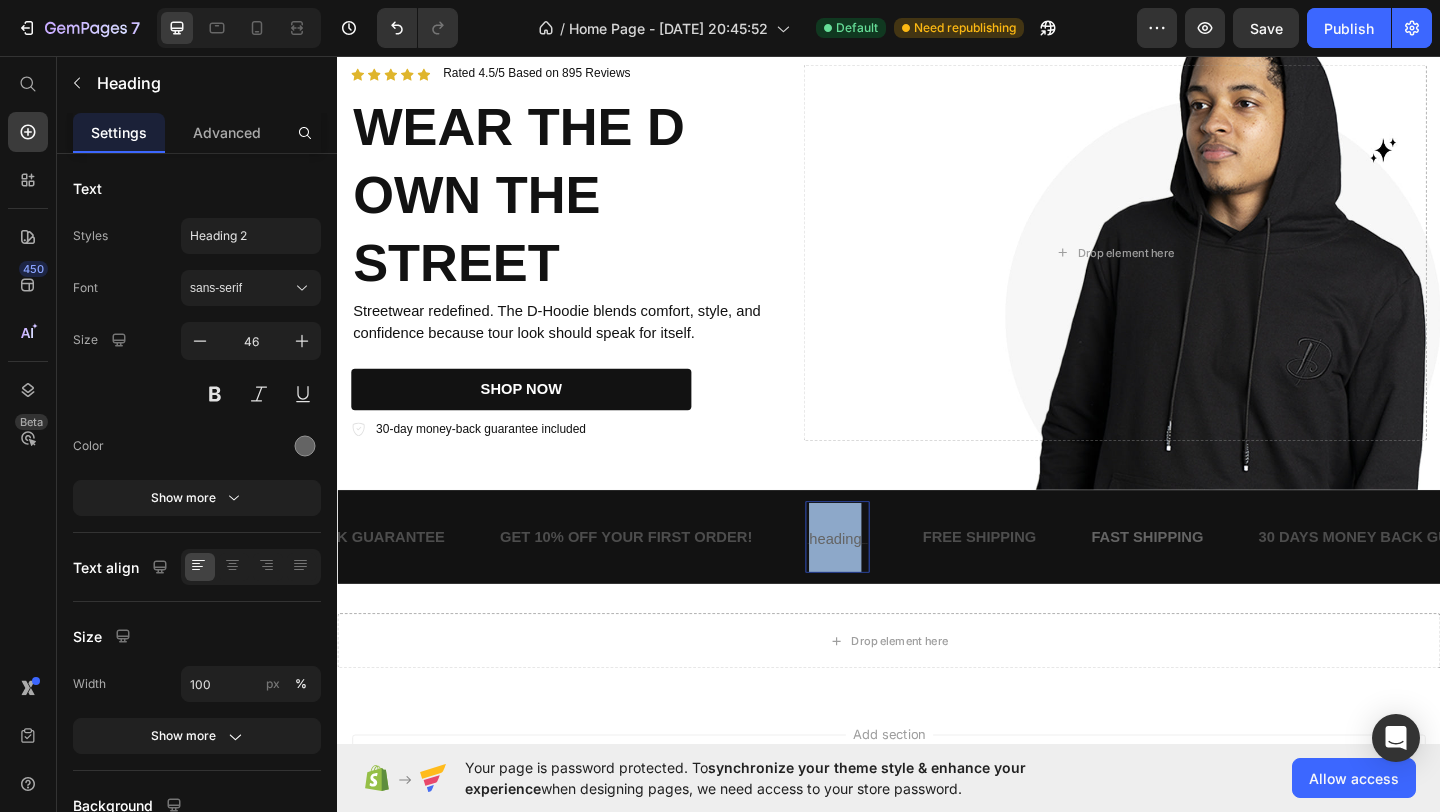 click on "heading" at bounding box center (878, 581) 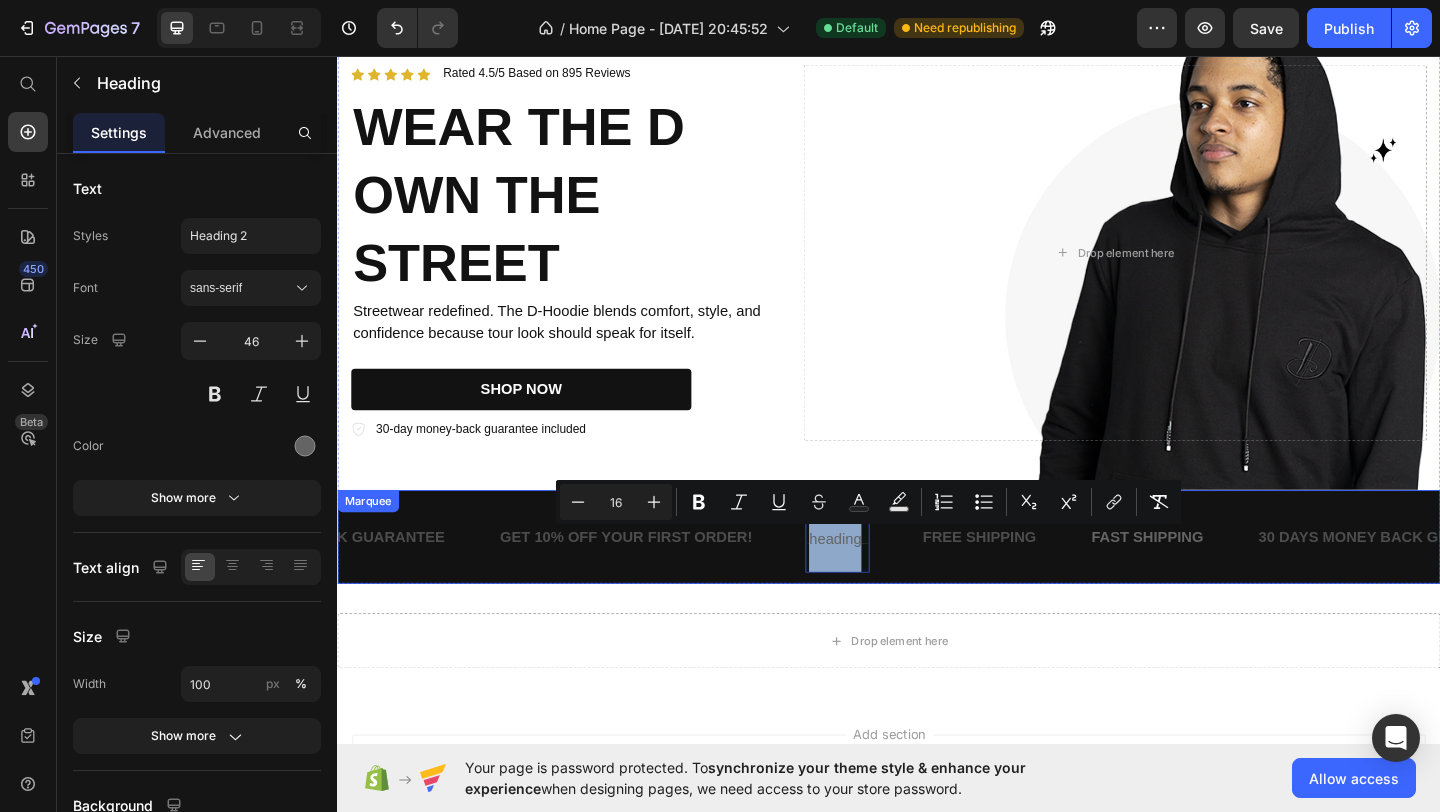 click on "FREE SHIPPING Text FAST SHIPPING  Text 30 DAYS MONEY BACK GUARANTEE Text GET 10% OFF YOUR FIRST ORDER!  Text Your  heading  text goes here Heading   0 FREE SHIPPING Text FAST SHIPPING  Text 30 DAYS MONEY BACK GUARANTEE Text GET 10% OFF YOUR FIRST ORDER!  Text Your  heading  text goes here Heading   0 FREE SHIPPING Text FAST SHIPPING  Text 30 DAYS MONEY BACK GUARANTEE Text GET 10% OFF YOUR FIRST ORDER!  Text Your  heading  text goes here Heading   0 FREE SHIPPING Text FAST SHIPPING  Text 30 DAYS MONEY BACK GUARANTEE Text GET 10% OFF YOUR FIRST ORDER!  Text Your  heading  text goes here Heading   0 FREE SHIPPING Text FAST SHIPPING  Text 30 DAYS MONEY BACK GUARANTEE Text GET 10% OFF YOUR FIRST ORDER!  Text Your  heading  text goes here Heading   0 FREE SHIPPING Text FAST SHIPPING  Text 30 DAYS MONEY BACK GUARANTEE Text GET 10% OFF YOUR FIRST ORDER!  Text Your  heading  text goes here Heading   0 Marquee" at bounding box center [937, 579] 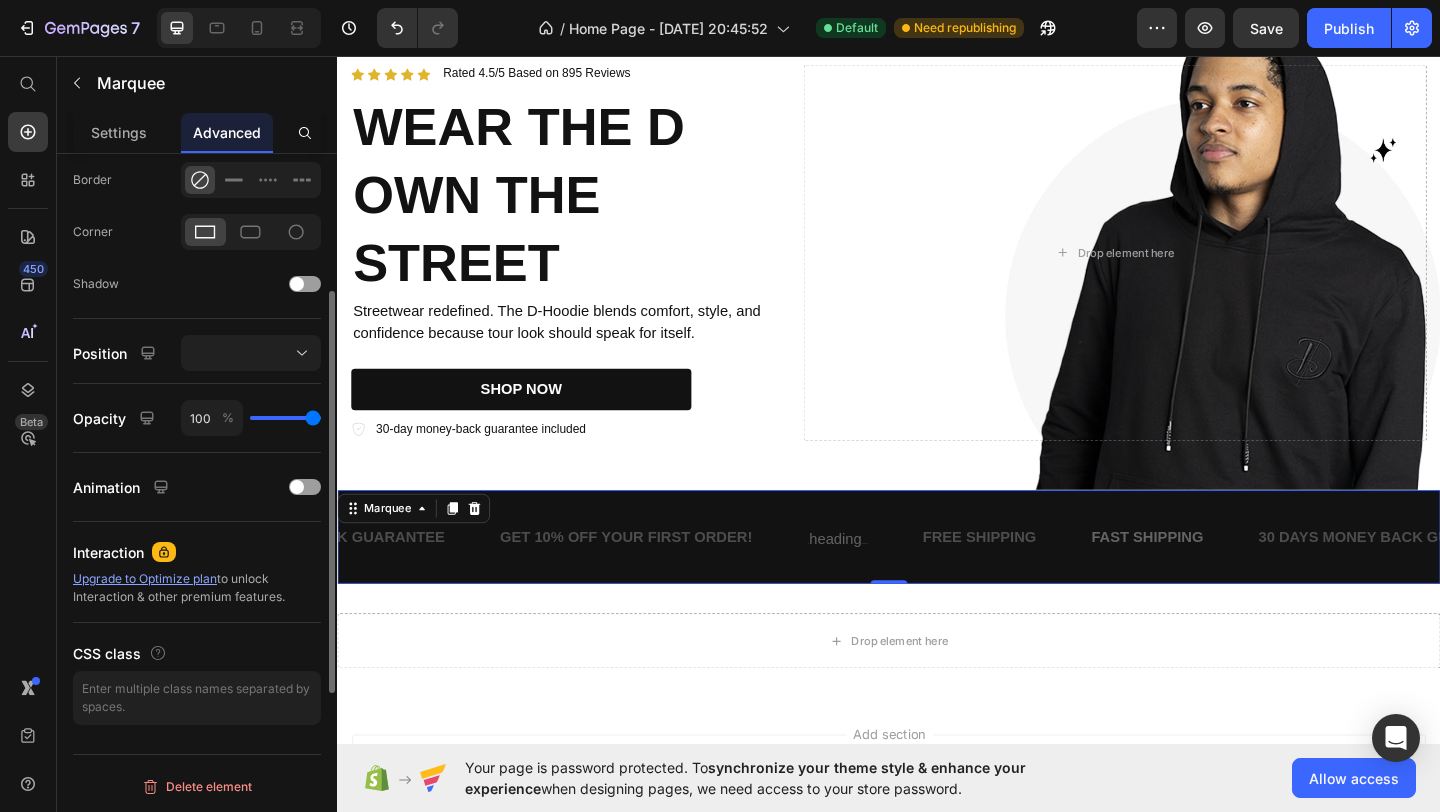 scroll, scrollTop: 0, scrollLeft: 0, axis: both 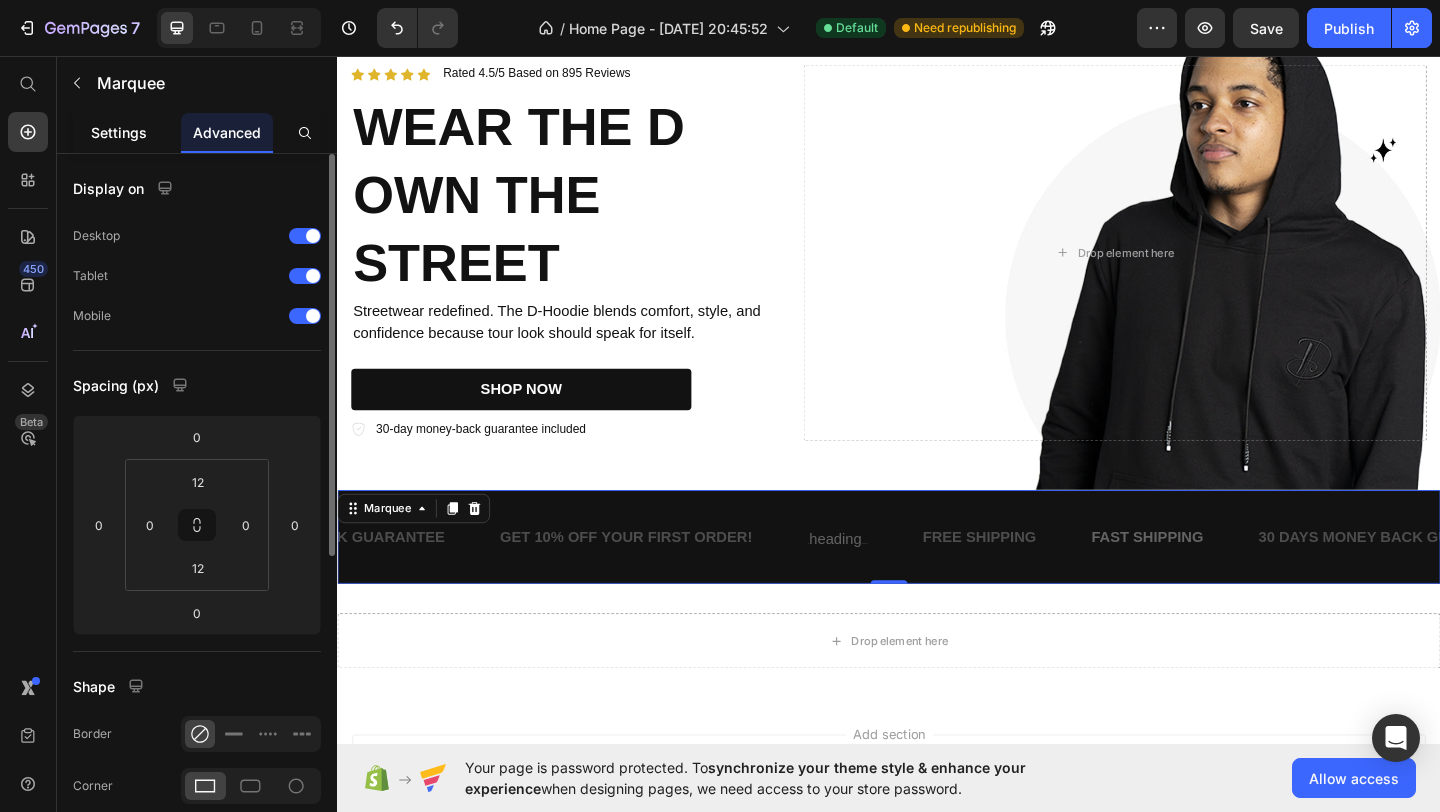 click on "Settings" at bounding box center [119, 132] 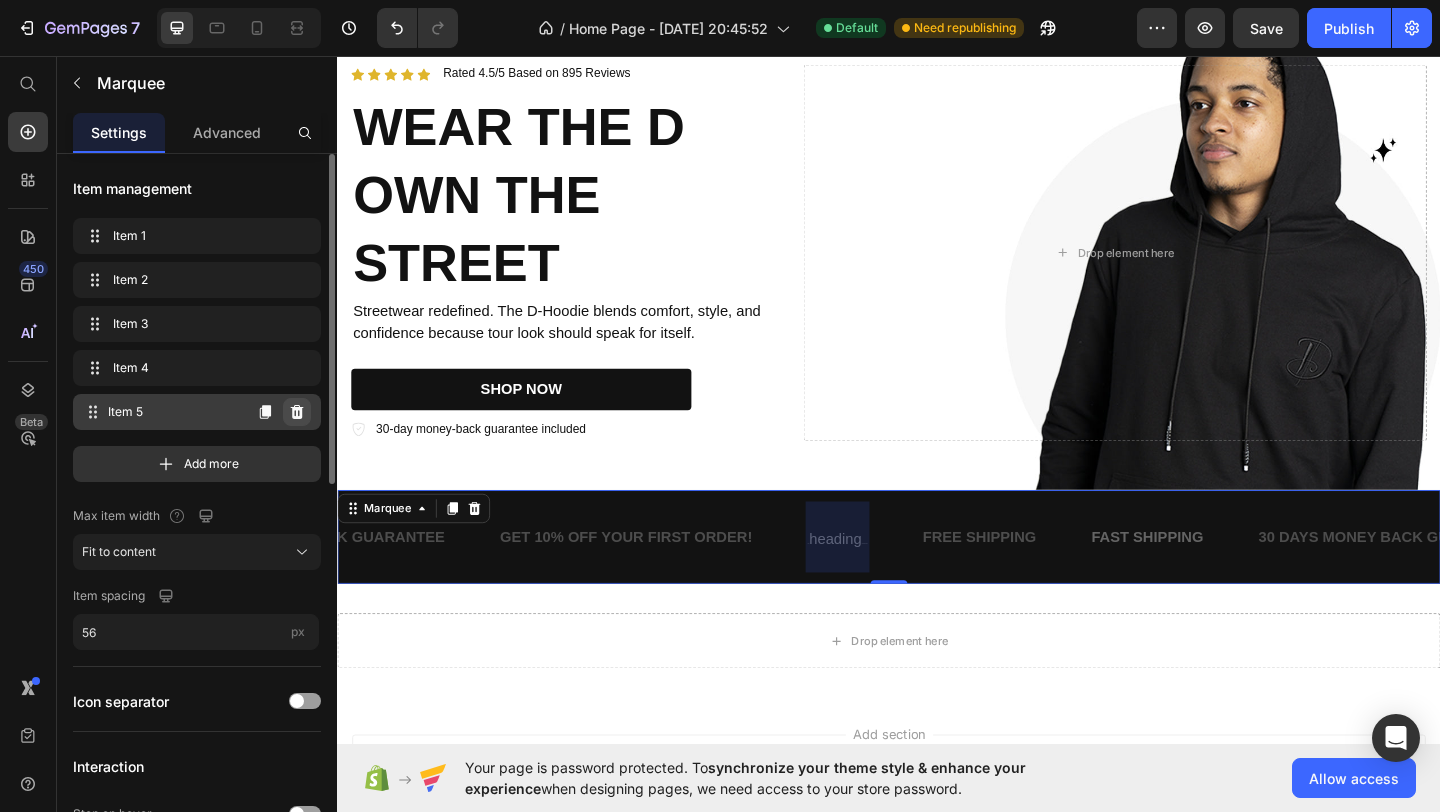 click 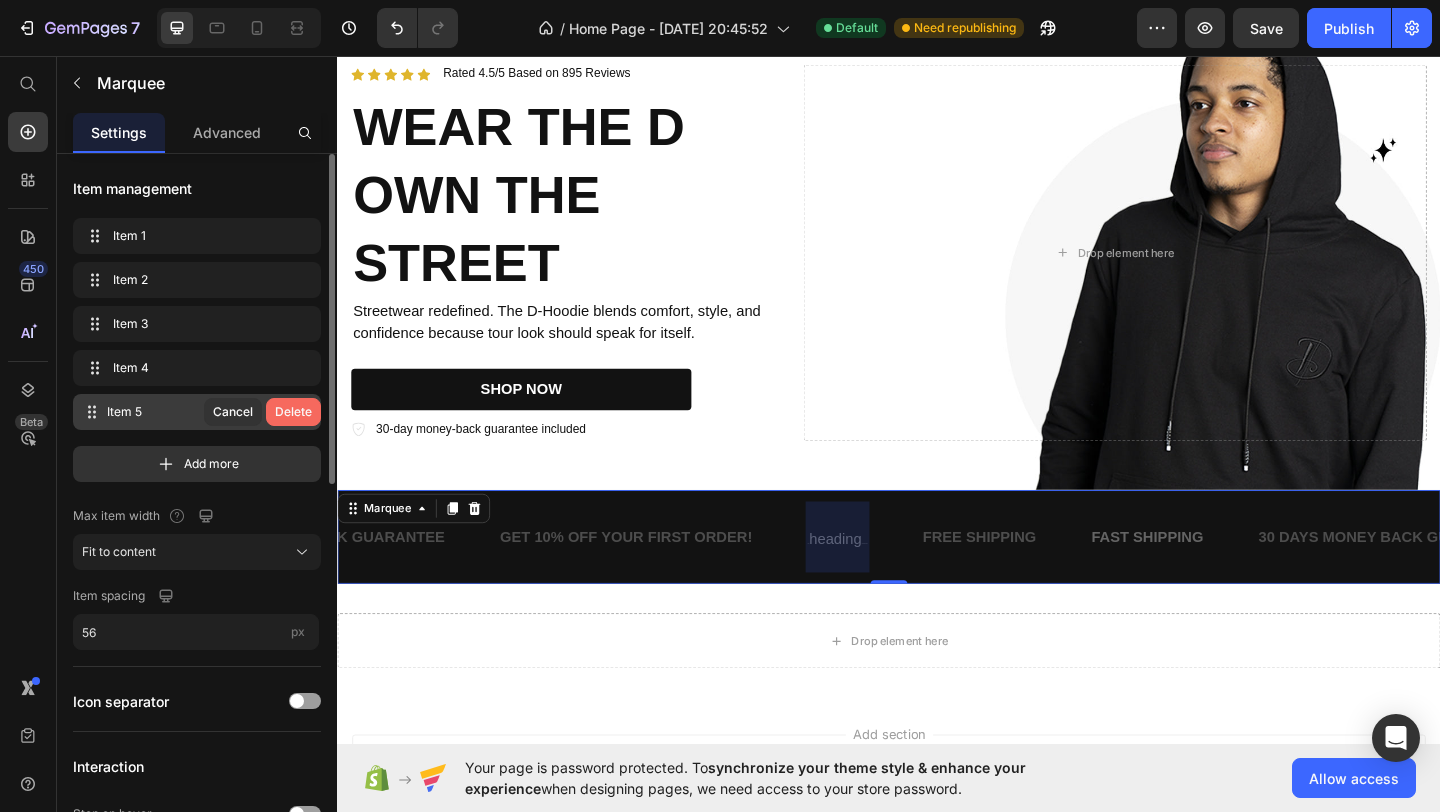 click on "Delete" at bounding box center (293, 412) 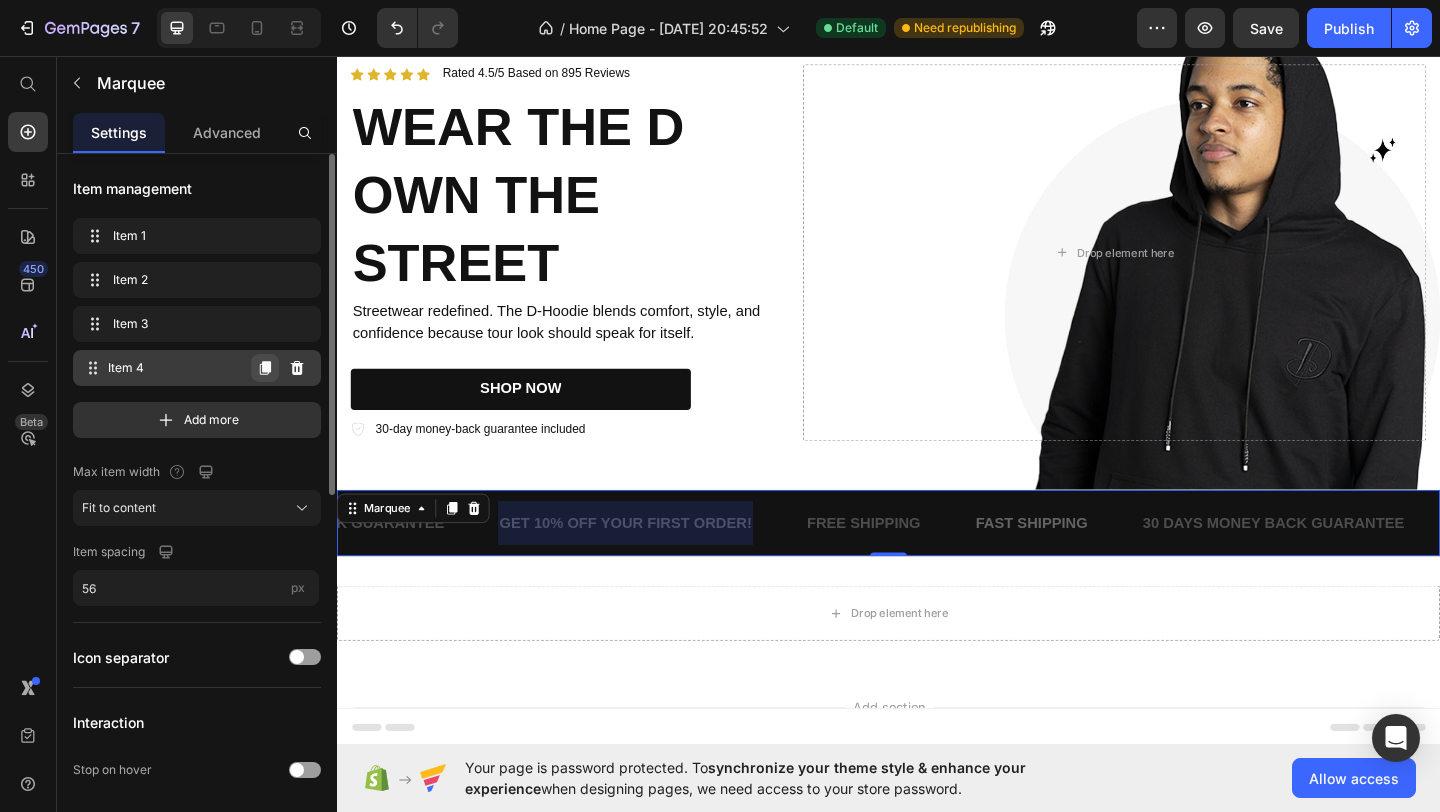 click 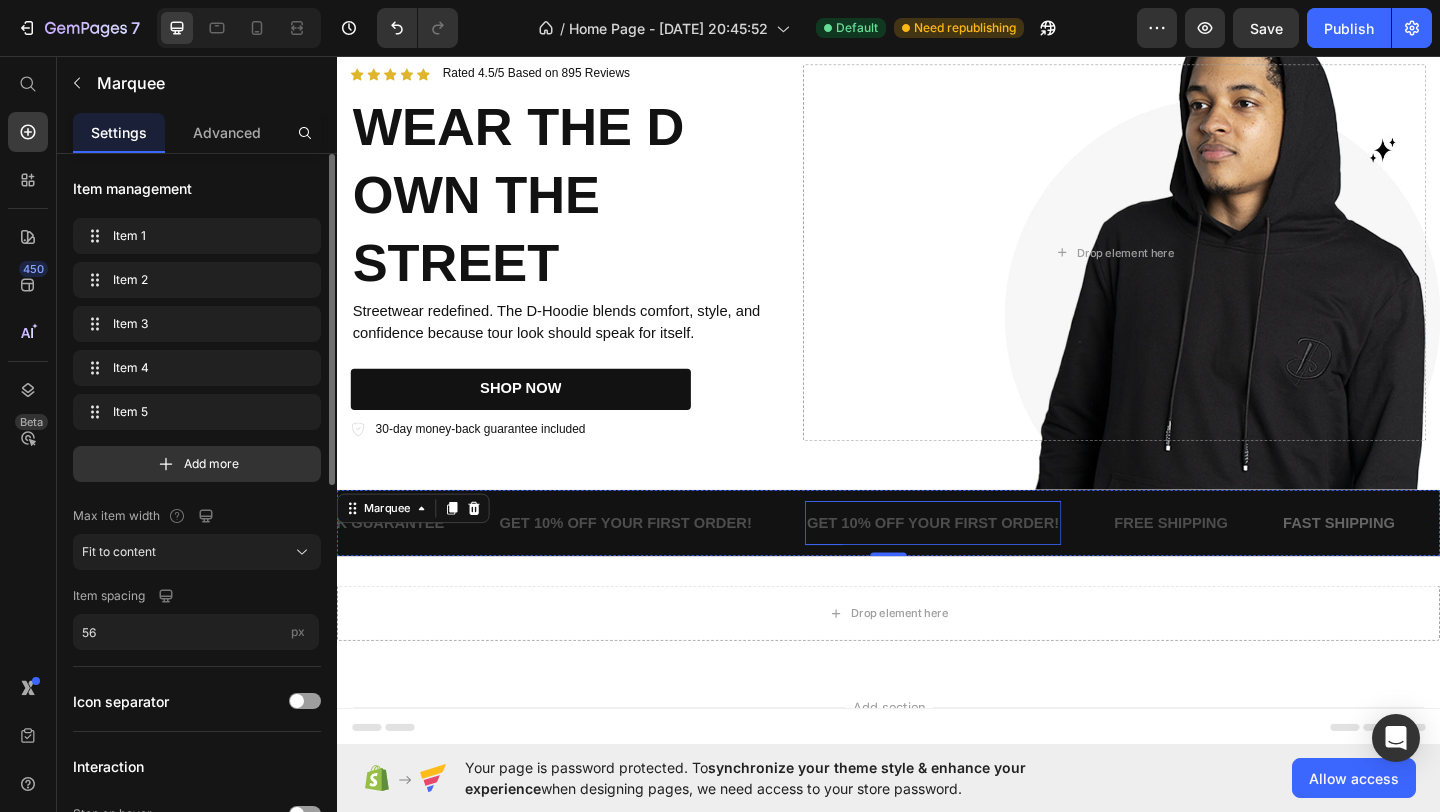 click on "GET 10% OFF YOUR FIRST ORDER!" at bounding box center (985, 564) 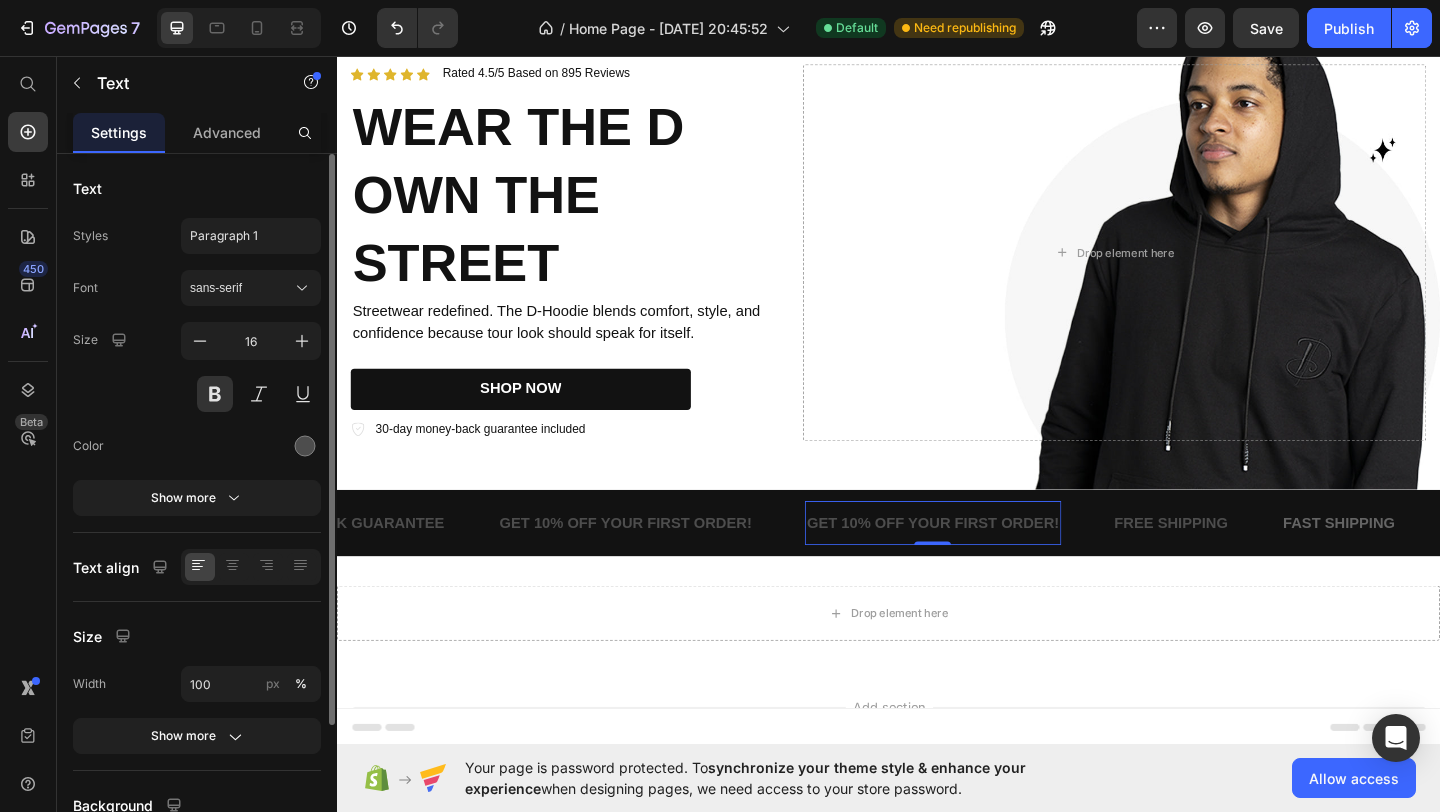 click on "GET 10% OFF YOUR FIRST ORDER!" at bounding box center (985, 564) 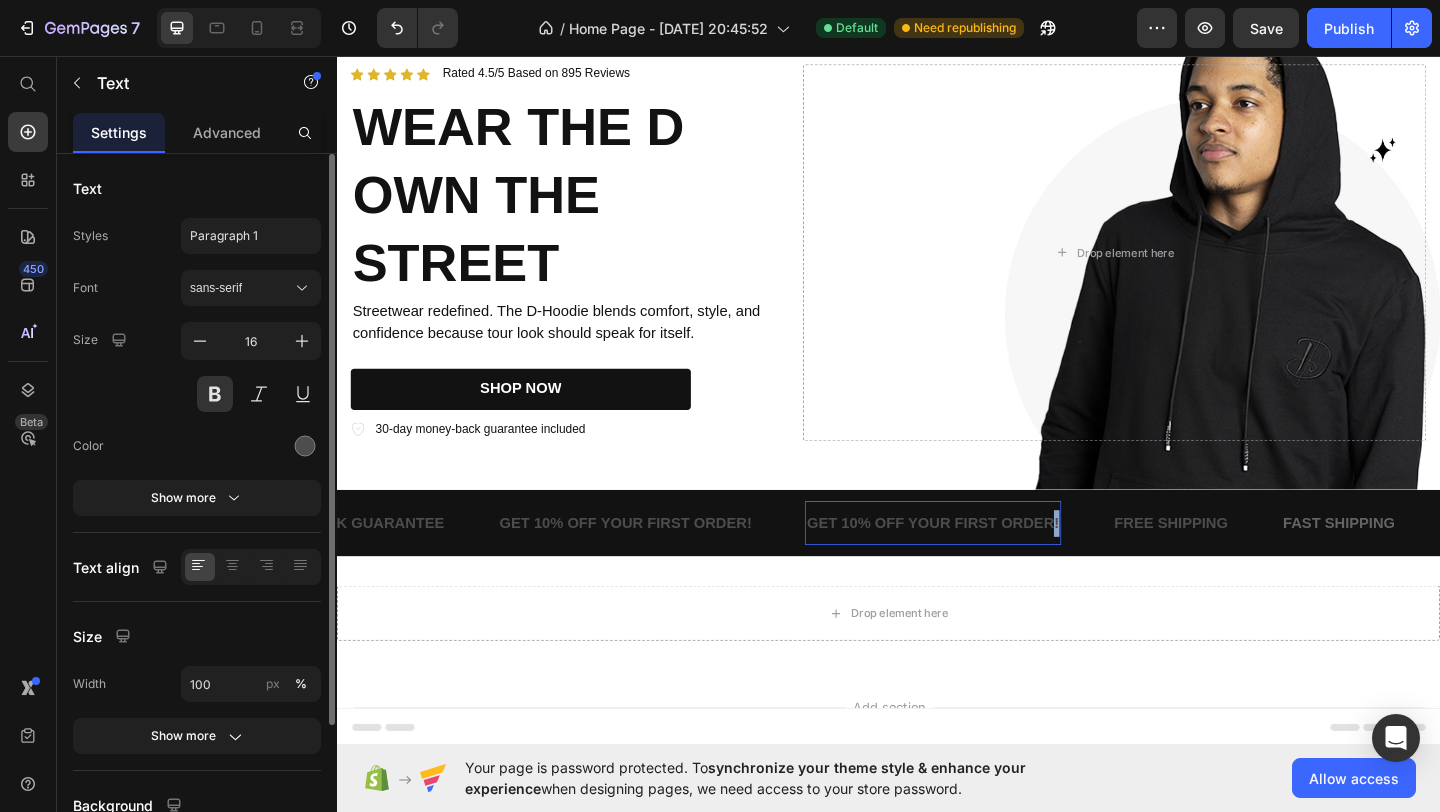 click on "GET 10% OFF YOUR FIRST ORDER!" at bounding box center [985, 564] 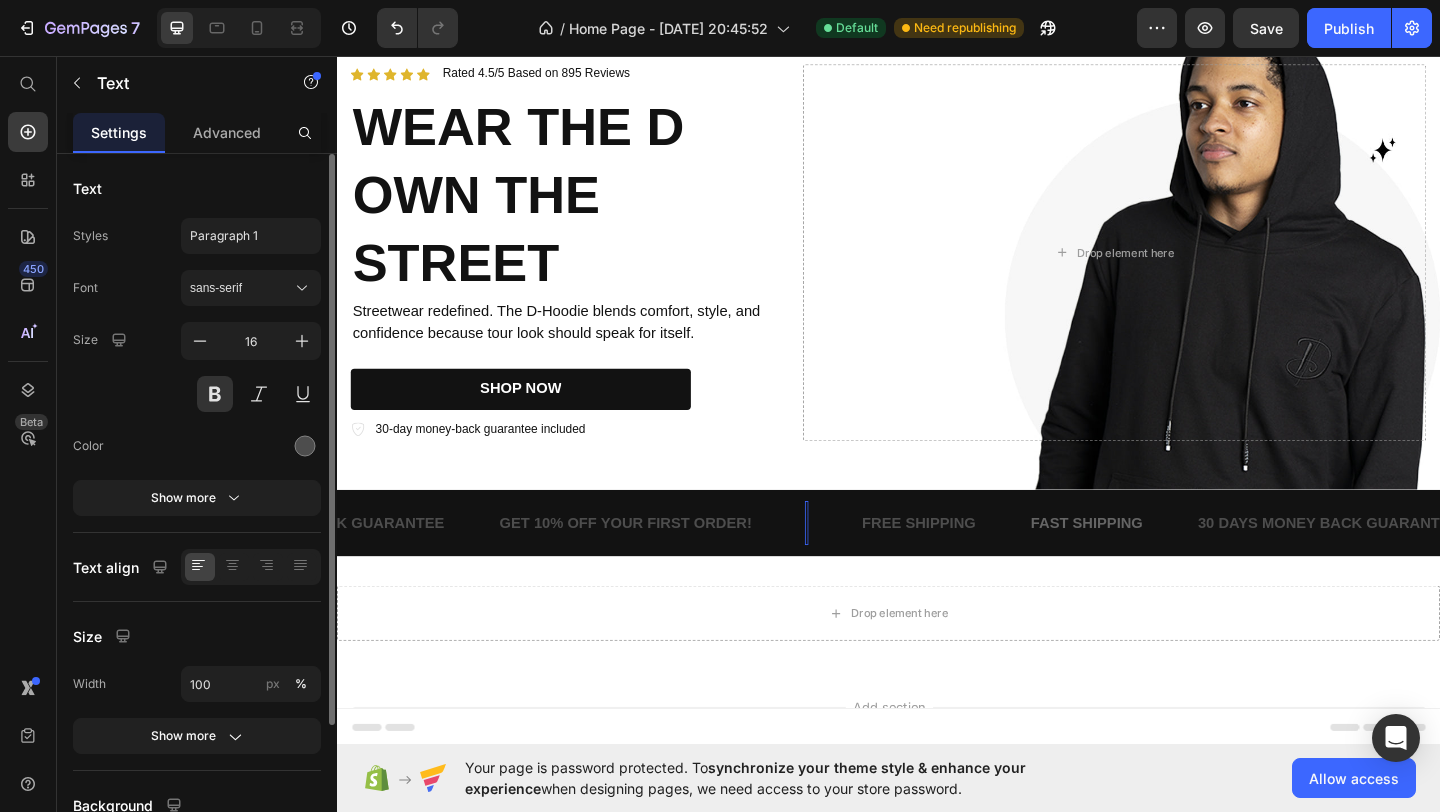 scroll, scrollTop: 68, scrollLeft: 0, axis: vertical 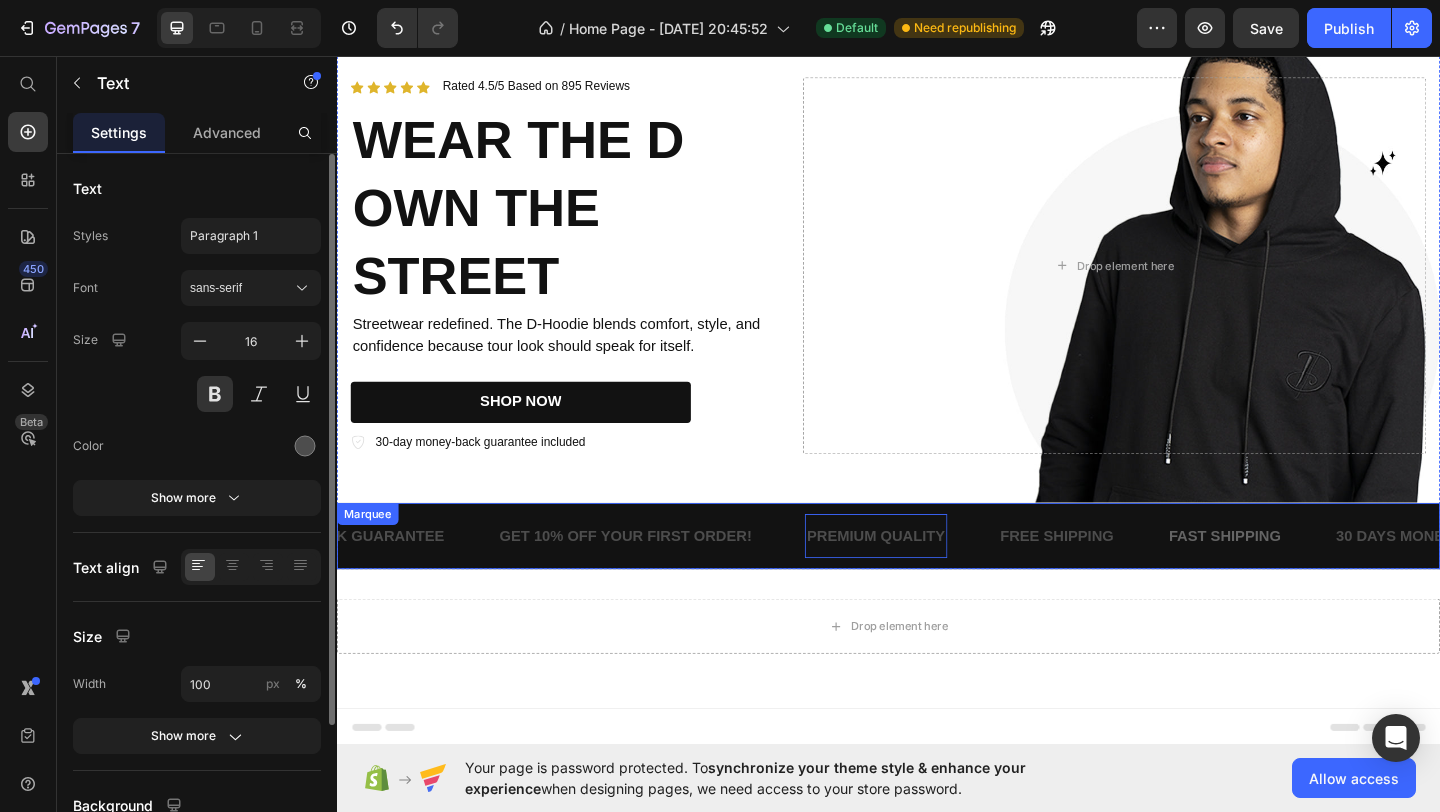 click on "PREMIUM QUALITY Text   0" at bounding box center [951, 578] 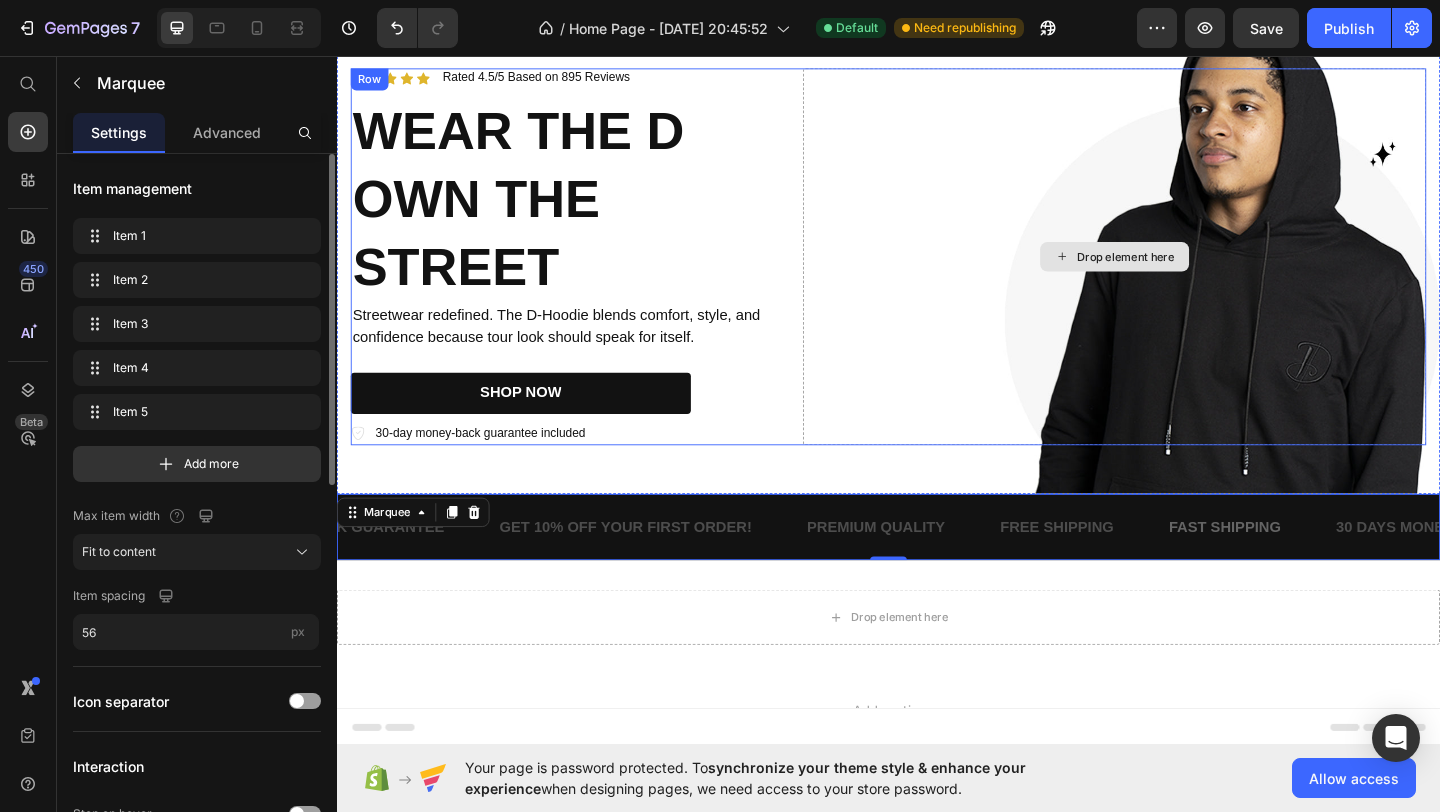 scroll, scrollTop: 0, scrollLeft: 0, axis: both 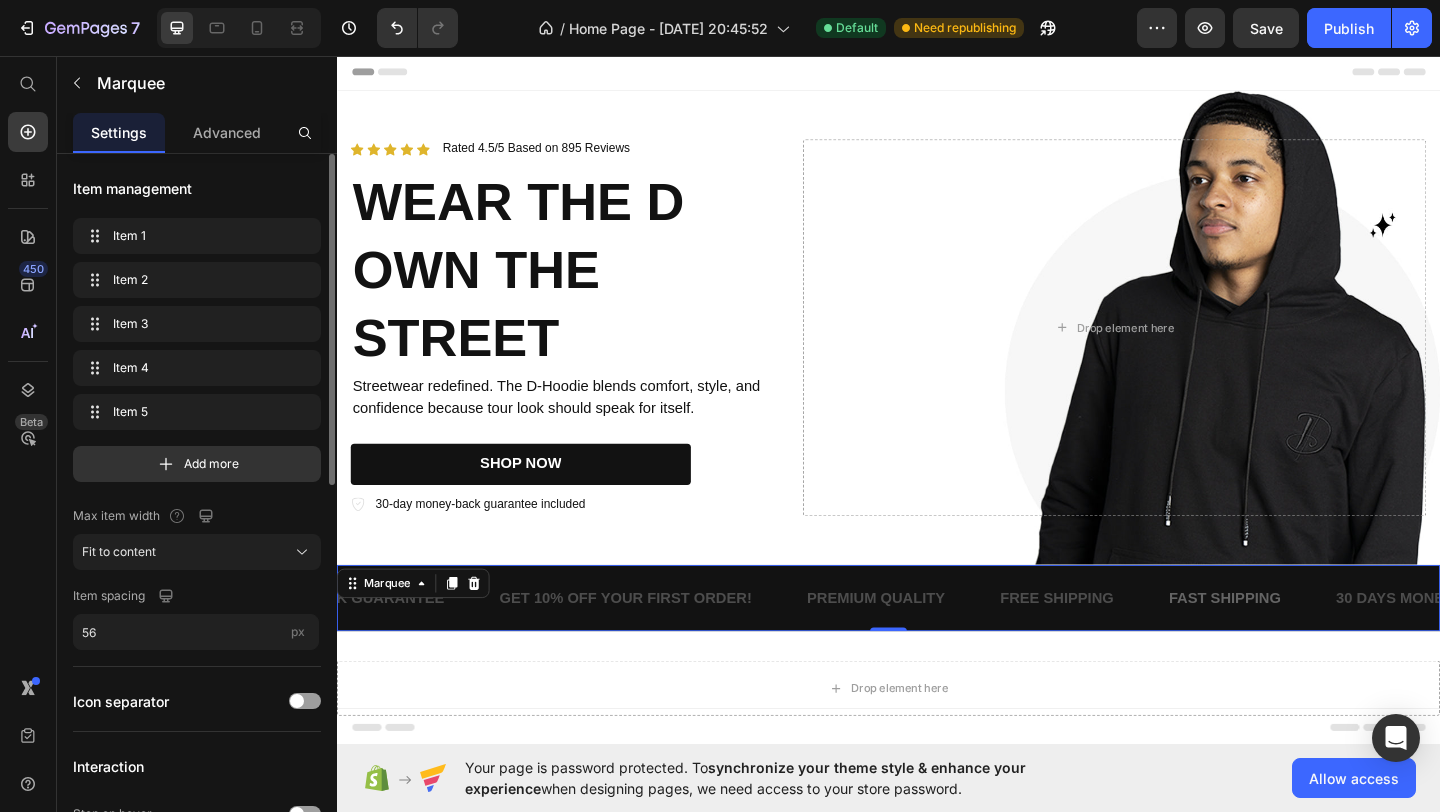 click at bounding box center [239, 28] 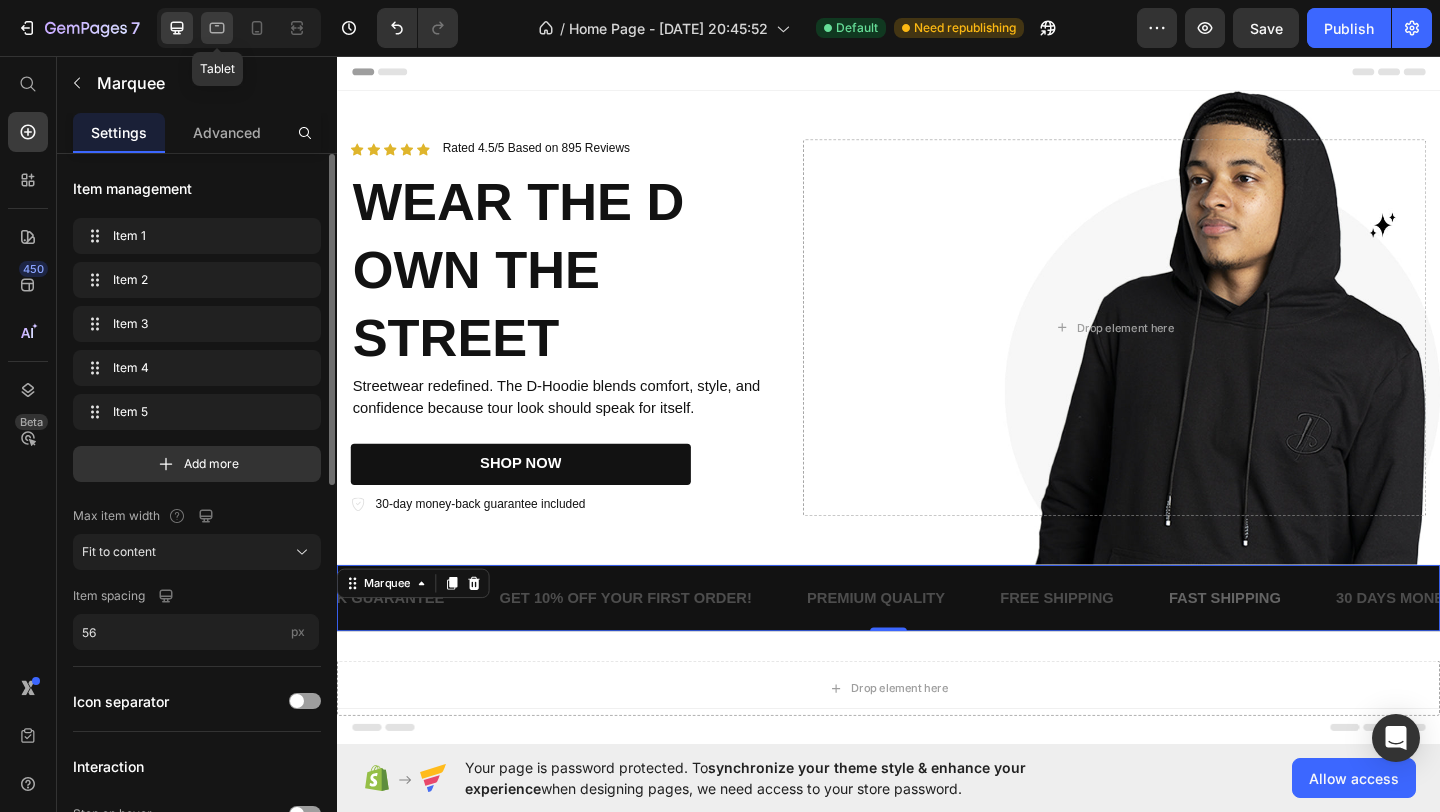click 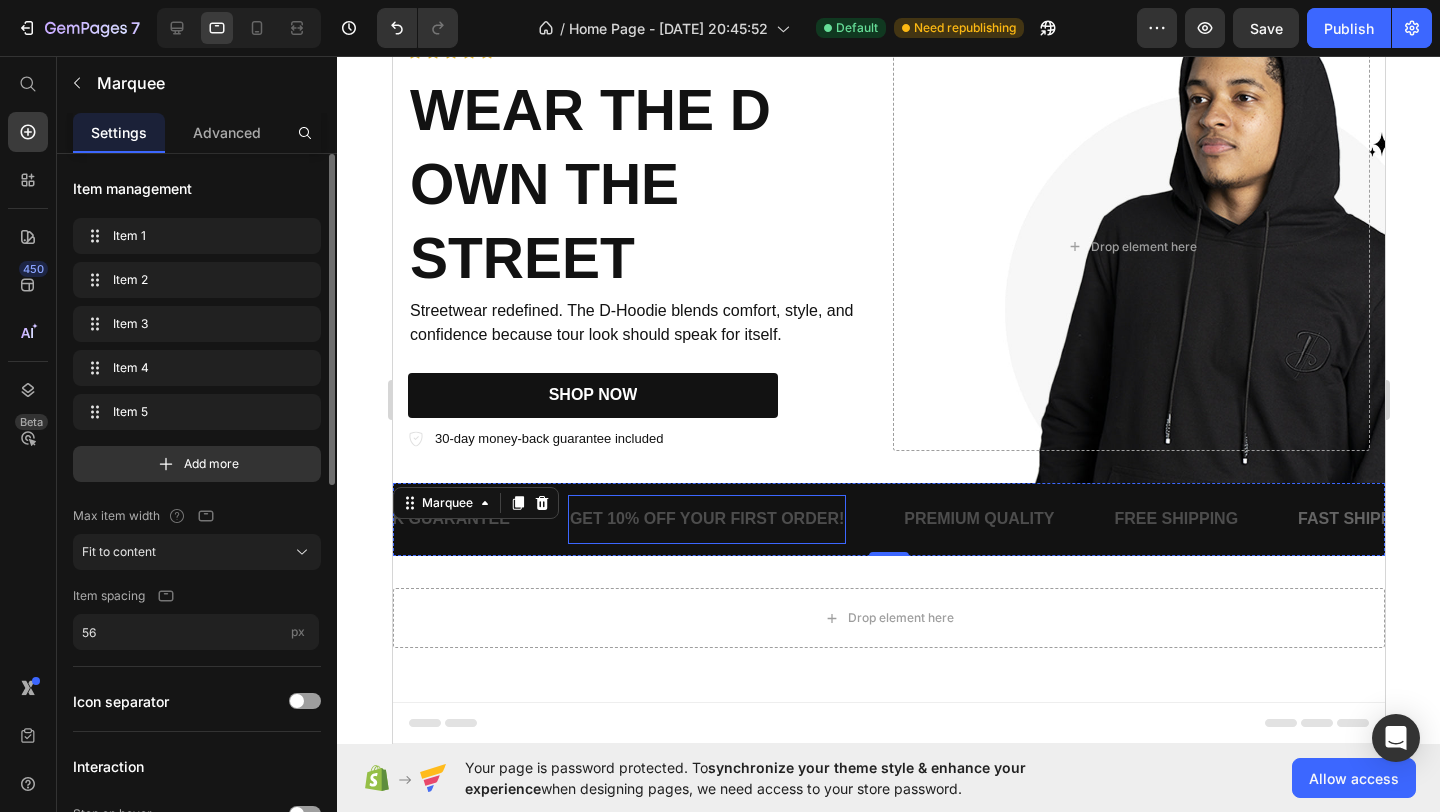 scroll, scrollTop: 0, scrollLeft: 0, axis: both 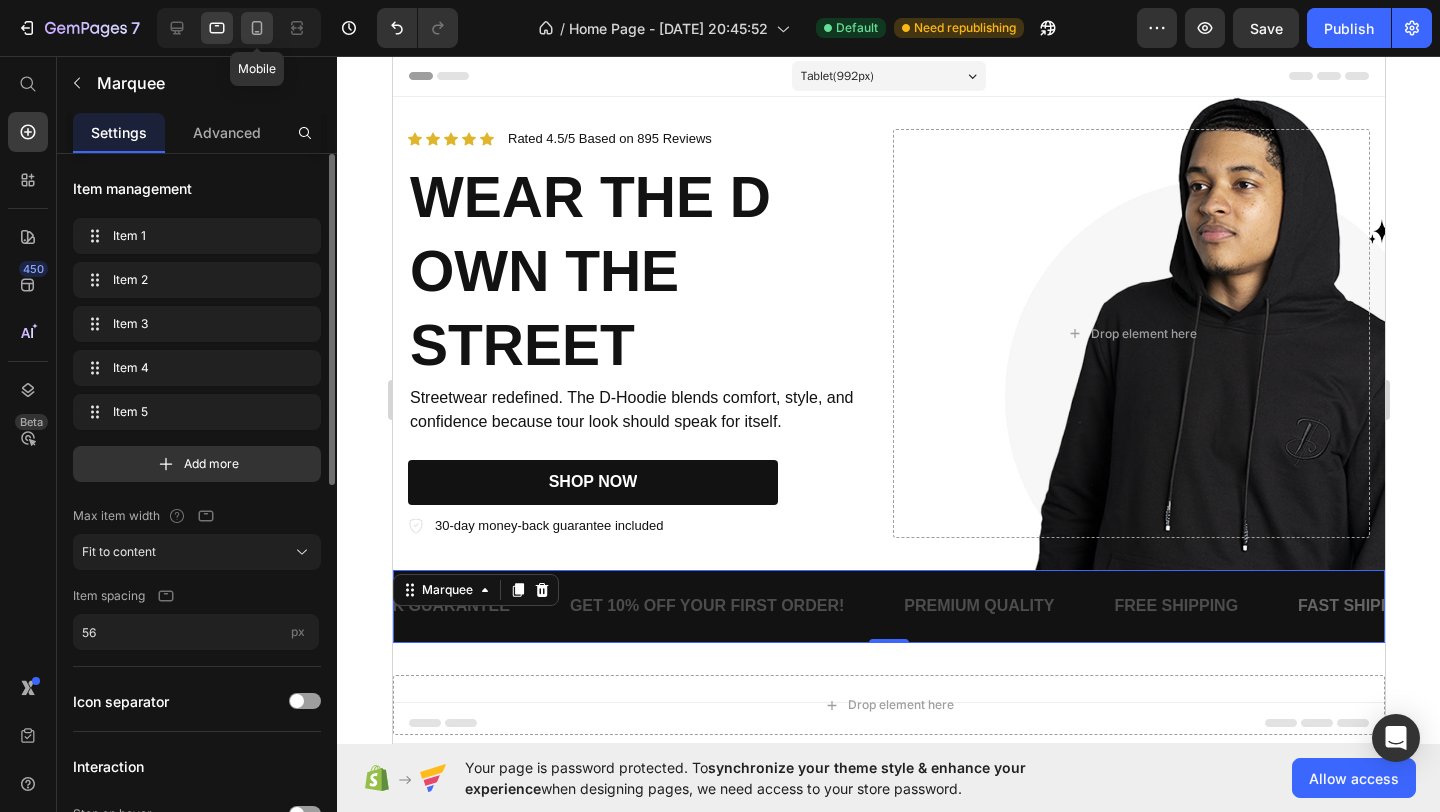 click 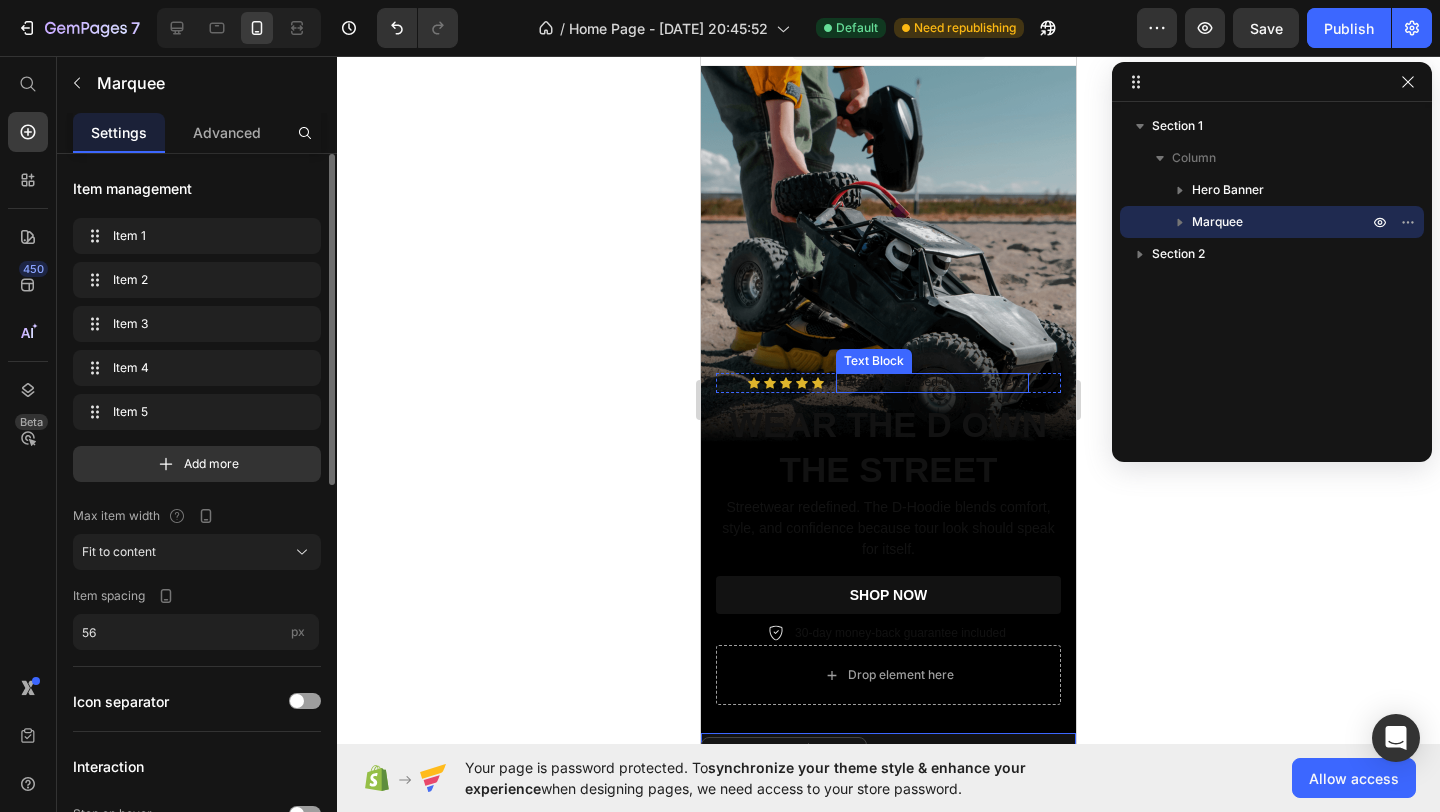 scroll, scrollTop: 0, scrollLeft: 0, axis: both 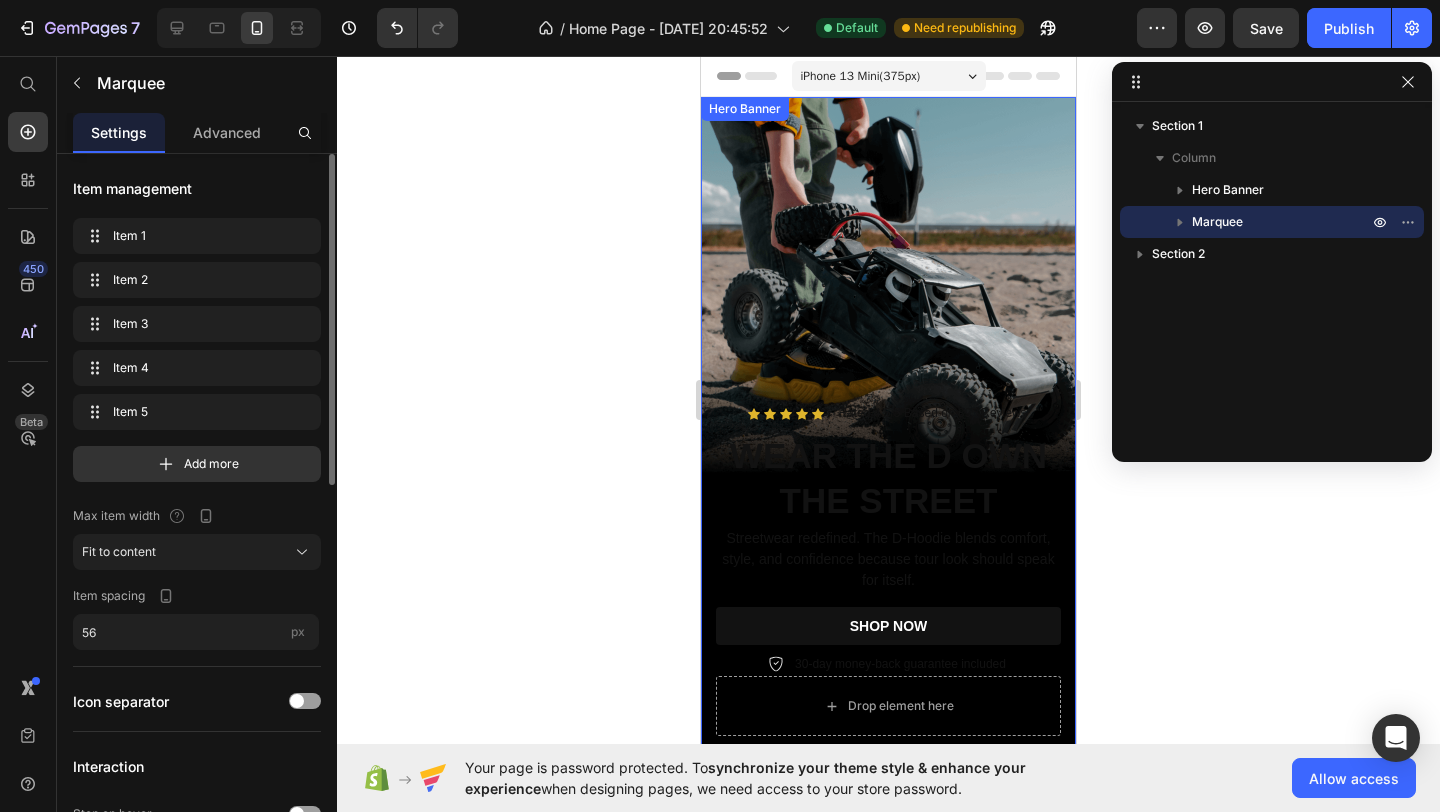 click at bounding box center [888, 430] 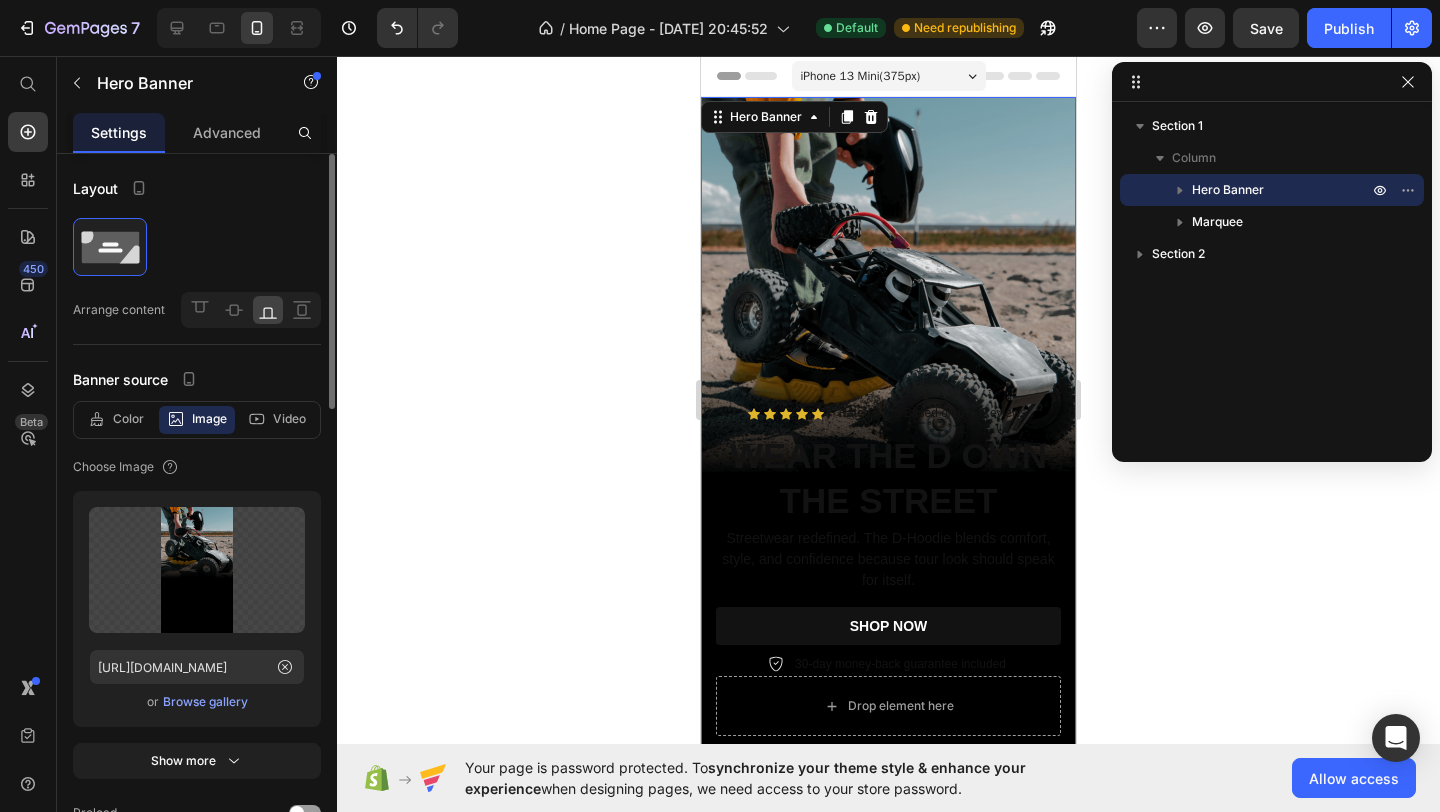 click at bounding box center [888, 430] 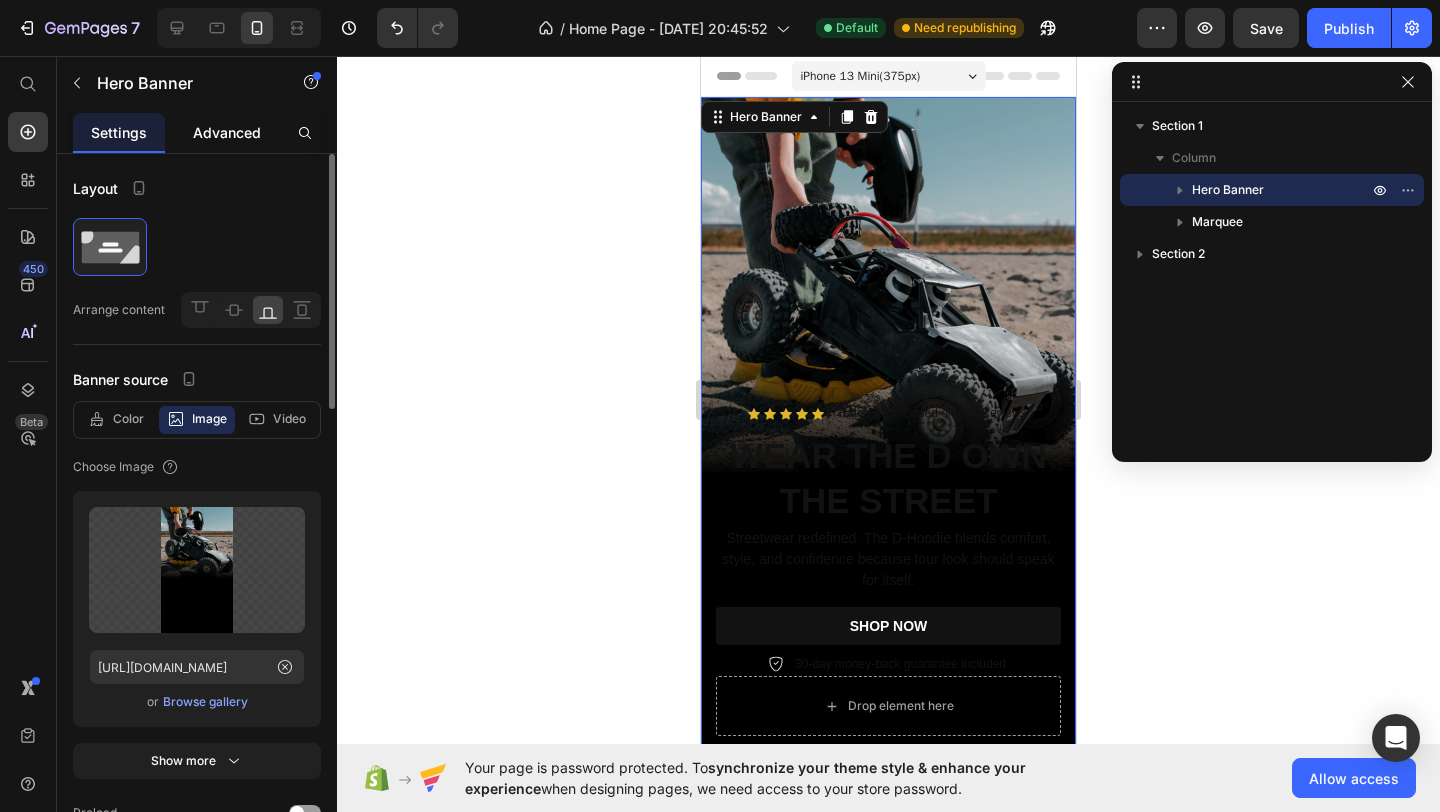 click on "Advanced" at bounding box center (227, 132) 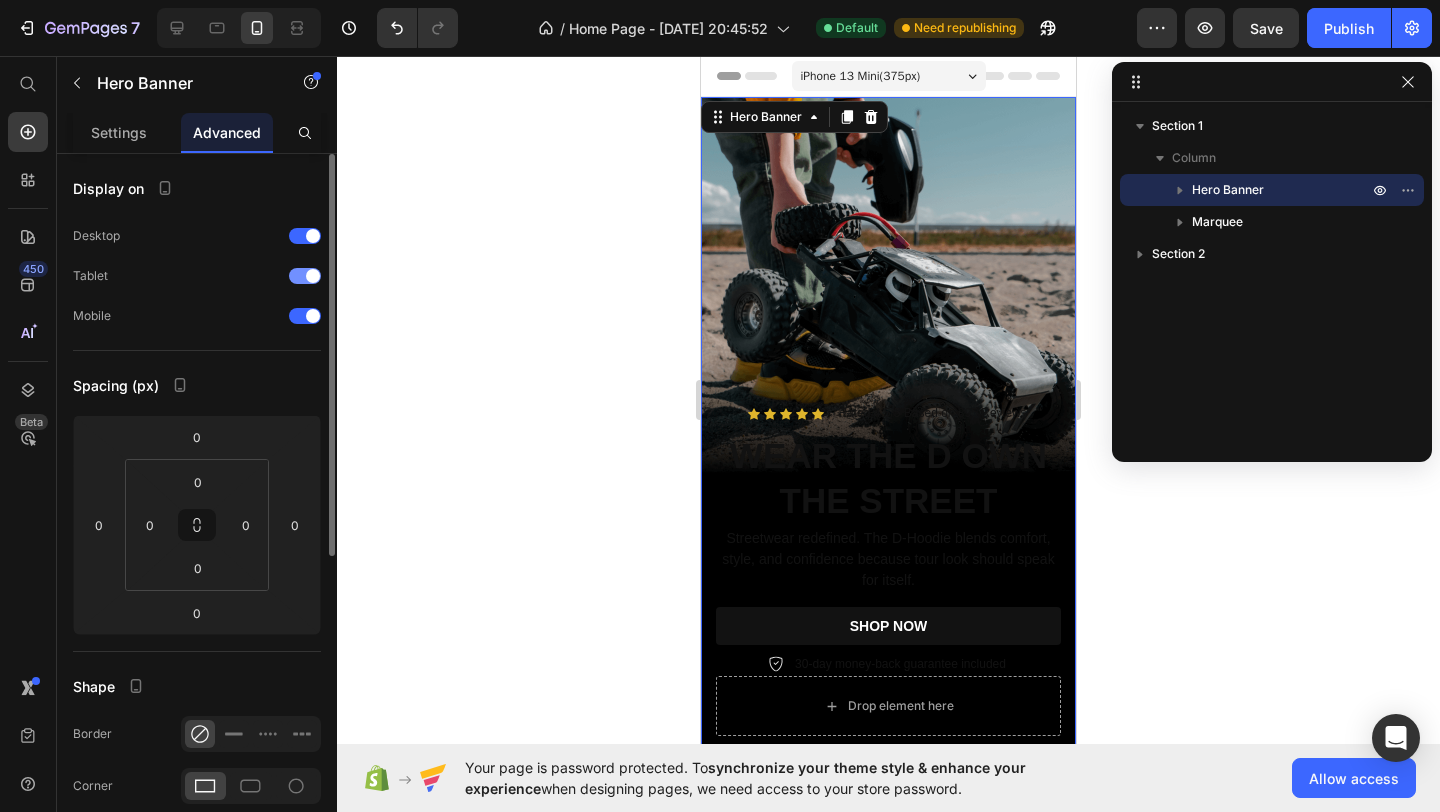 click at bounding box center (313, 276) 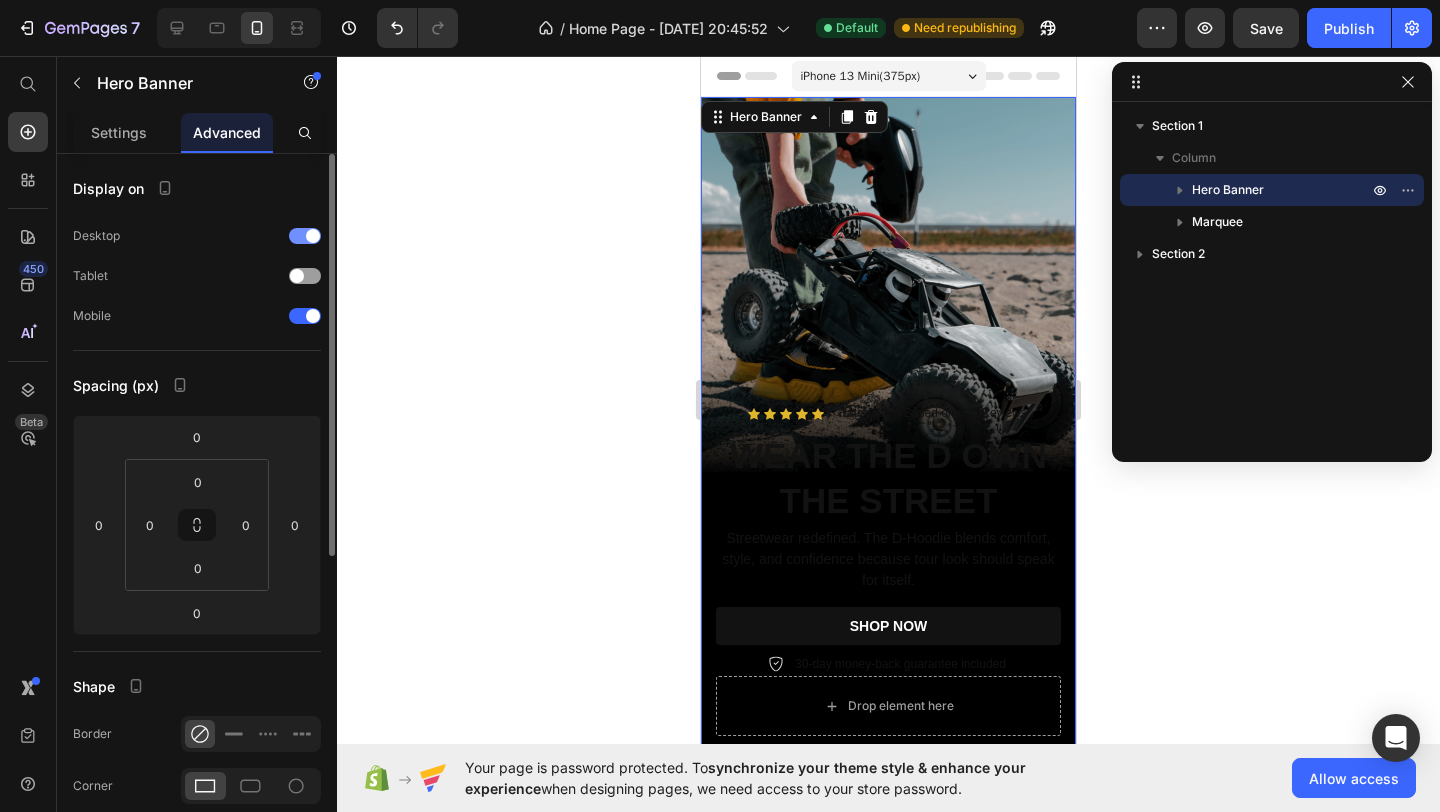 click on "Desktop" at bounding box center (197, 236) 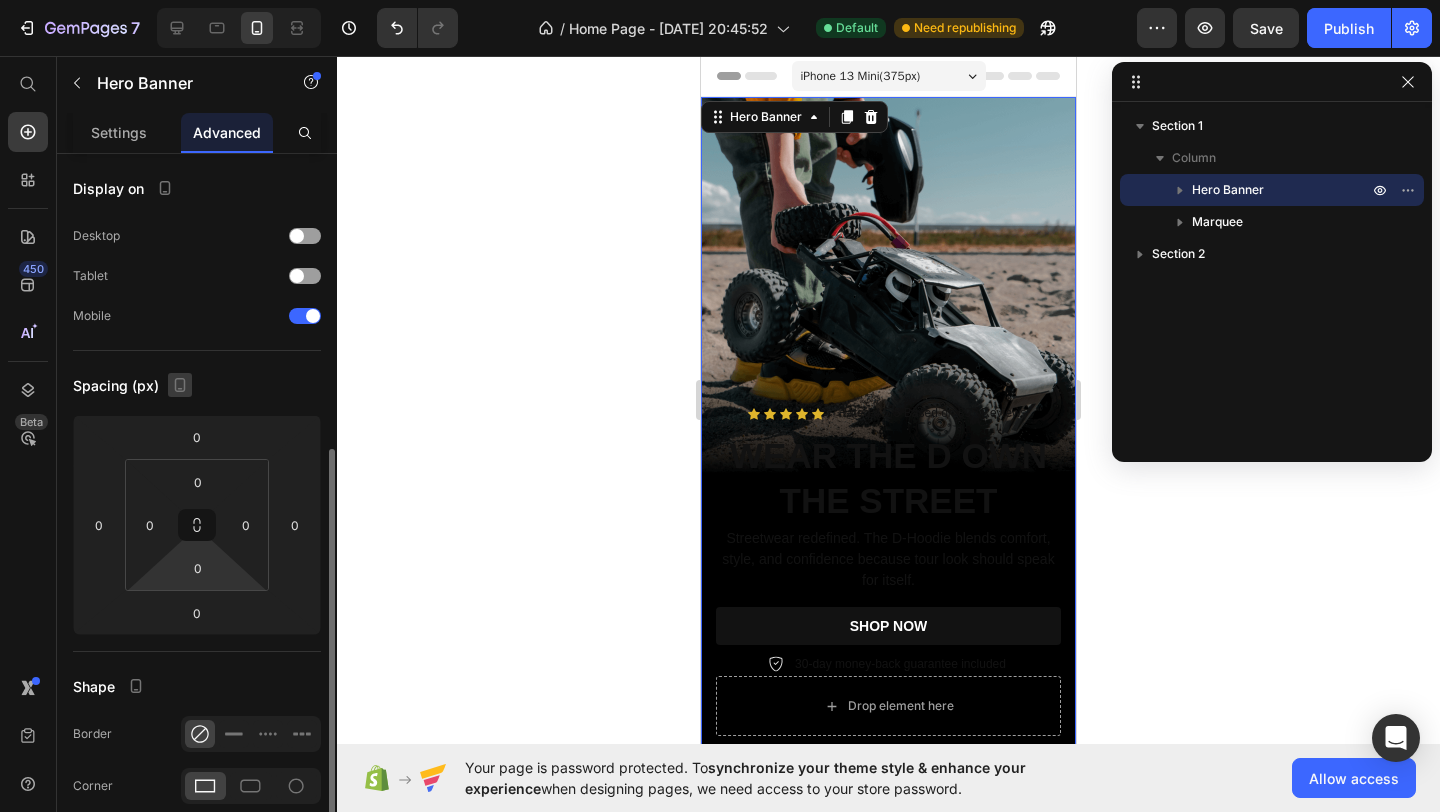 scroll, scrollTop: 554, scrollLeft: 0, axis: vertical 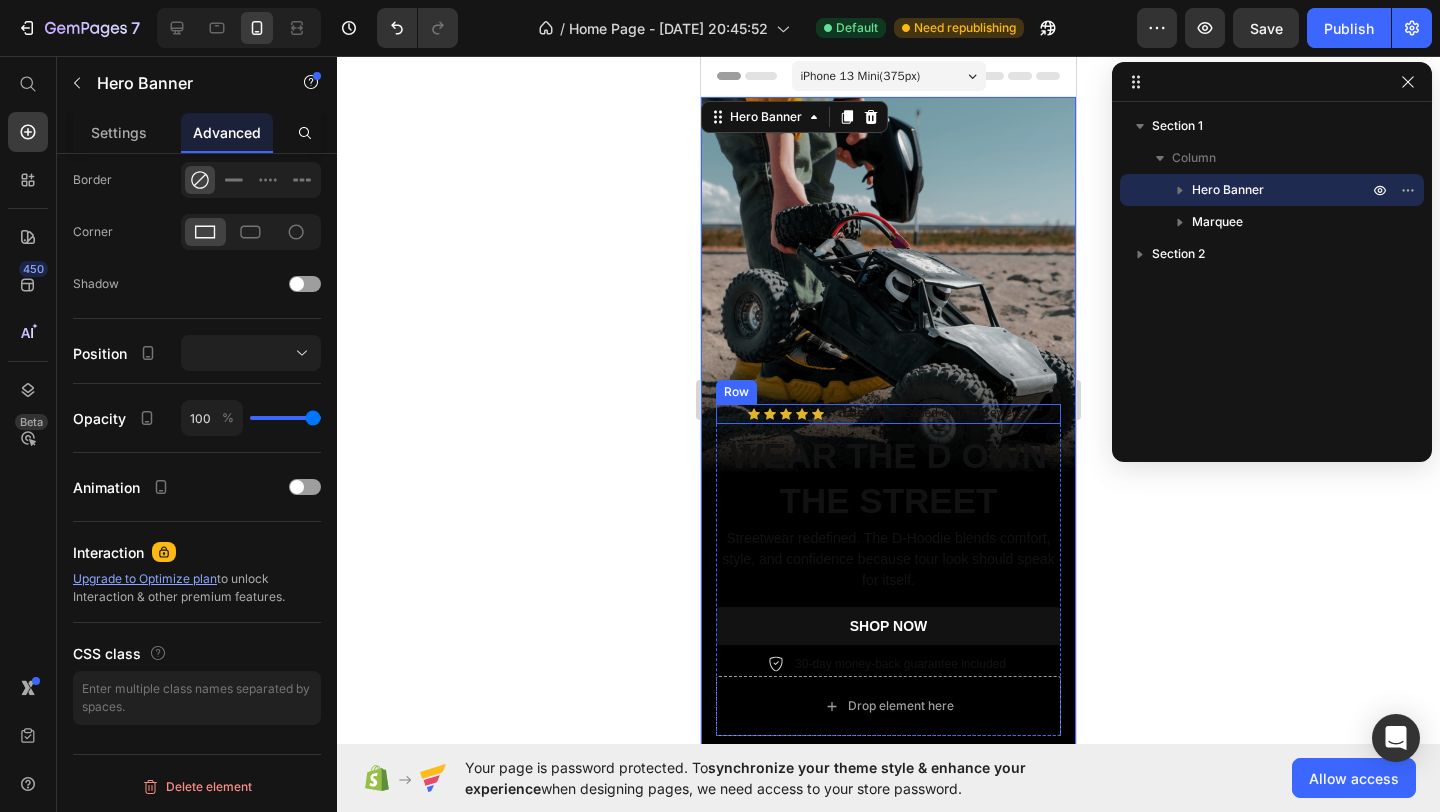 click on "Rated 4.5/5 Based on 895 Reviews" at bounding box center [932, 414] 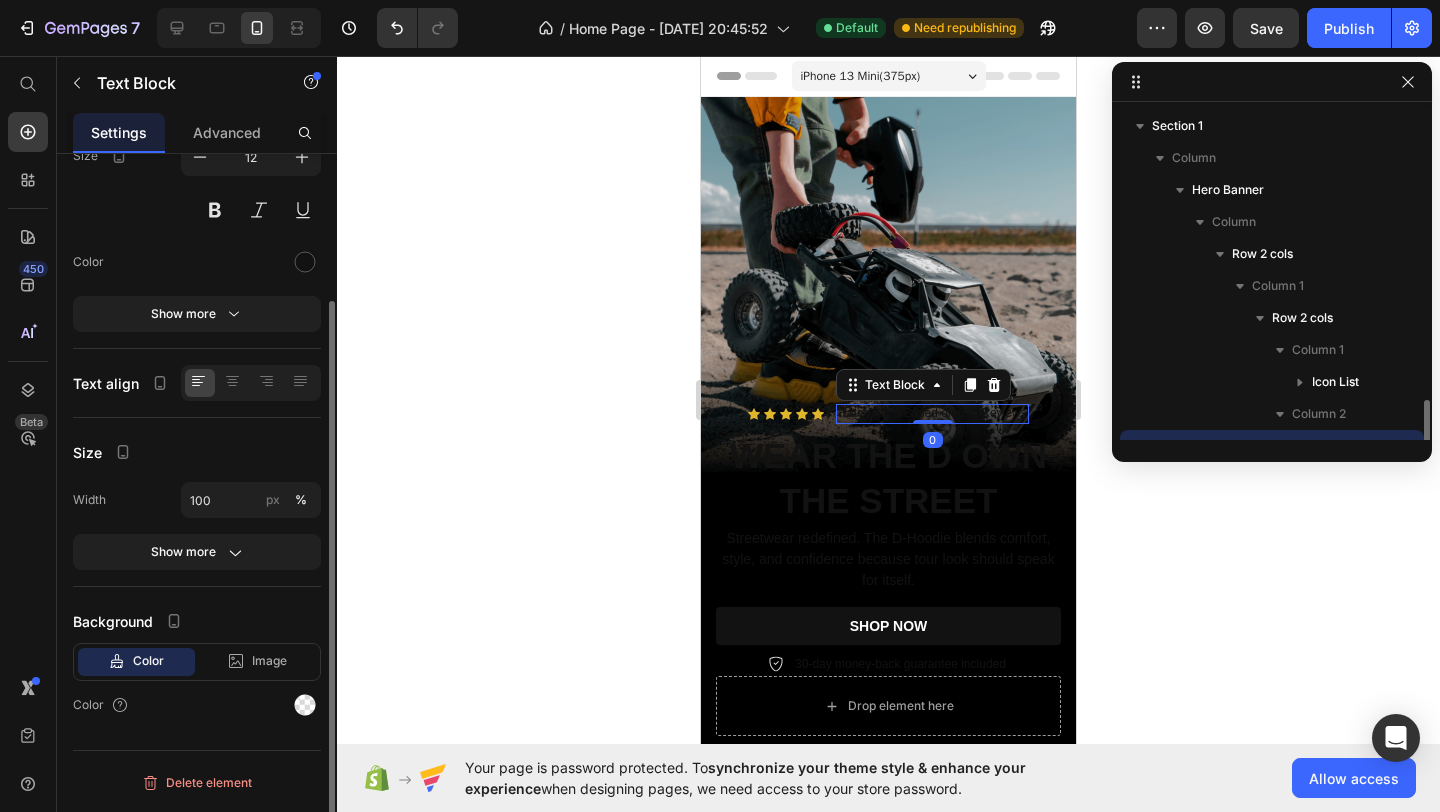 scroll, scrollTop: 187, scrollLeft: 0, axis: vertical 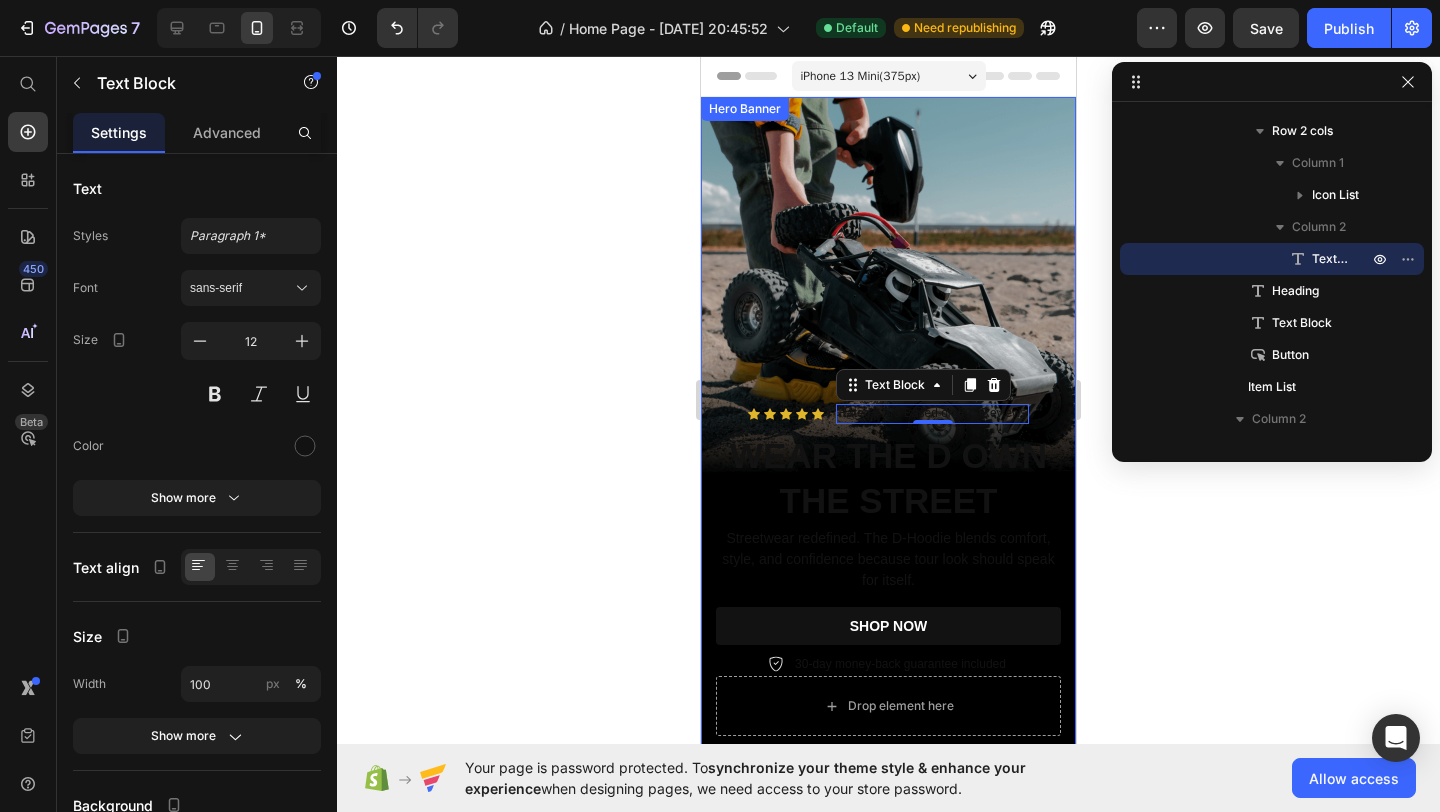 click at bounding box center (888, 430) 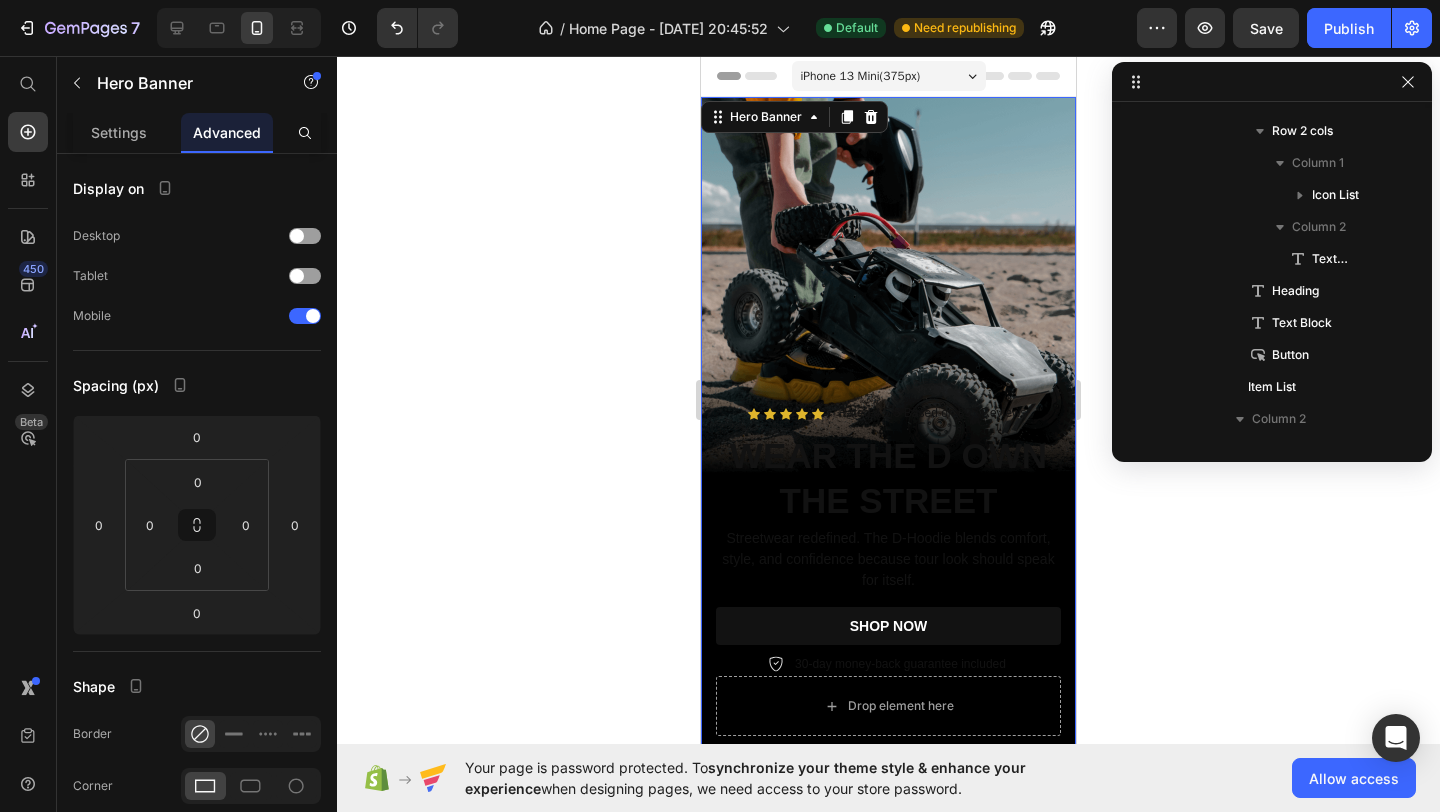 scroll, scrollTop: 0, scrollLeft: 0, axis: both 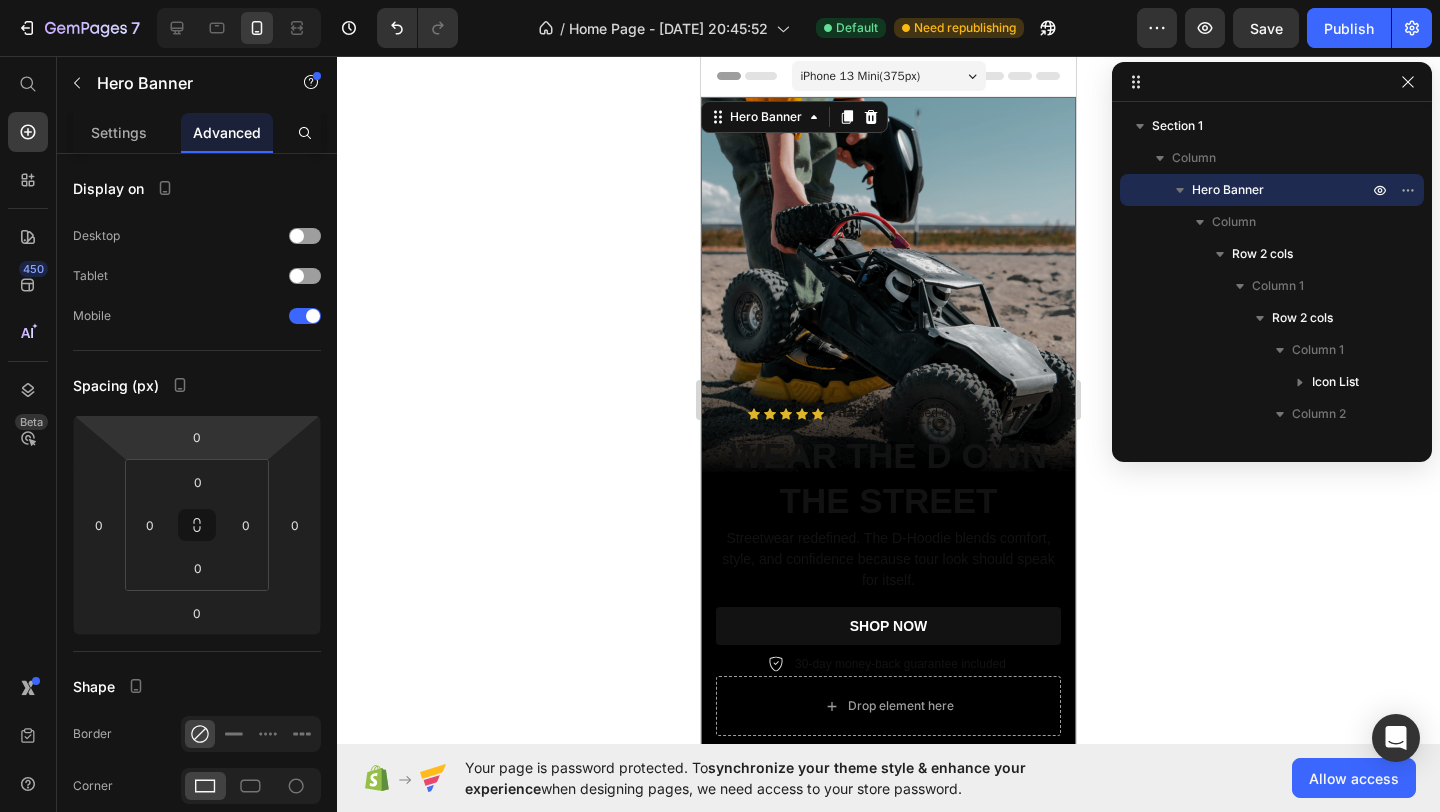 click at bounding box center (888, 430) 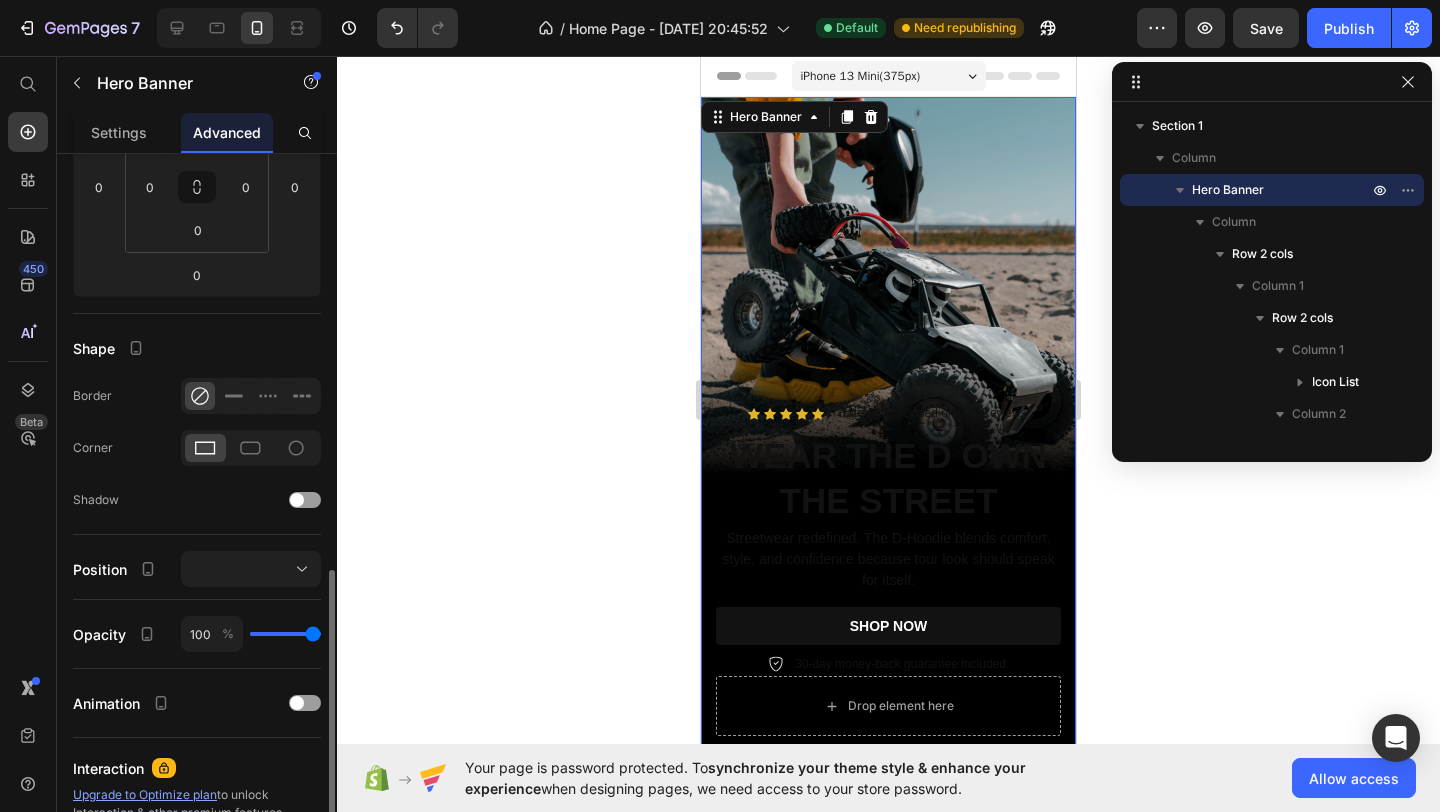 scroll, scrollTop: 554, scrollLeft: 0, axis: vertical 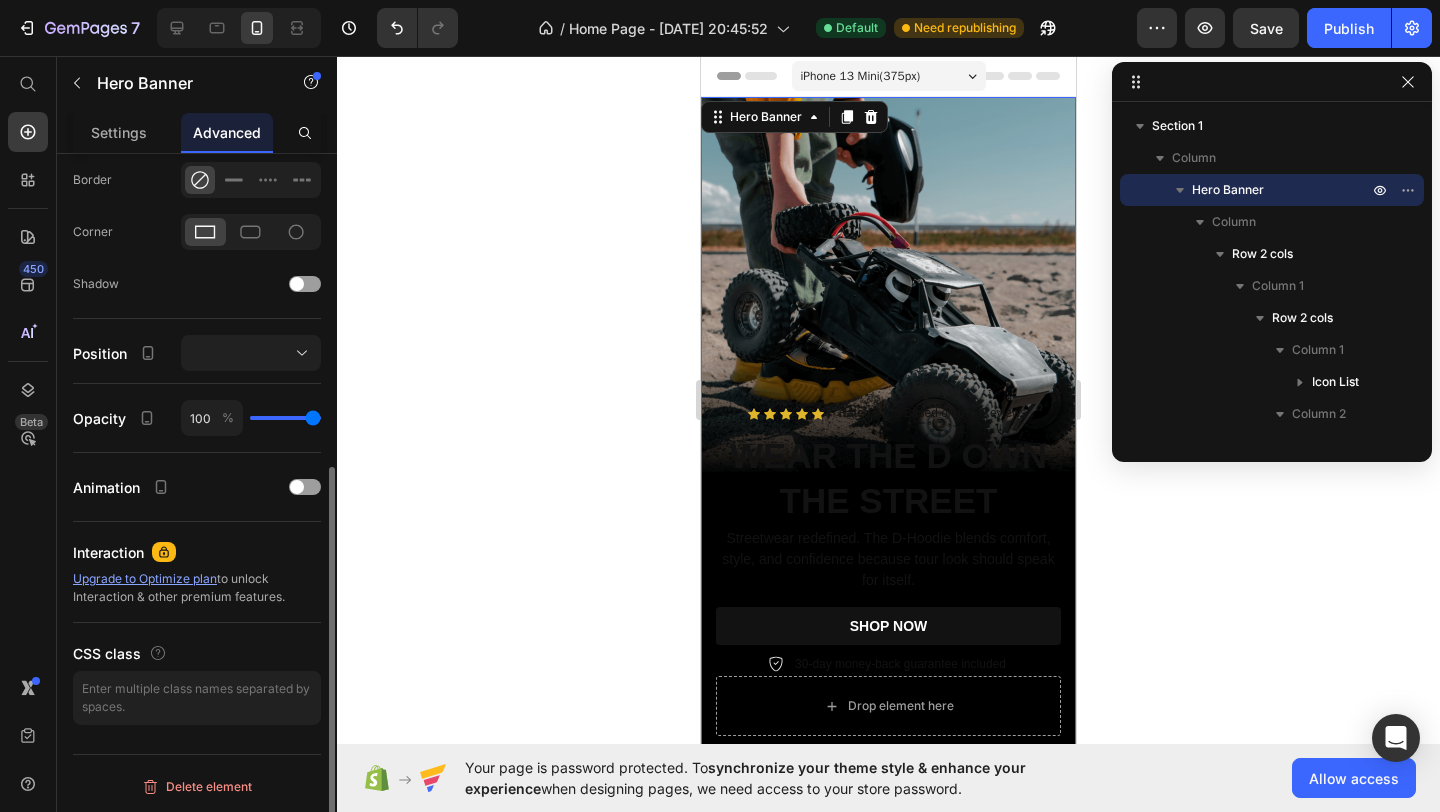 click at bounding box center (888, 430) 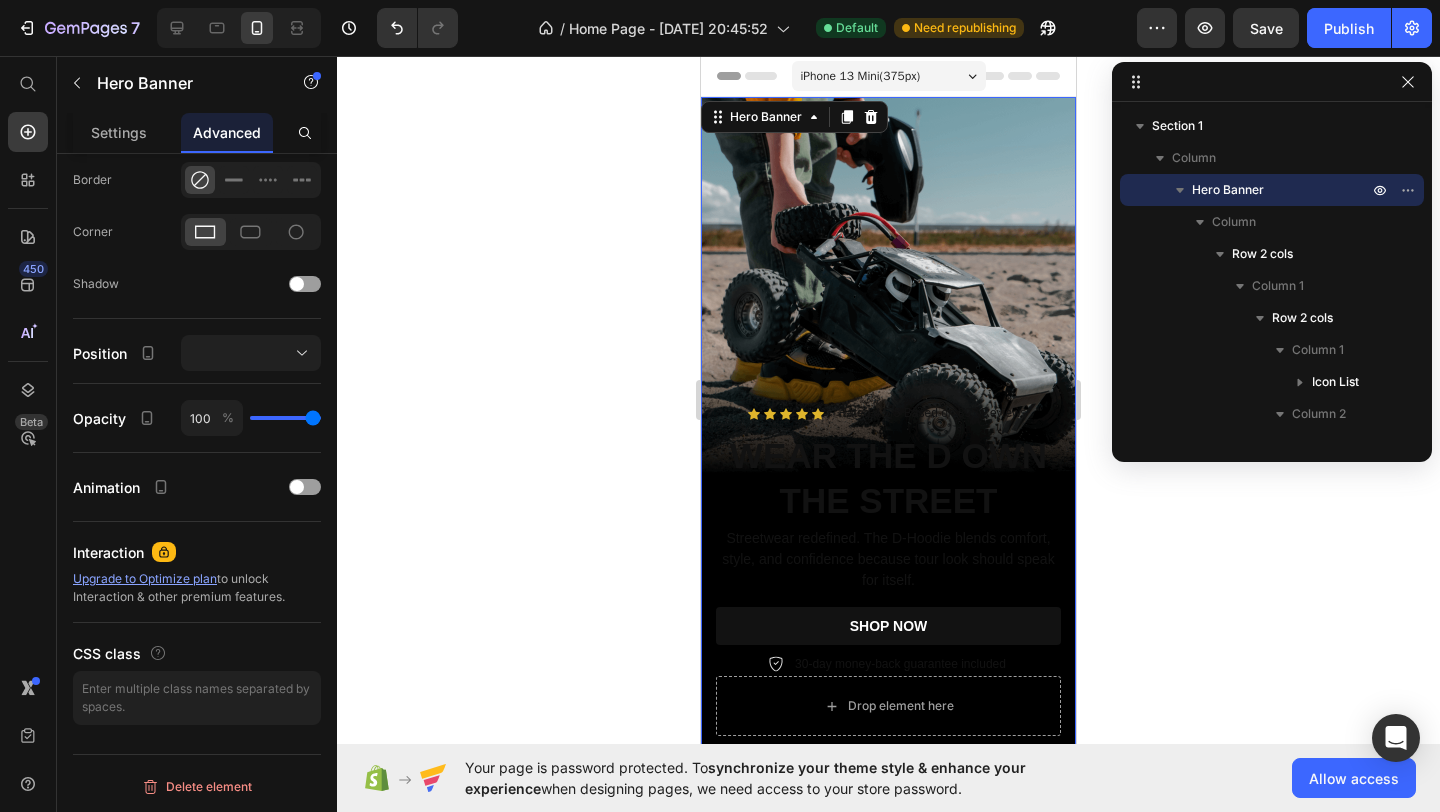 click at bounding box center [888, 430] 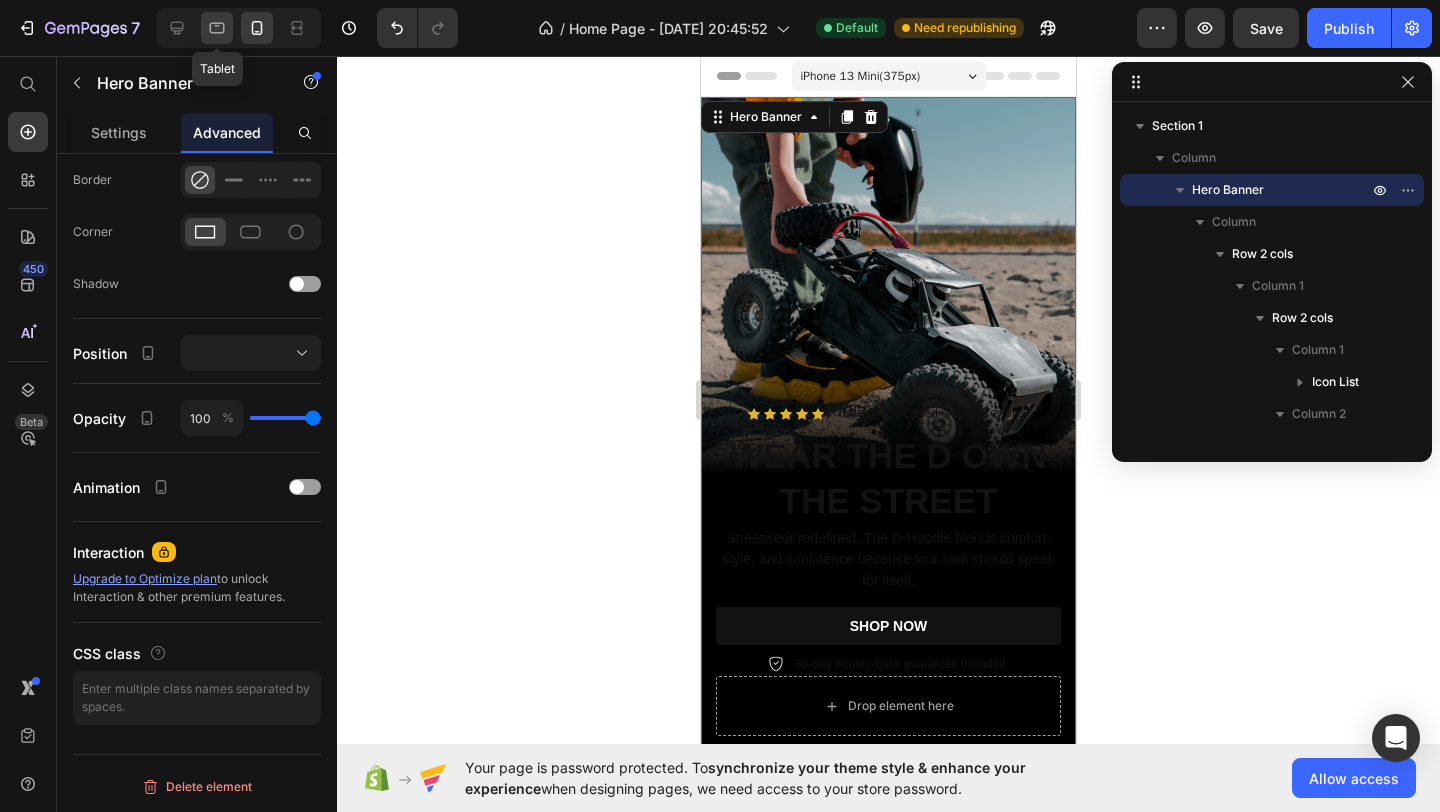 click 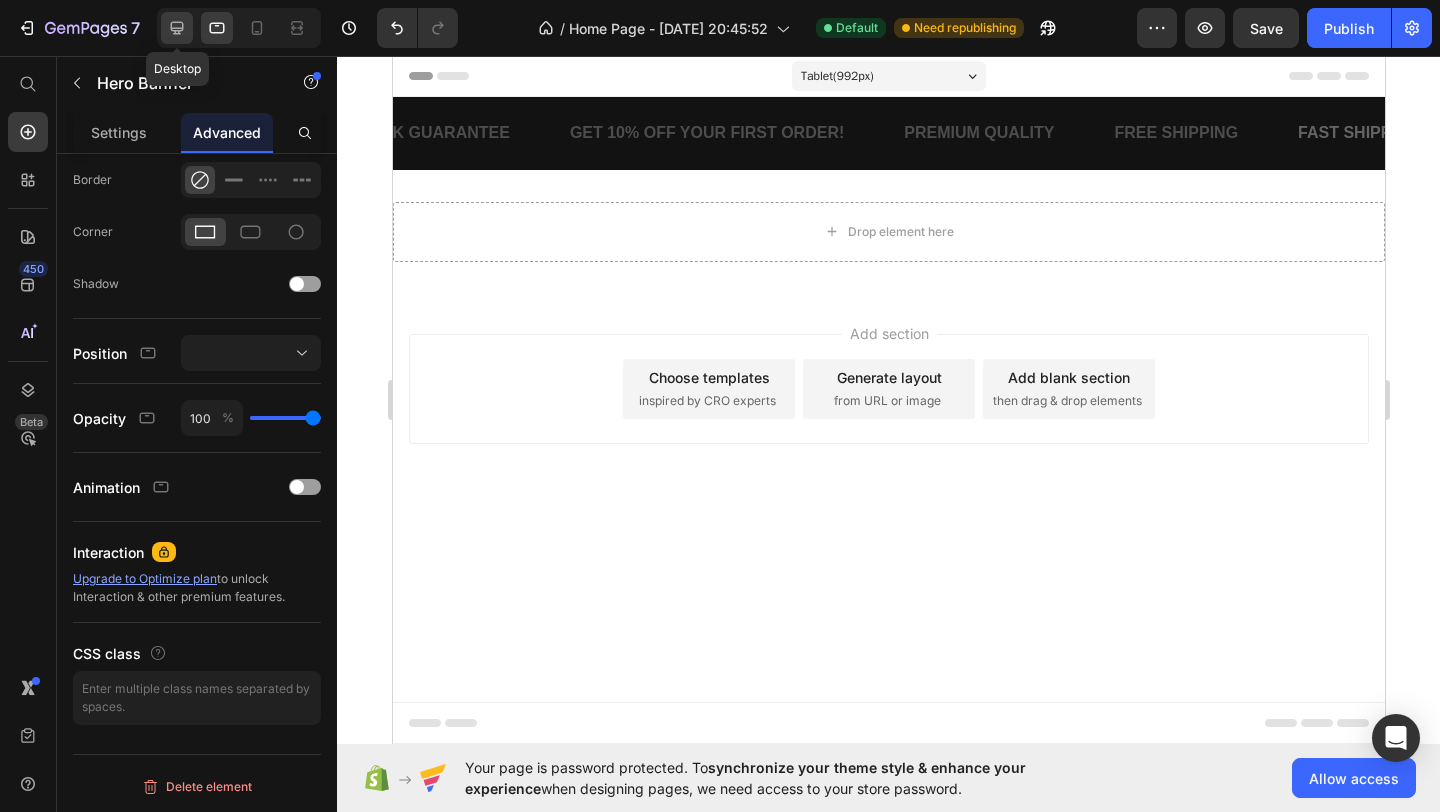 click 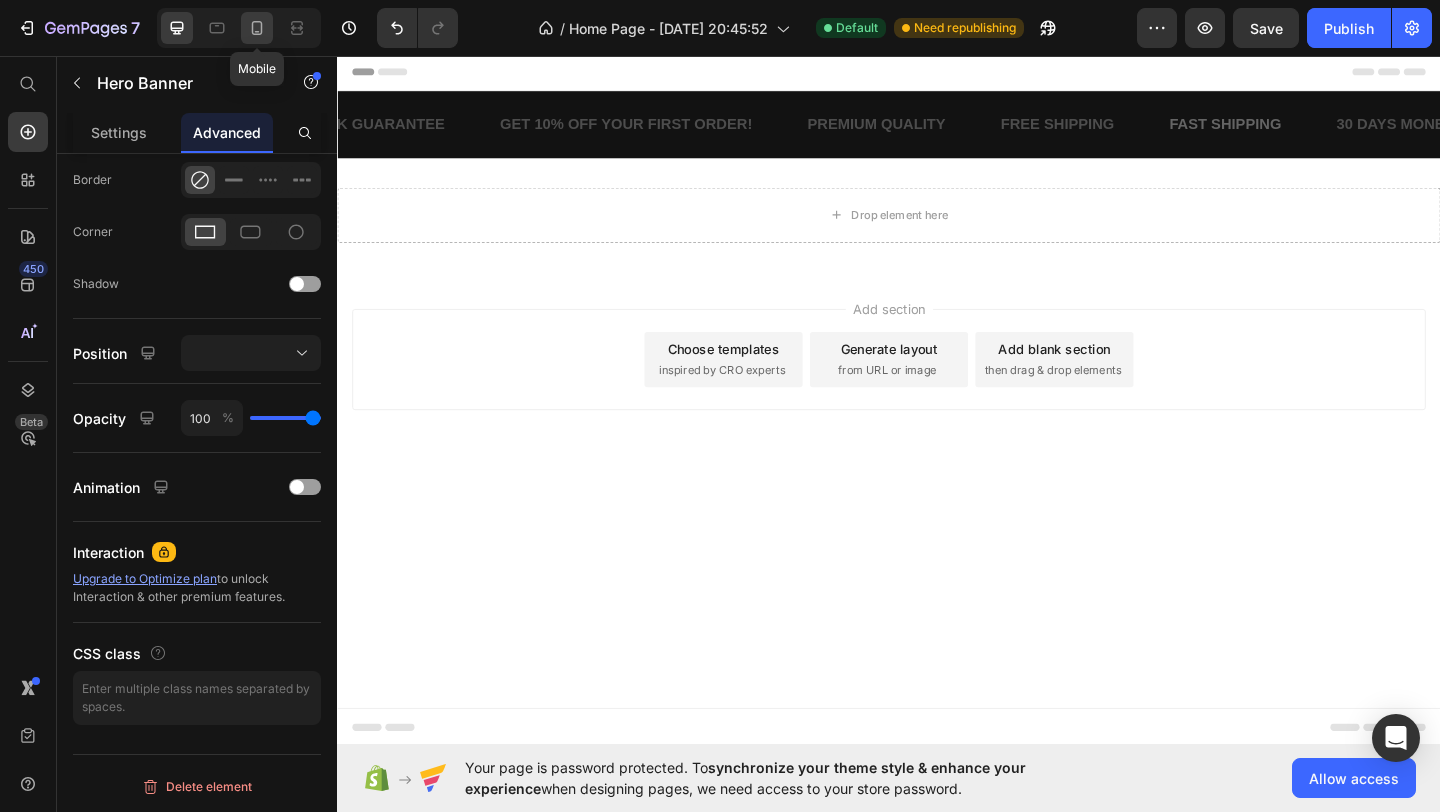 click 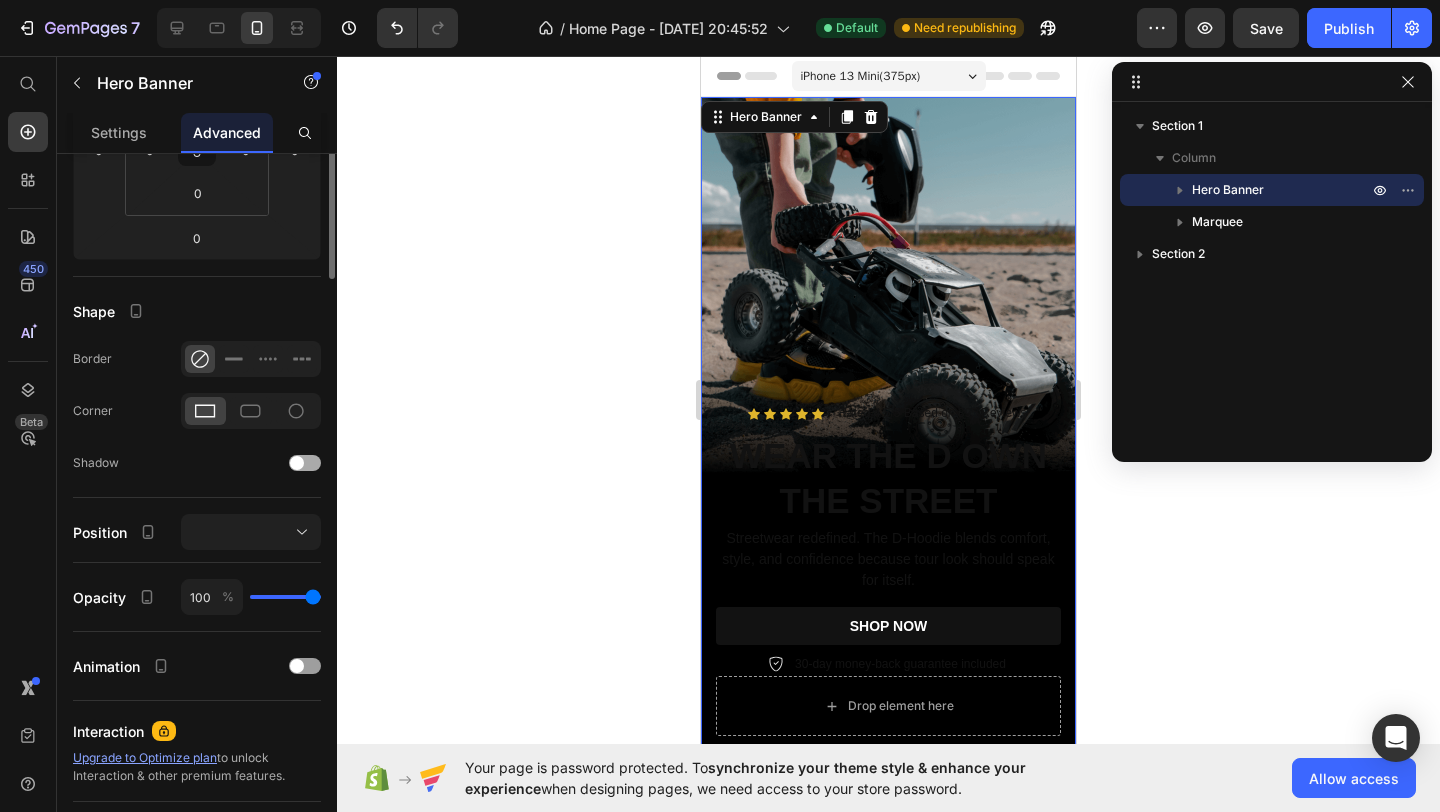 scroll, scrollTop: 0, scrollLeft: 0, axis: both 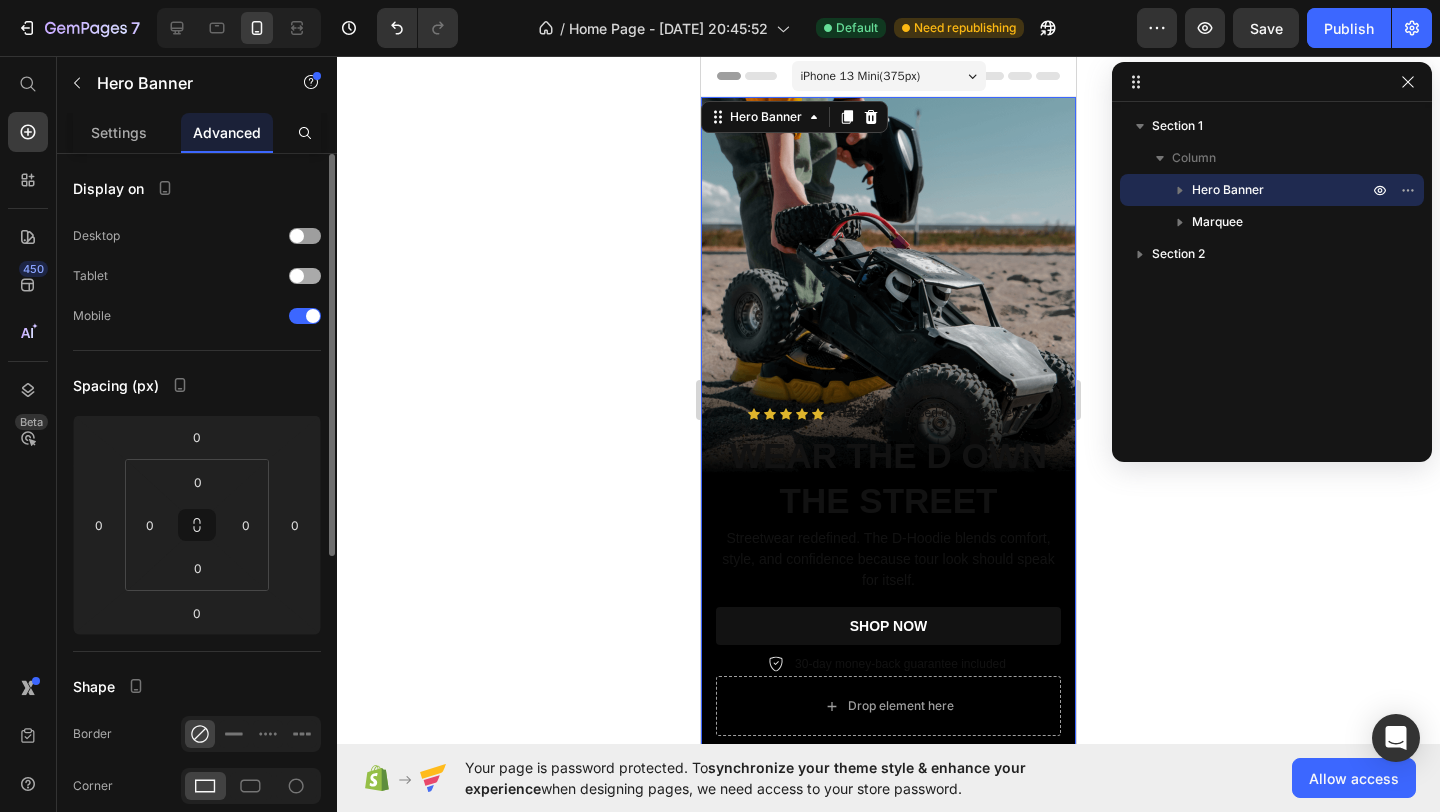 click at bounding box center (297, 276) 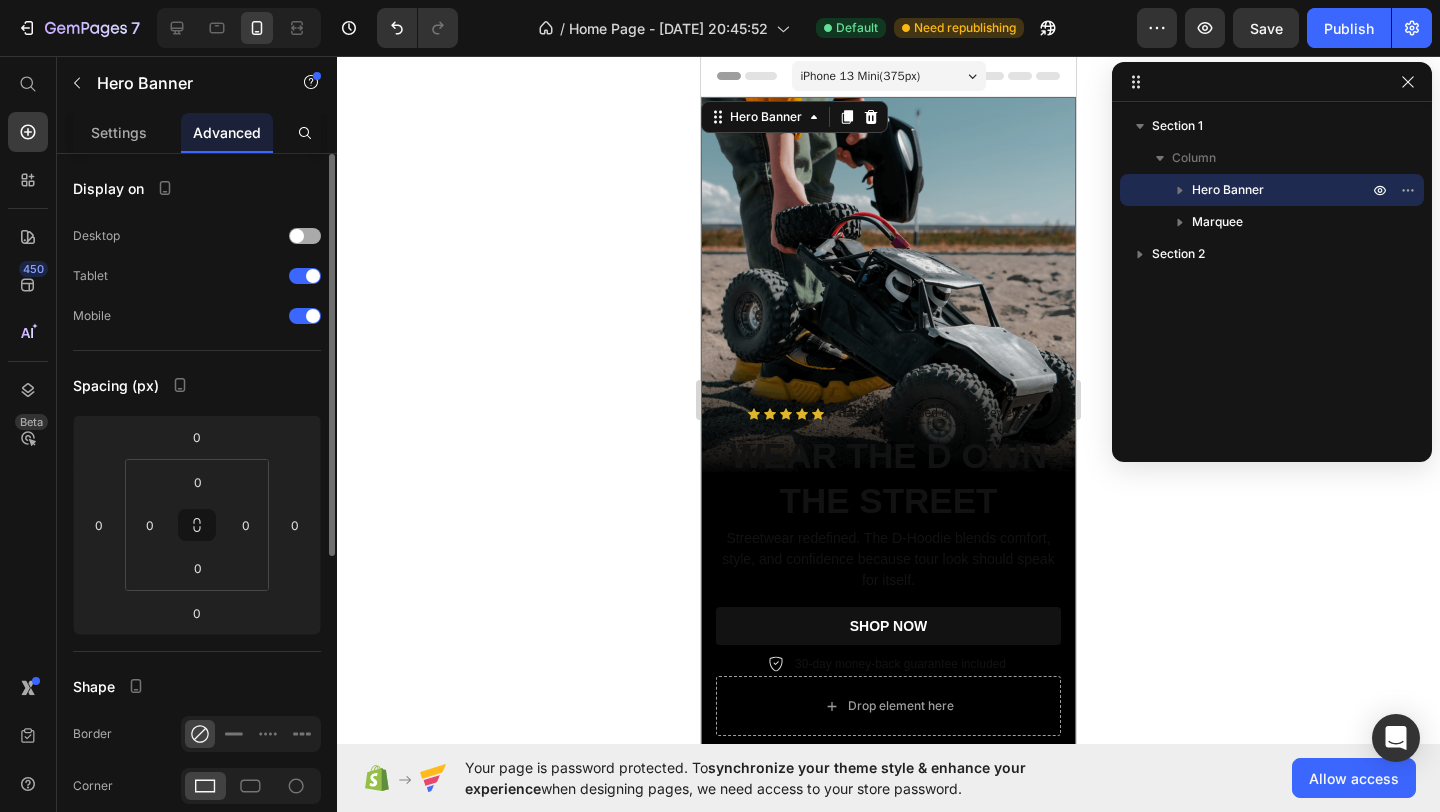 click at bounding box center (297, 236) 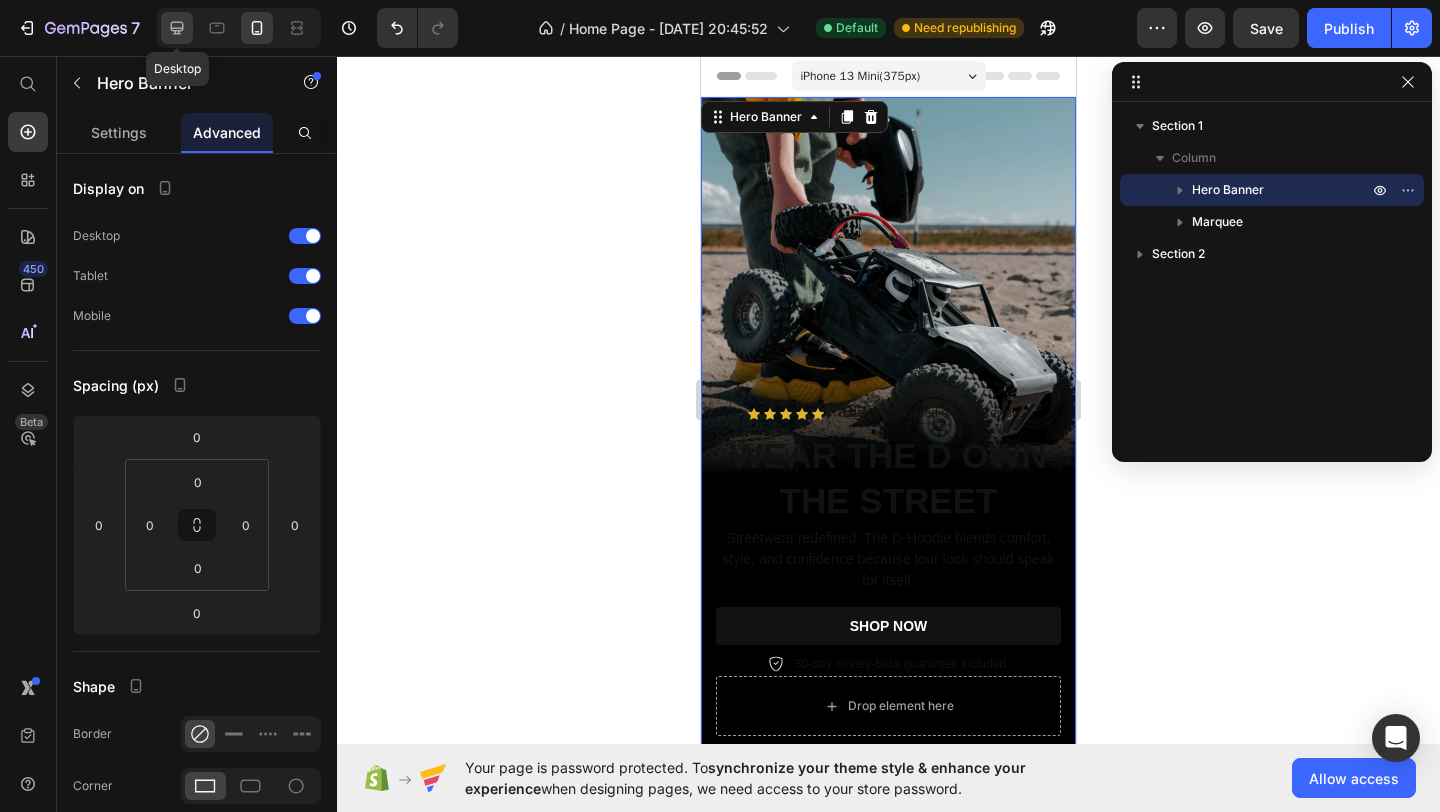 click 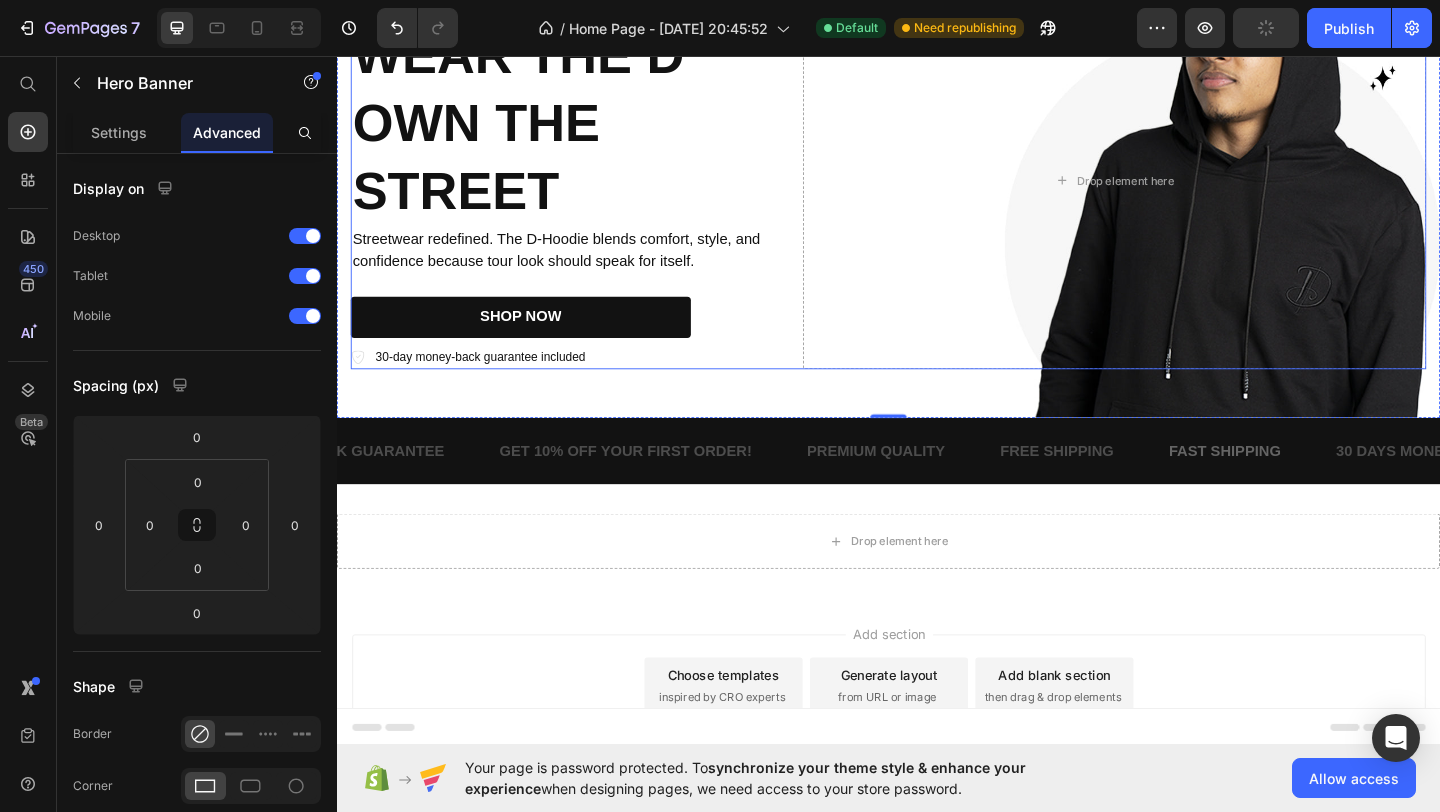 scroll, scrollTop: 0, scrollLeft: 0, axis: both 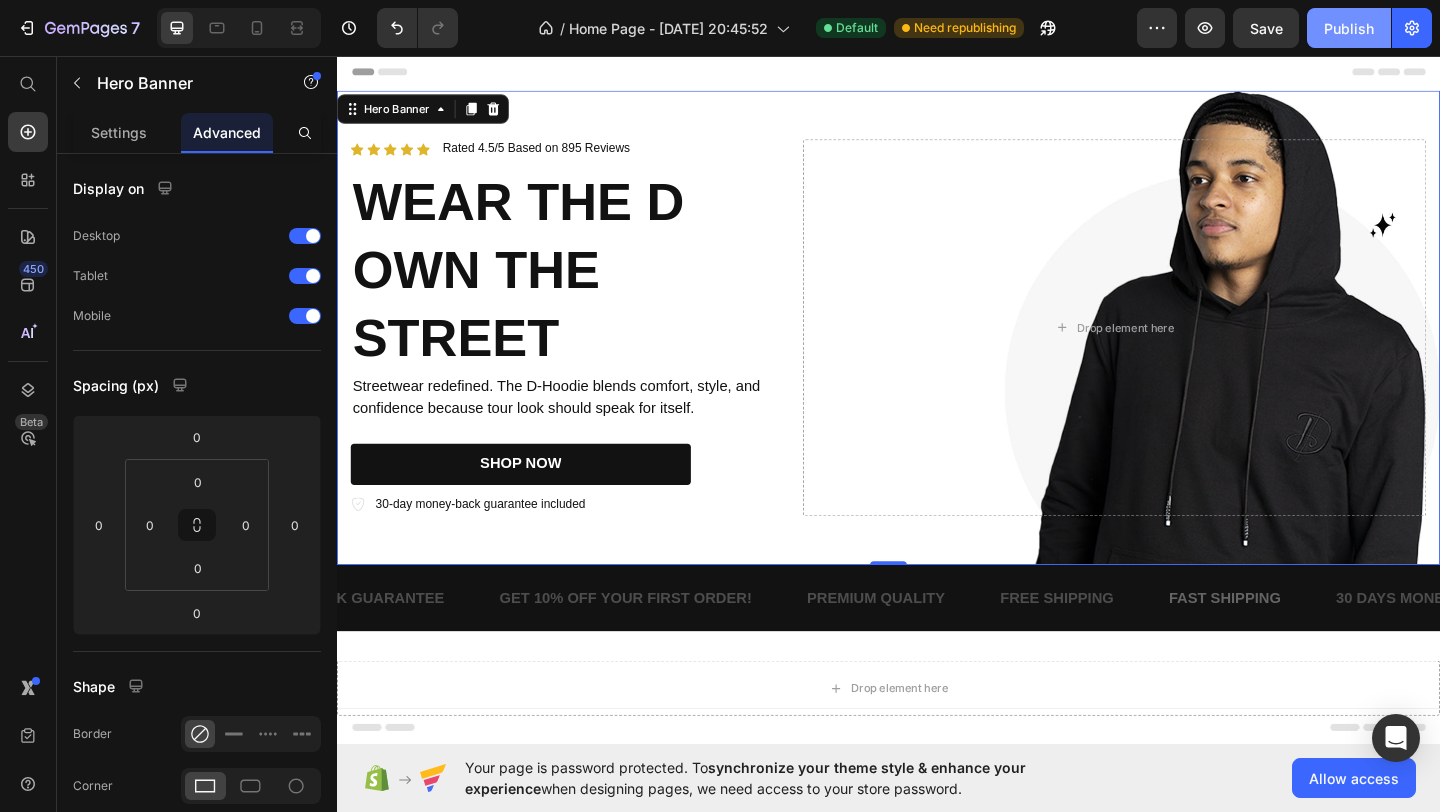 click on "Publish" 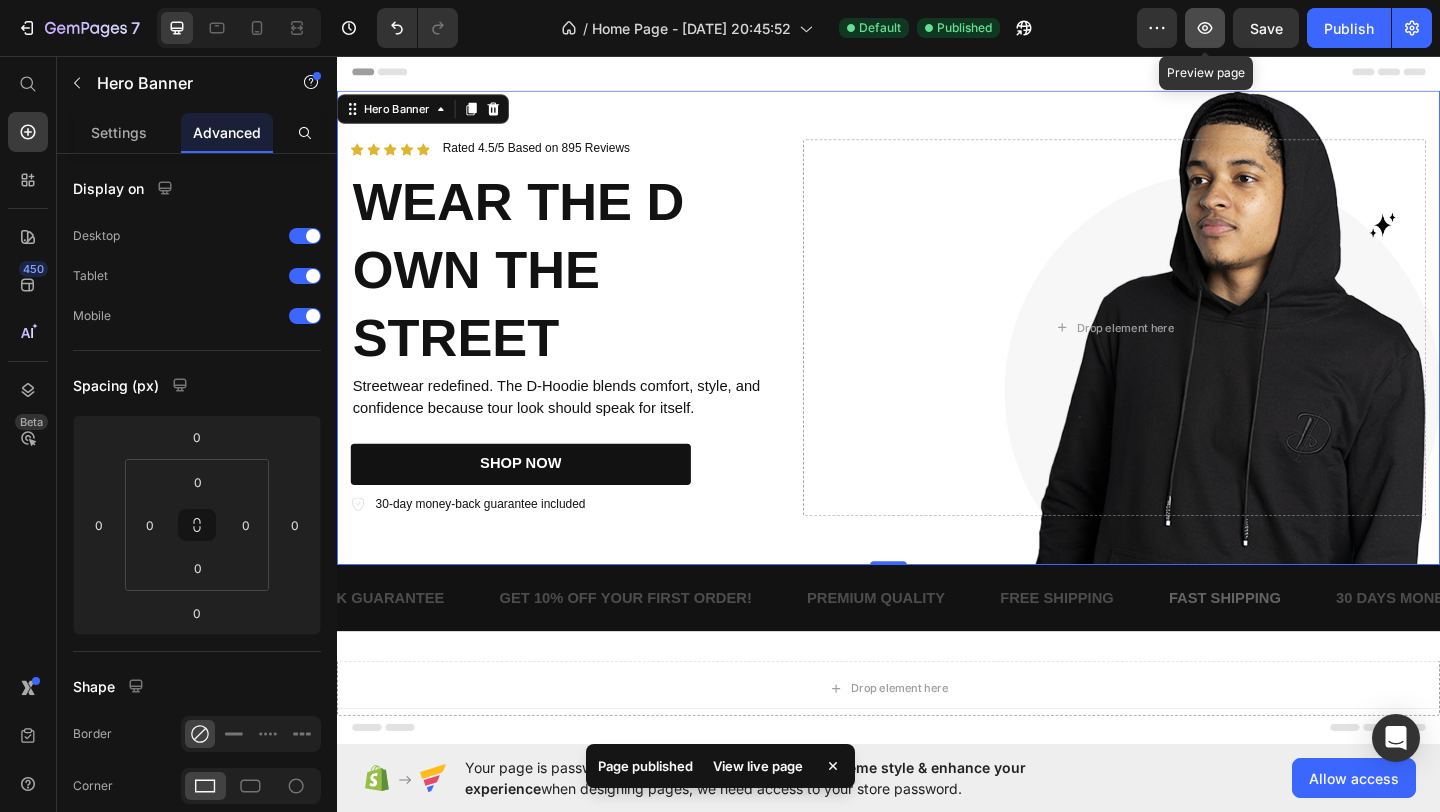 click 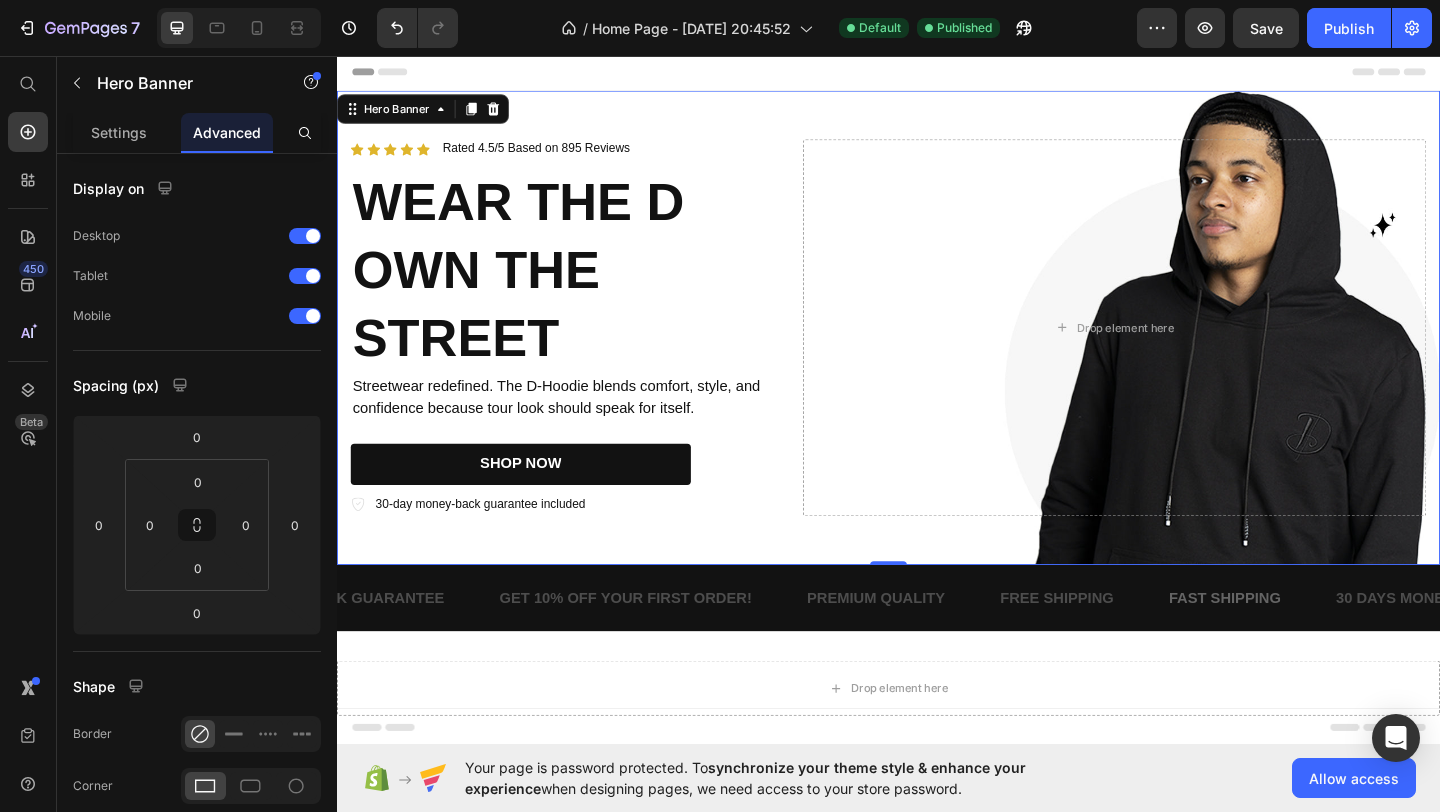 drag, startPoint x: 1220, startPoint y: 115, endPoint x: 1245, endPoint y: 57, distance: 63.15853 